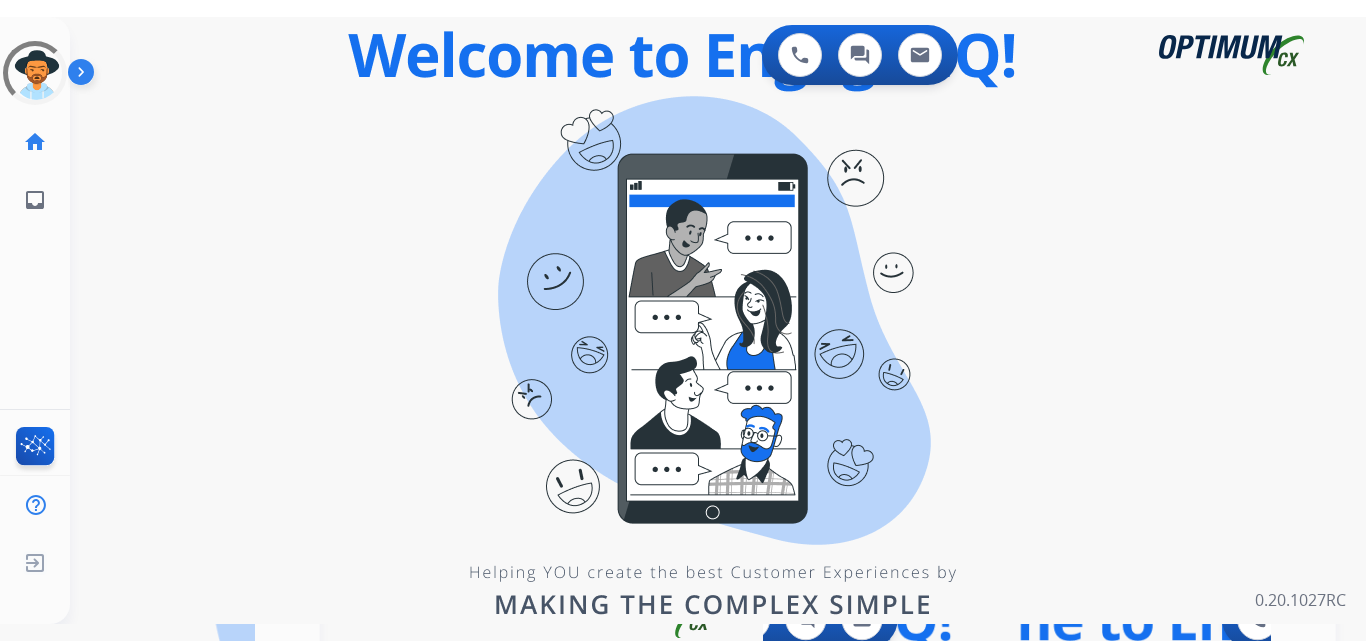 scroll, scrollTop: 0, scrollLeft: 0, axis: both 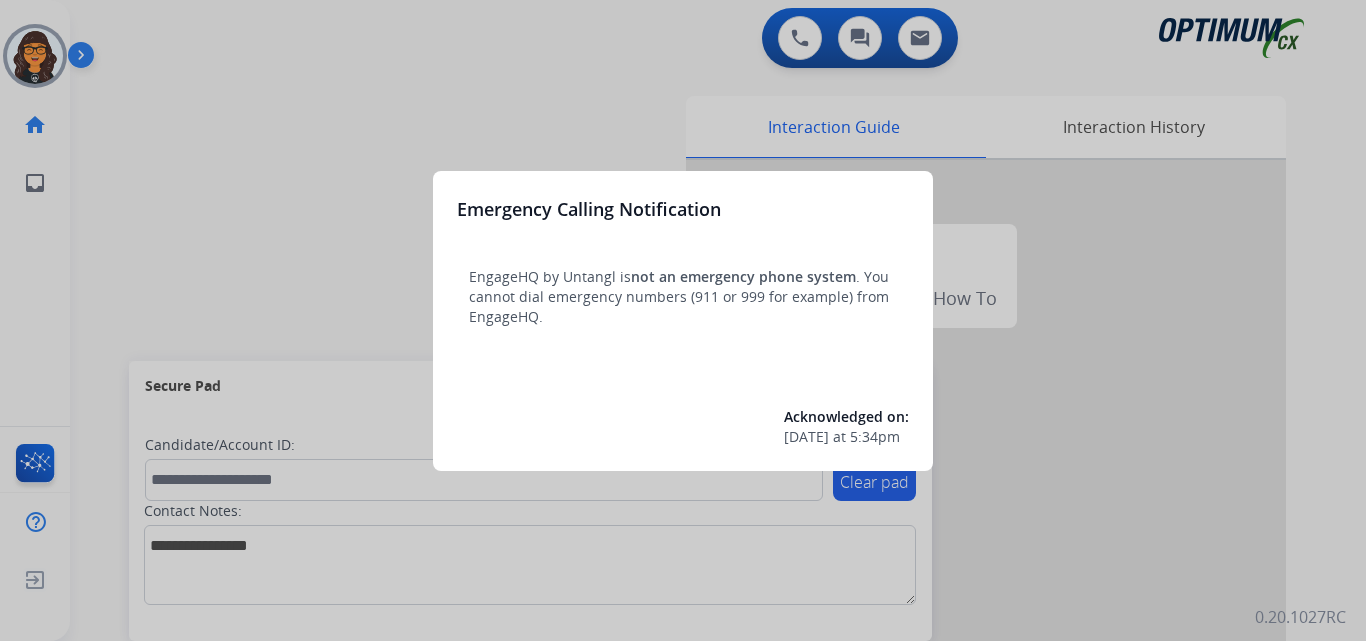 click at bounding box center [683, 320] 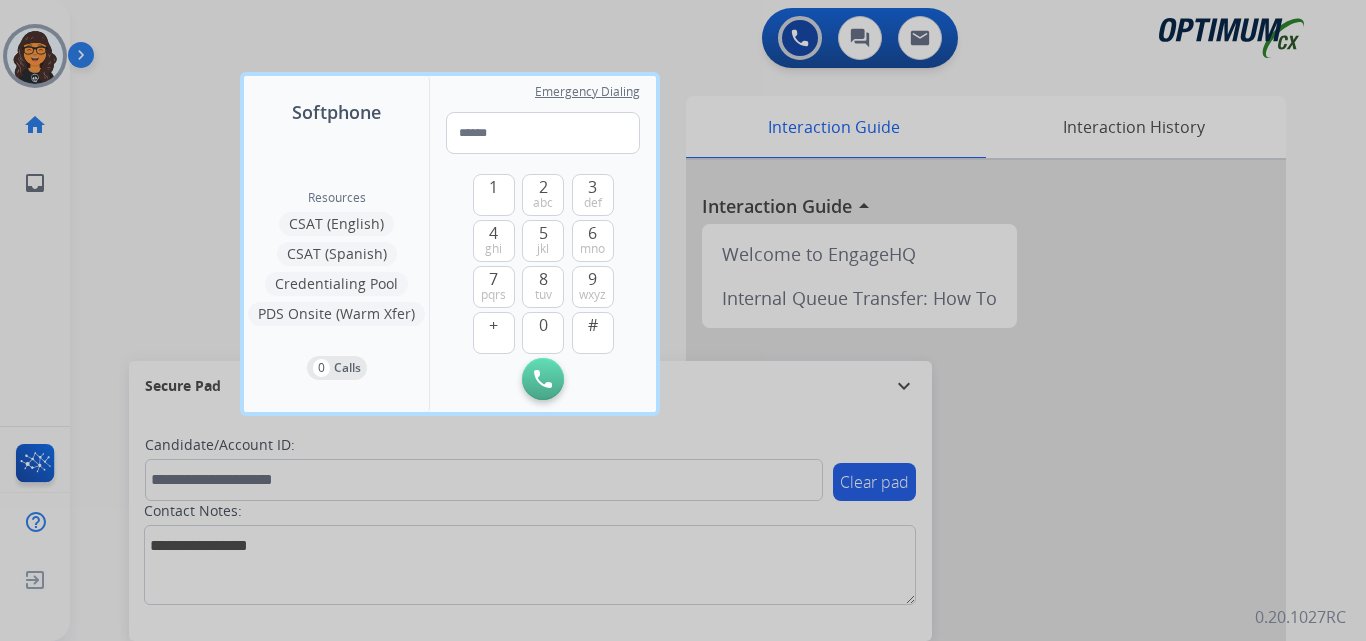 click at bounding box center [683, 320] 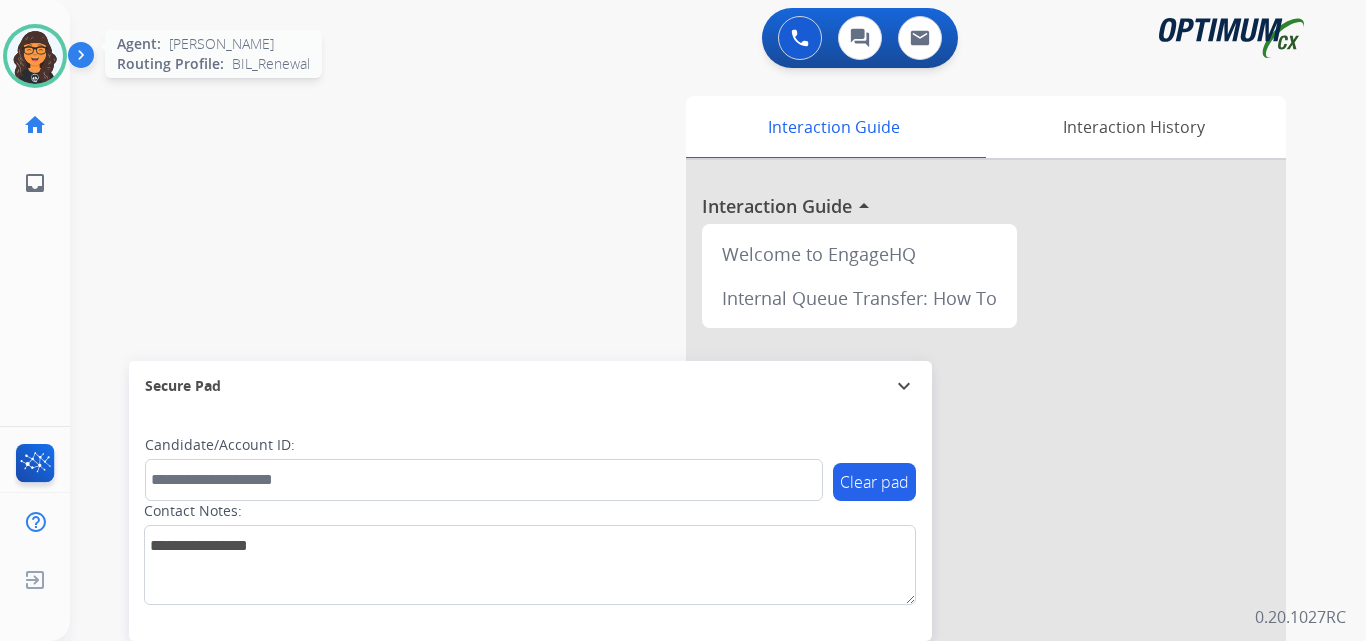 click at bounding box center (35, 56) 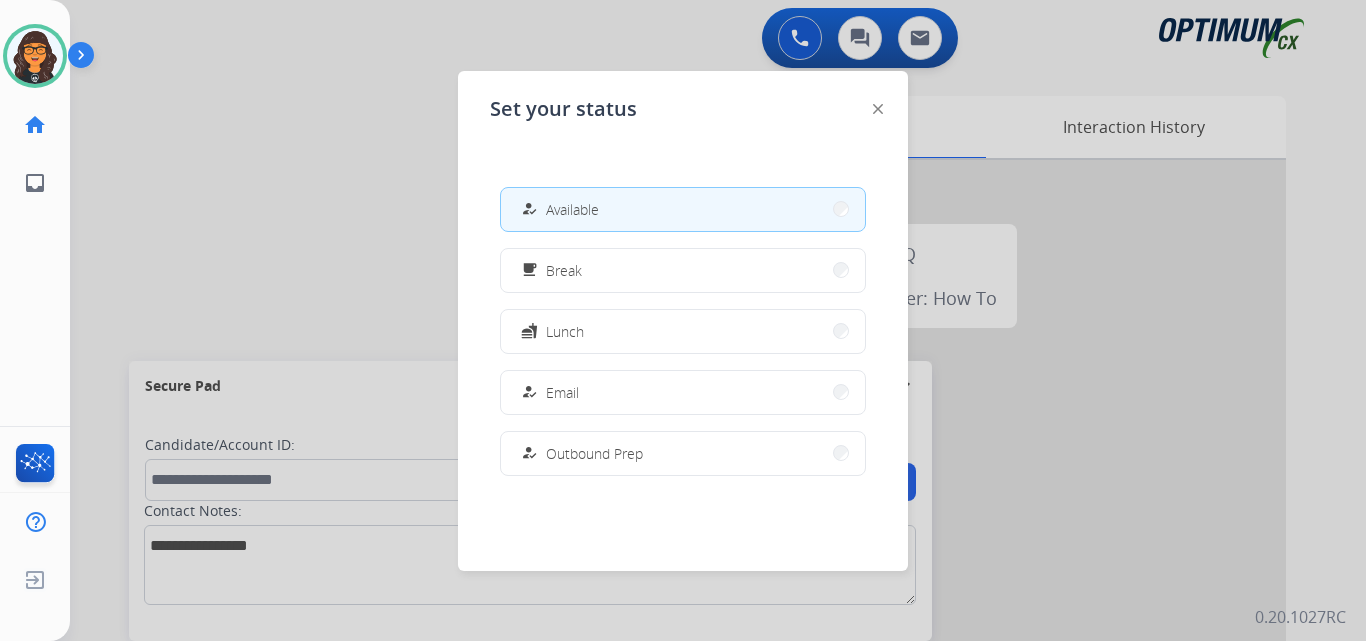 click 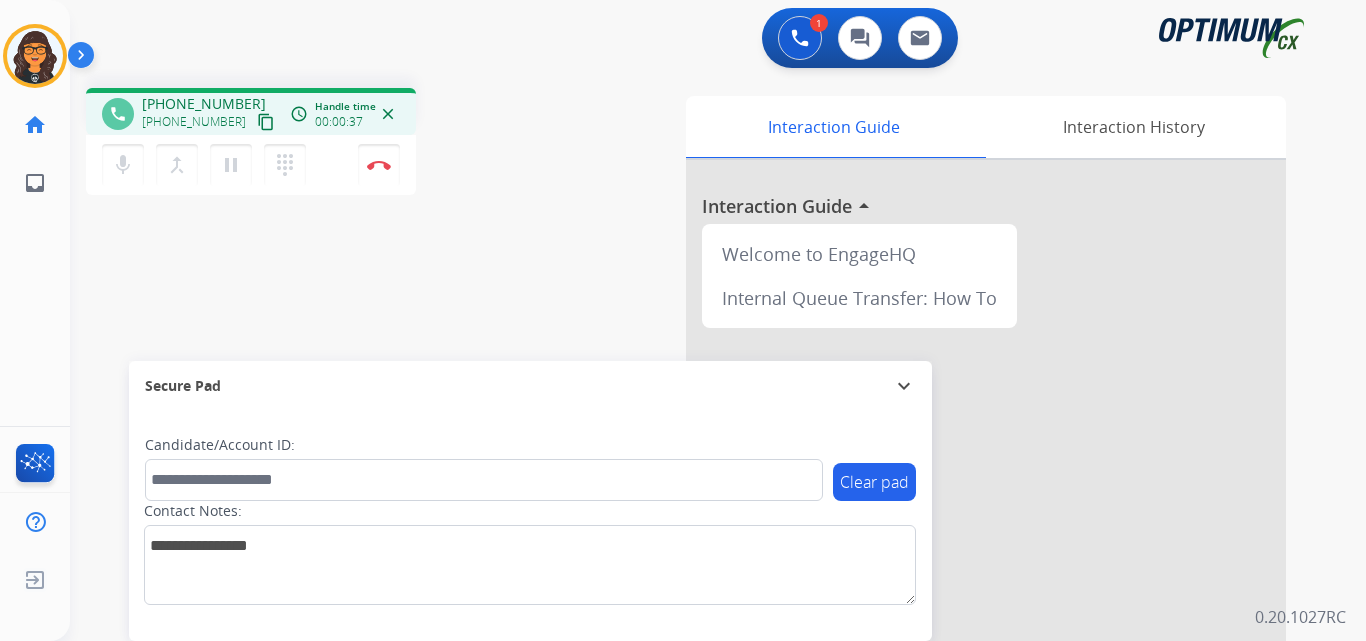 click on "content_copy" at bounding box center (266, 122) 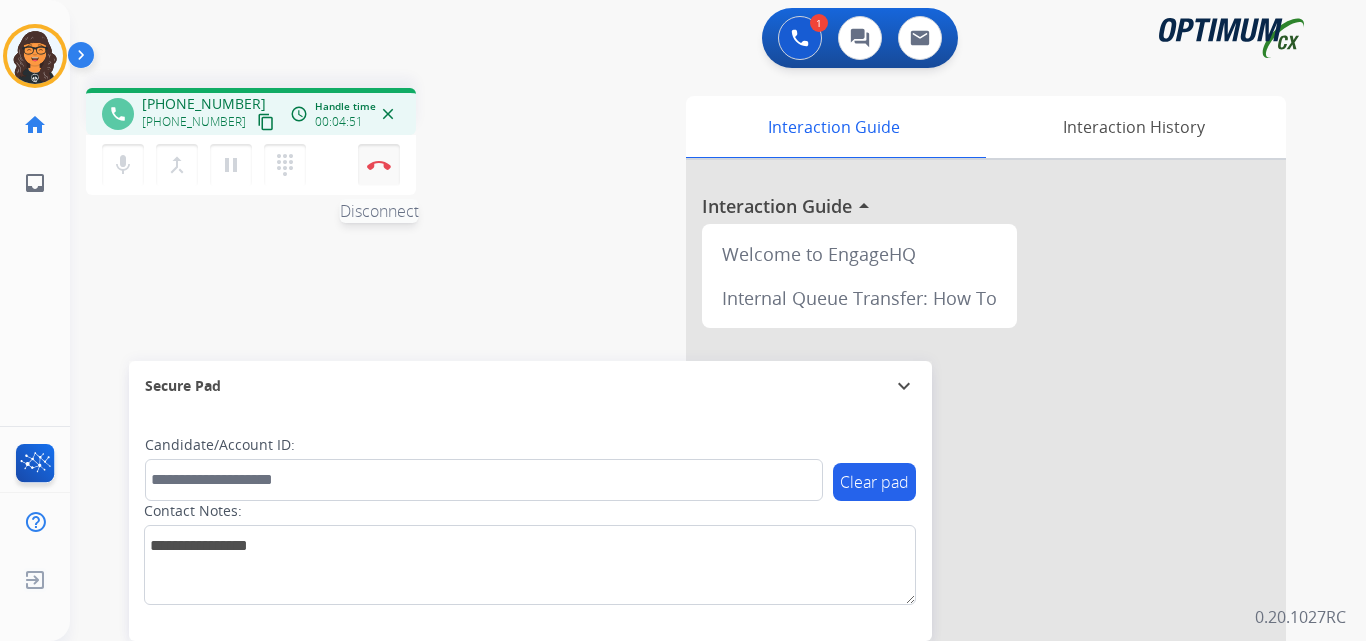 click on "Disconnect" at bounding box center [379, 165] 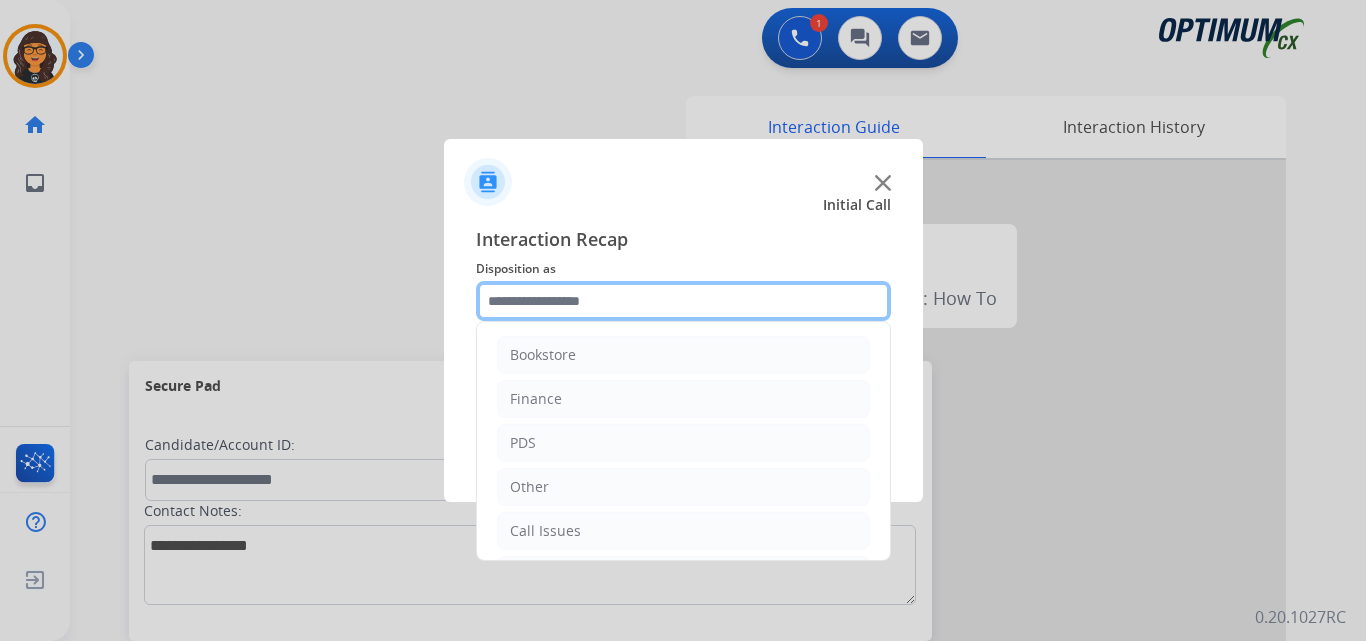 click 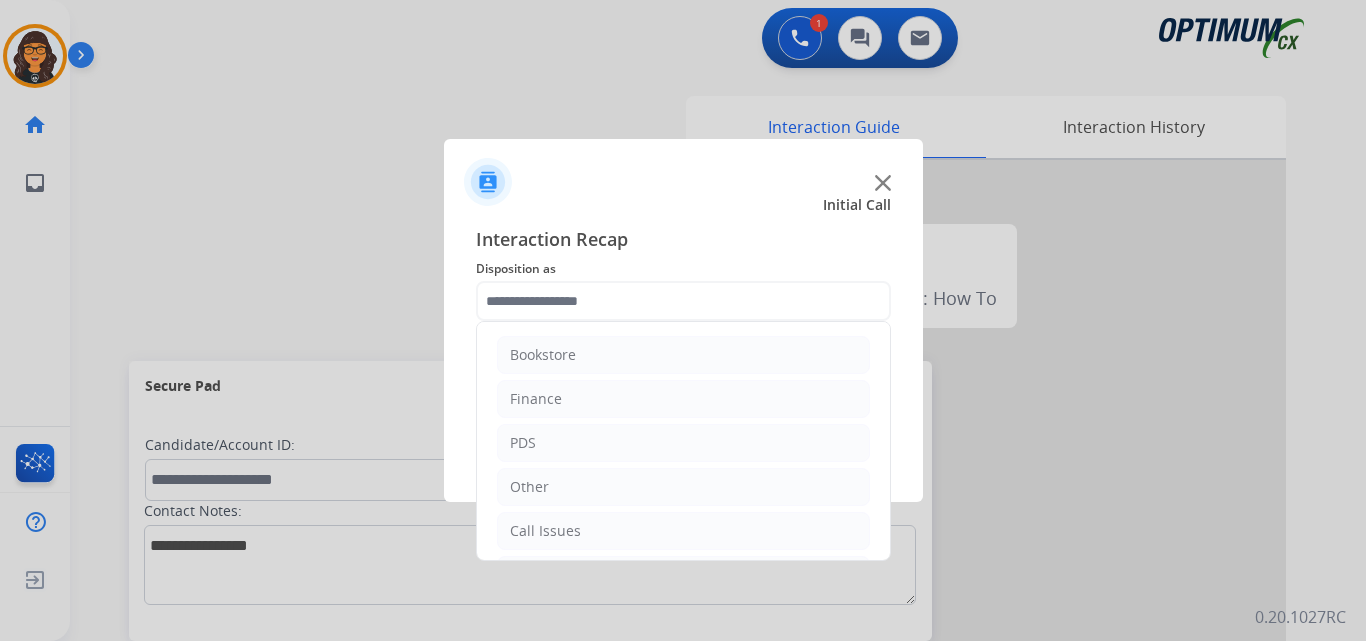 drag, startPoint x: 541, startPoint y: 448, endPoint x: 611, endPoint y: 467, distance: 72.53275 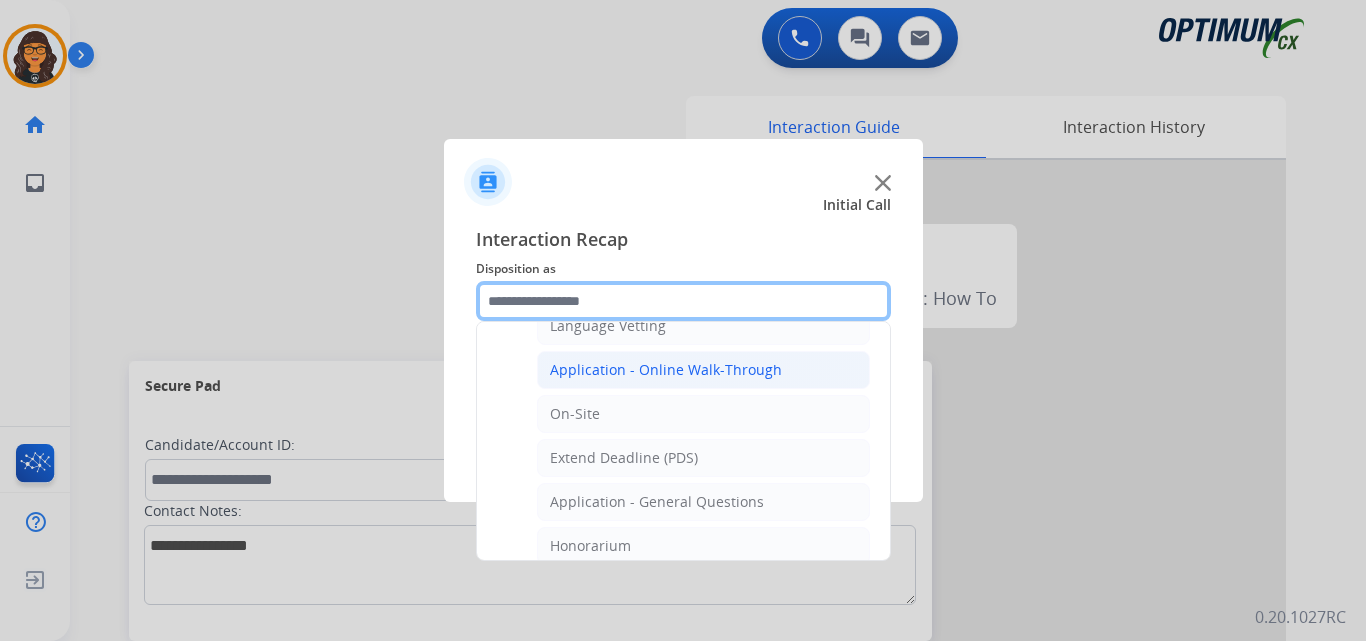 scroll, scrollTop: 500, scrollLeft: 0, axis: vertical 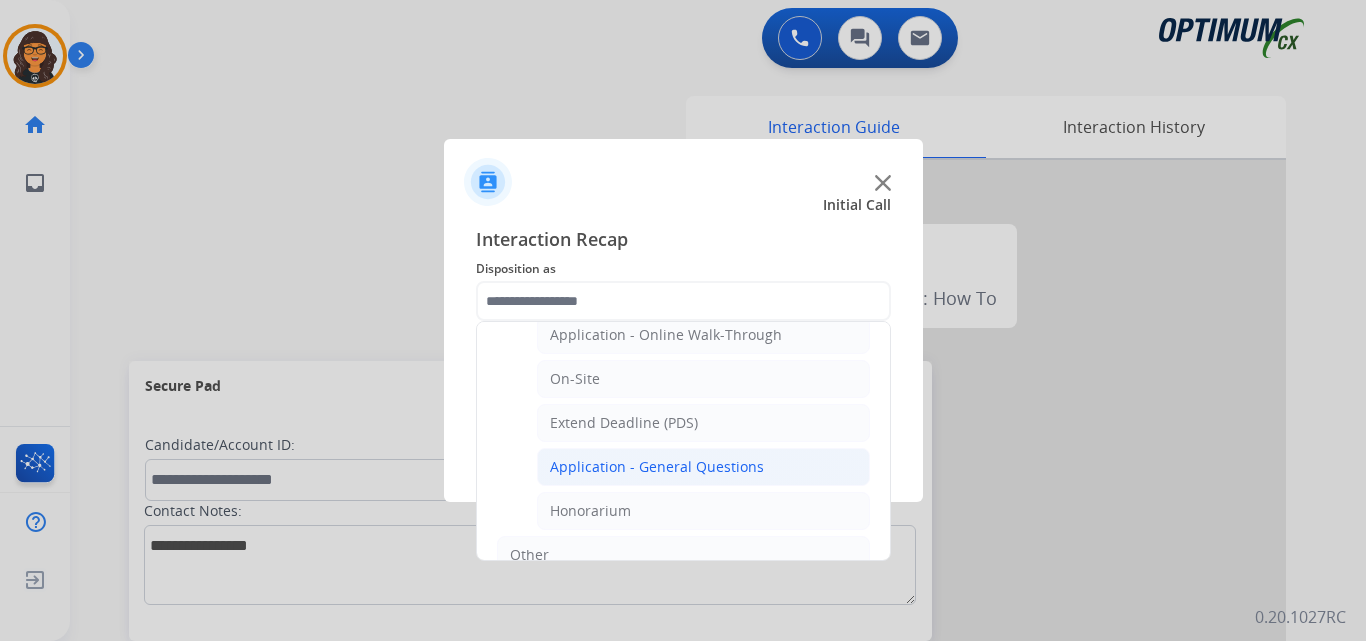 click on "Application - General Questions" 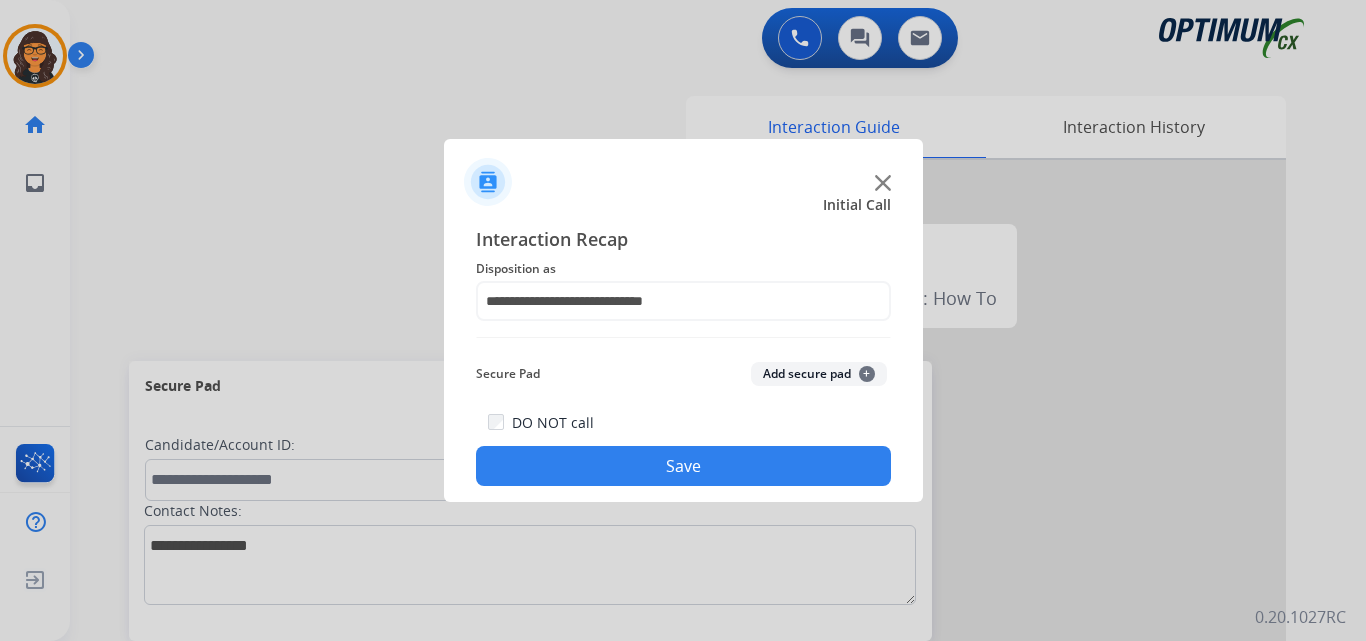 drag, startPoint x: 635, startPoint y: 473, endPoint x: 533, endPoint y: 371, distance: 144.24979 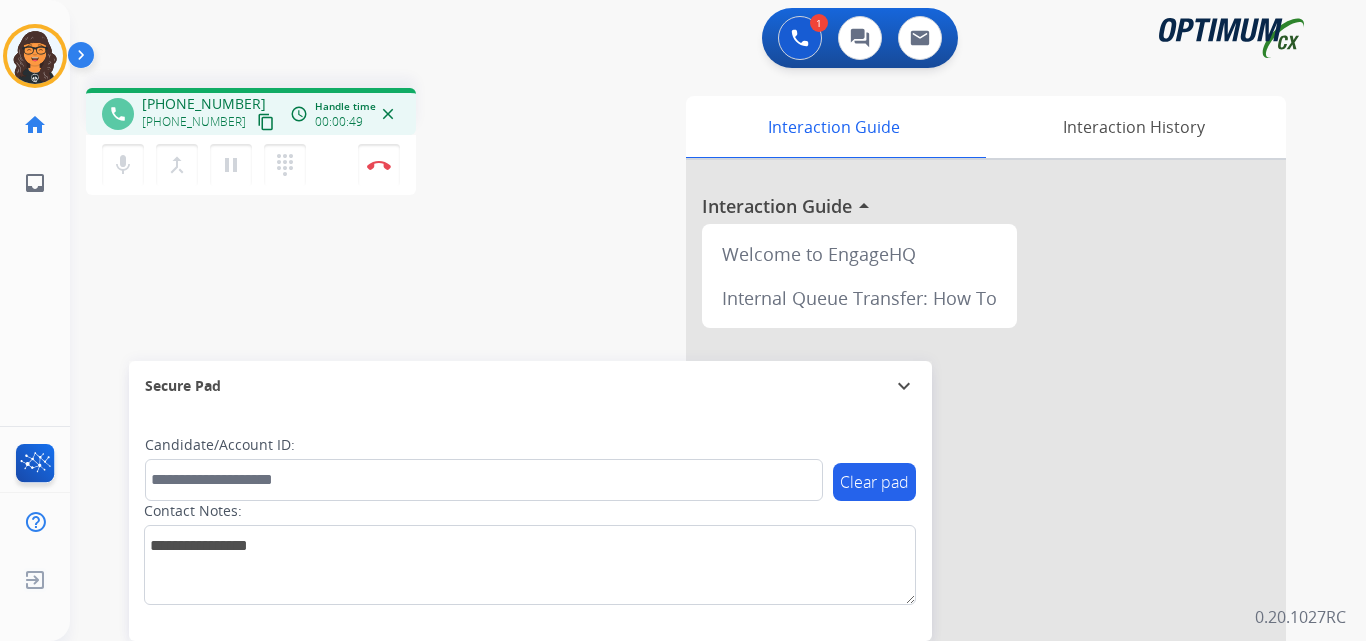 click on "content_copy" at bounding box center [266, 122] 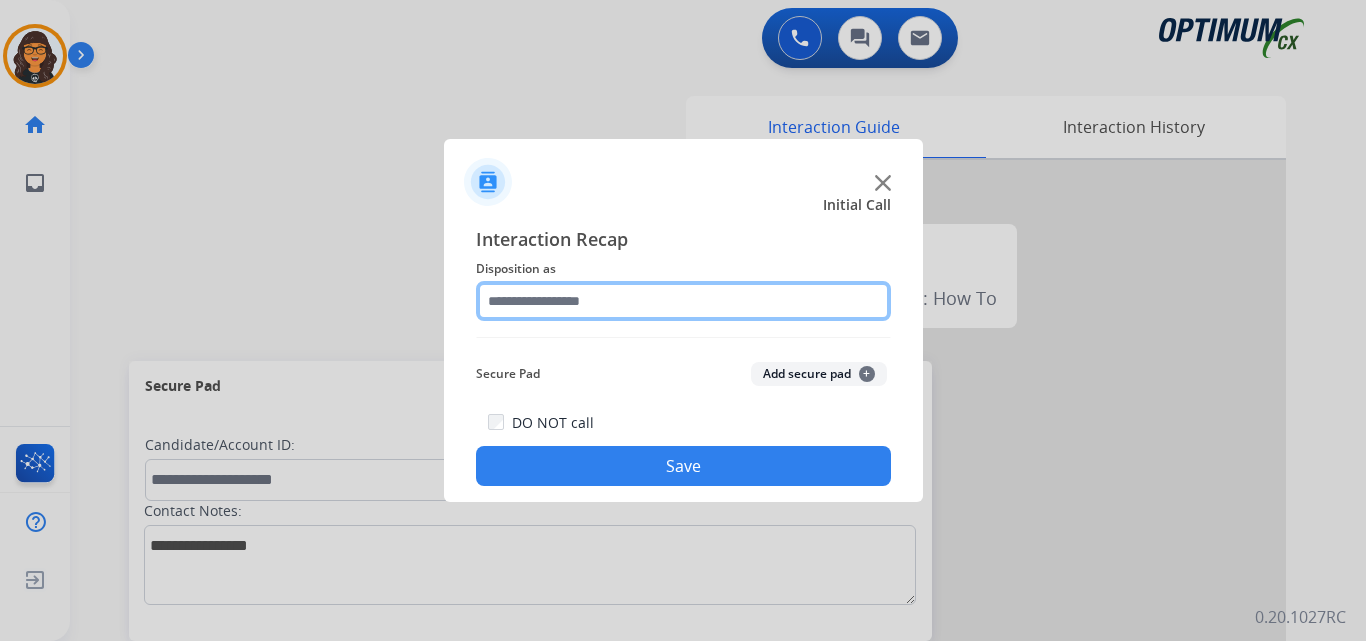 click 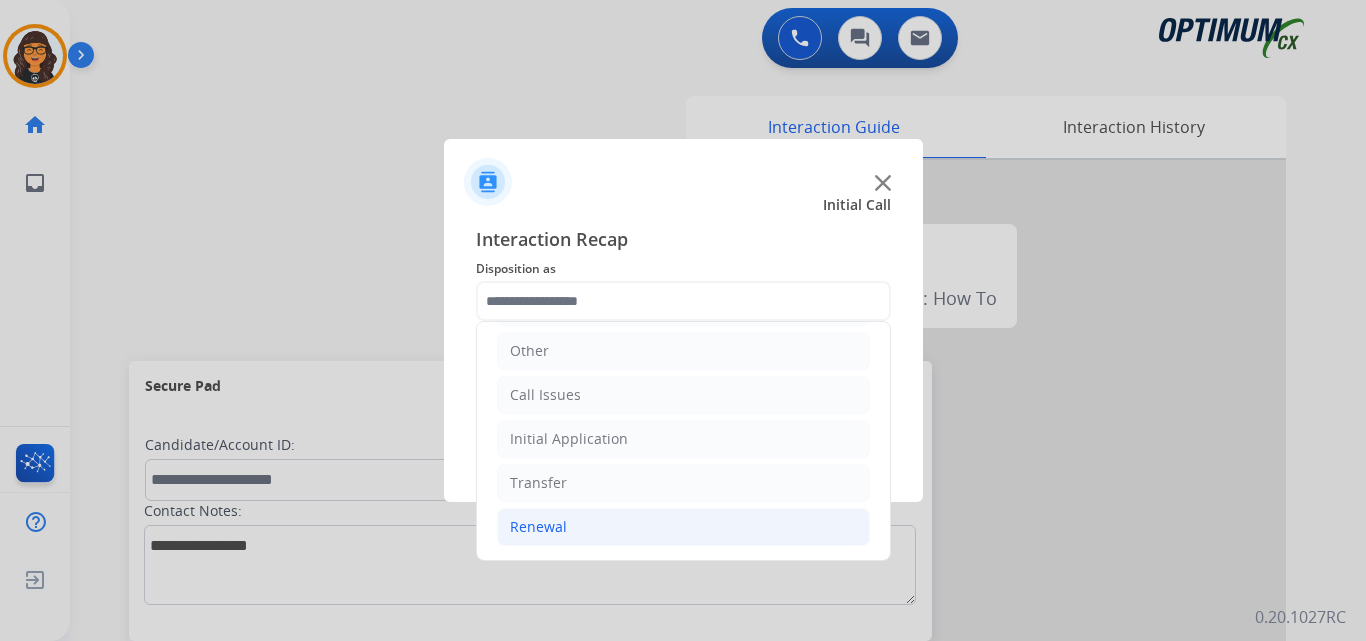 click on "Renewal" 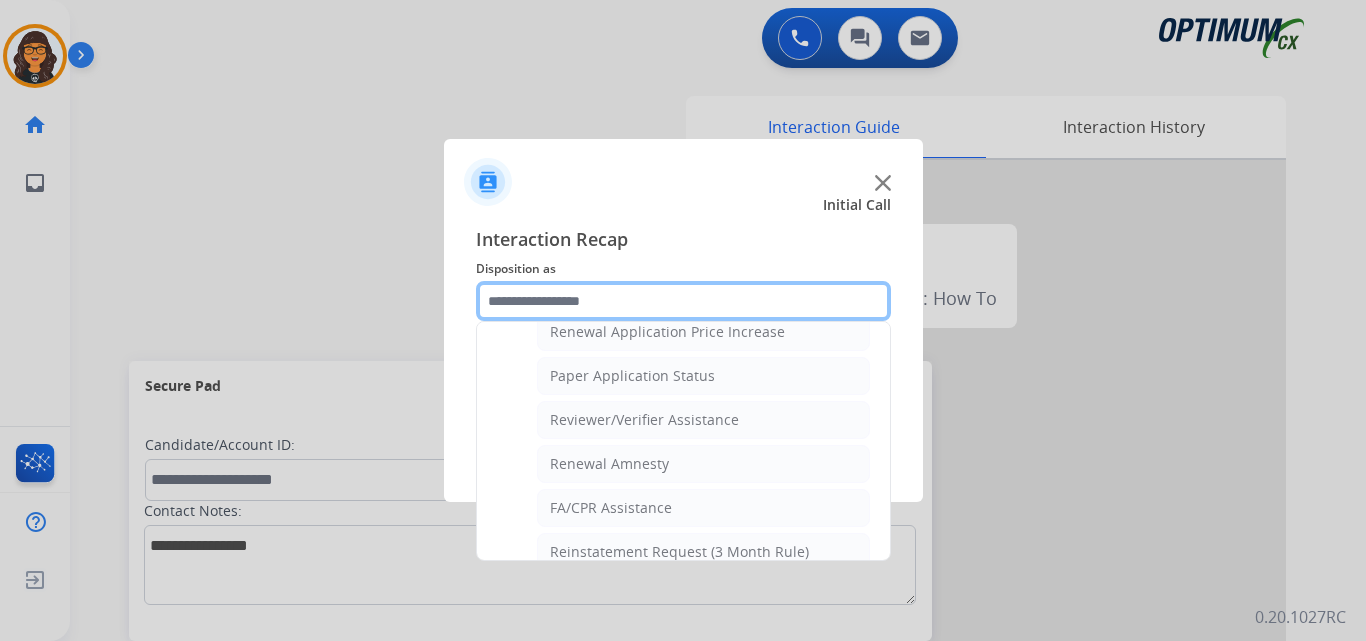 scroll, scrollTop: 736, scrollLeft: 0, axis: vertical 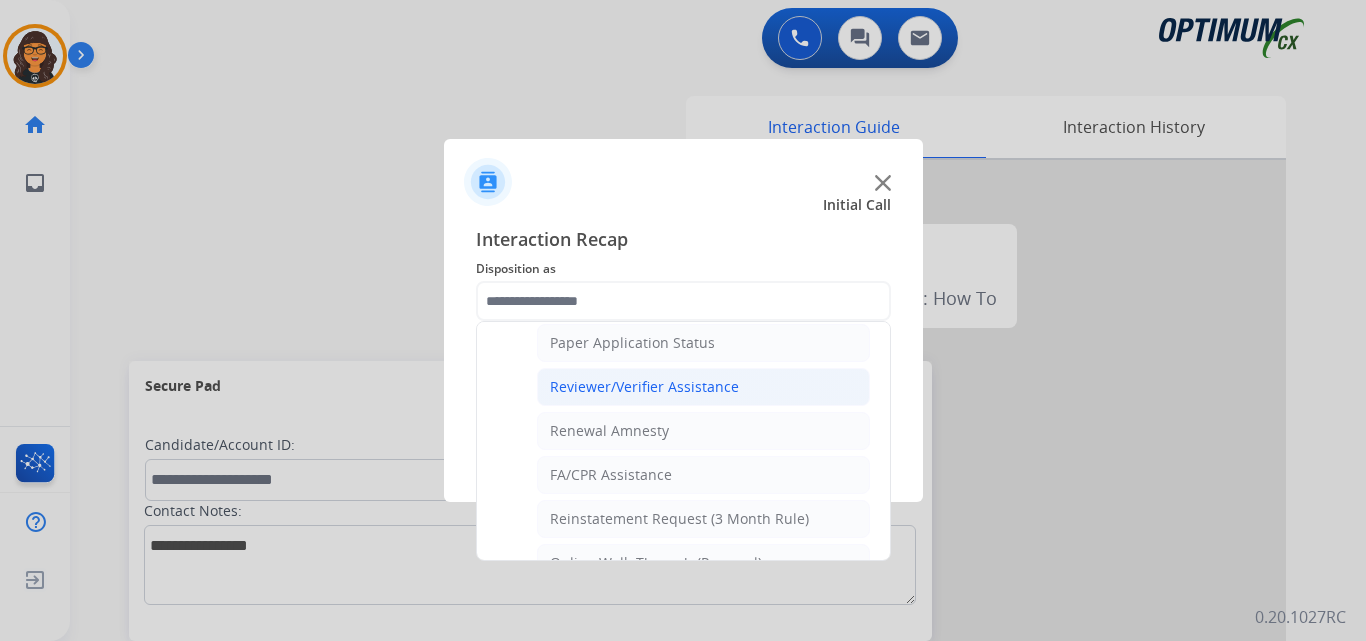 click on "Reviewer/Verifier Assistance" 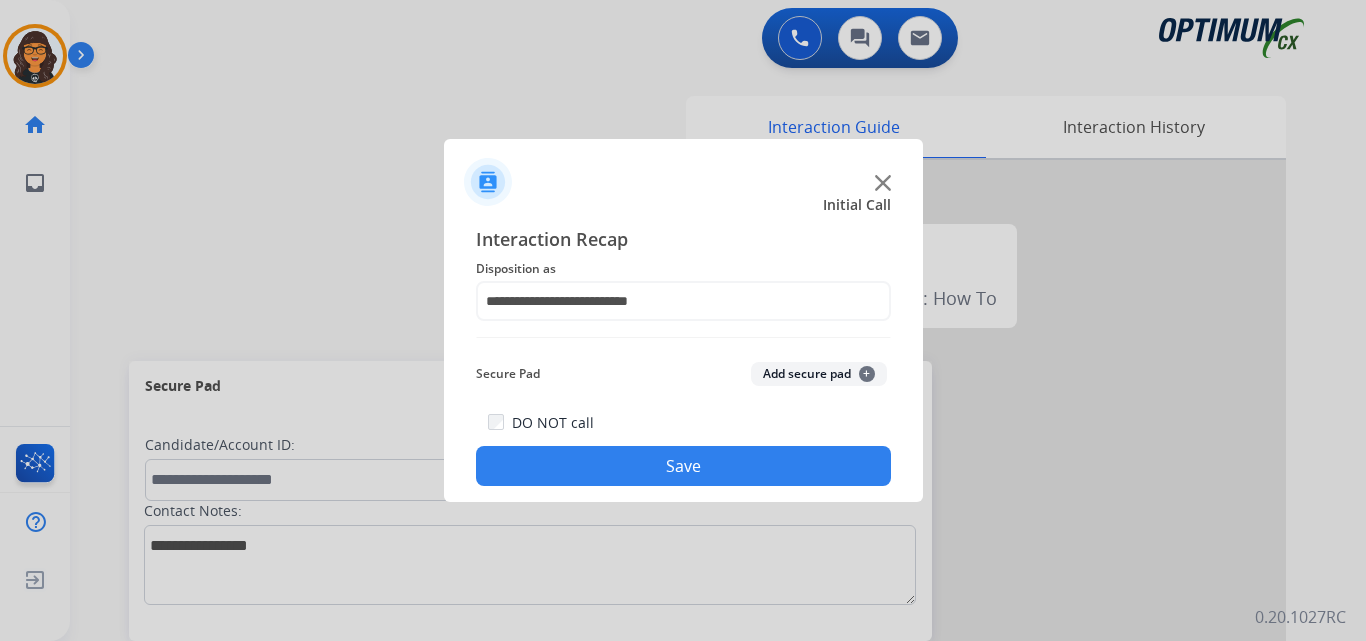 click on "Save" 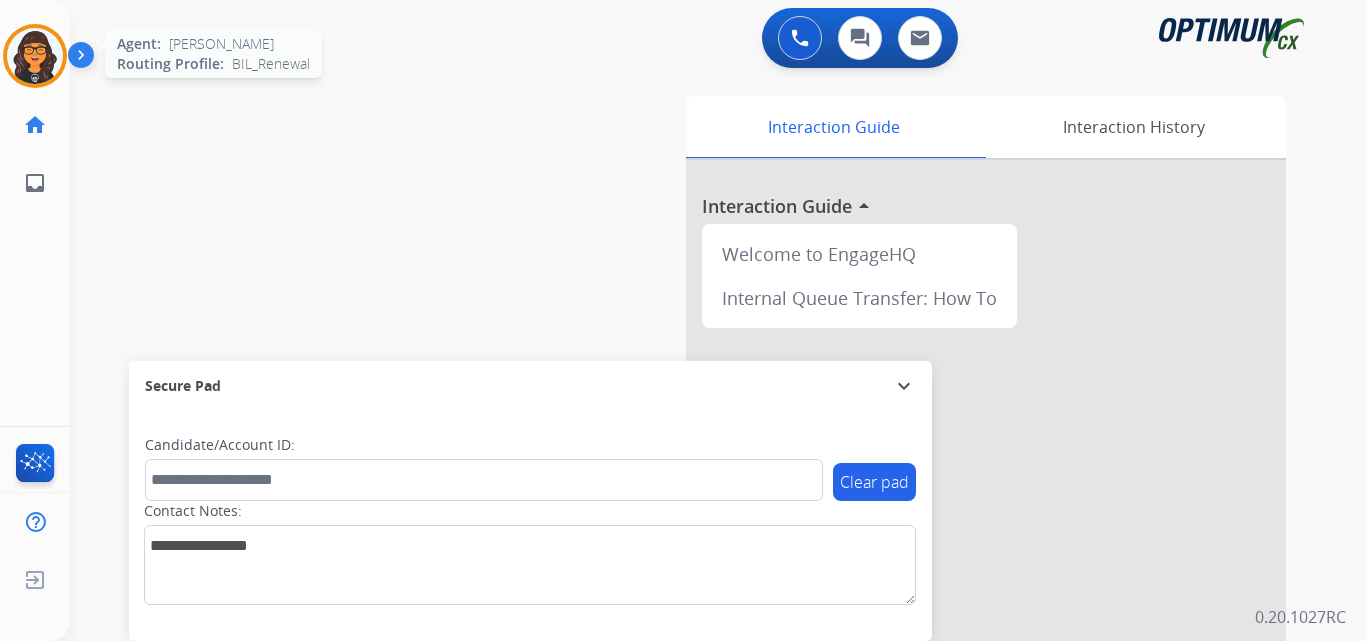 click on "Agent:   [PERSON_NAME] Profile:  BIL_Renewal" 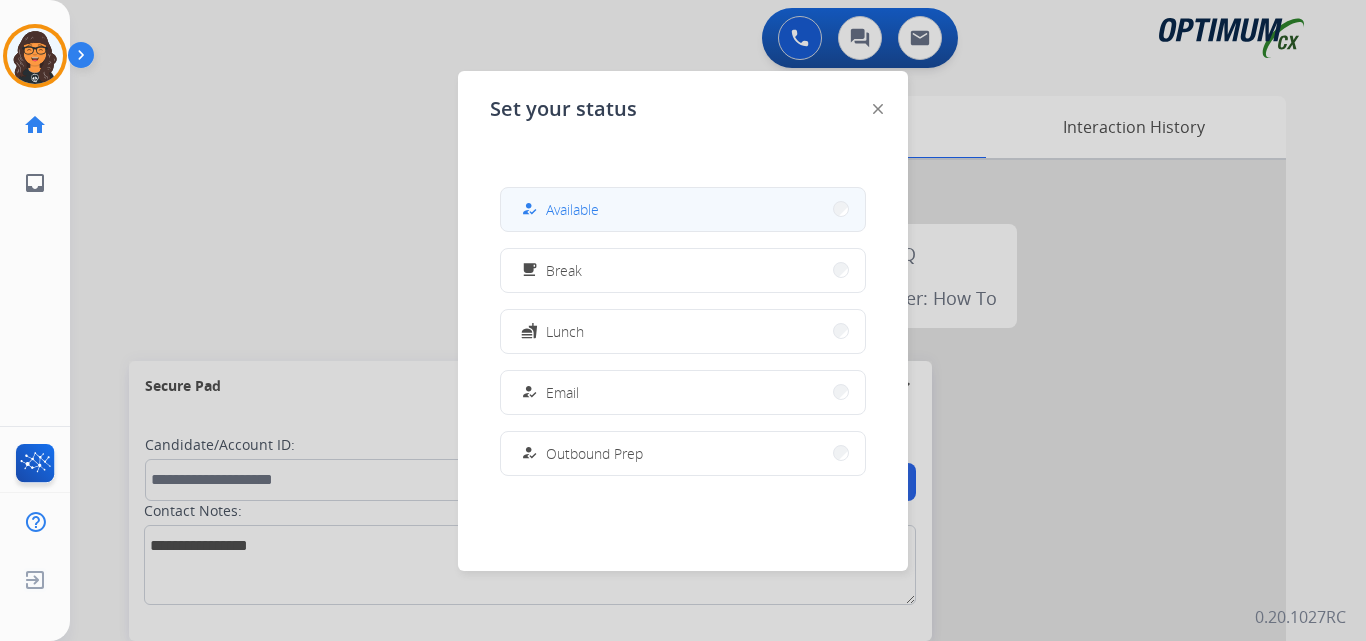 click on "Available" at bounding box center (572, 209) 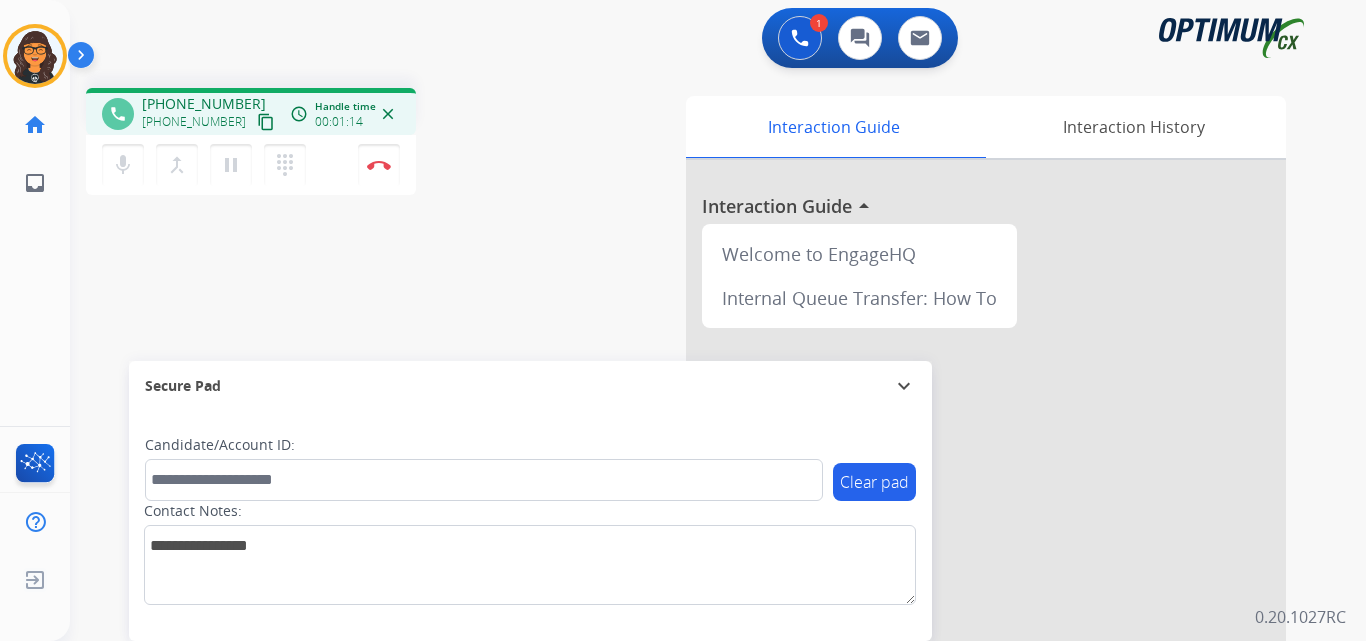 click on "content_copy" at bounding box center [266, 122] 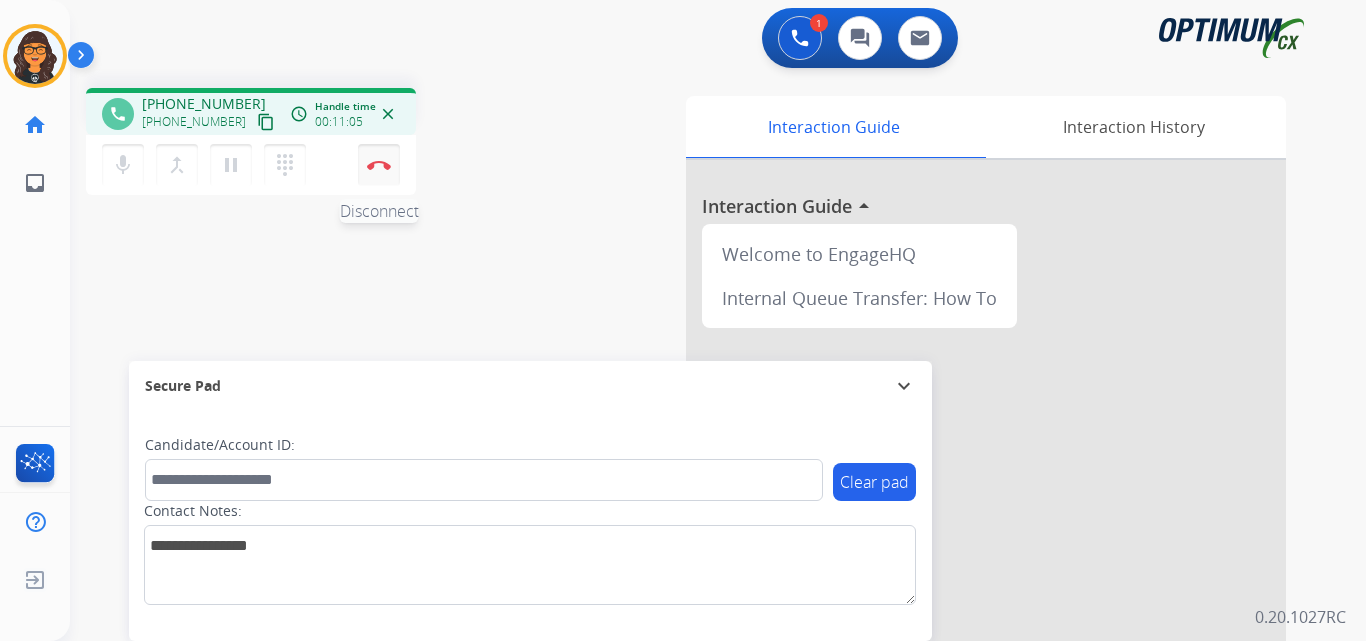 click on "Disconnect" at bounding box center (379, 165) 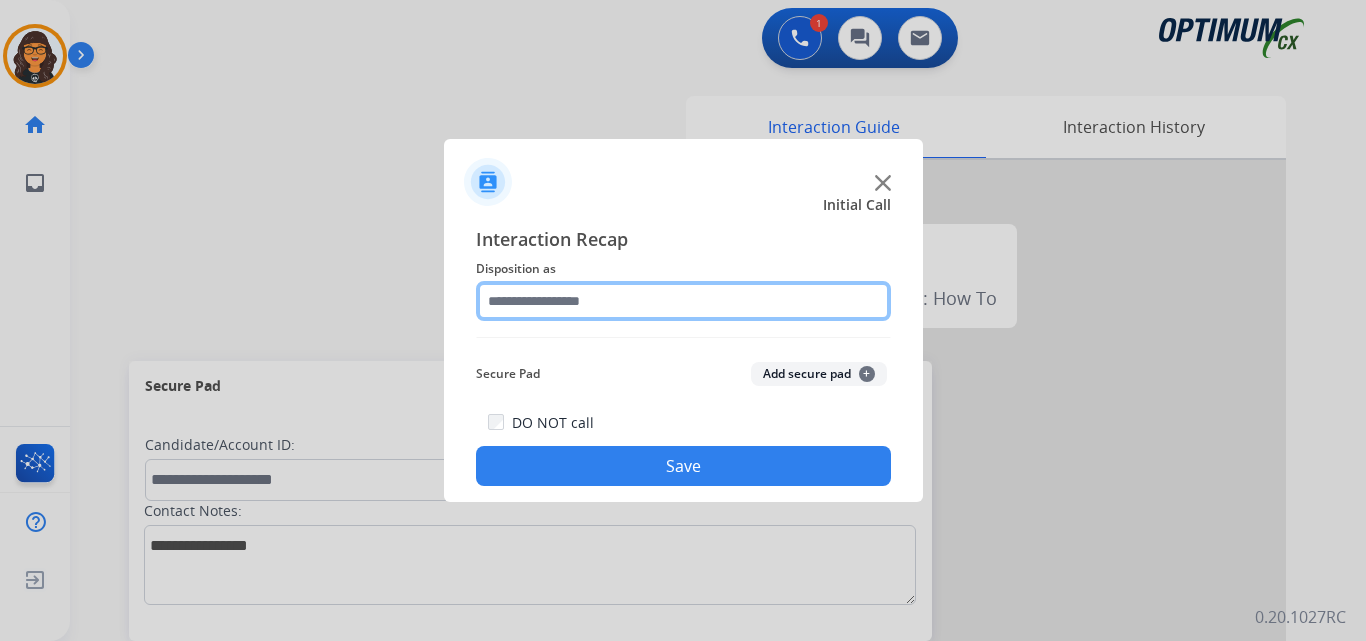click 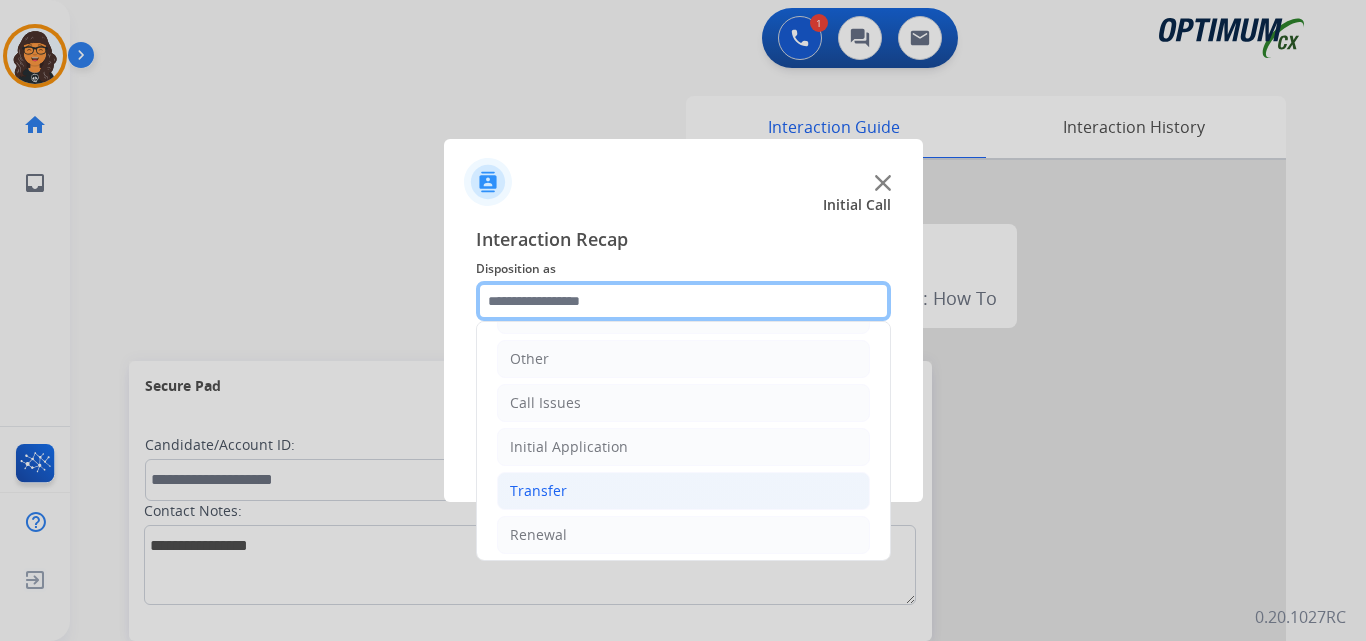 scroll, scrollTop: 136, scrollLeft: 0, axis: vertical 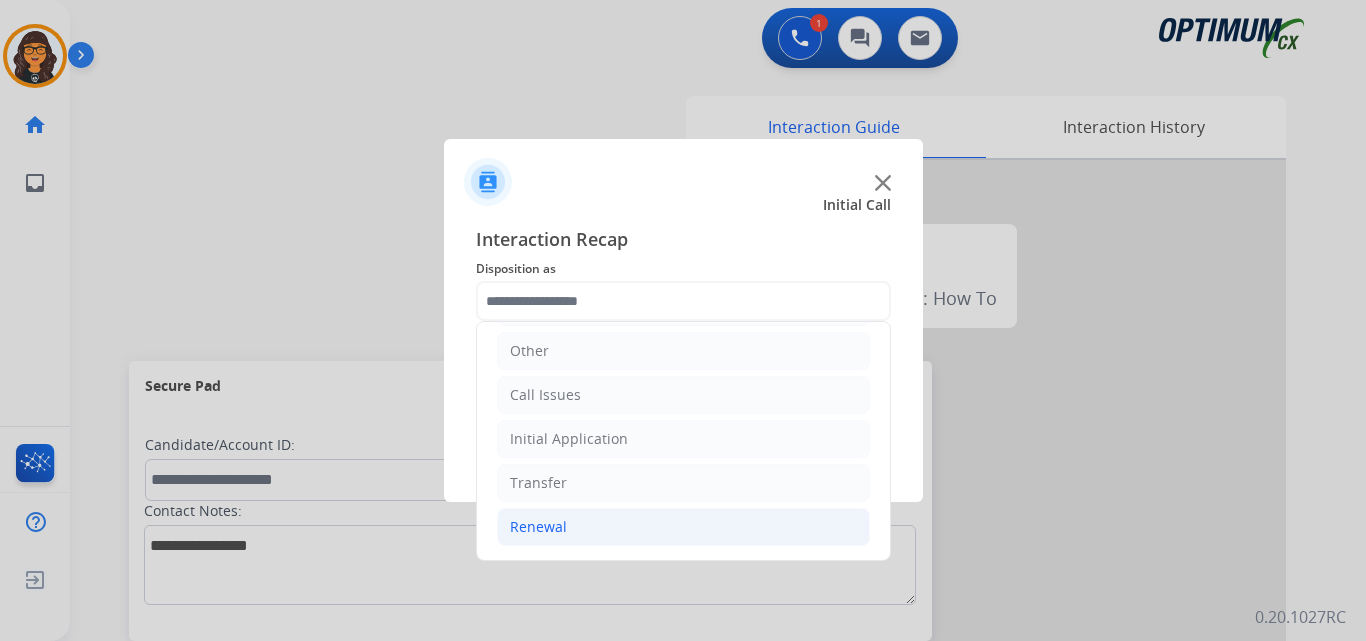 click on "Renewal" 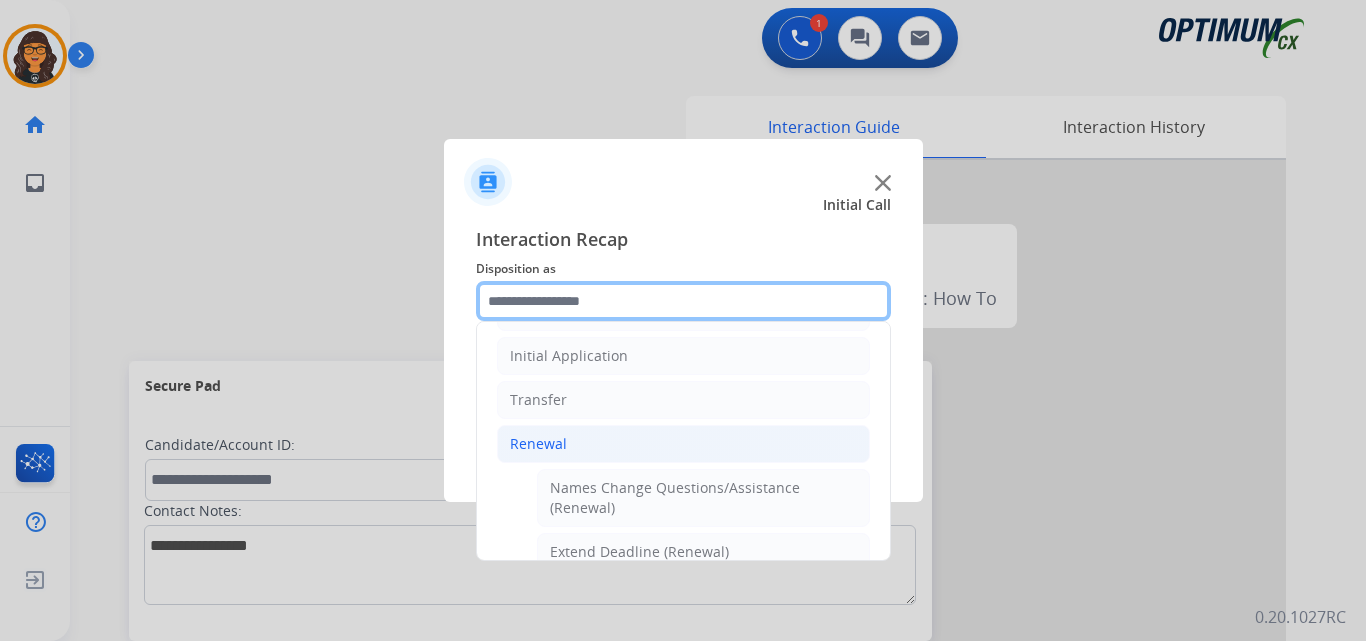 scroll, scrollTop: 336, scrollLeft: 0, axis: vertical 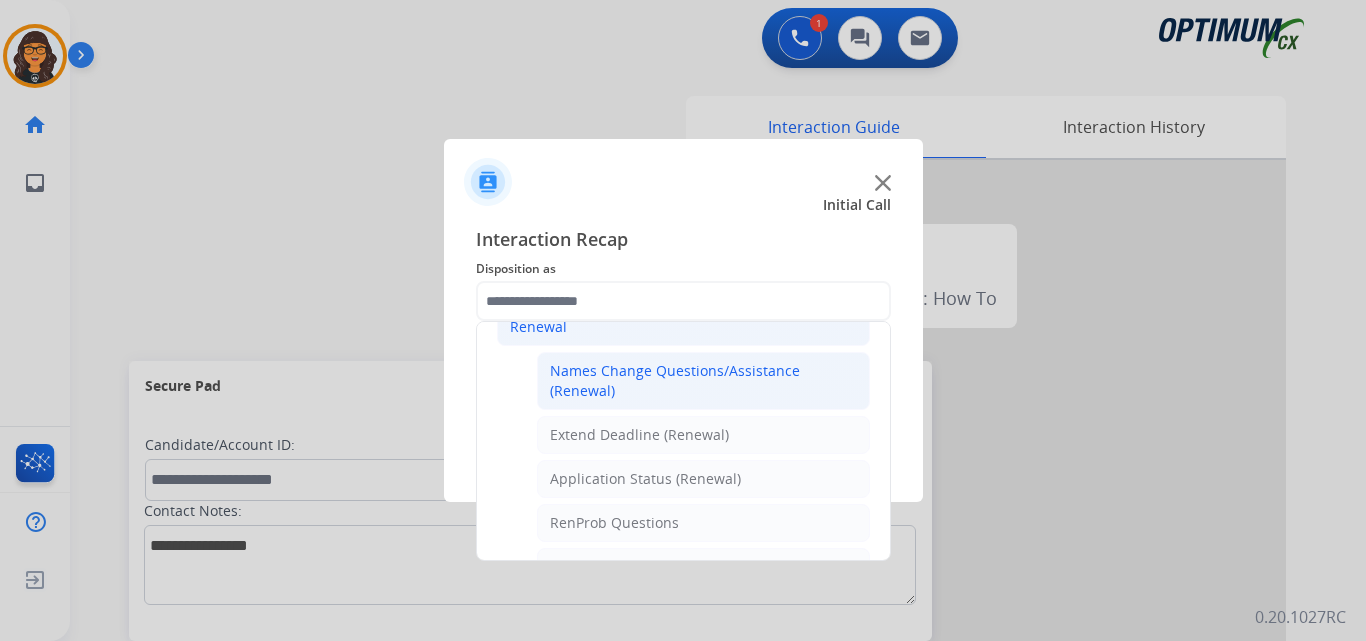 click on "Names Change Questions/Assistance (Renewal)" 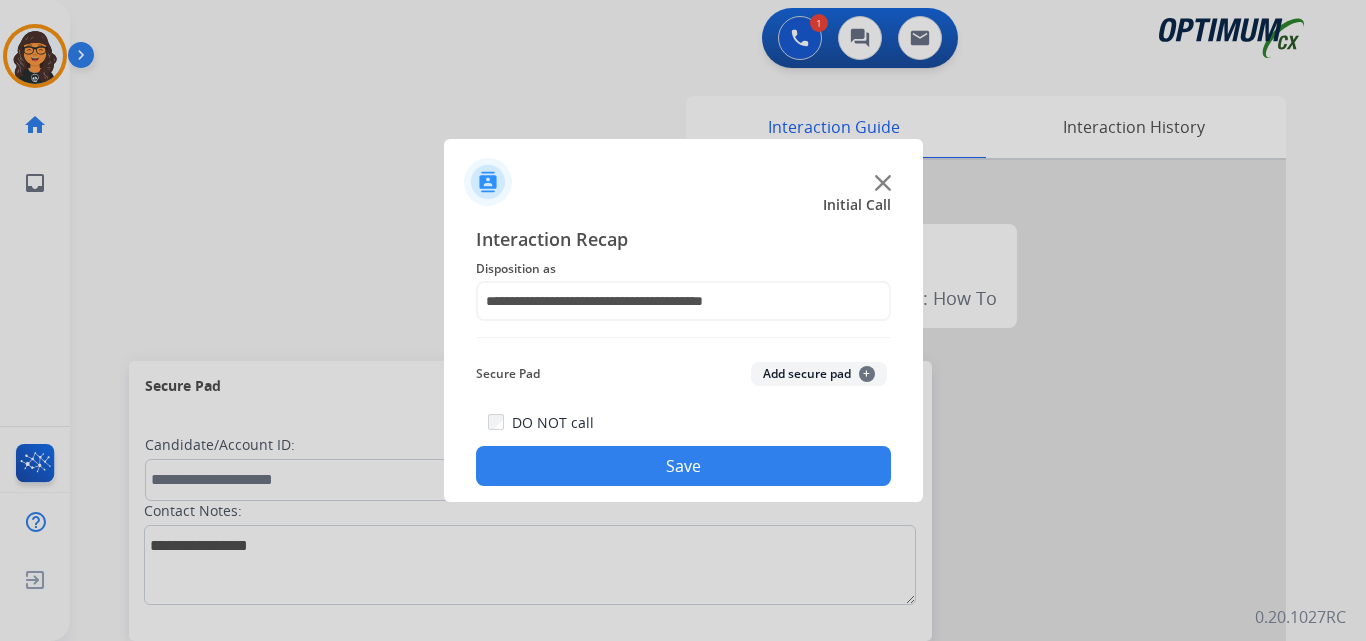 click on "Save" 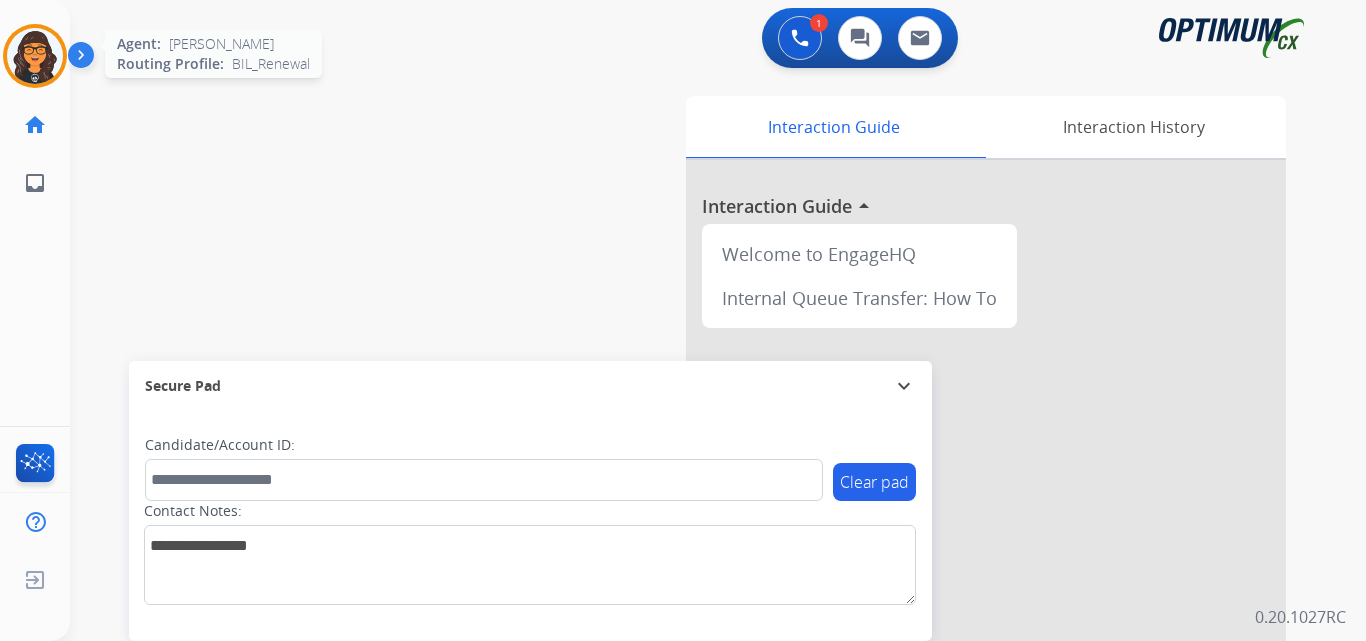 click at bounding box center [35, 56] 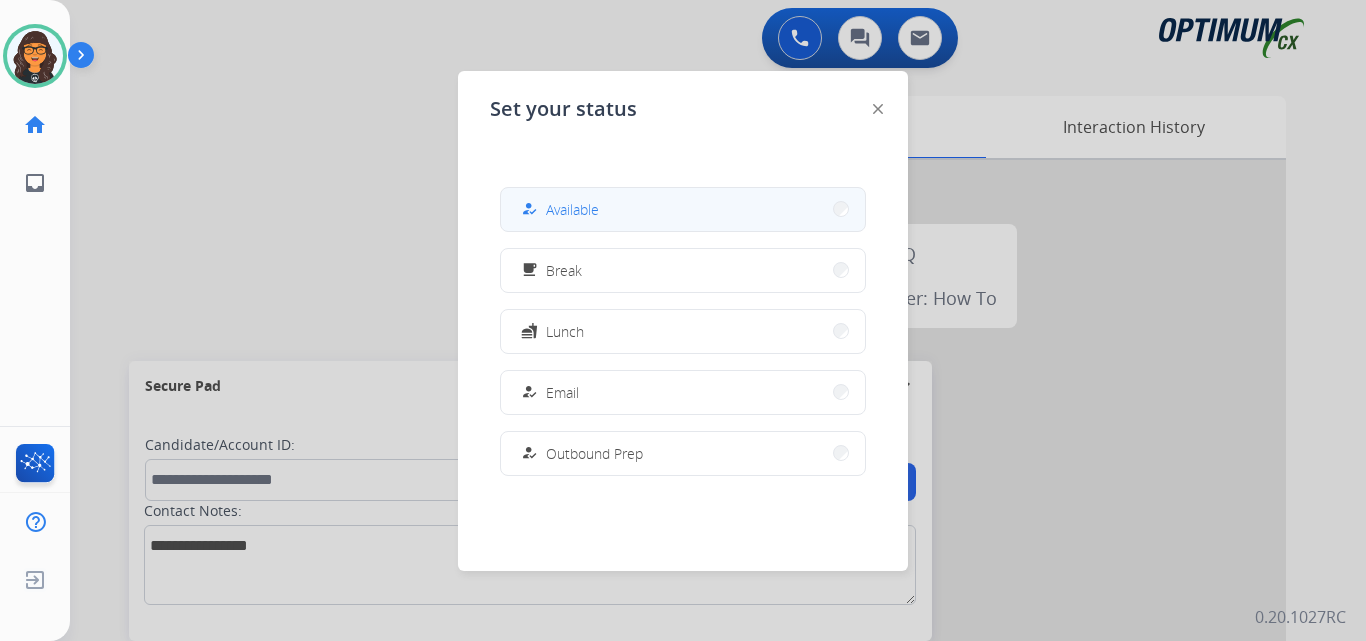 click on "Available" at bounding box center [572, 209] 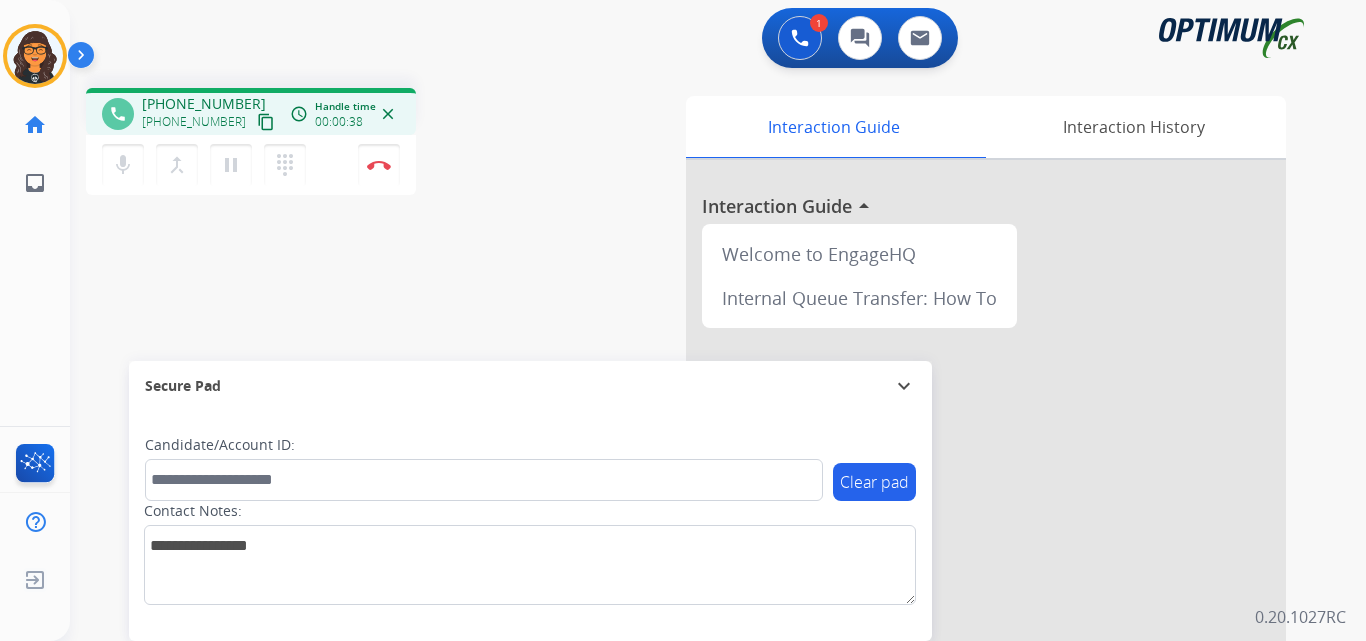 drag, startPoint x: 240, startPoint y: 126, endPoint x: 252, endPoint y: 104, distance: 25.059929 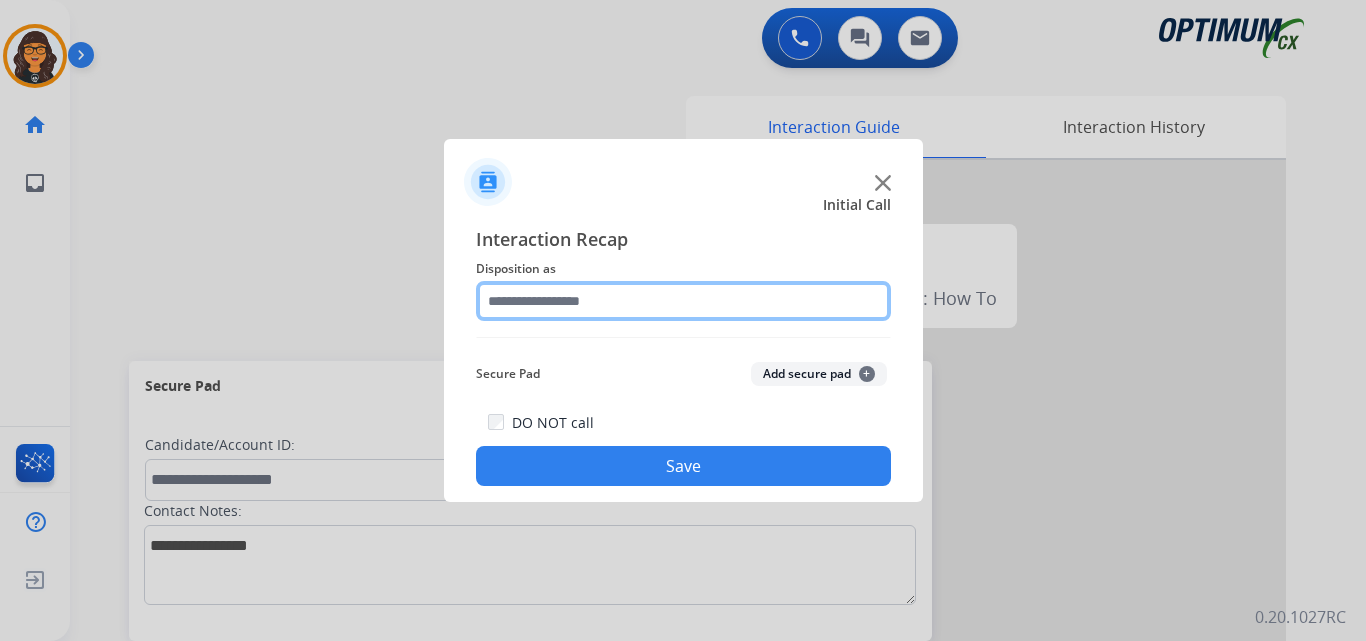 click 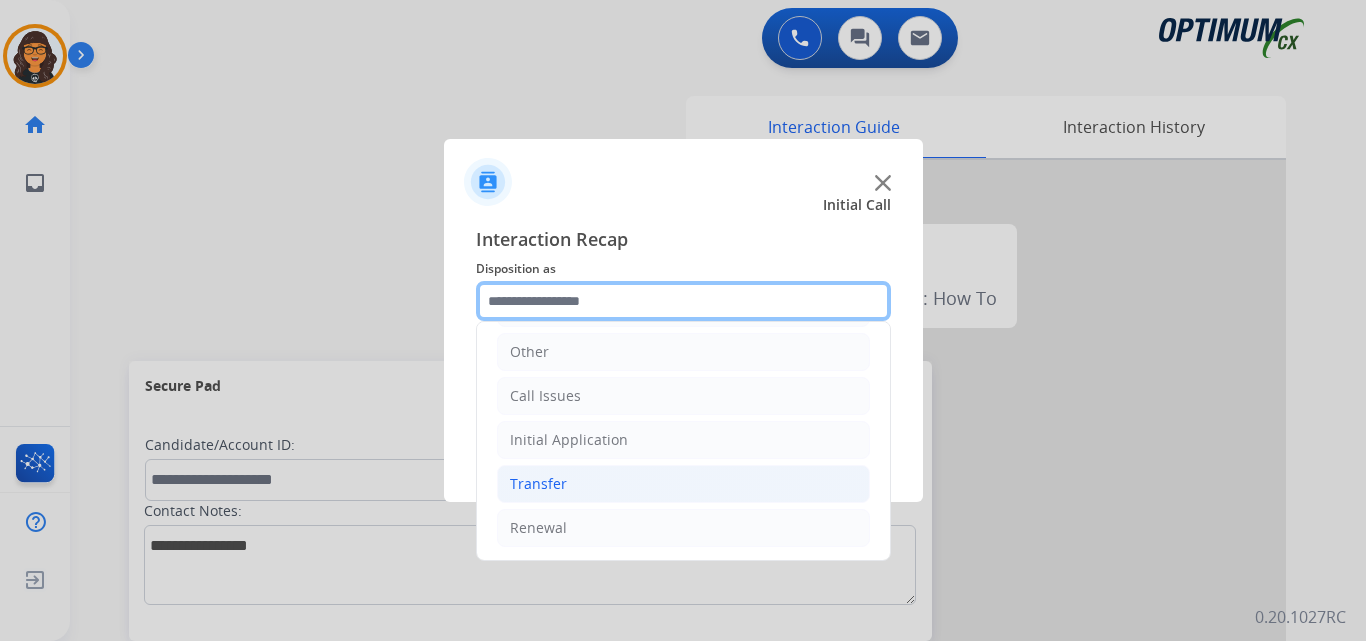 scroll, scrollTop: 136, scrollLeft: 0, axis: vertical 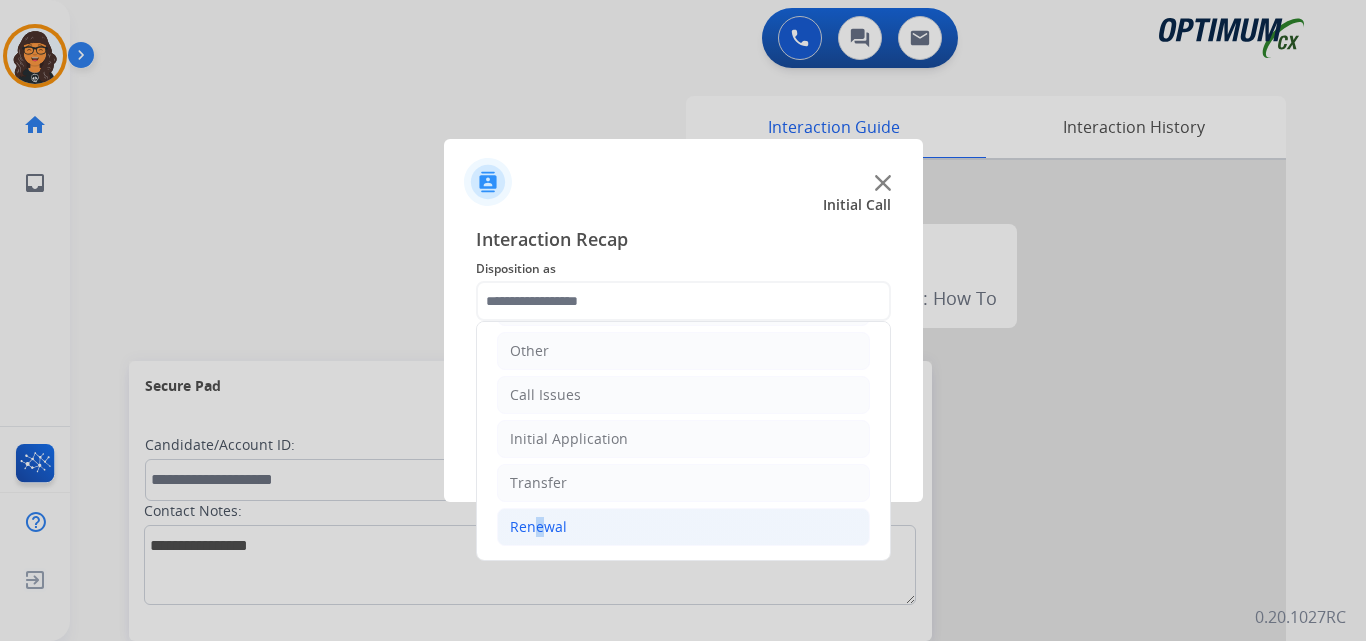drag, startPoint x: 530, startPoint y: 518, endPoint x: 554, endPoint y: 508, distance: 26 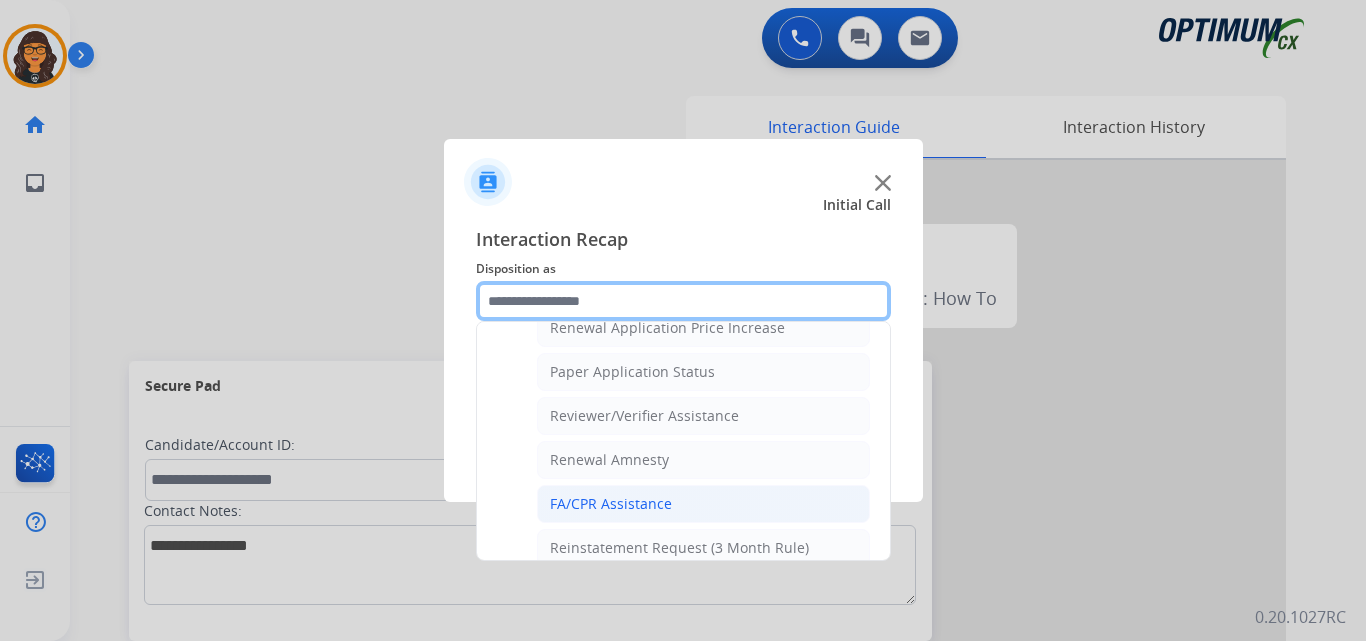 scroll, scrollTop: 736, scrollLeft: 0, axis: vertical 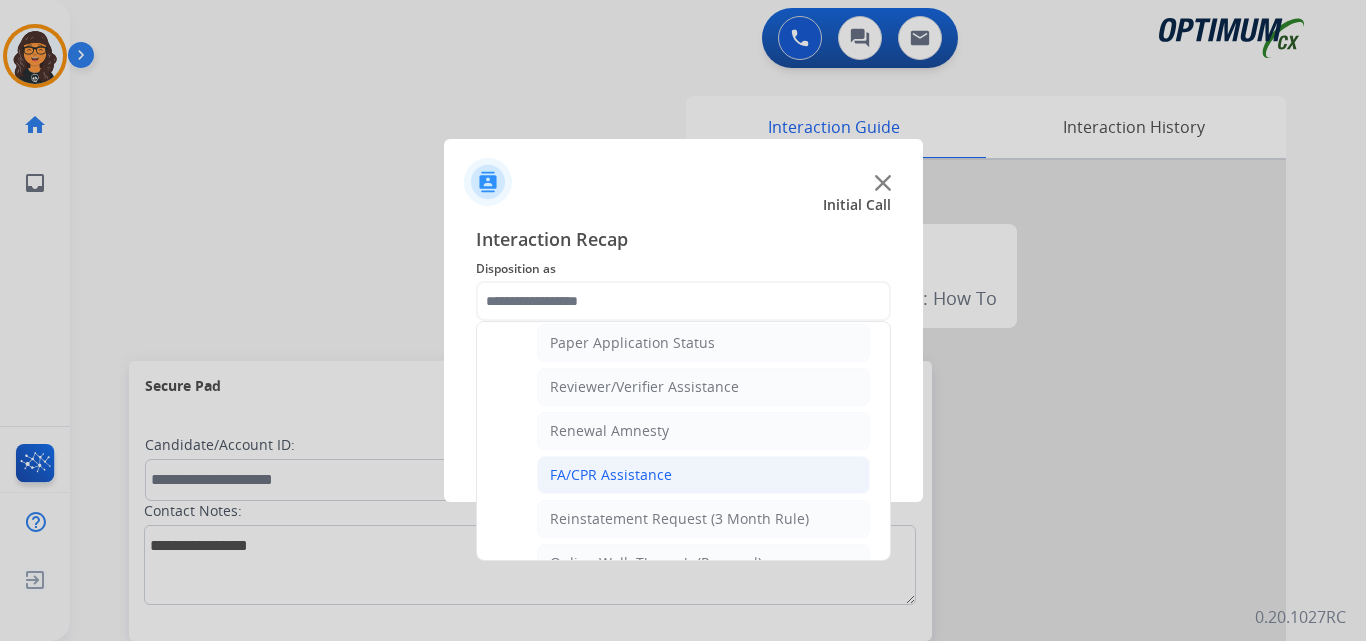 click on "FA/CPR Assistance" 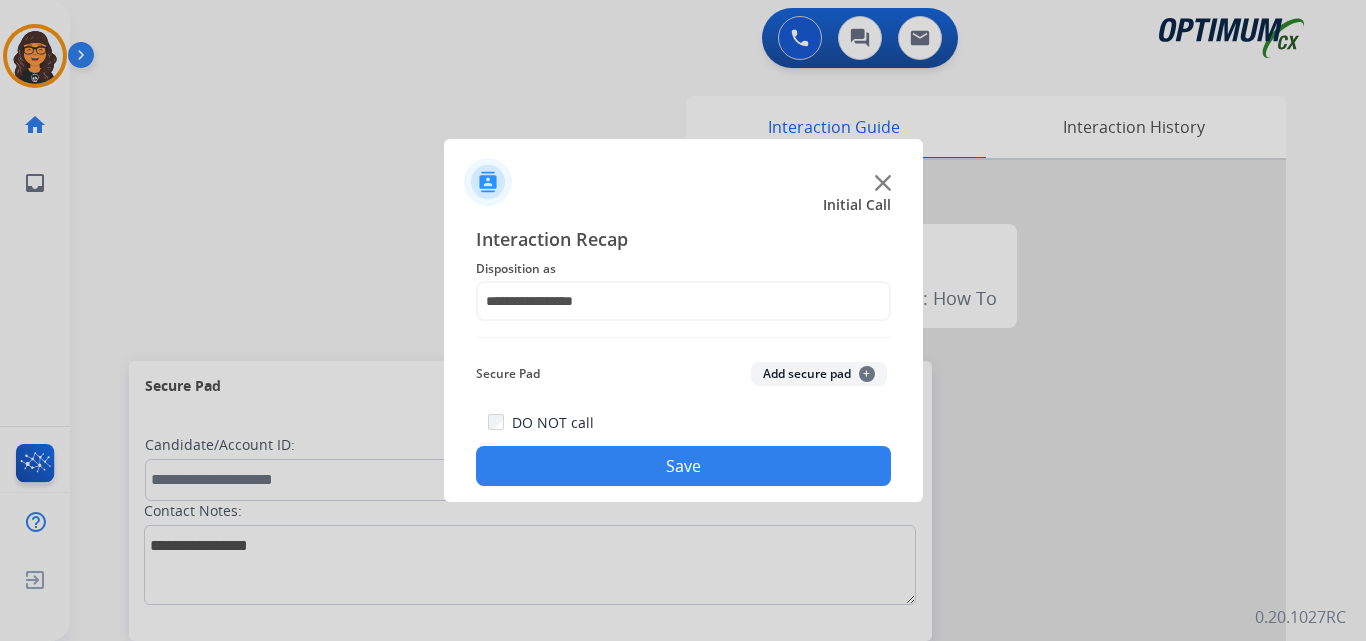 drag, startPoint x: 628, startPoint y: 460, endPoint x: 257, endPoint y: 109, distance: 510.72693 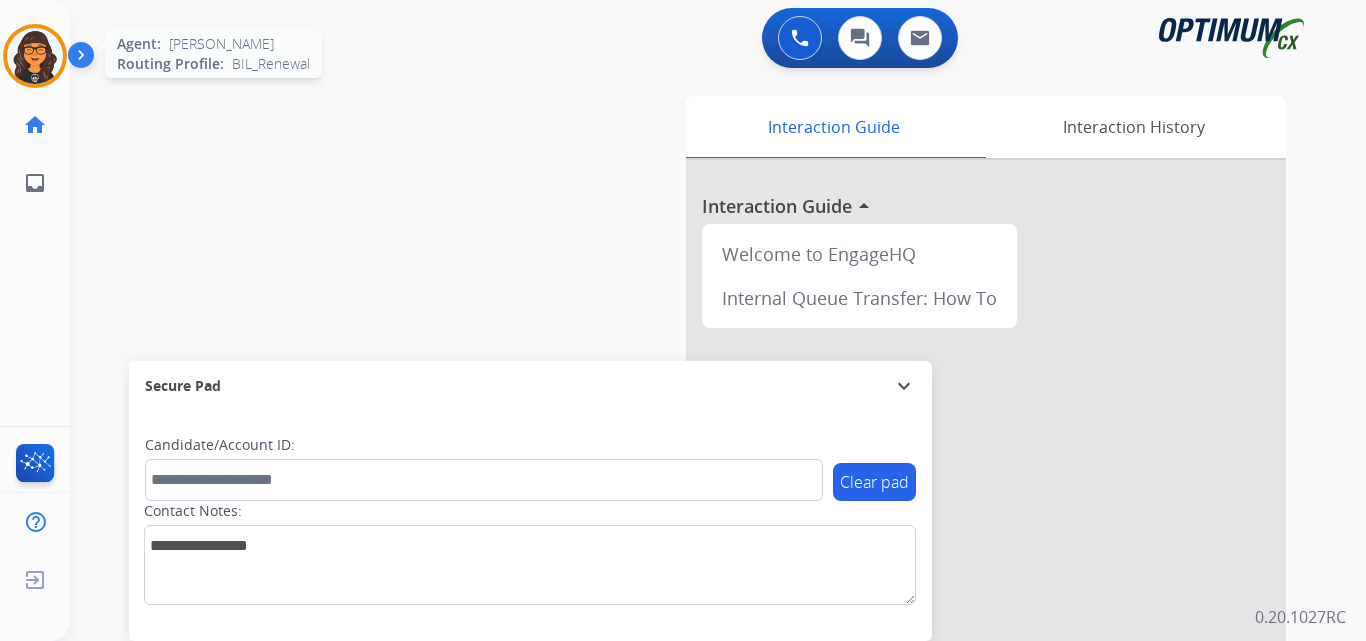 click at bounding box center (35, 56) 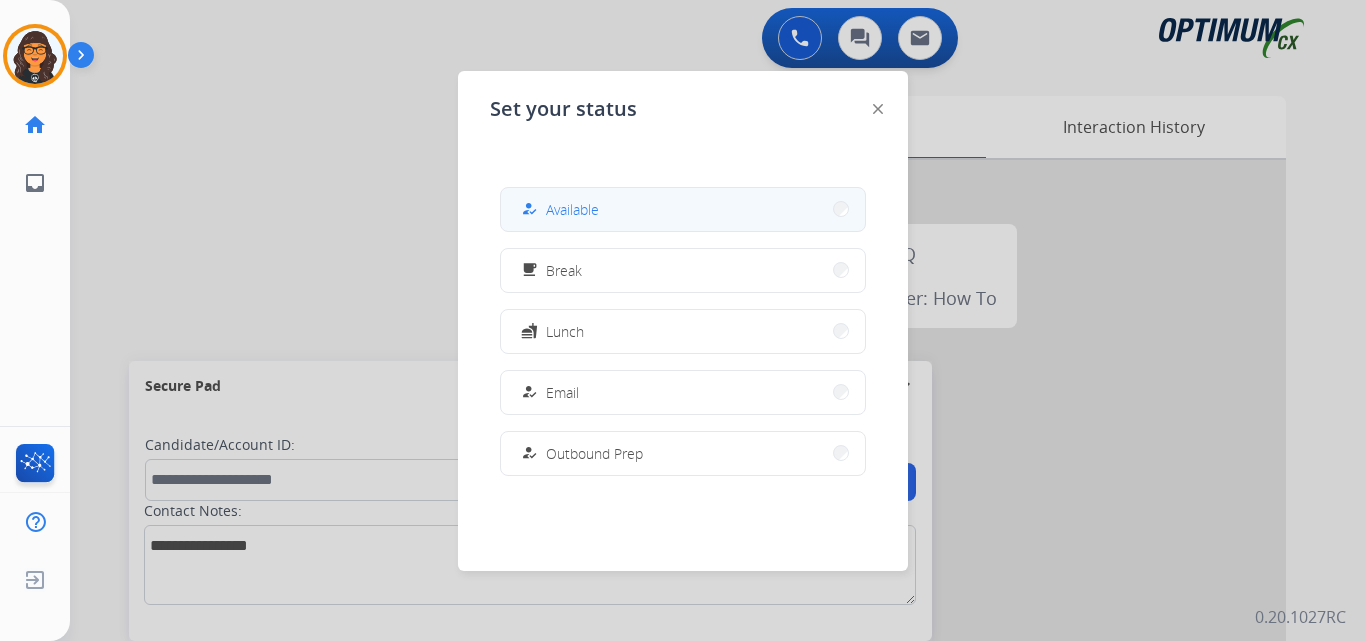 click on "how_to_reg" at bounding box center (531, 209) 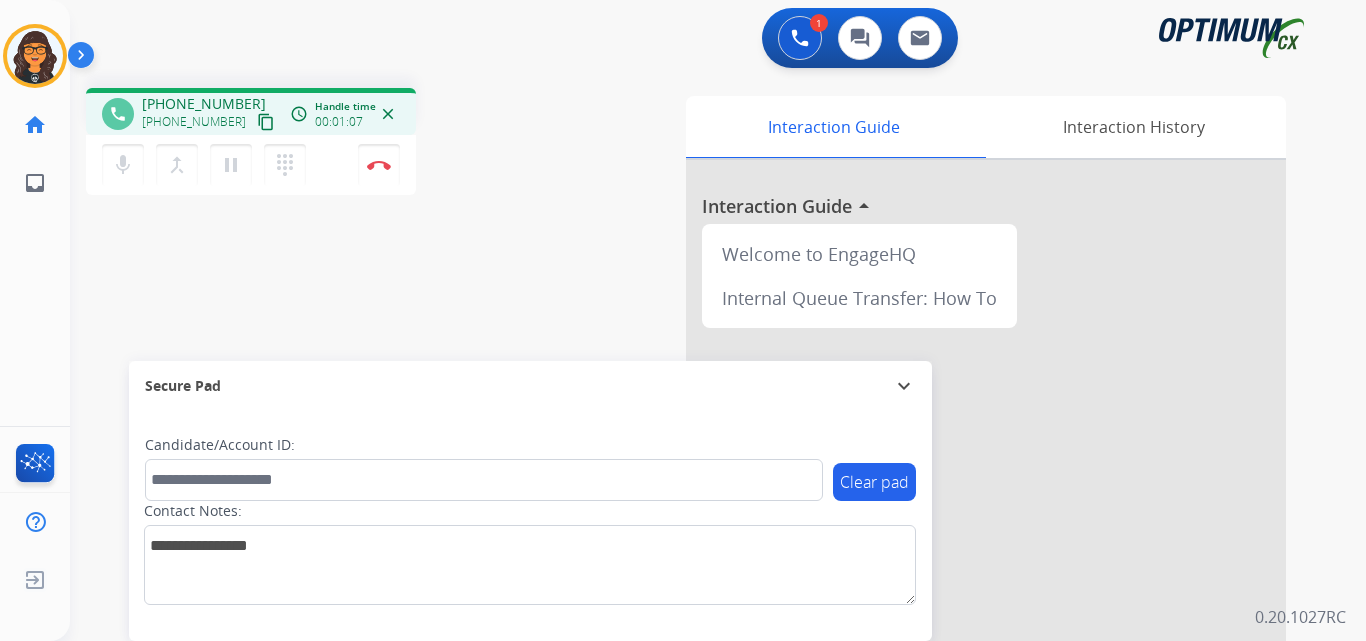 click on "content_copy" at bounding box center (266, 122) 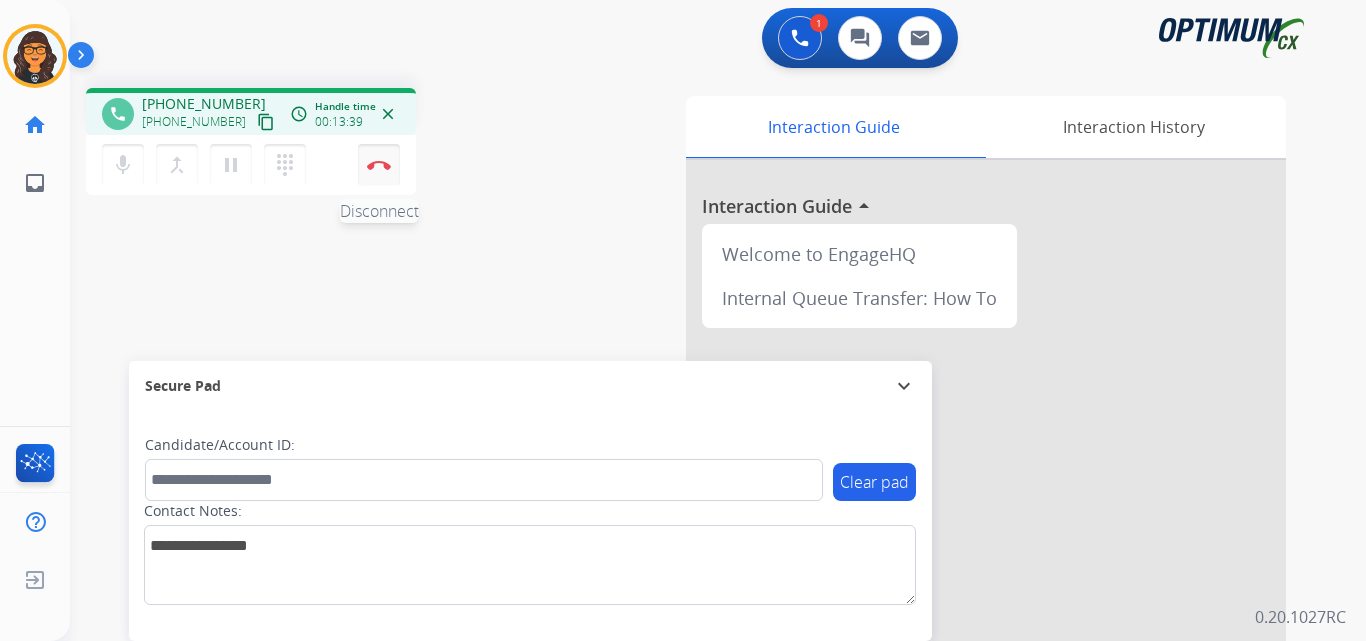click at bounding box center (379, 165) 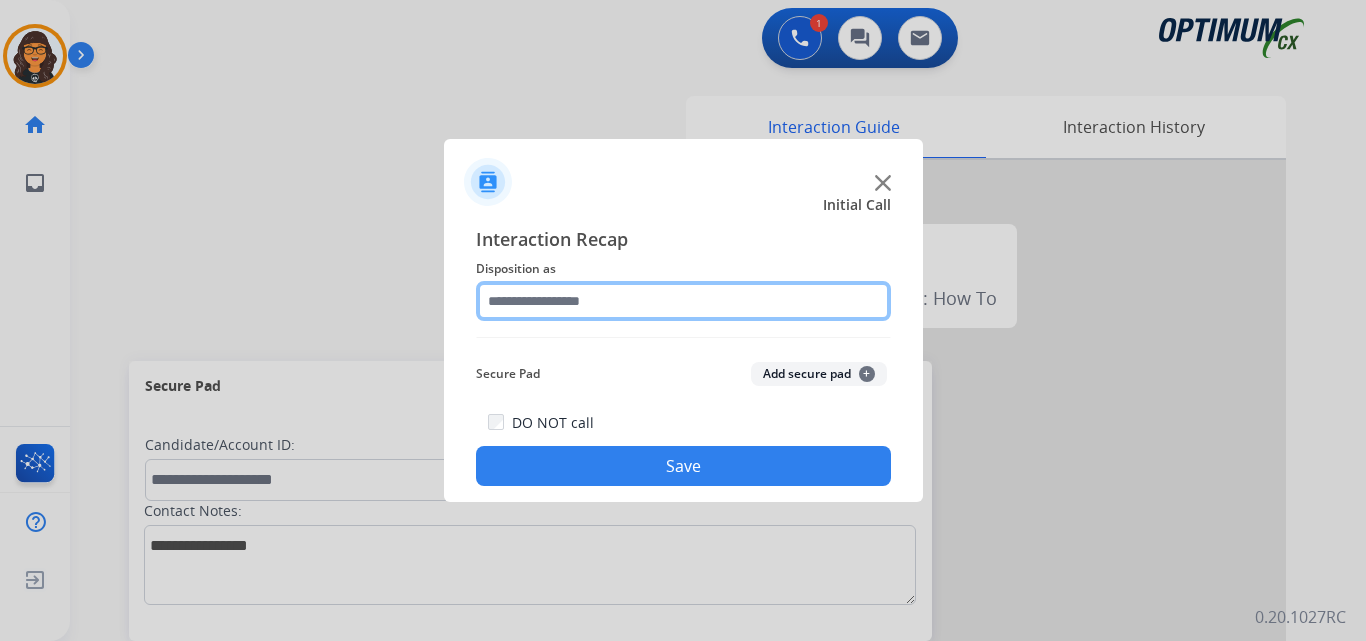 click 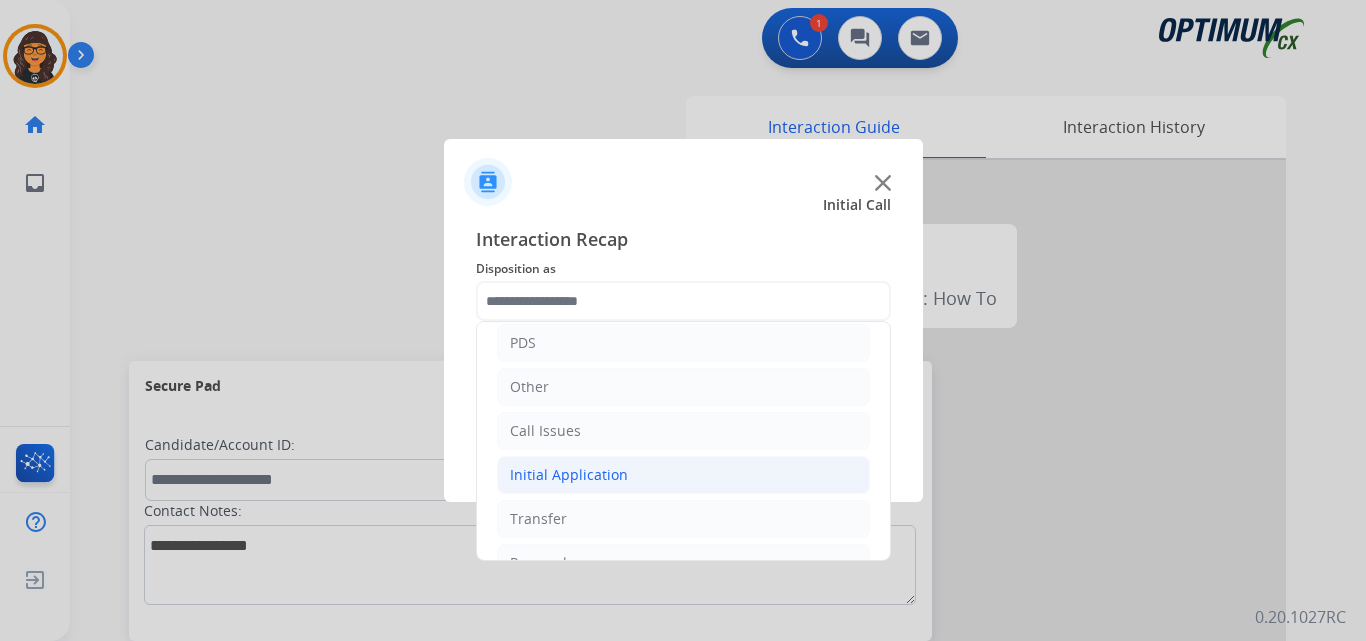 click on "Initial Application" 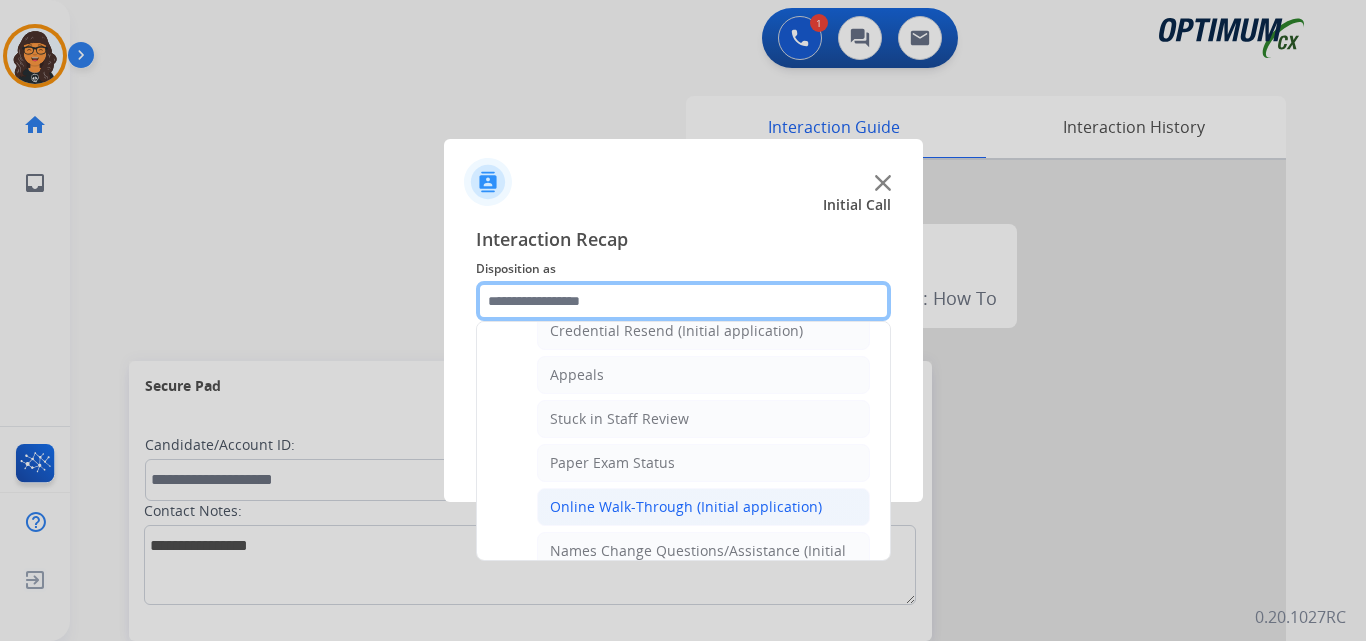 scroll, scrollTop: 300, scrollLeft: 0, axis: vertical 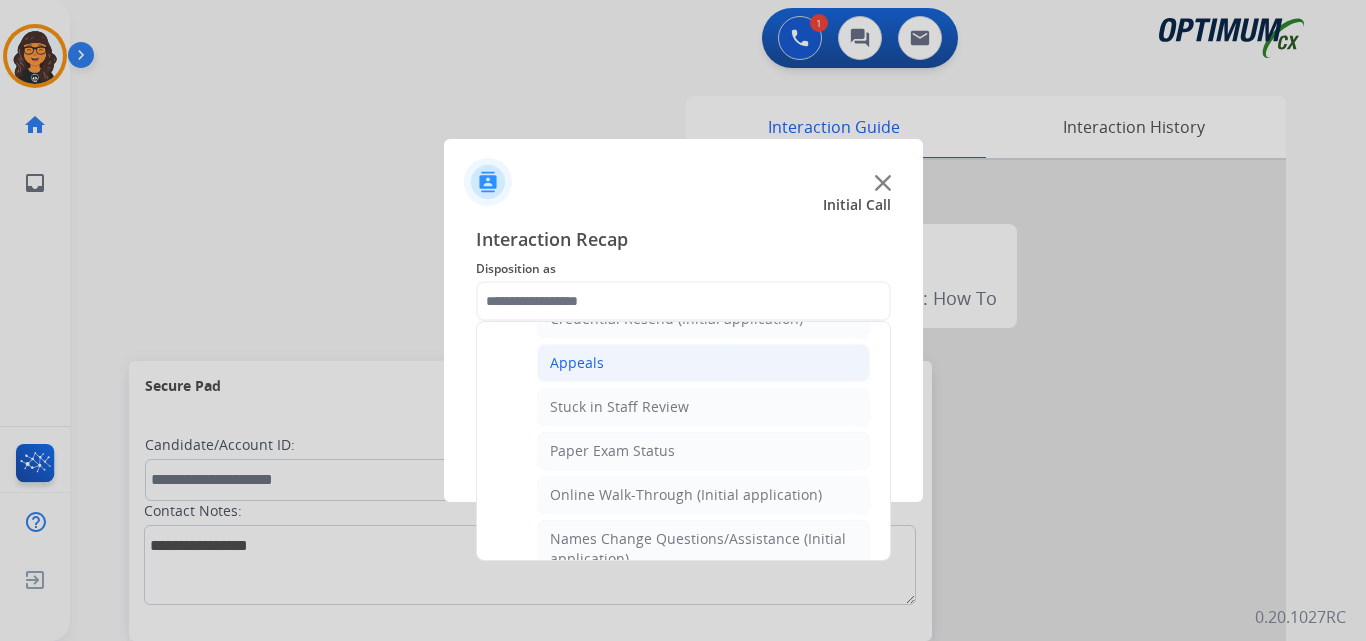 click on "Appeals" 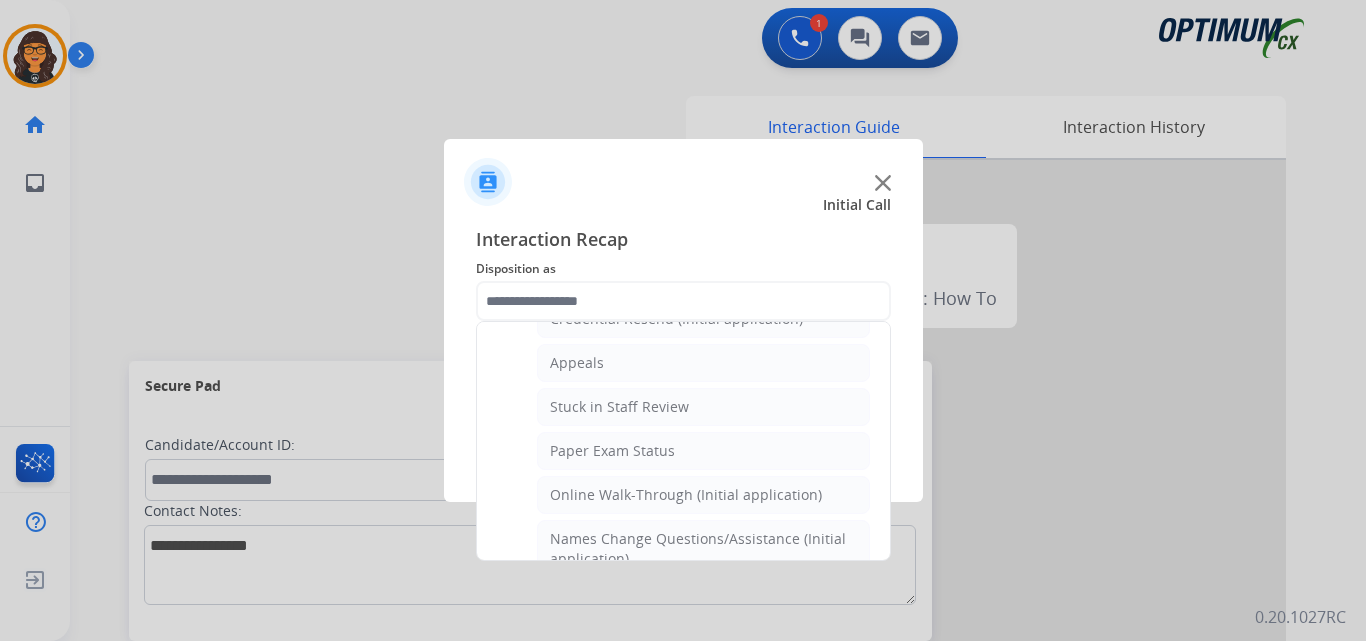 type on "*******" 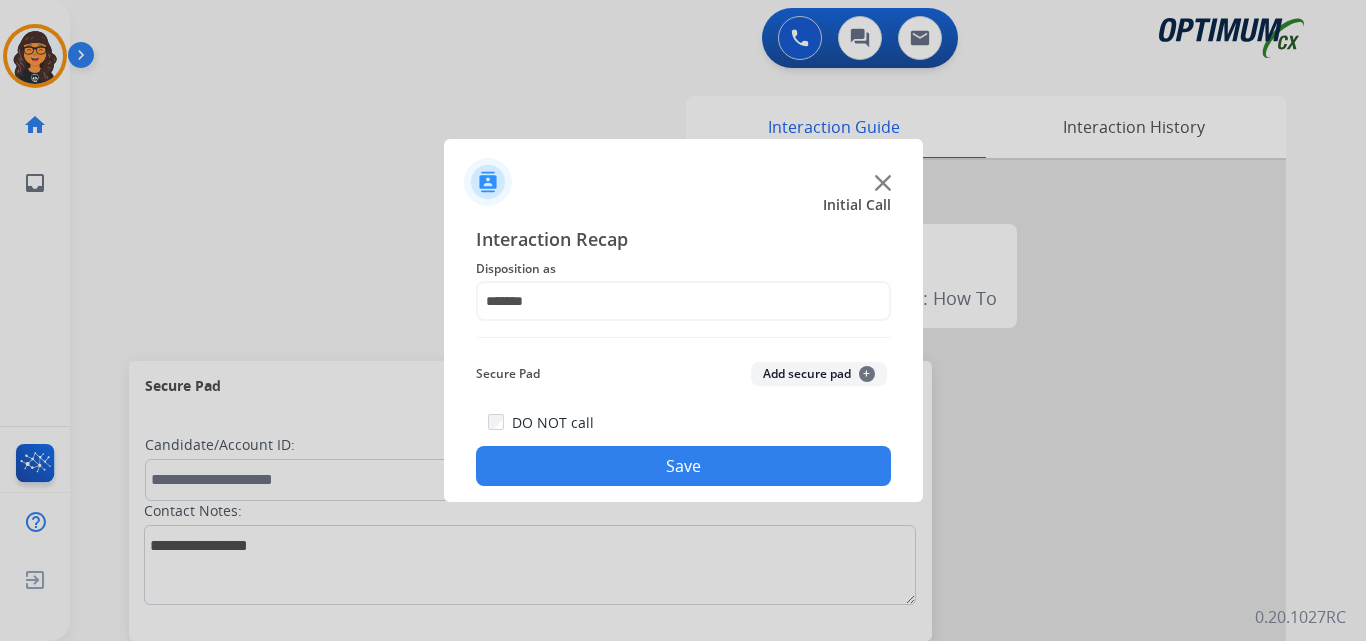 click on "Save" 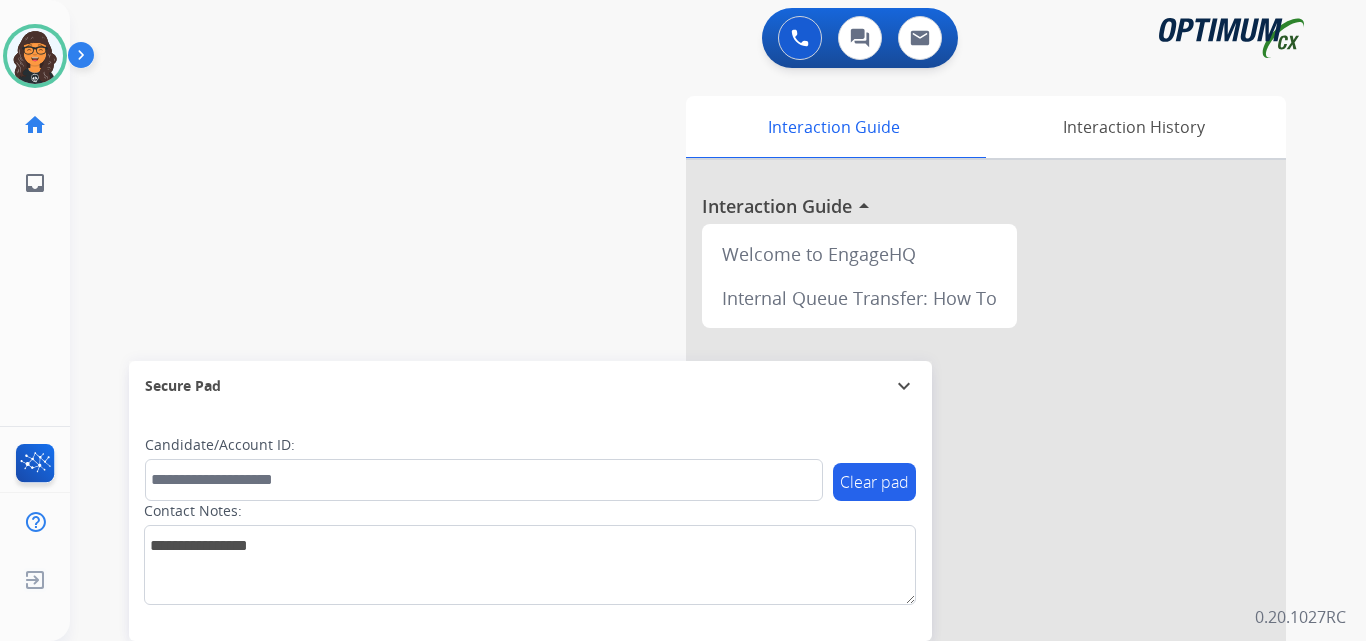 drag, startPoint x: 43, startPoint y: 41, endPoint x: 68, endPoint y: 49, distance: 26.24881 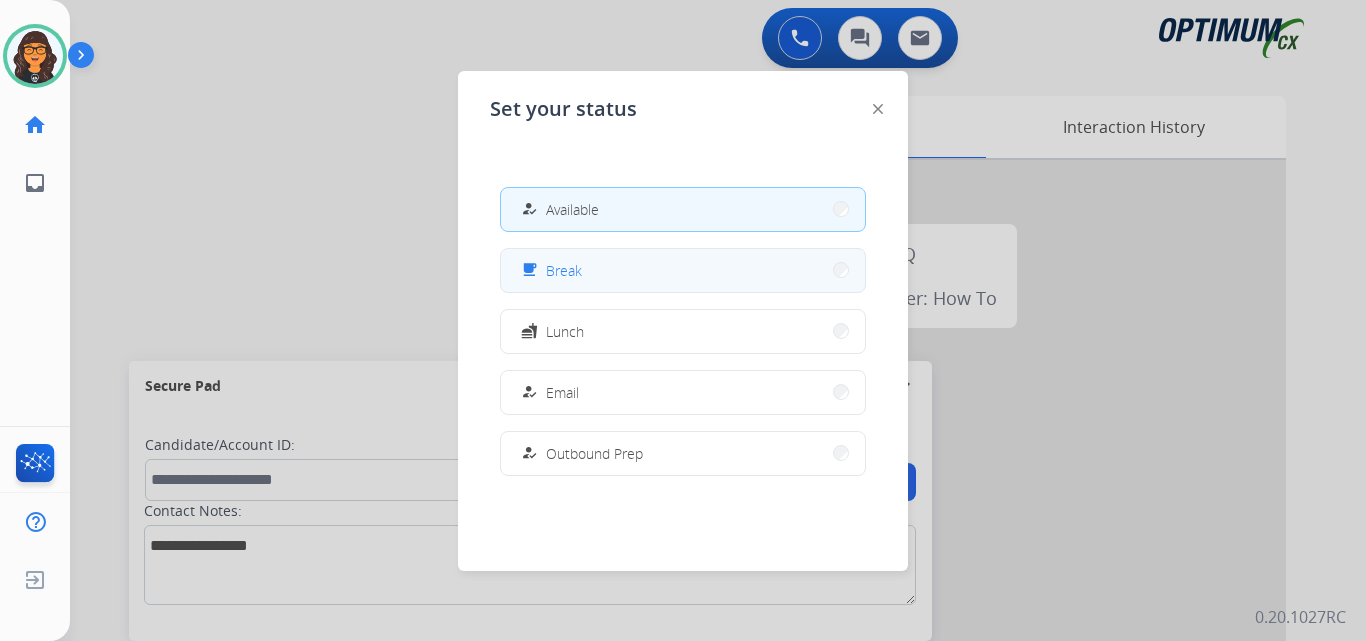 click on "free_breakfast Break" at bounding box center (683, 270) 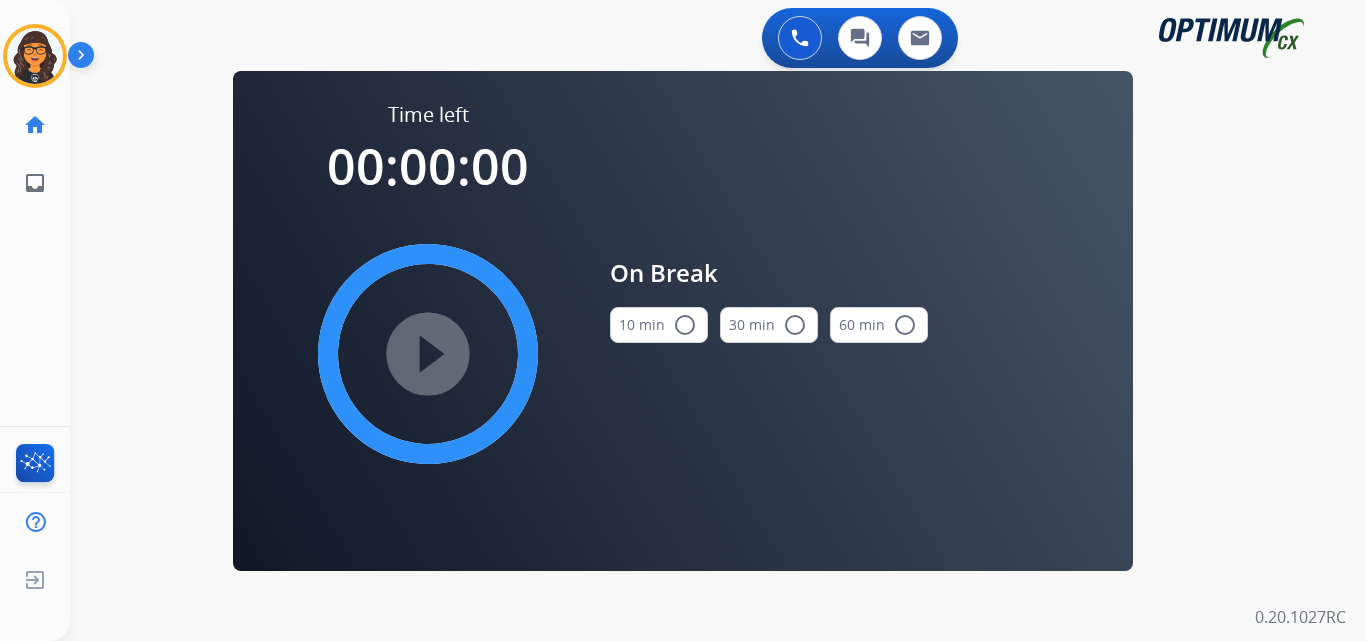 click on "radio_button_unchecked" at bounding box center (685, 325) 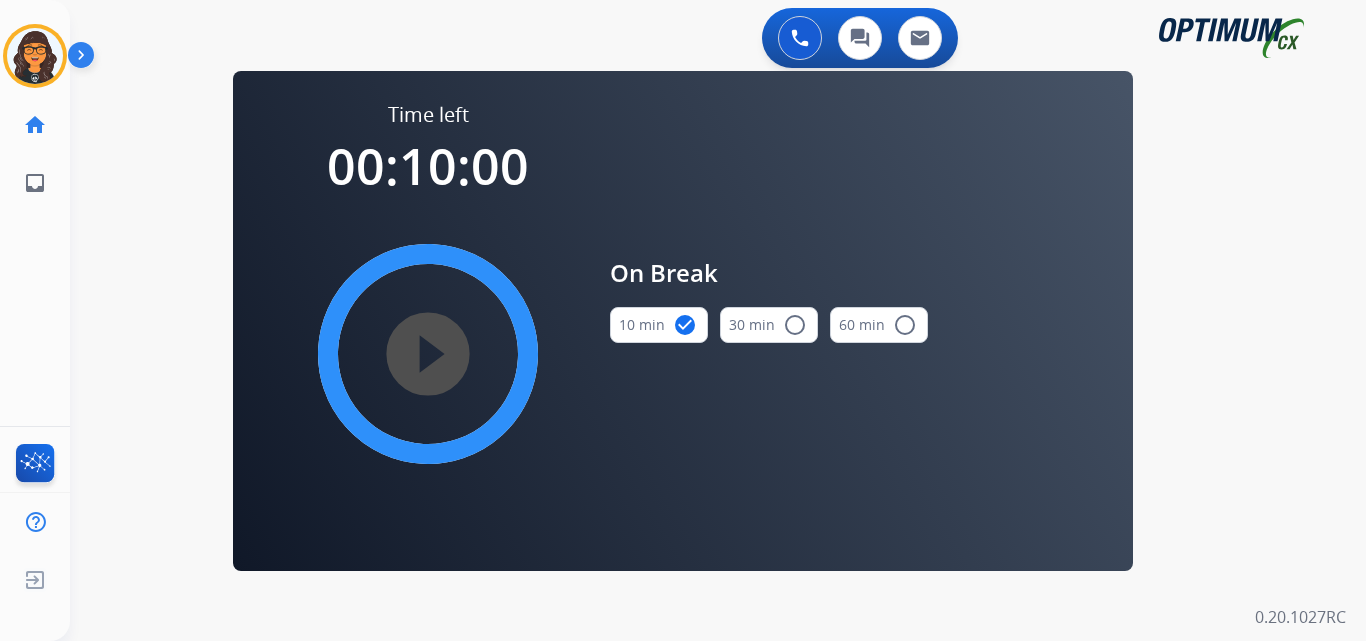 click on "play_circle_filled" at bounding box center [428, 354] 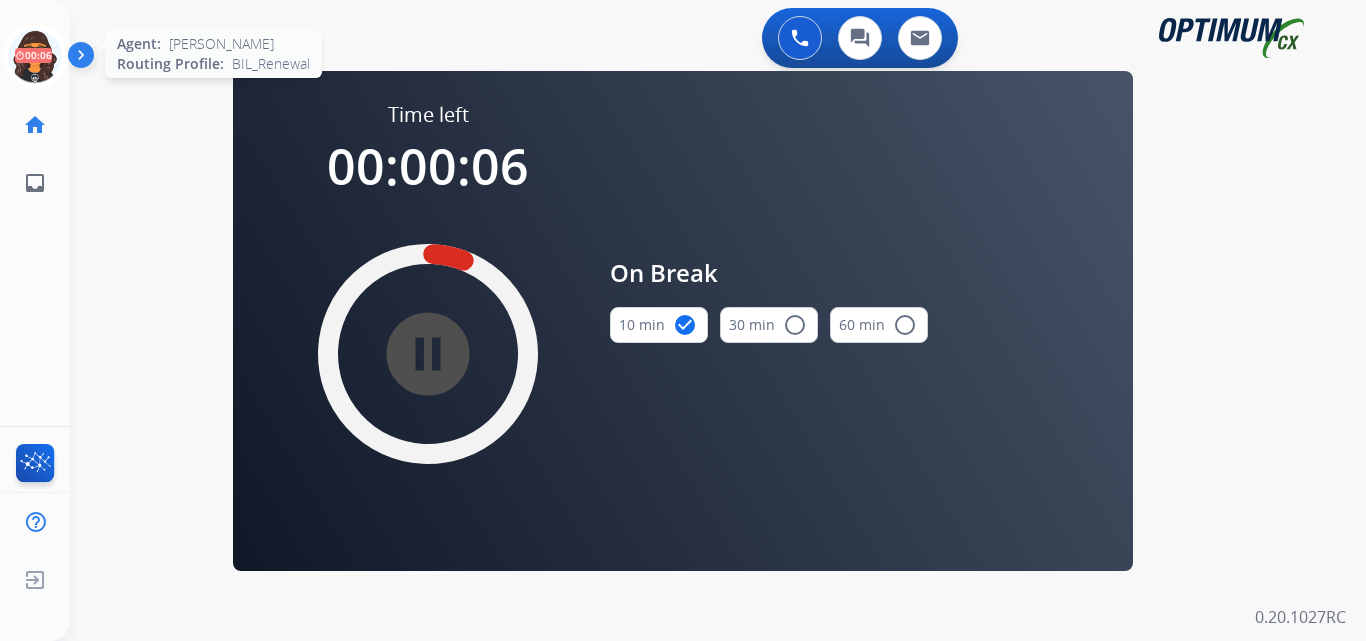 click 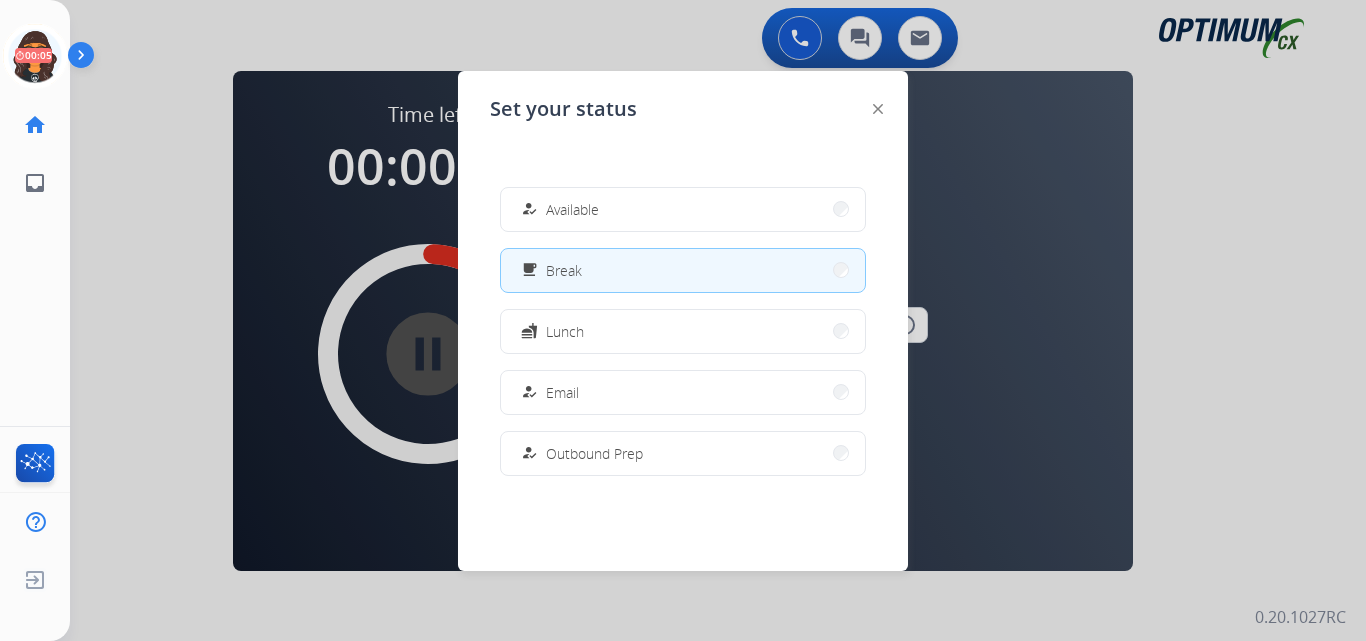 click on "how_to_reg" at bounding box center (529, 209) 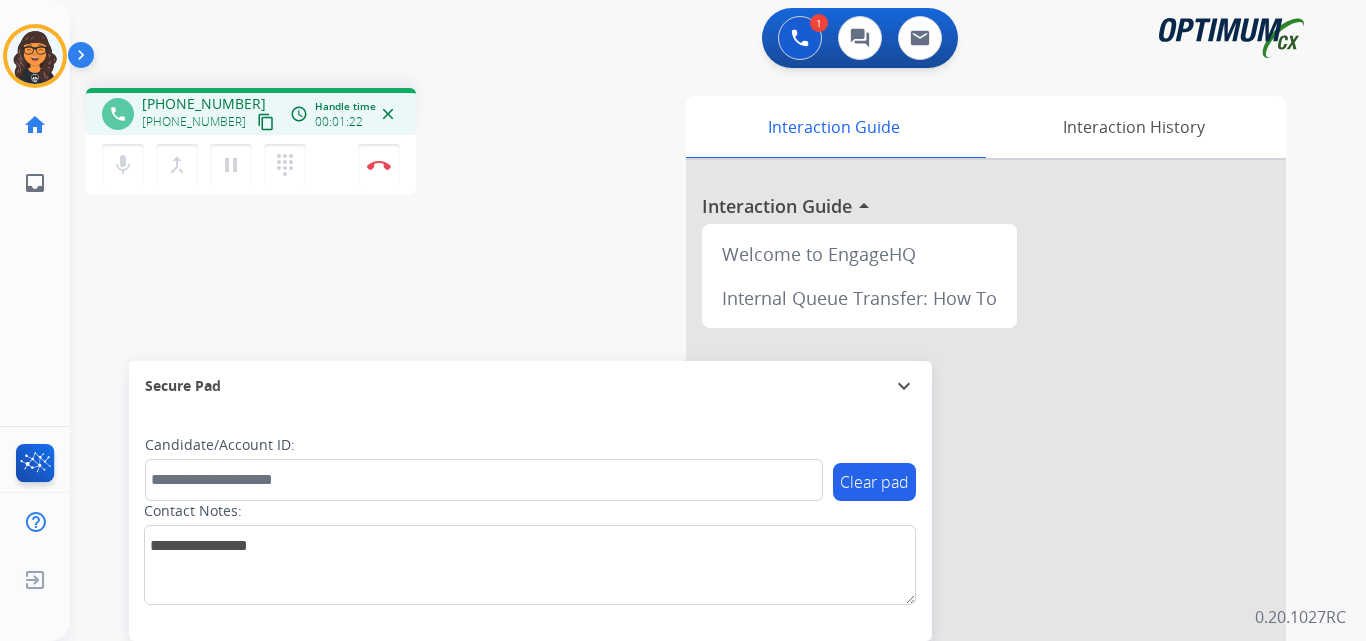 drag, startPoint x: 249, startPoint y: 120, endPoint x: 259, endPoint y: 92, distance: 29.732138 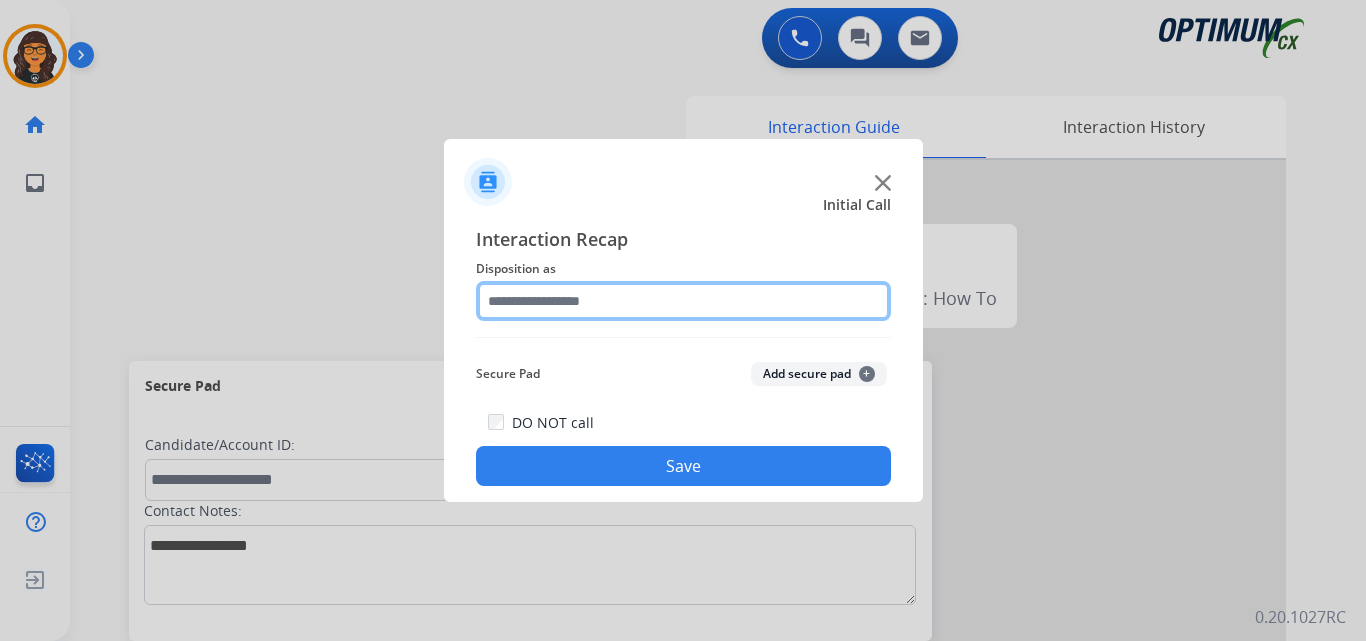 click 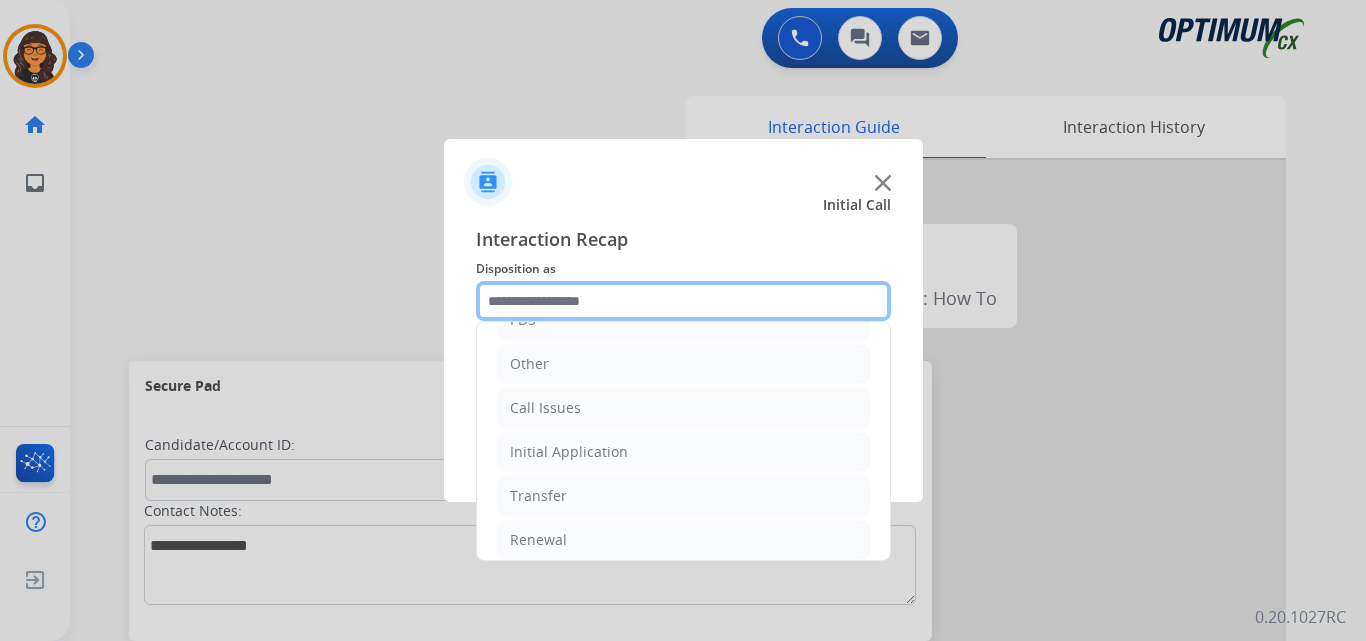 scroll, scrollTop: 136, scrollLeft: 0, axis: vertical 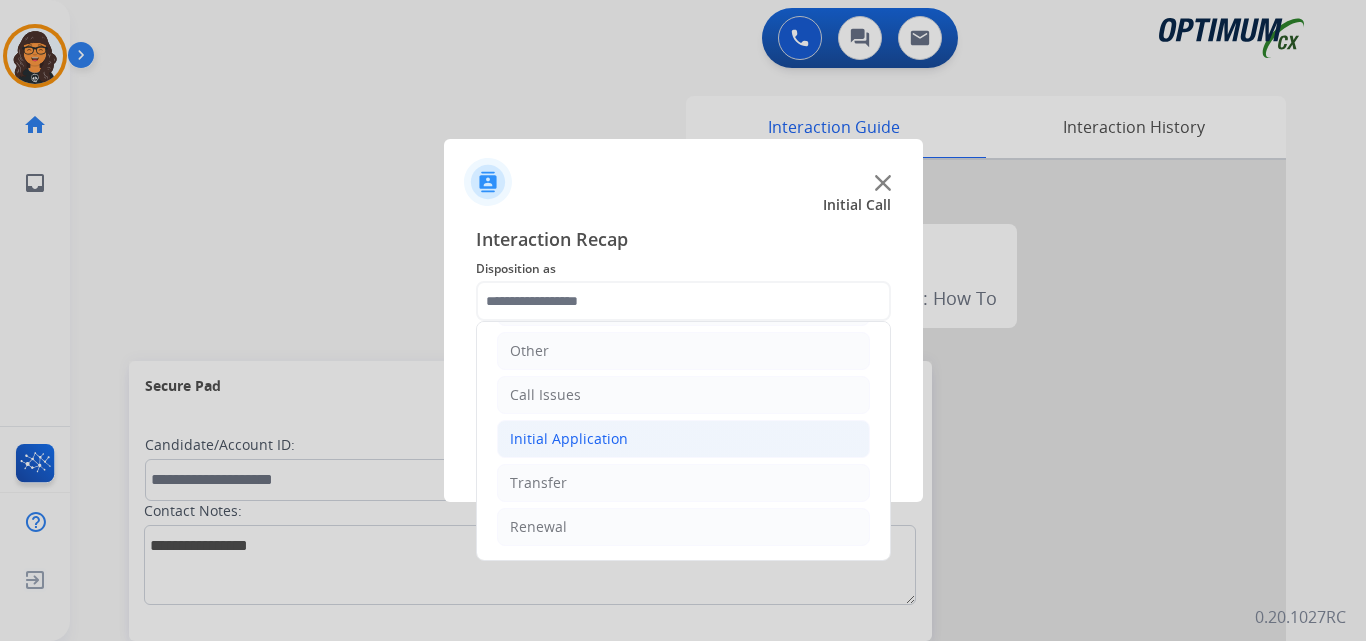 click on "Initial Application" 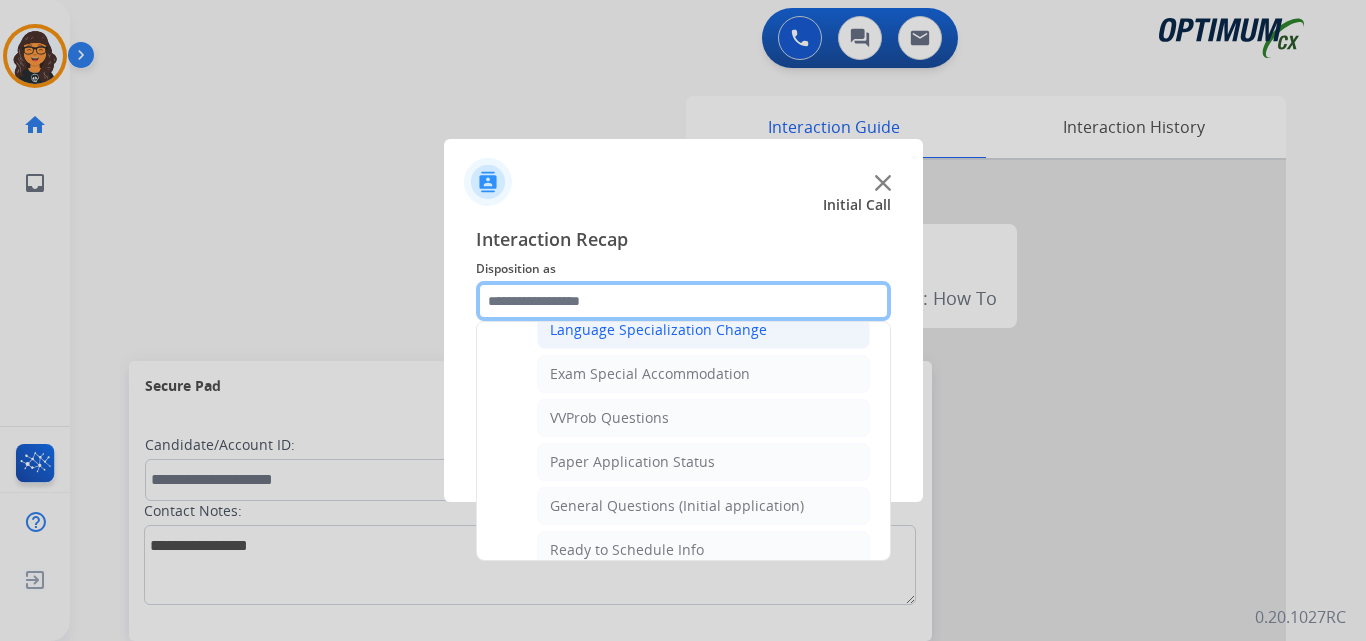 scroll, scrollTop: 1012, scrollLeft: 0, axis: vertical 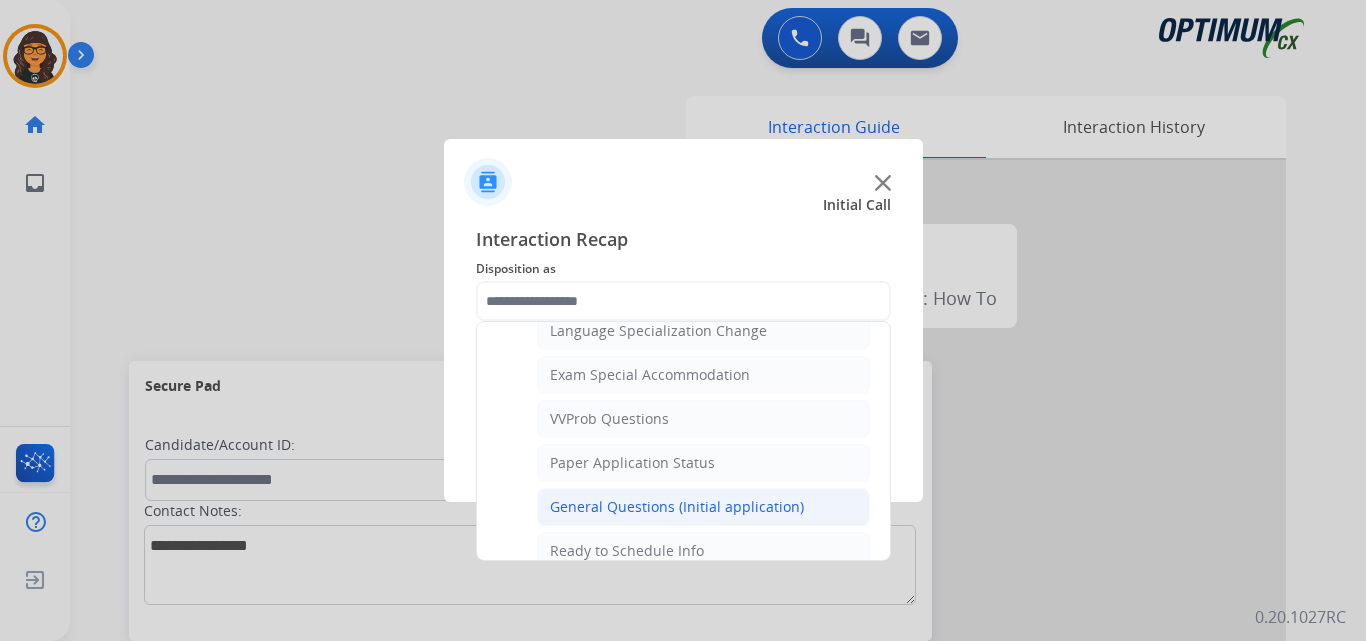 click on "General Questions (Initial application)" 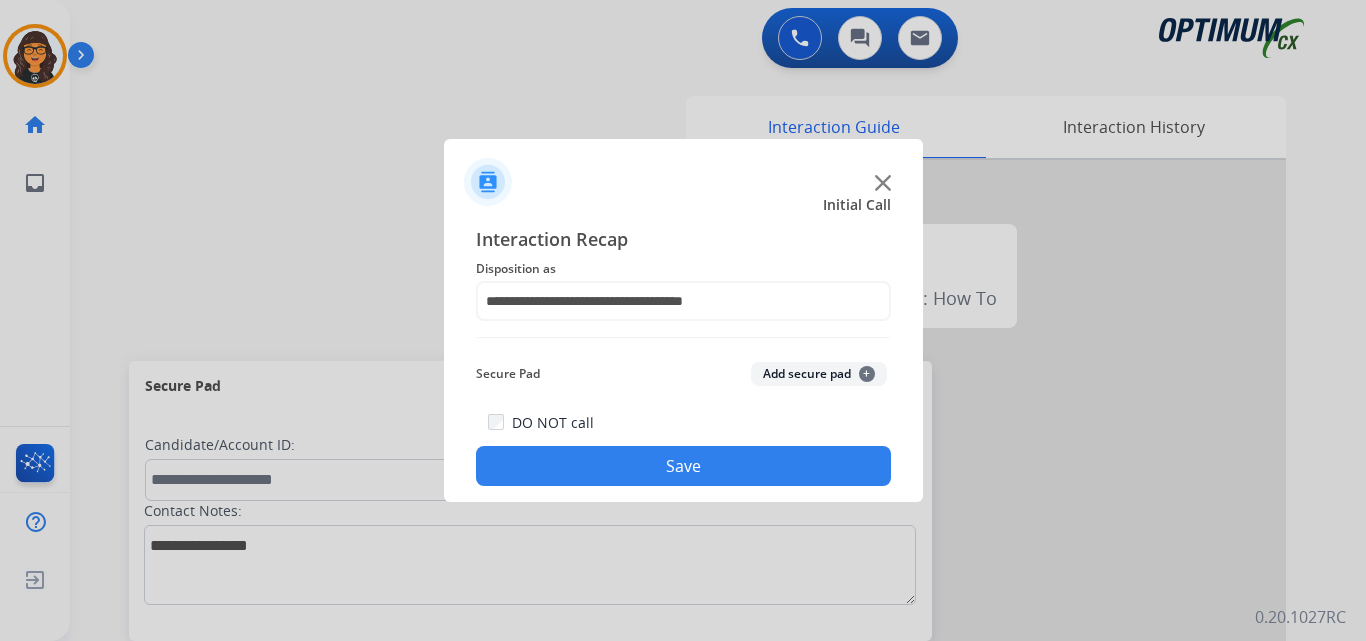 click on "Save" 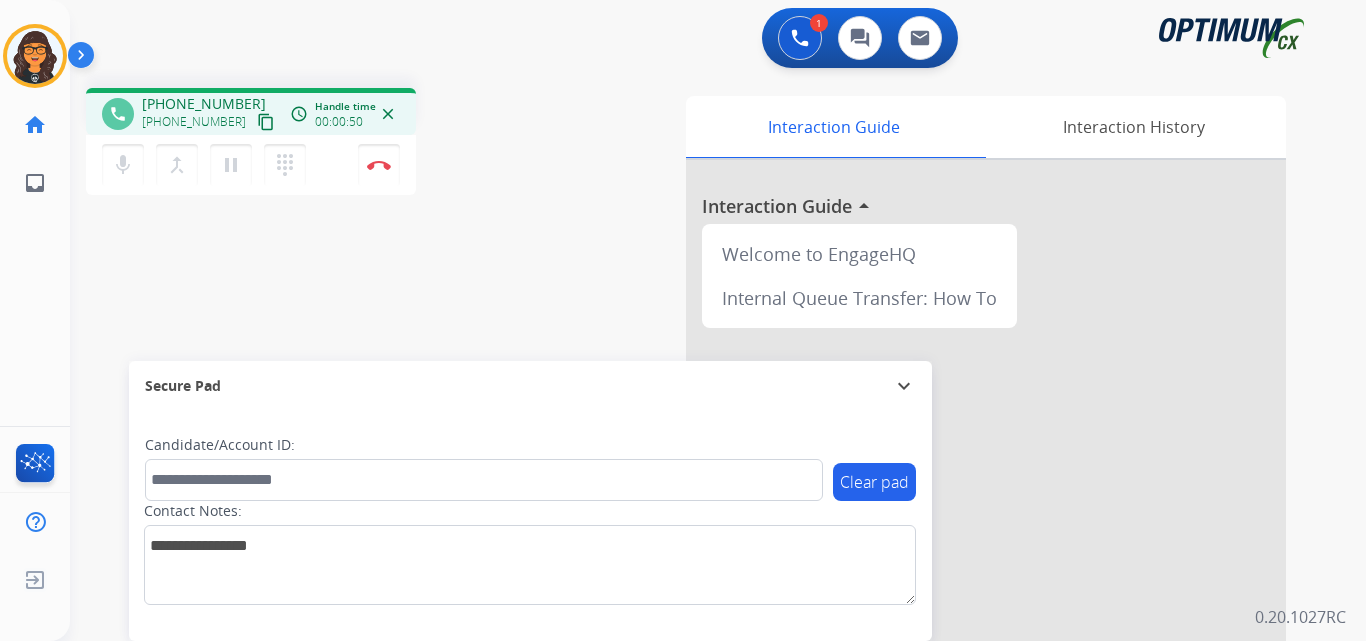 click on "content_copy" at bounding box center (266, 122) 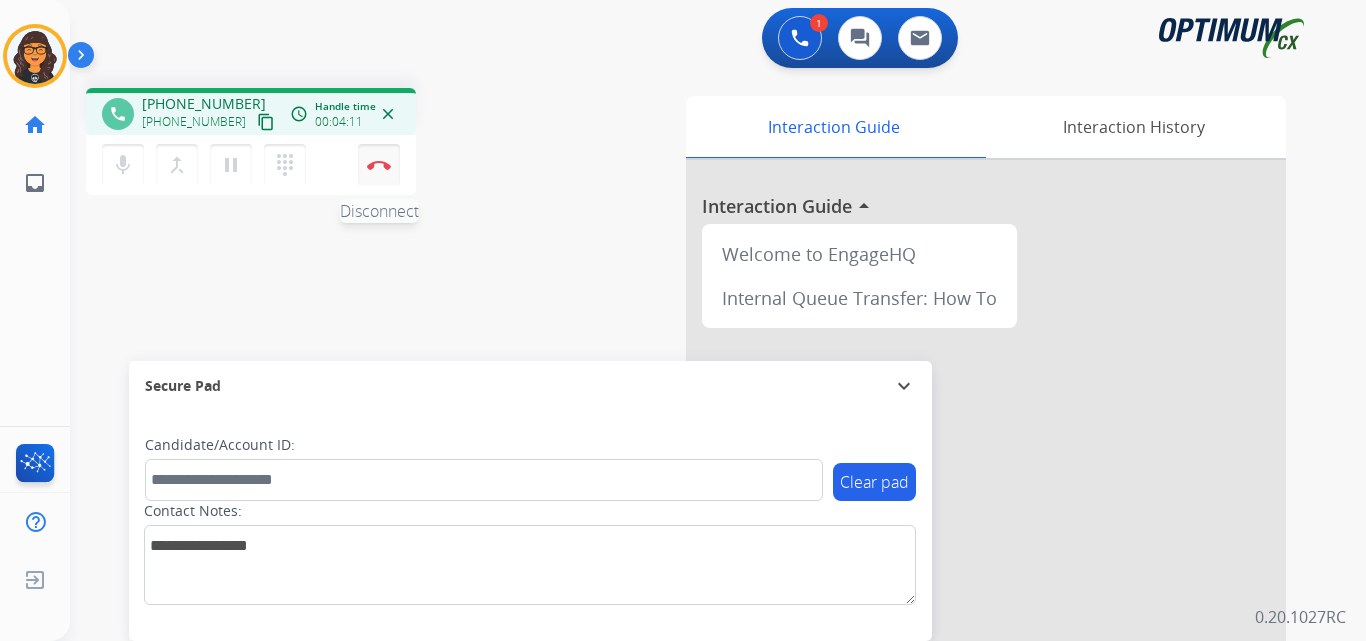 click at bounding box center [379, 165] 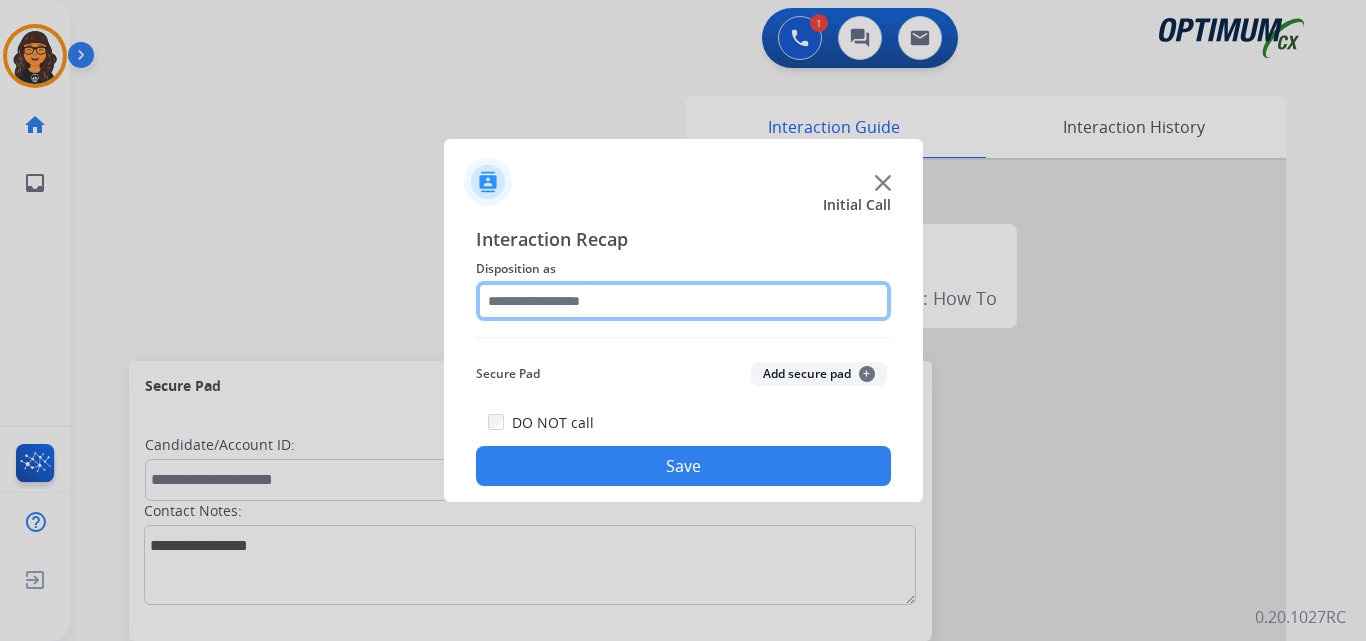 click 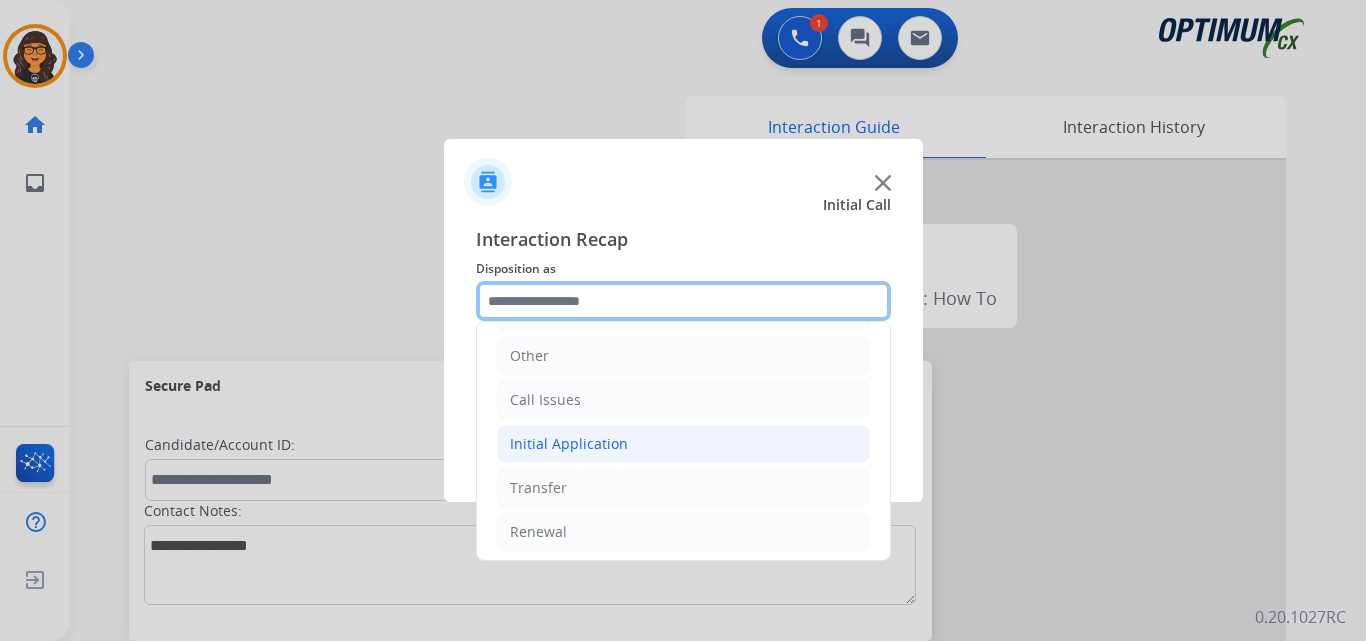 scroll, scrollTop: 136, scrollLeft: 0, axis: vertical 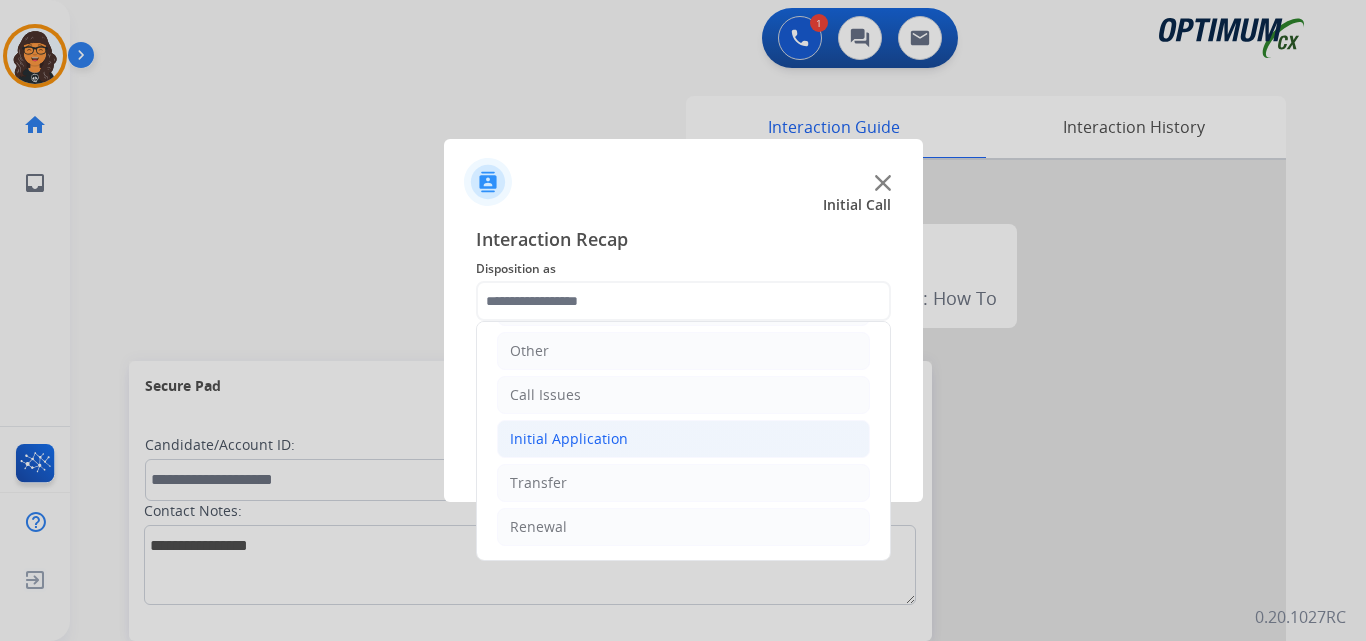 click on "Initial Application" 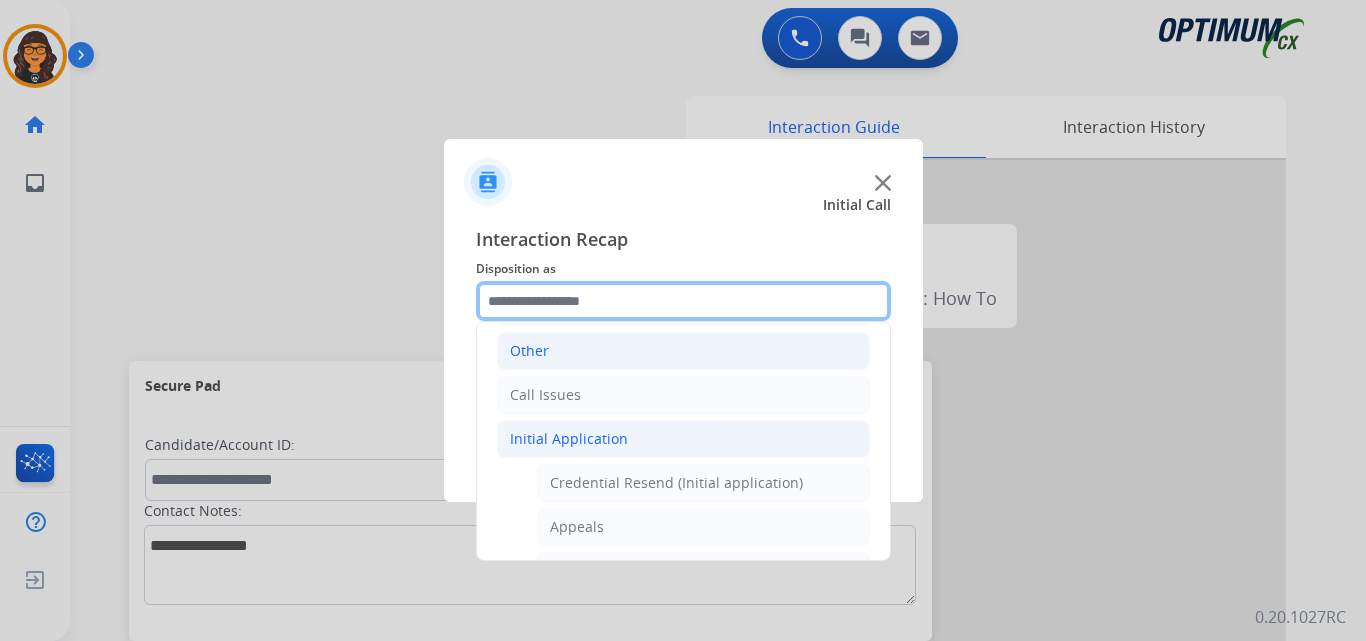 scroll, scrollTop: 236, scrollLeft: 0, axis: vertical 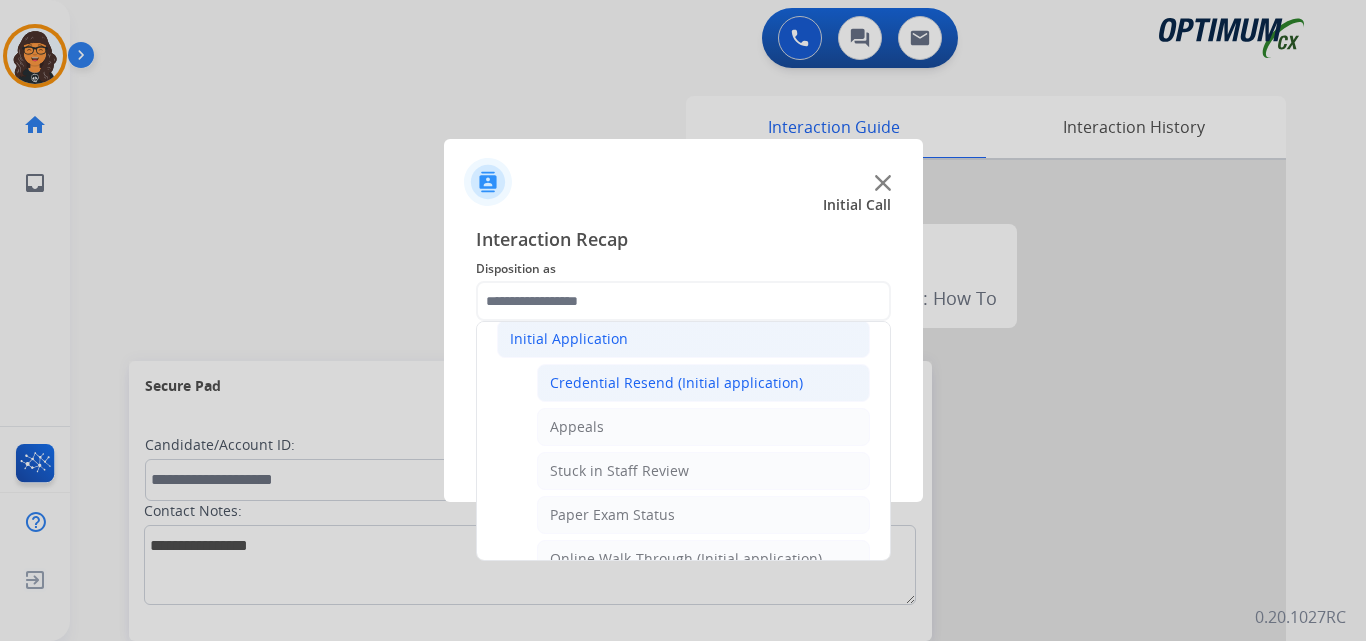 click on "Credential Resend (Initial application)" 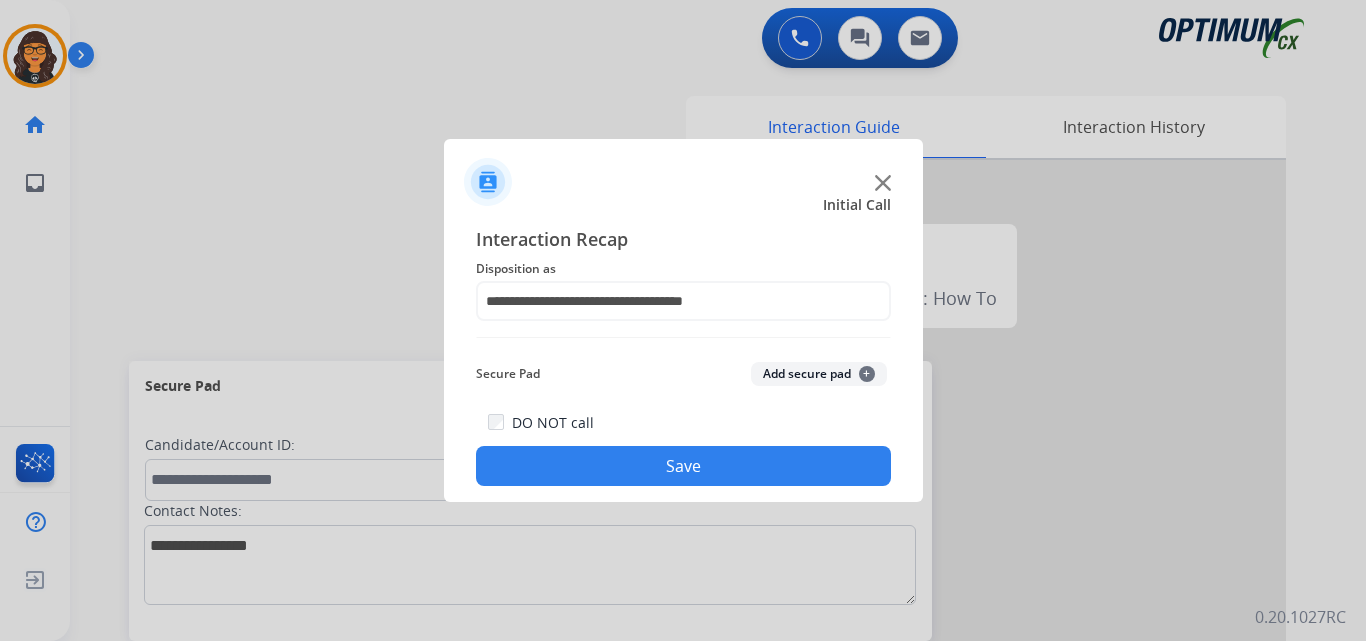 click on "Save" 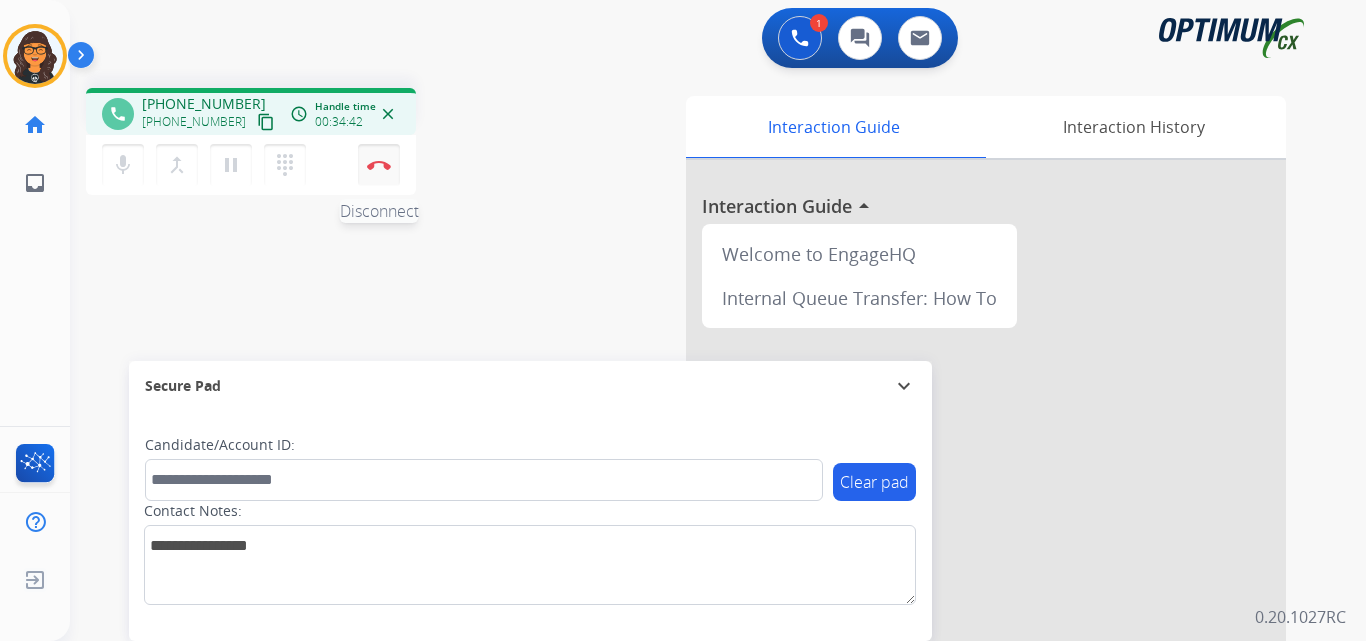 click on "Disconnect" at bounding box center (379, 165) 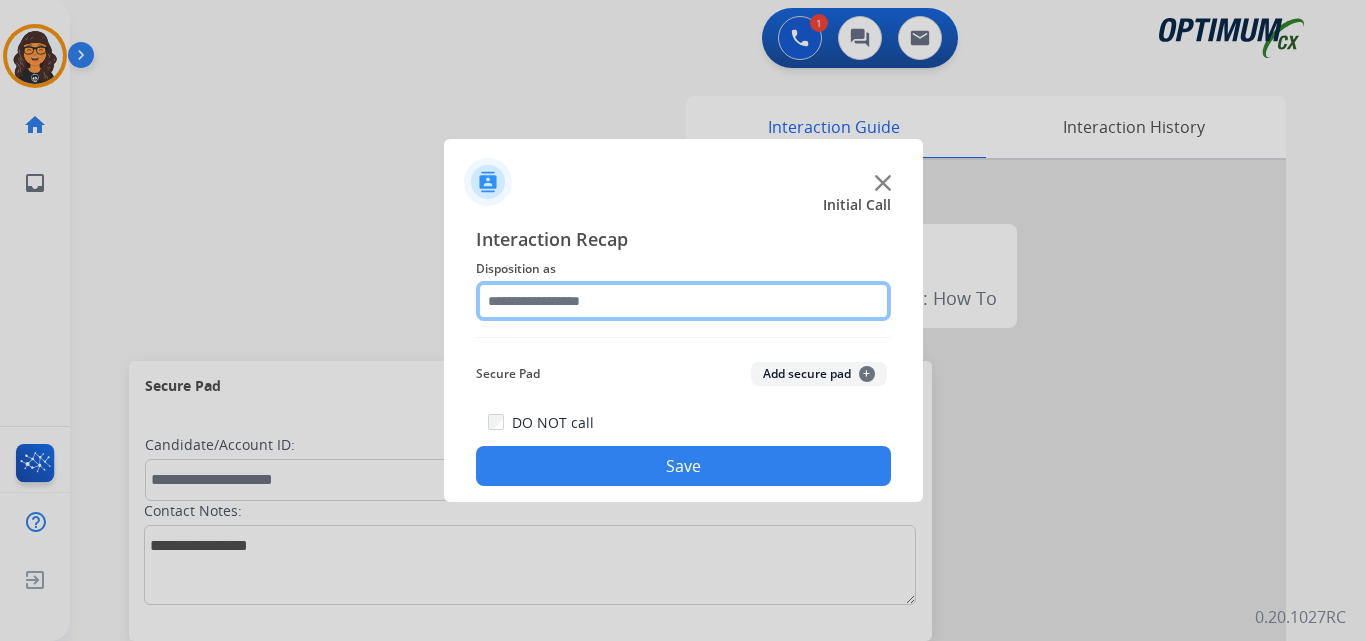 click 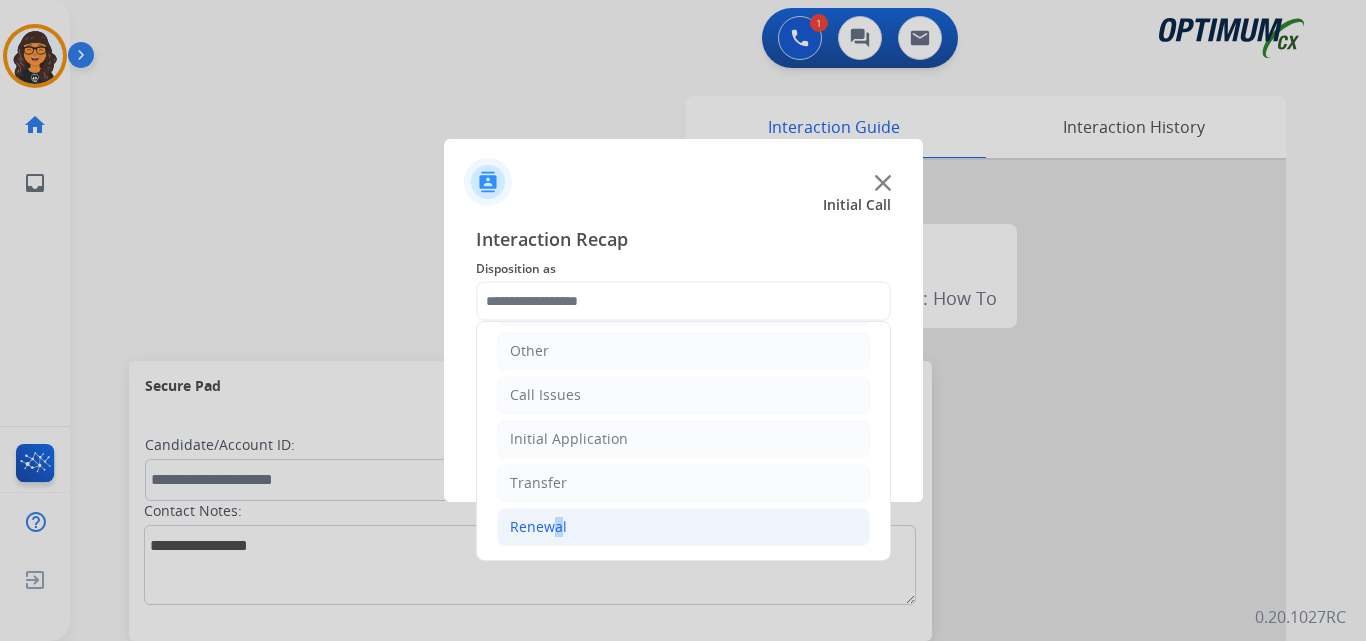 click on "Renewal" 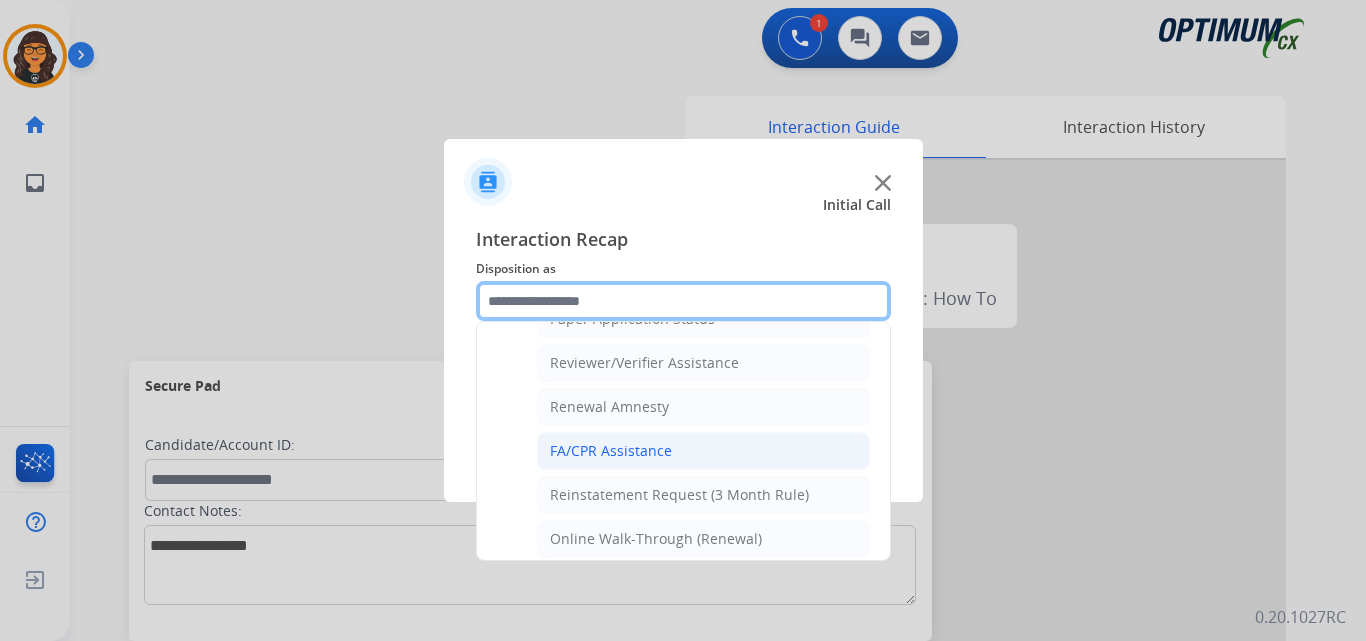 scroll, scrollTop: 772, scrollLeft: 0, axis: vertical 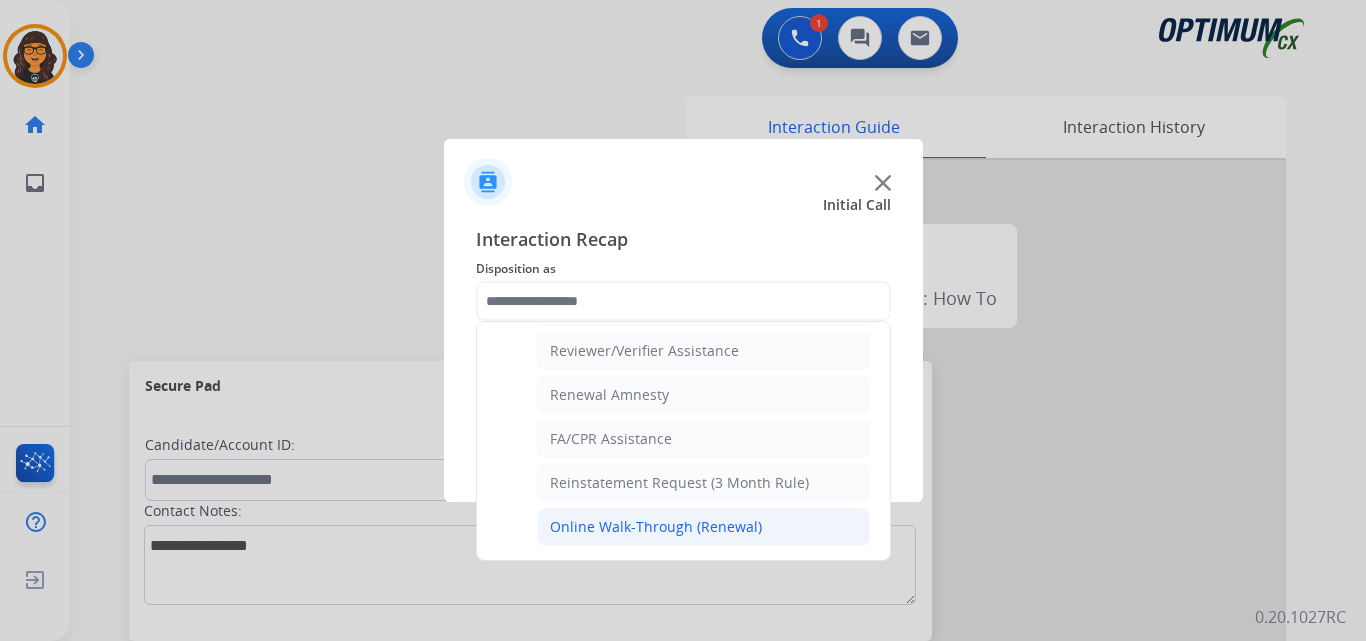 click on "Online Walk-Through (Renewal)" 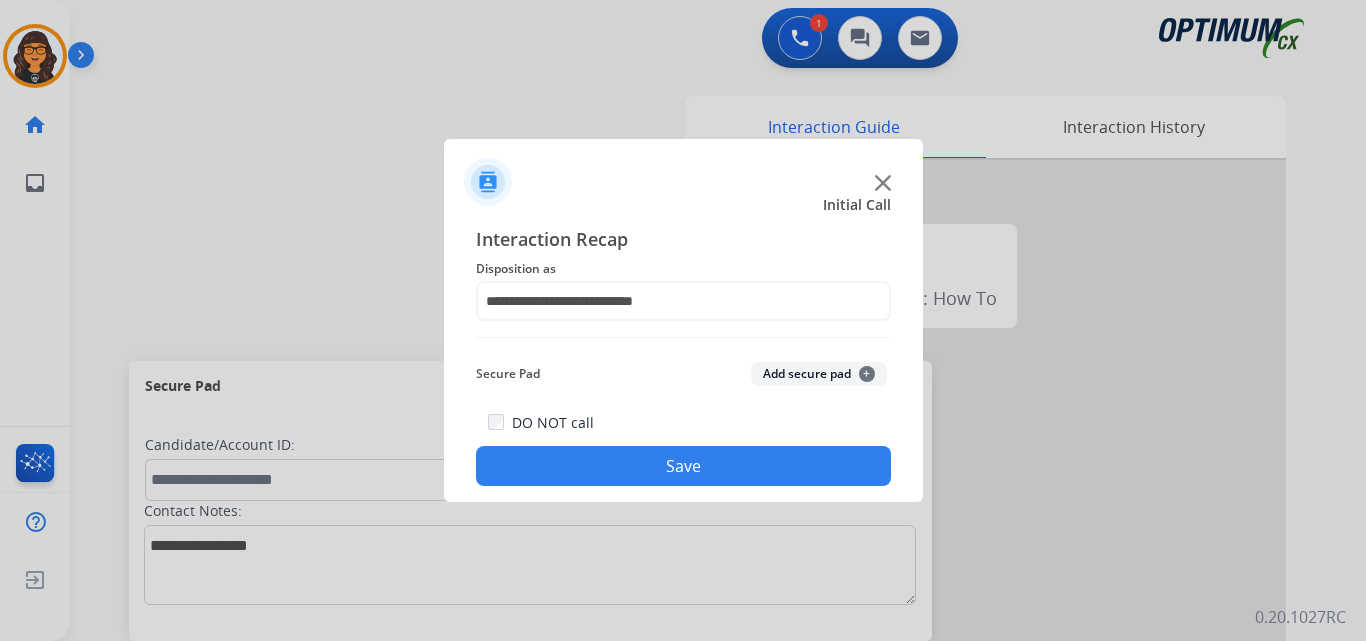 click on "Save" 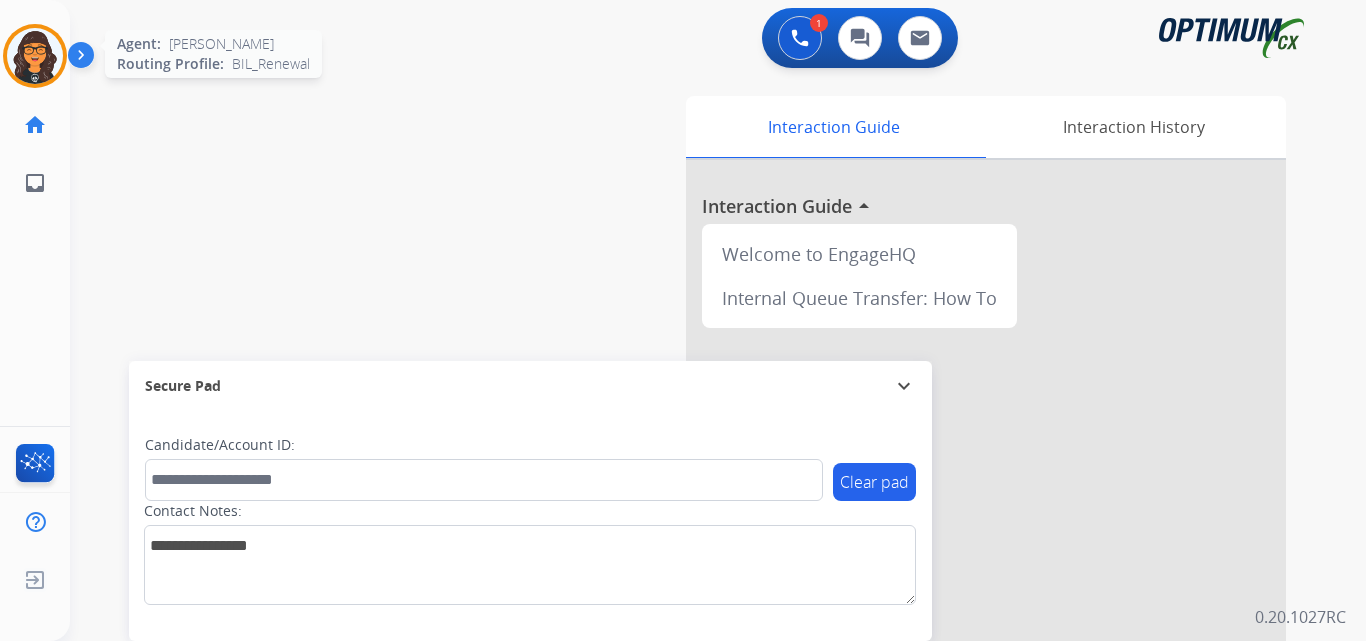click at bounding box center [35, 56] 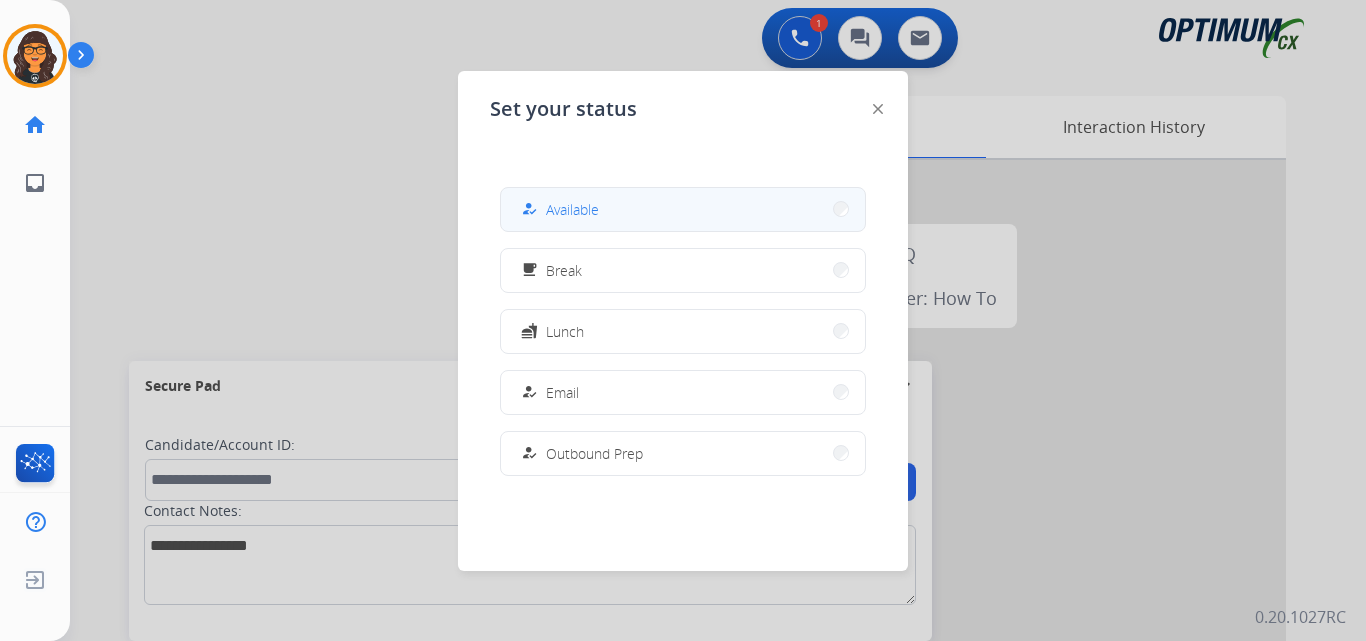 click on "how_to_reg" at bounding box center [531, 209] 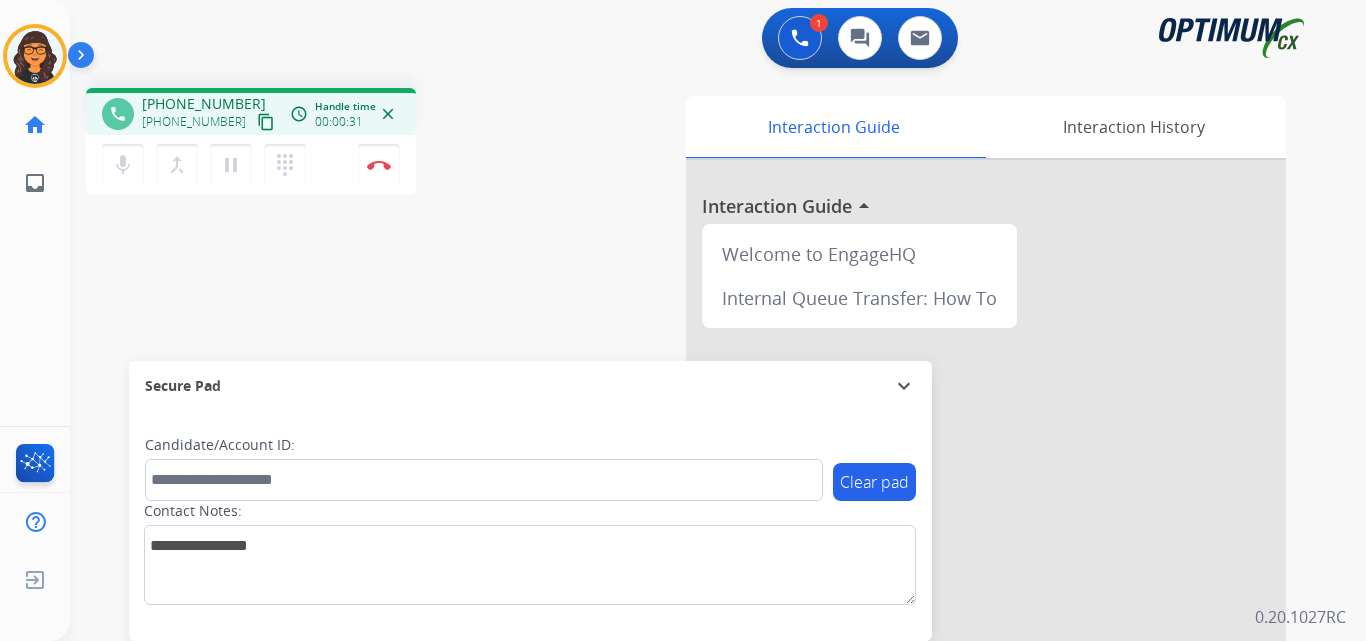 click on "content_copy" at bounding box center (266, 122) 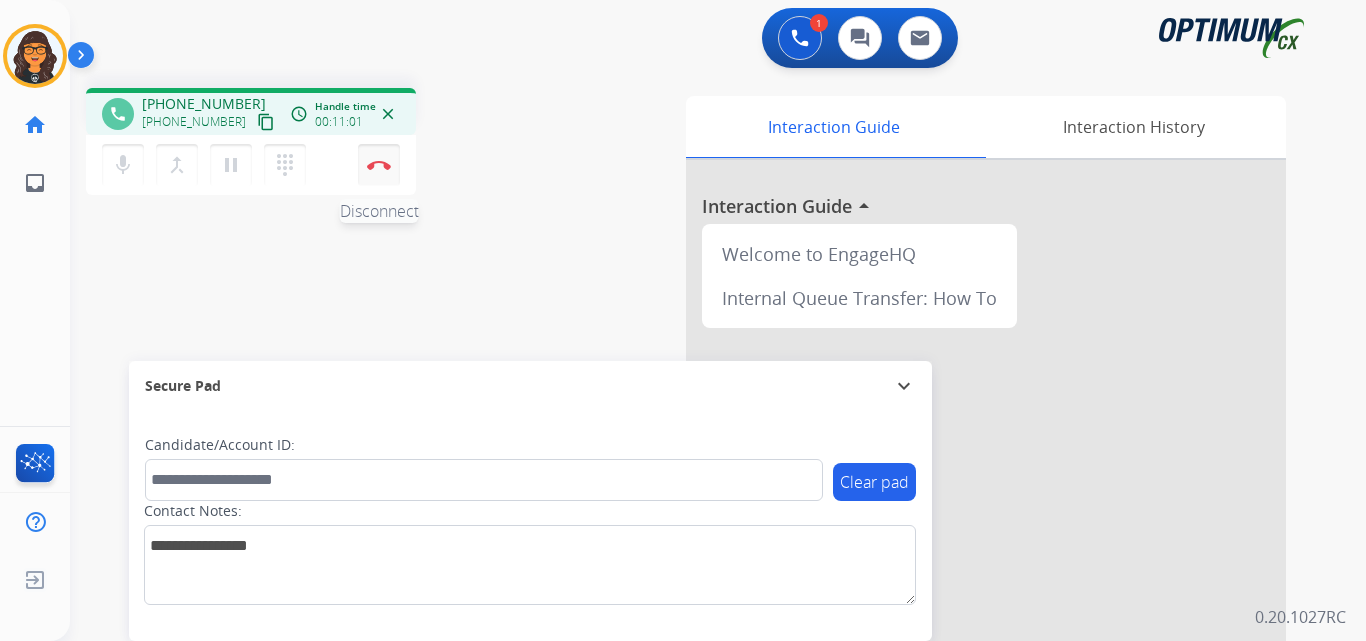 click at bounding box center [379, 165] 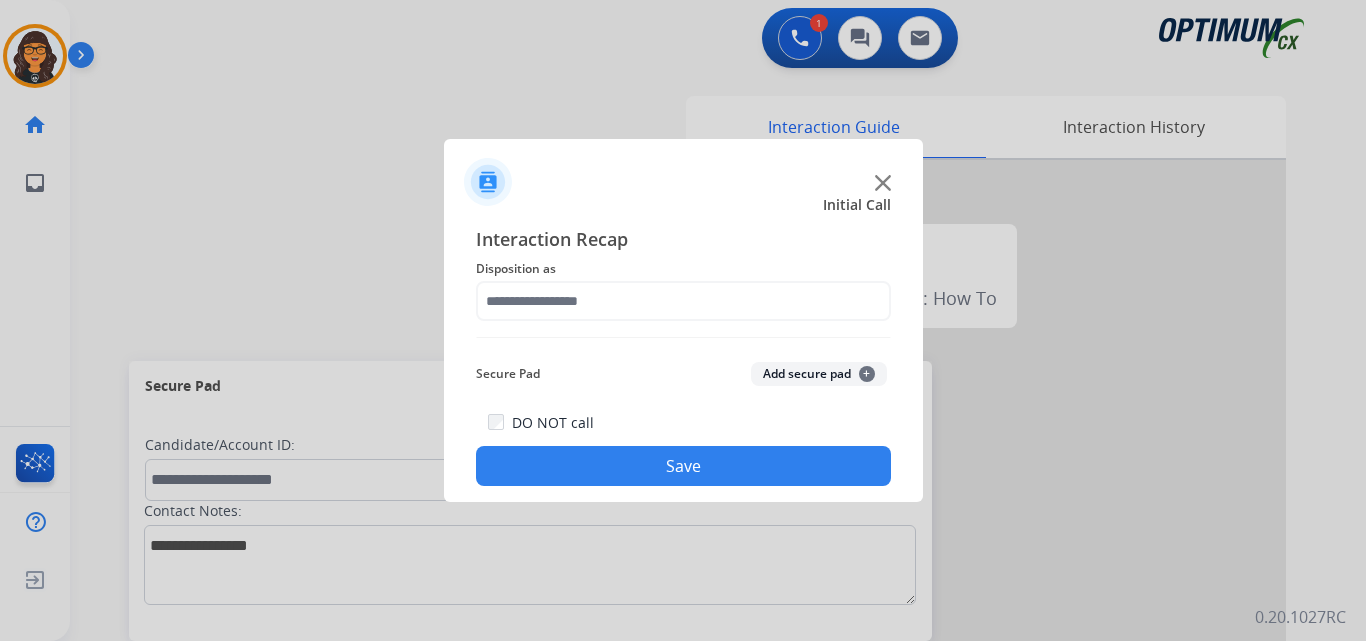 click on "Interaction Recap Disposition as    Secure Pad  Add secure pad  +  DO NOT call  Save" 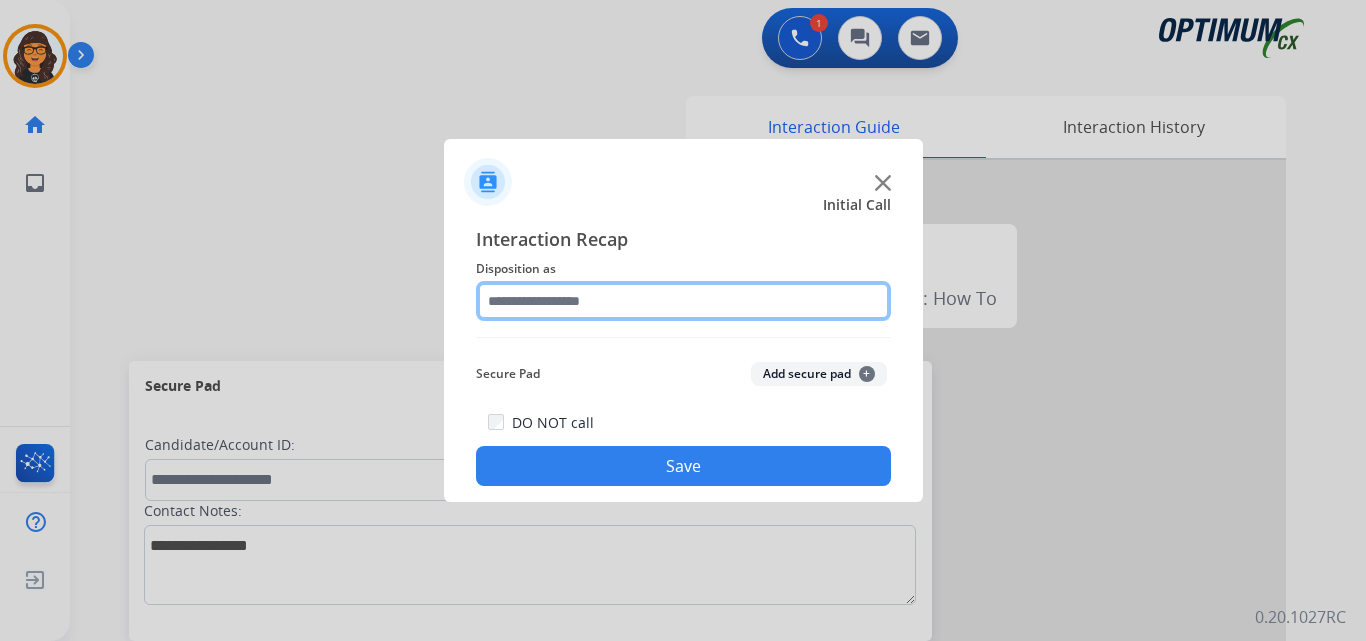 click 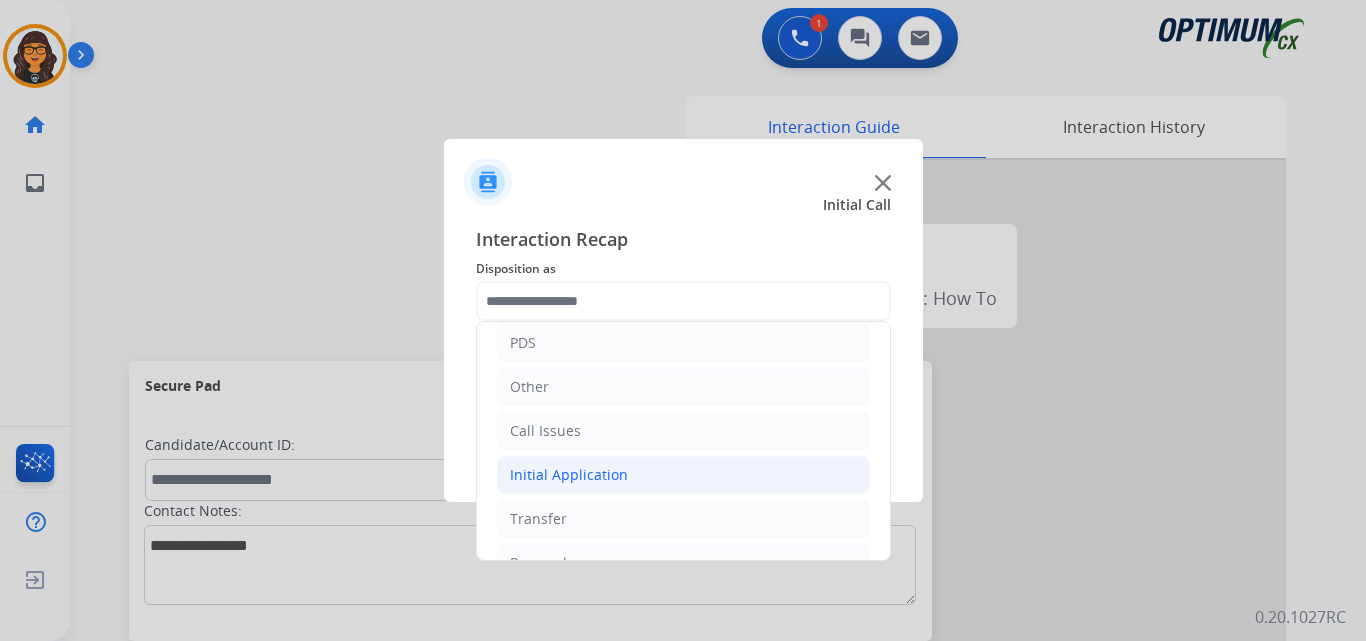 drag, startPoint x: 552, startPoint y: 475, endPoint x: 563, endPoint y: 474, distance: 11.045361 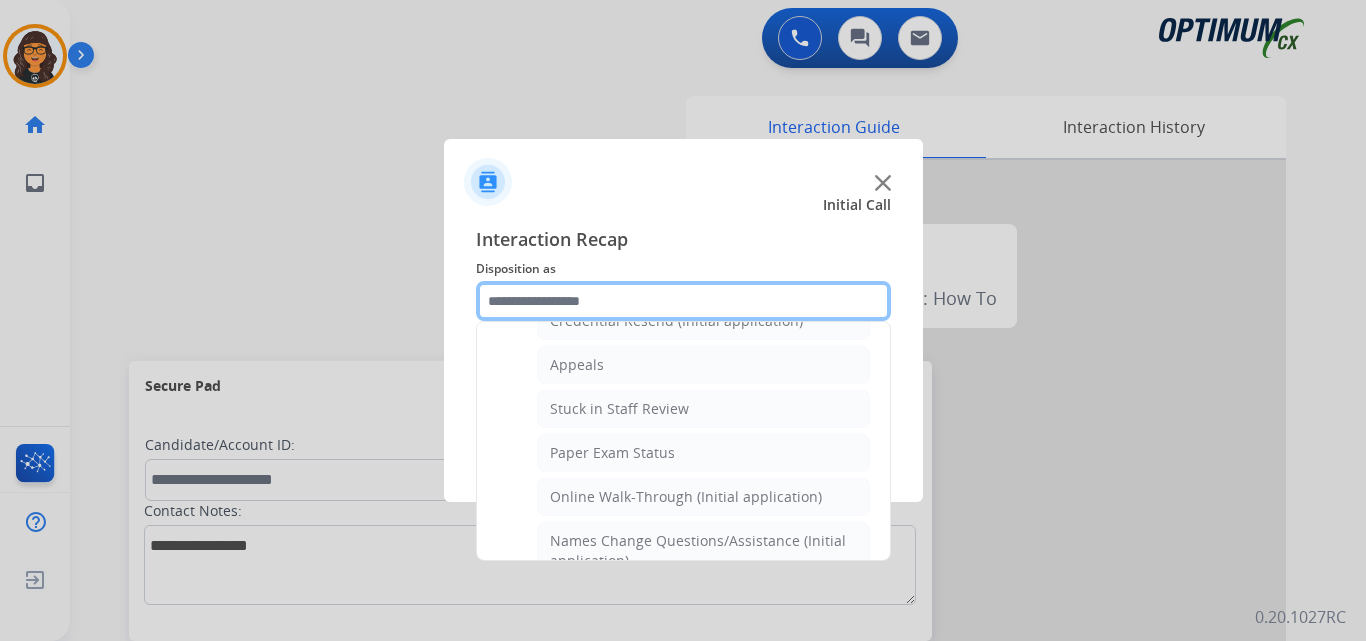 scroll, scrollTop: 300, scrollLeft: 0, axis: vertical 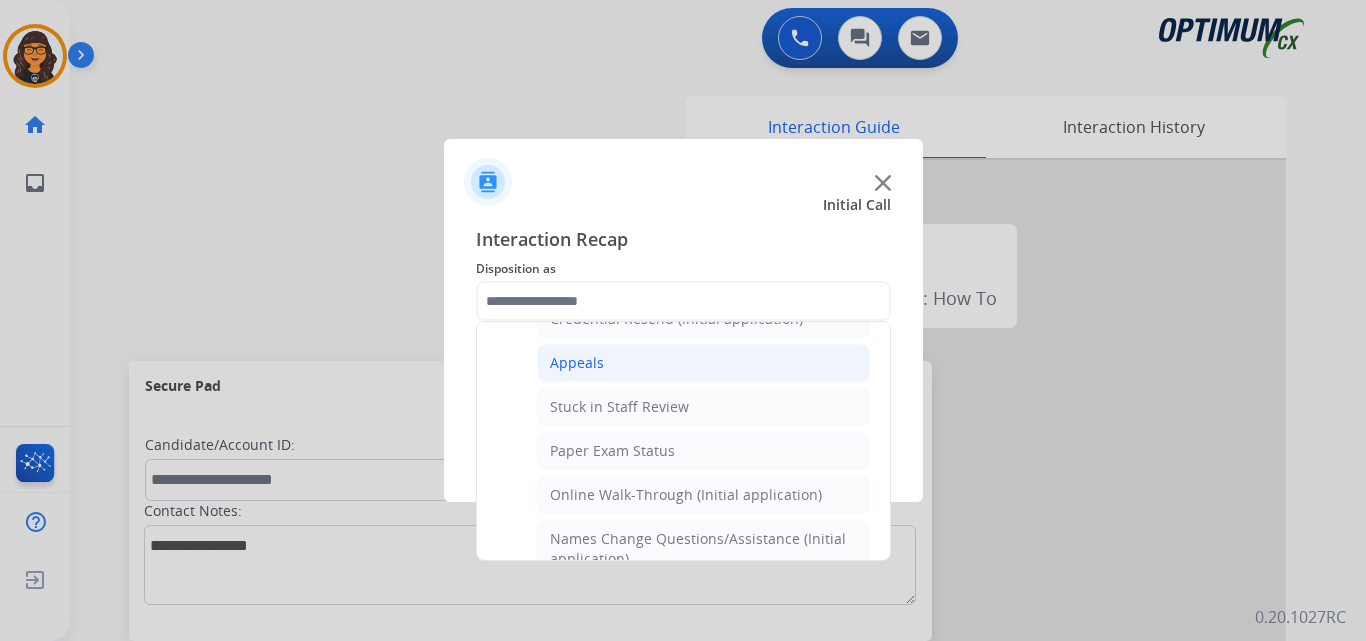 click on "Appeals" 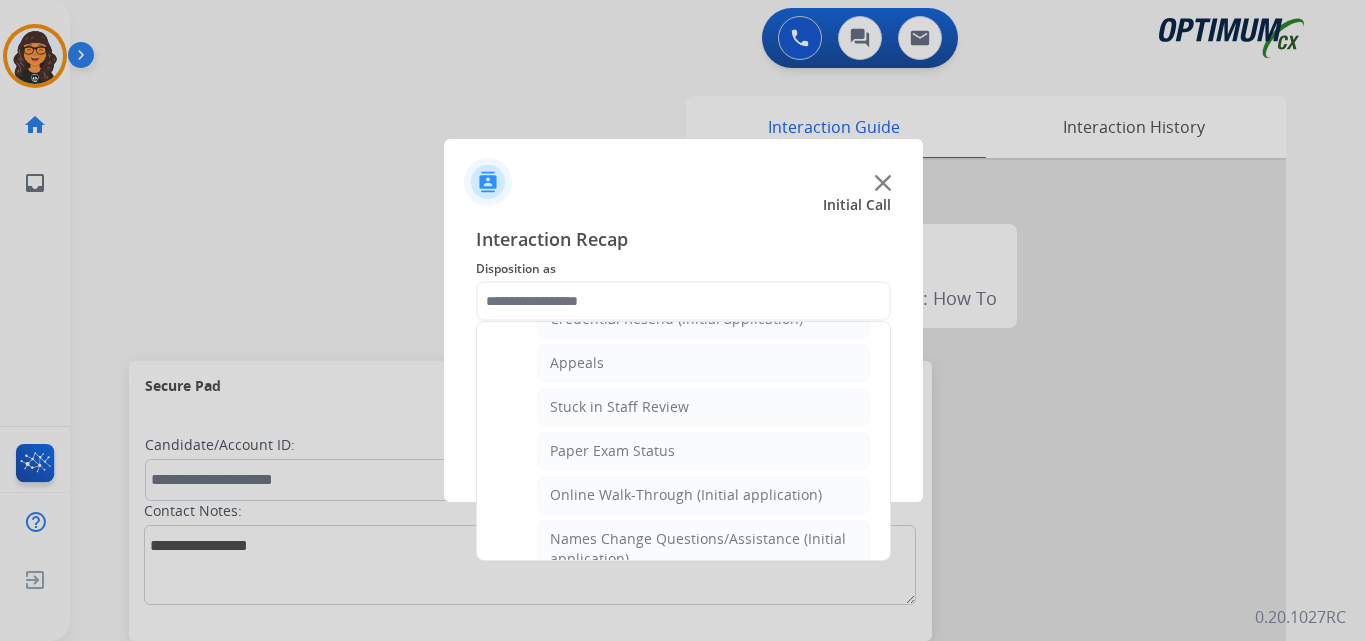 type on "*******" 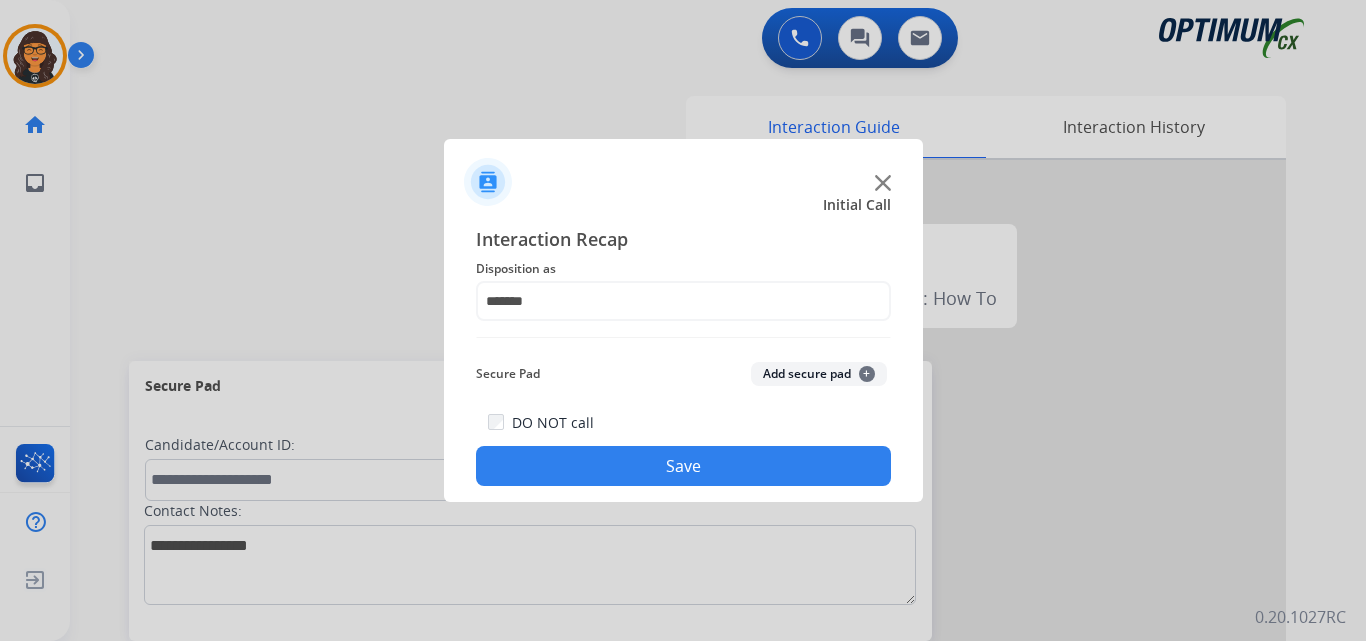 click on "Save" 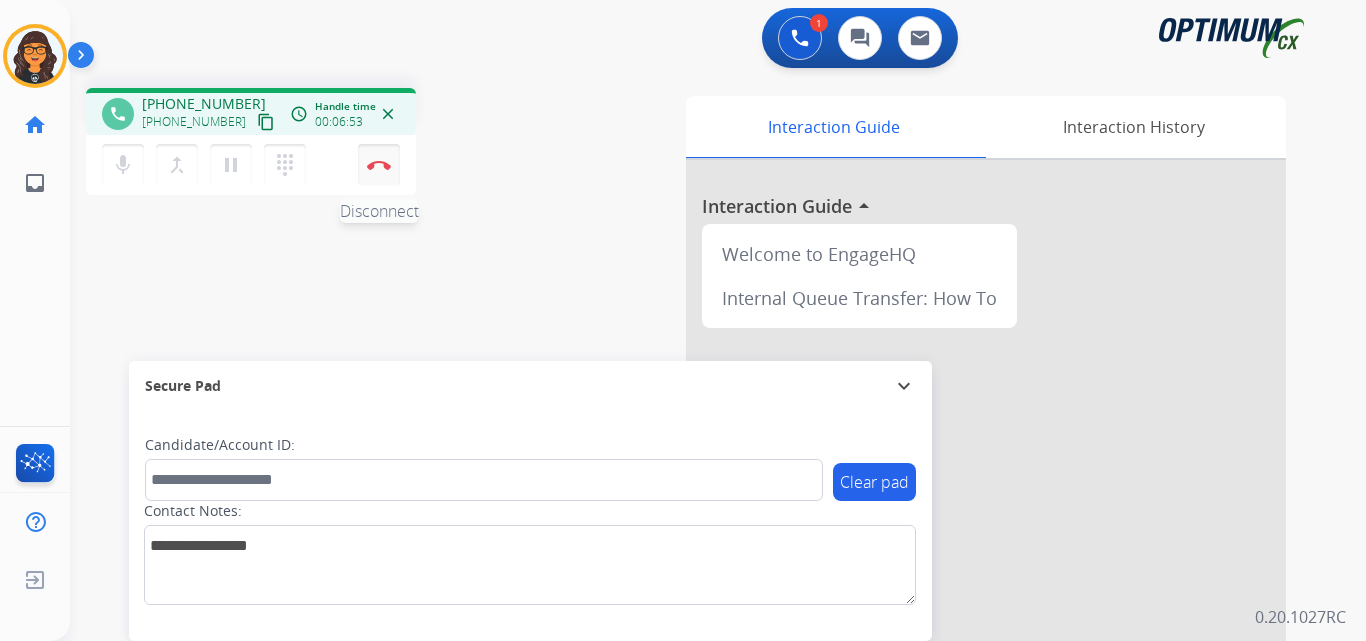click on "Disconnect" at bounding box center (379, 165) 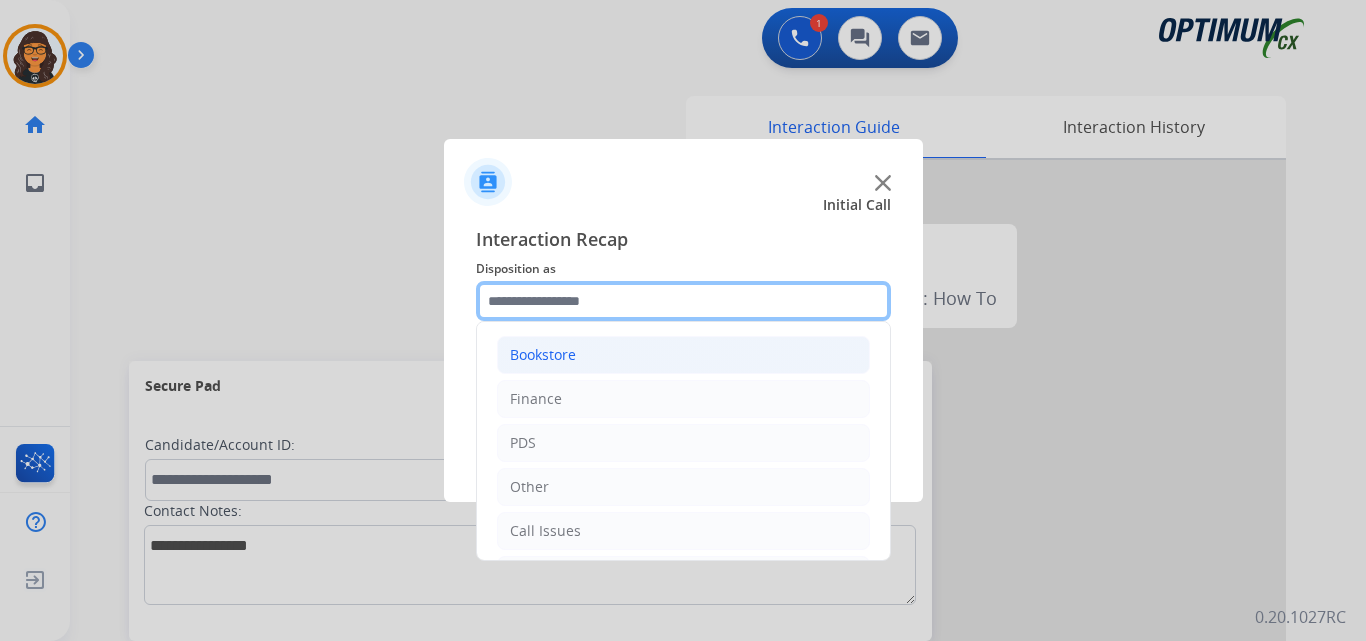 drag, startPoint x: 510, startPoint y: 294, endPoint x: 542, endPoint y: 344, distance: 59.36329 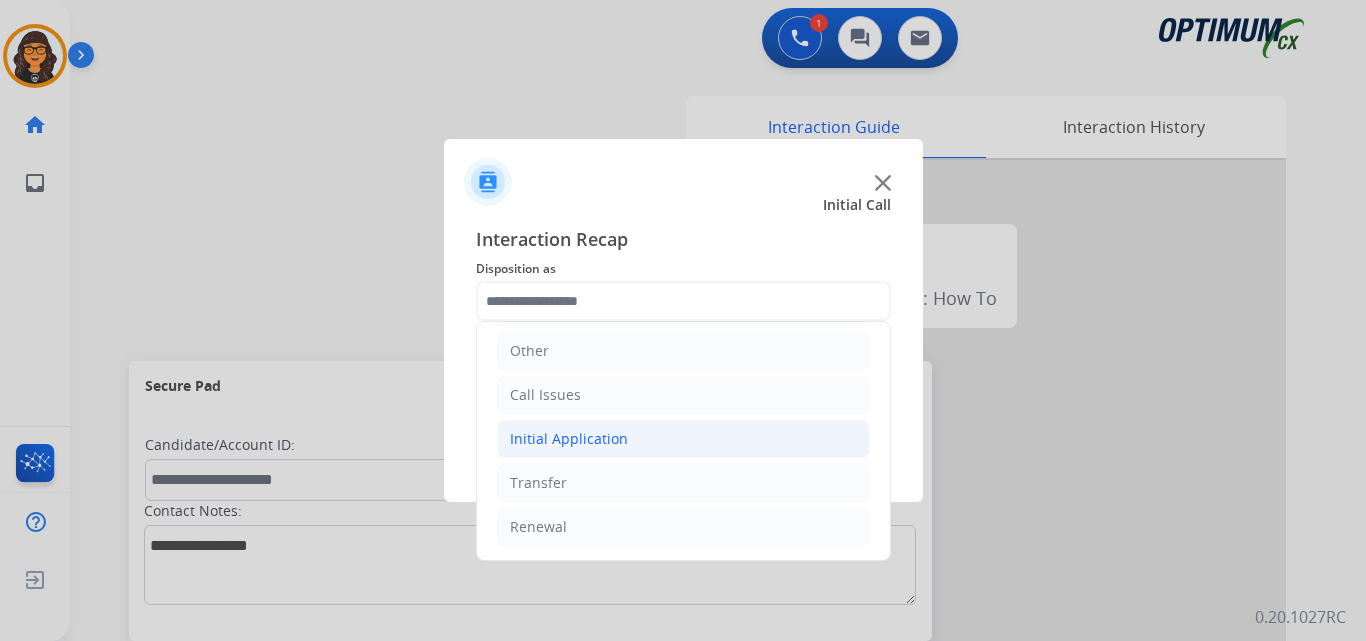click on "Initial Application" 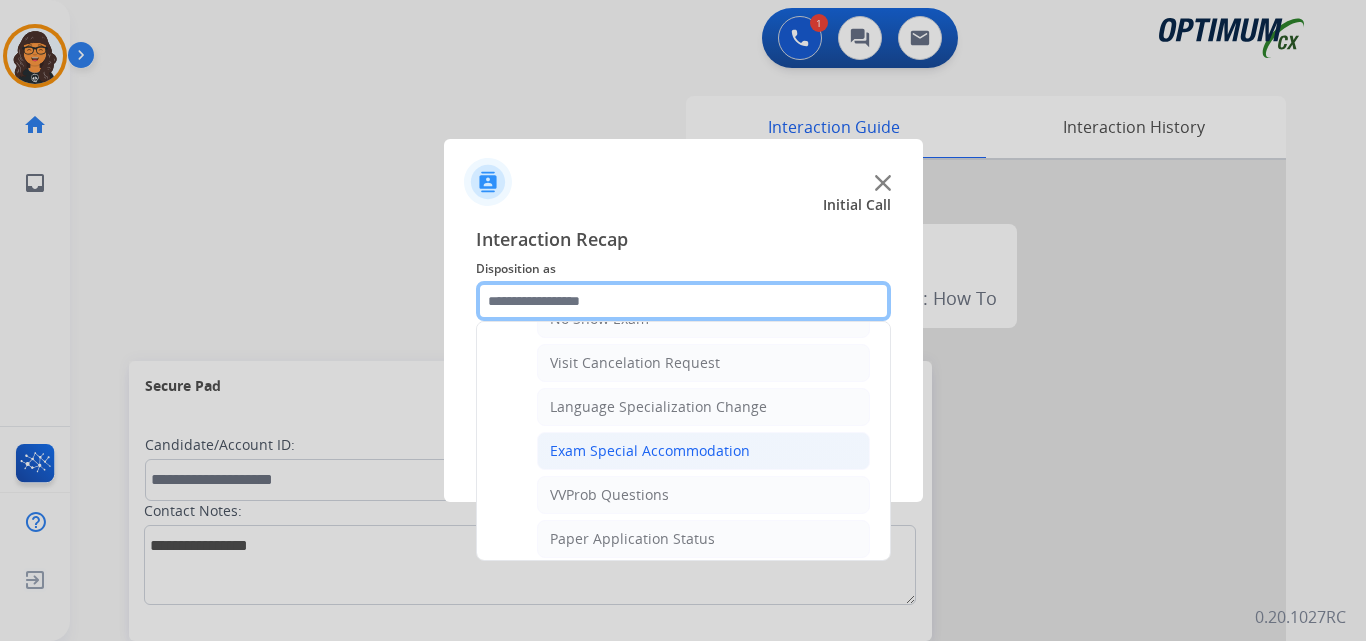 scroll, scrollTop: 1036, scrollLeft: 0, axis: vertical 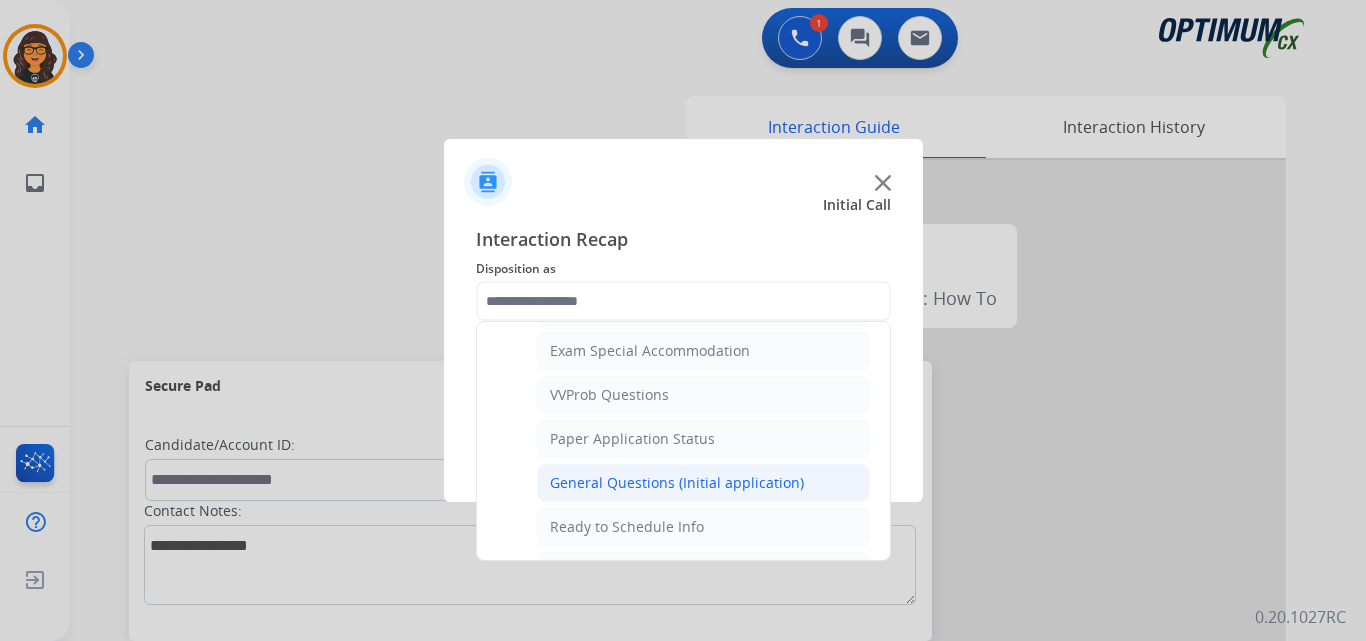 click on "General Questions (Initial application)" 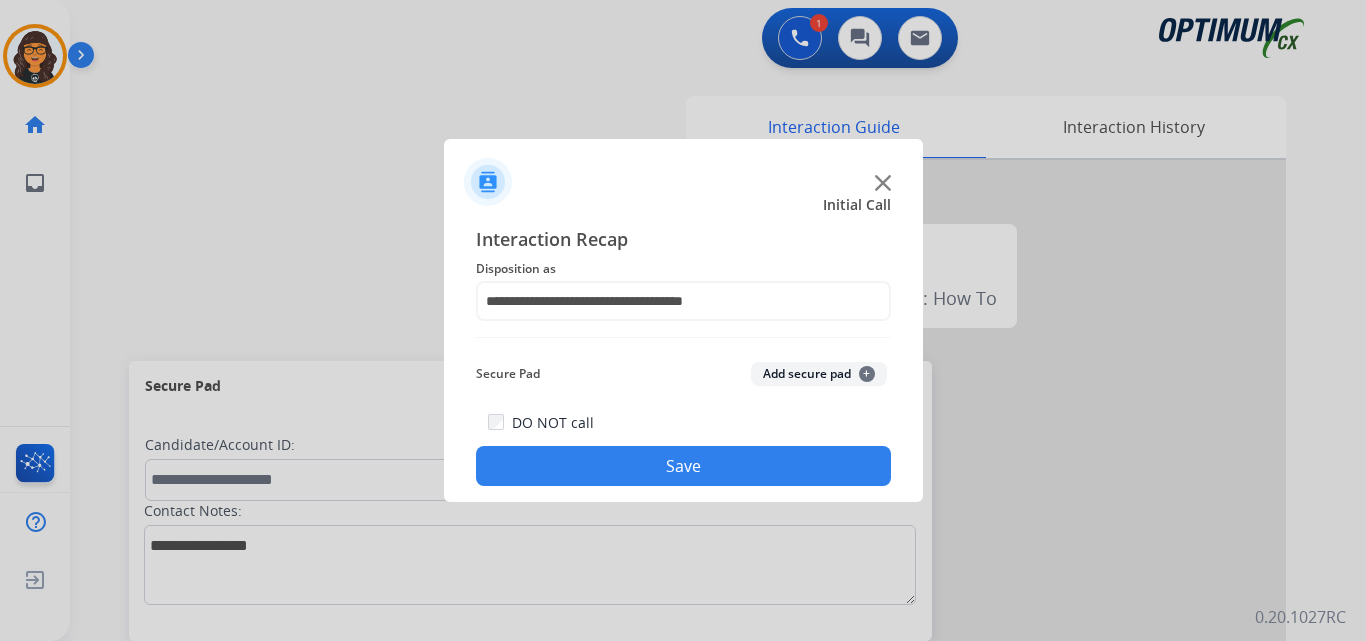 click on "Save" 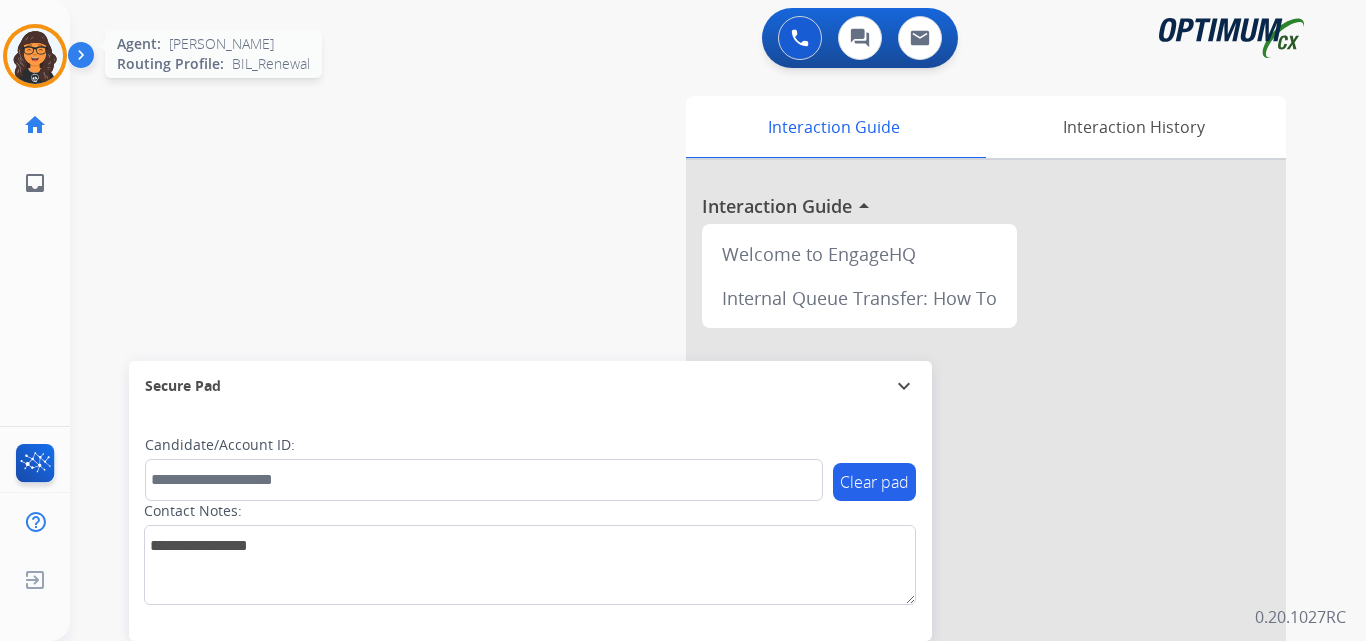 click at bounding box center [35, 56] 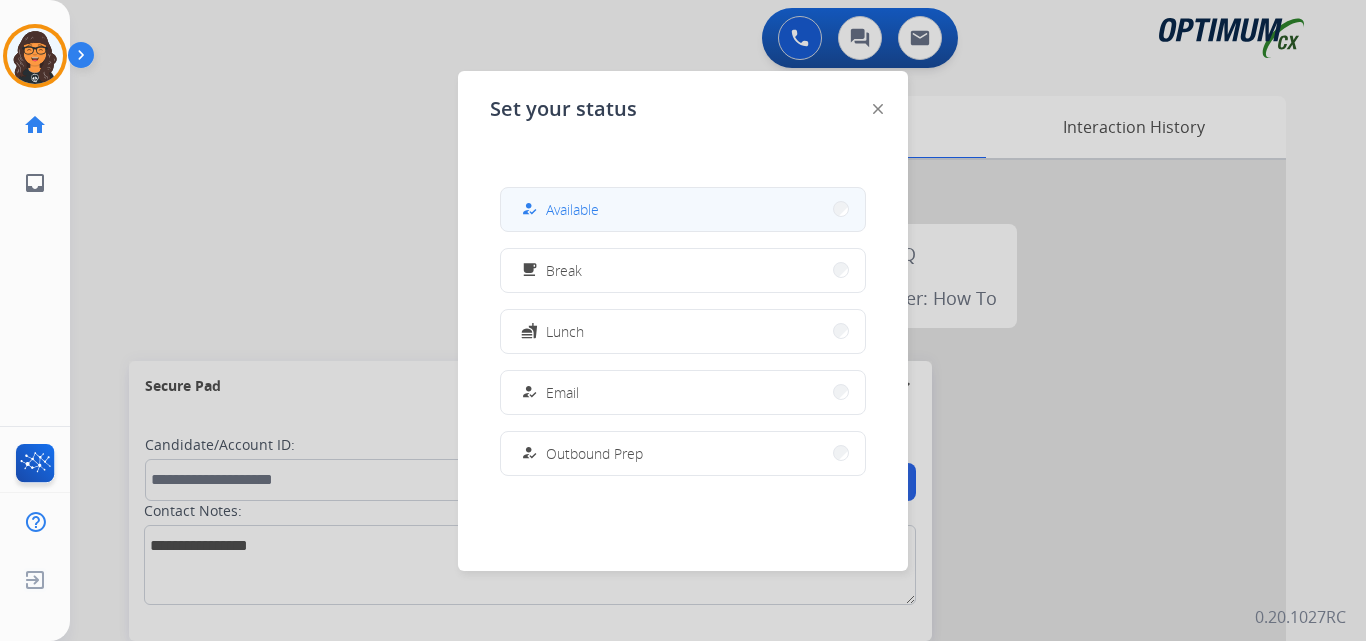 click on "how_to_reg Available" at bounding box center (683, 209) 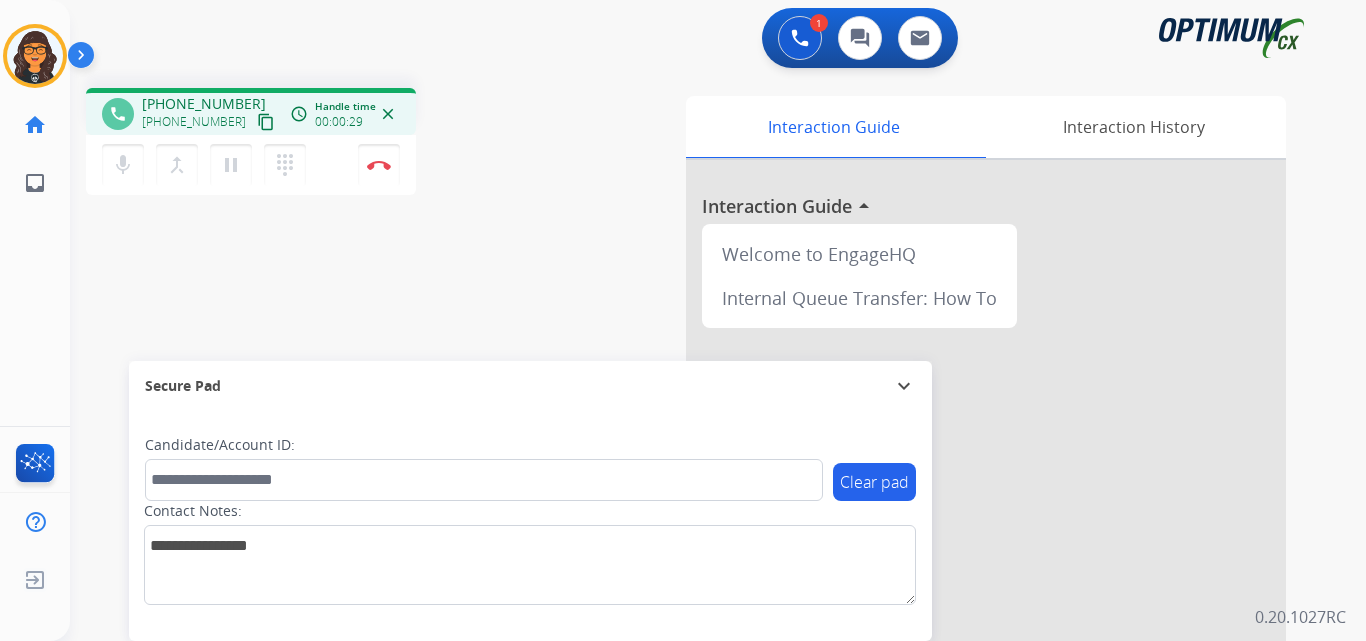 click on "content_copy" at bounding box center (266, 122) 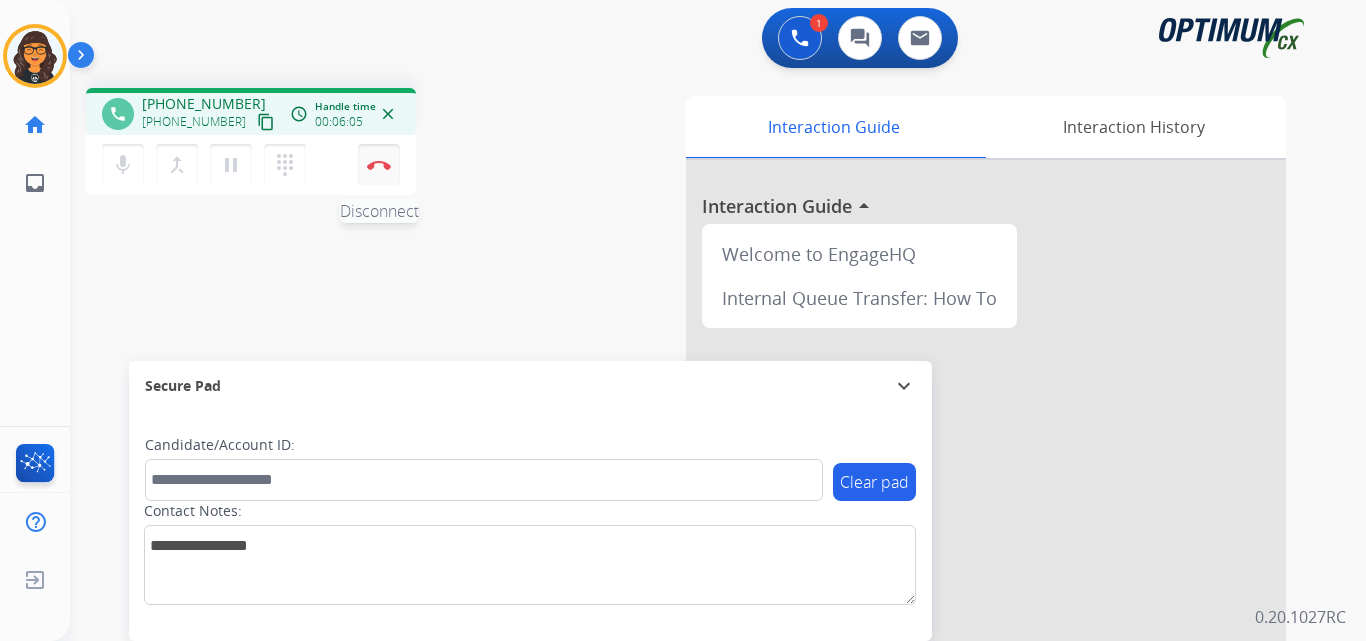 click at bounding box center [379, 165] 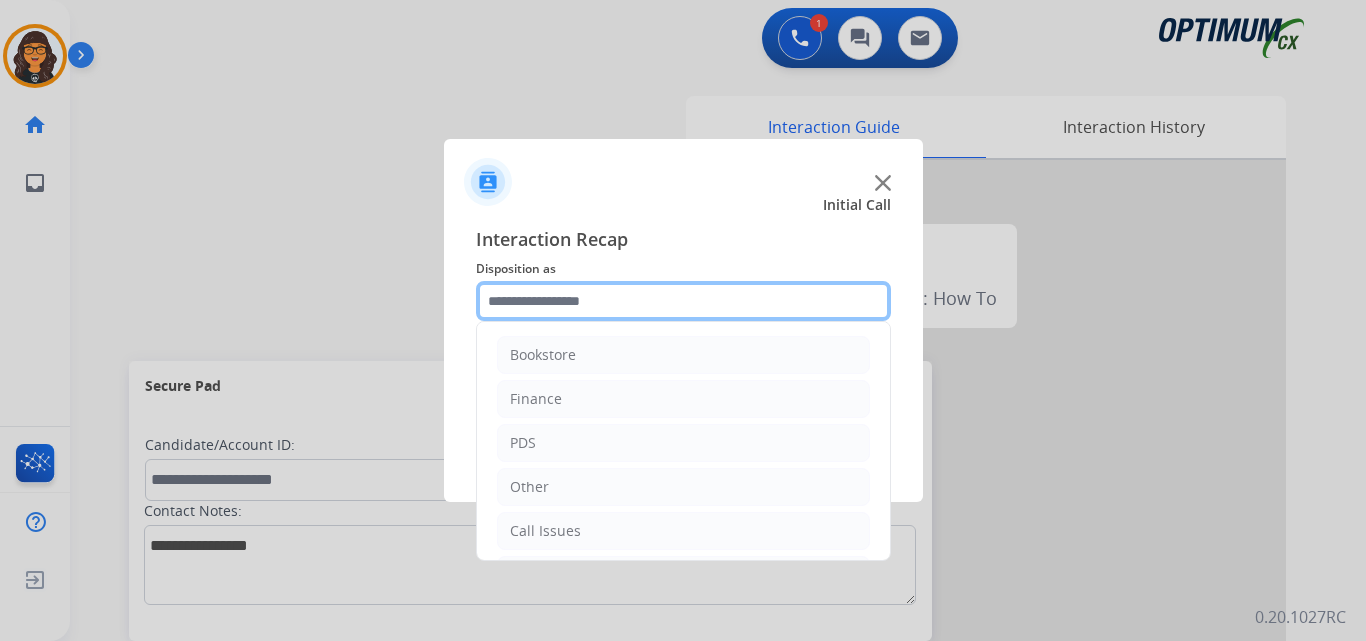 click 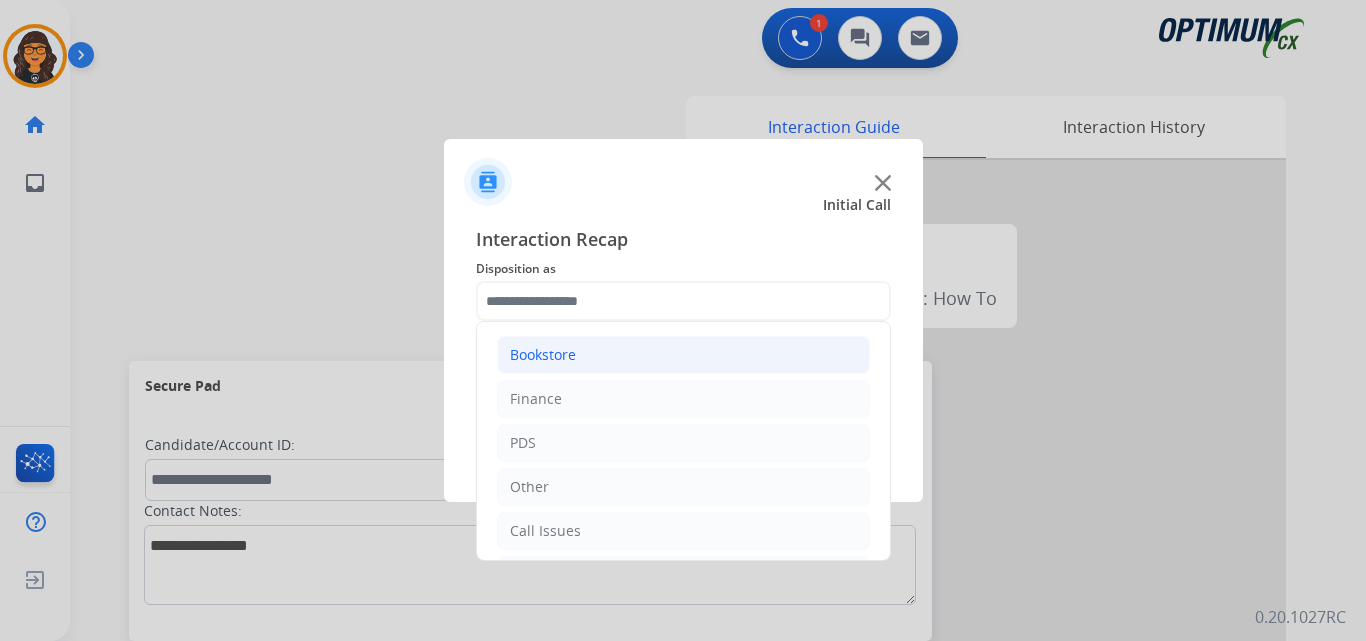 click on "Bookstore" 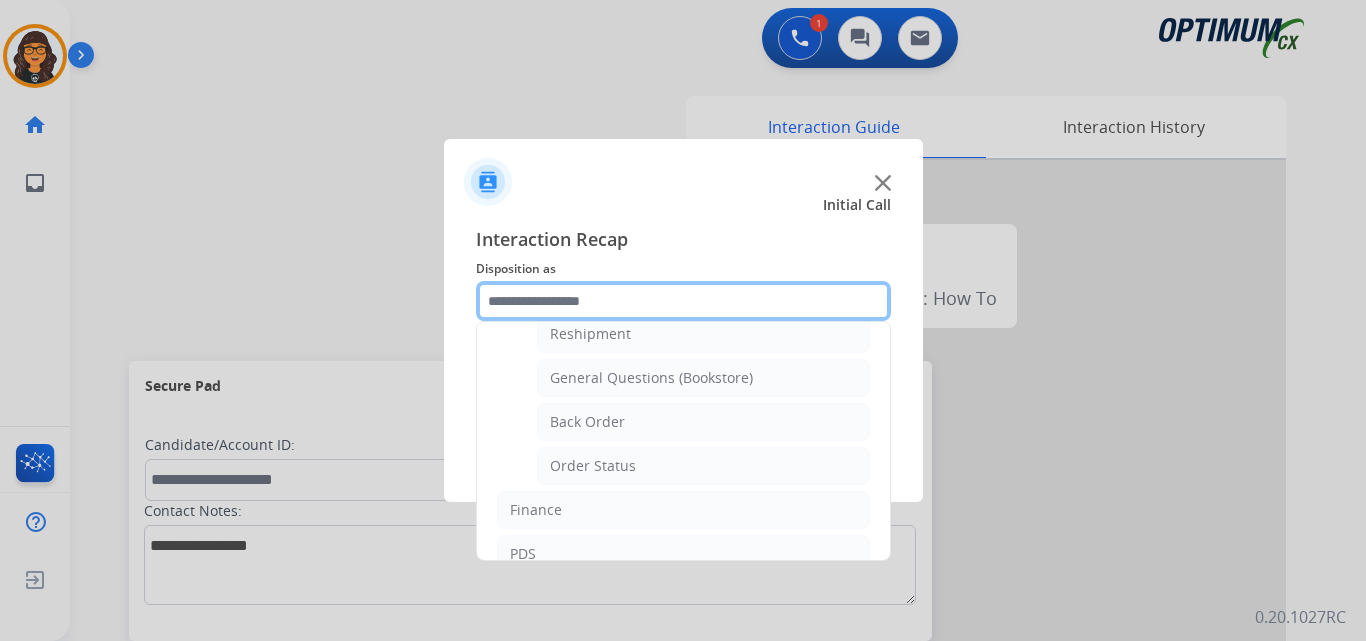 scroll, scrollTop: 100, scrollLeft: 0, axis: vertical 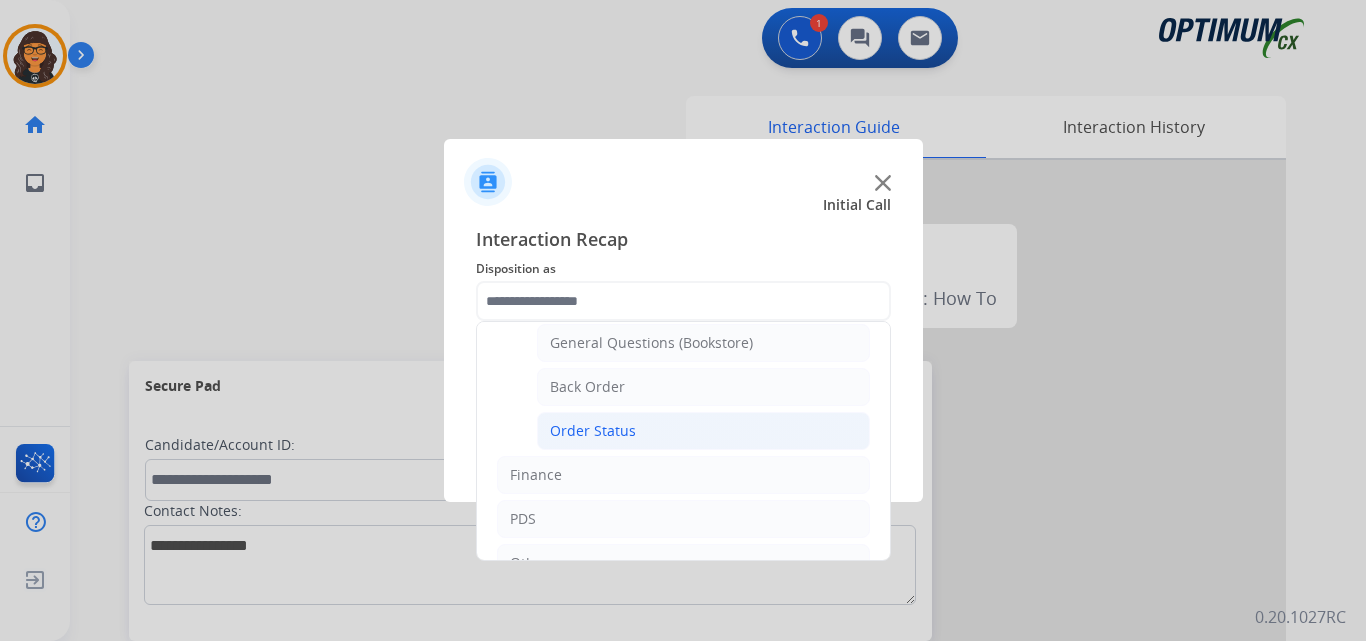 click on "Order Status" 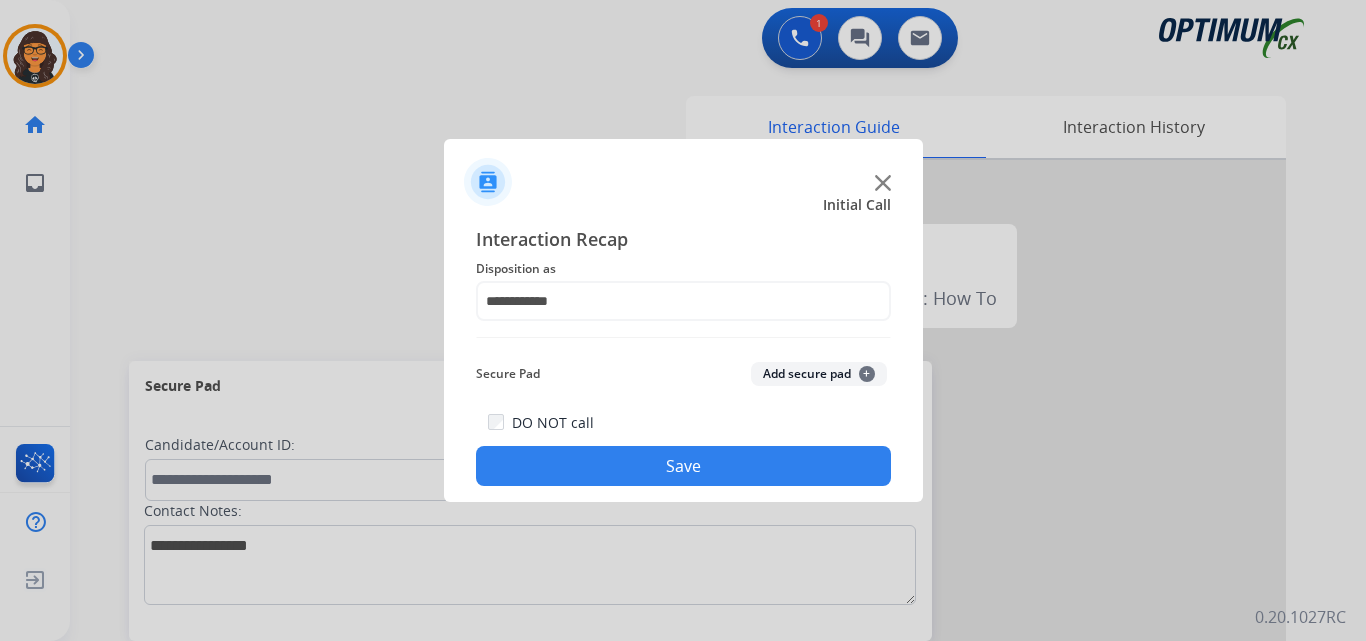click on "Save" 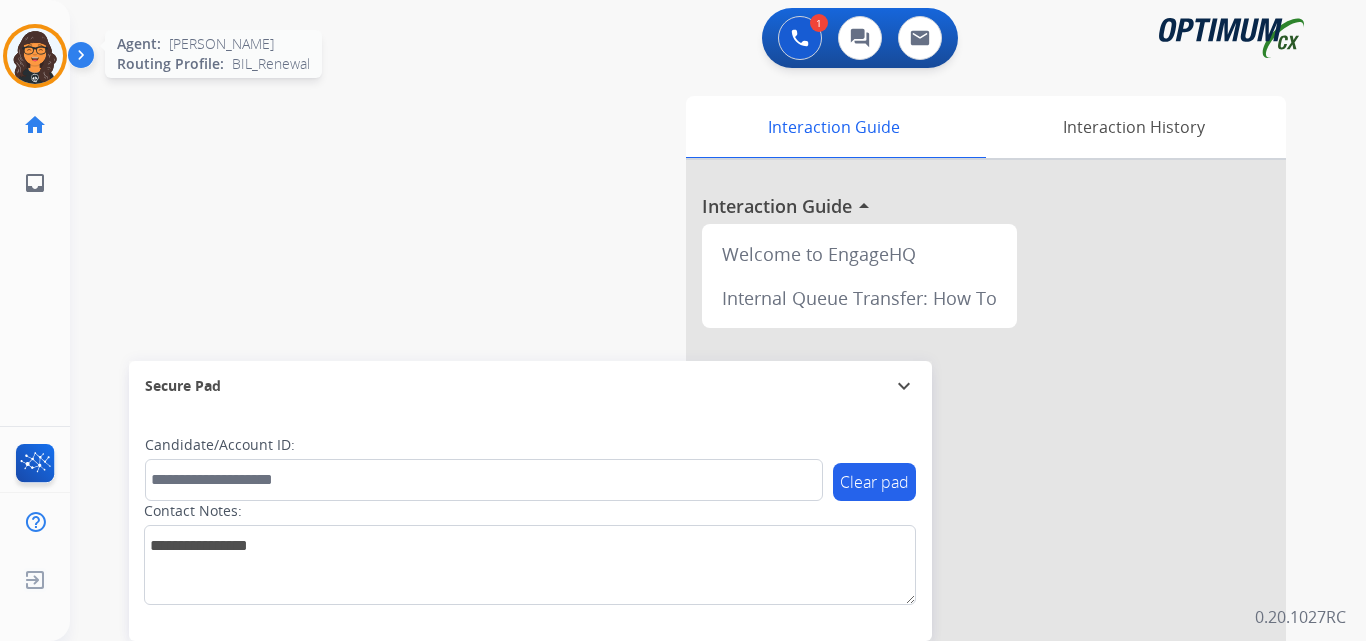 click at bounding box center (35, 56) 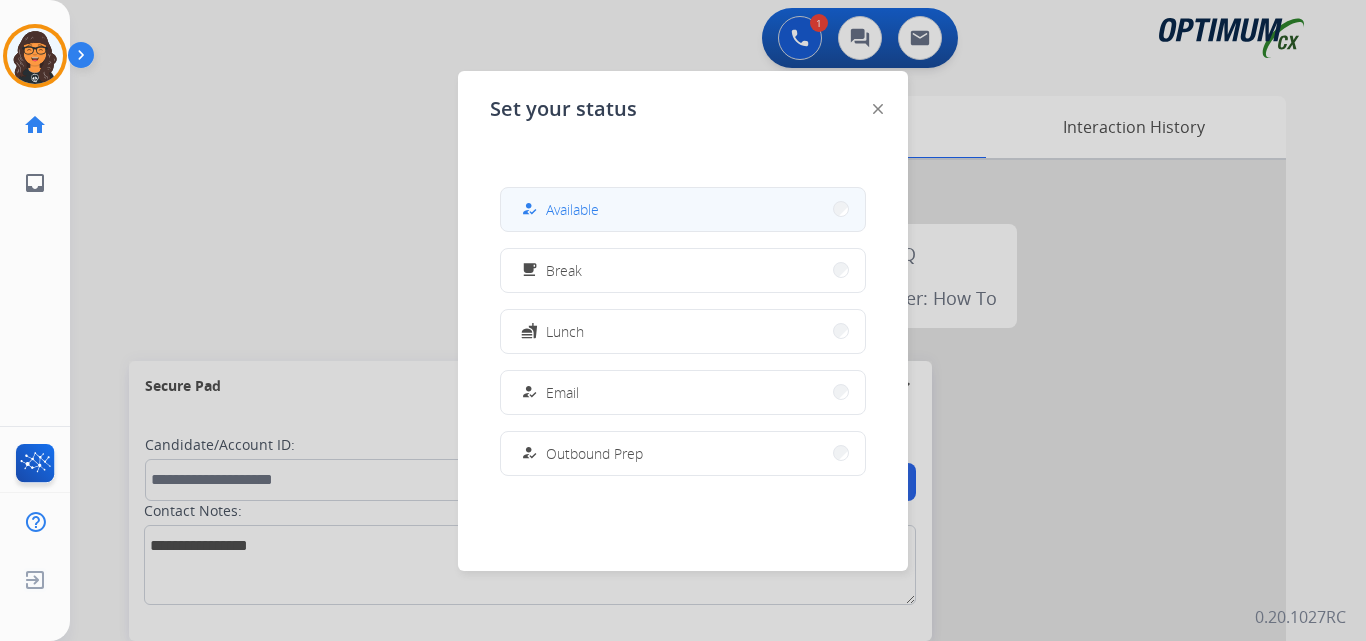 click on "Available" at bounding box center [572, 209] 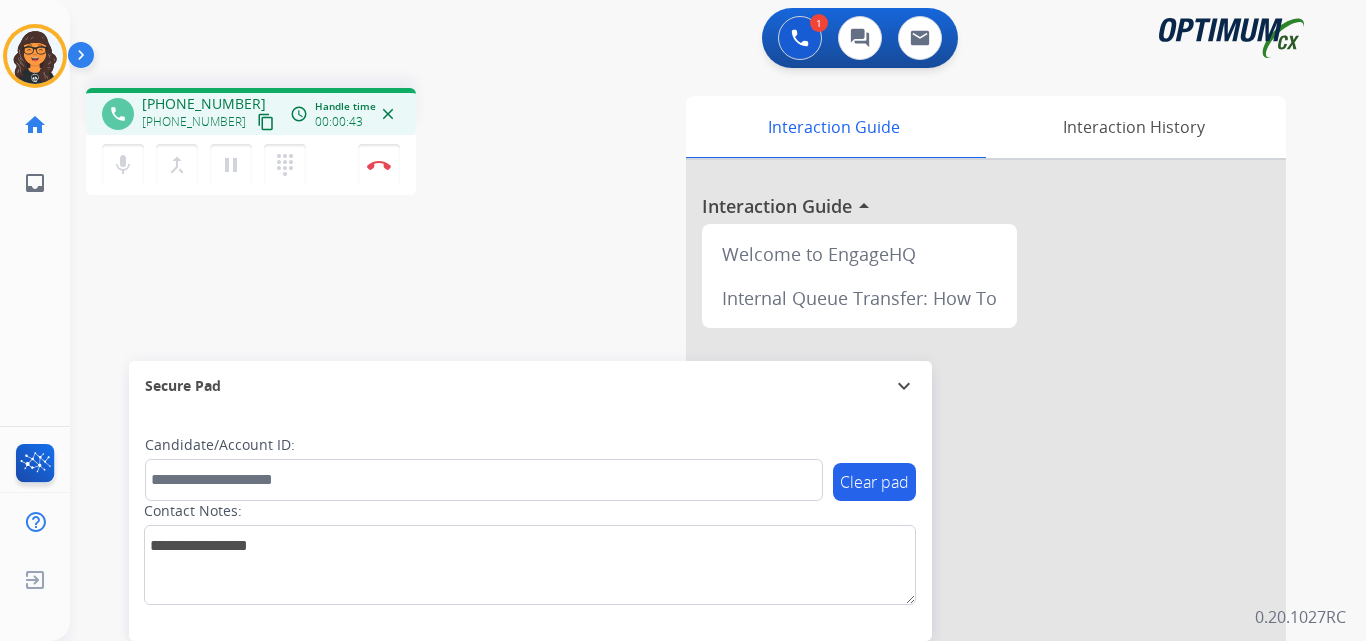 click on "content_copy" at bounding box center [266, 122] 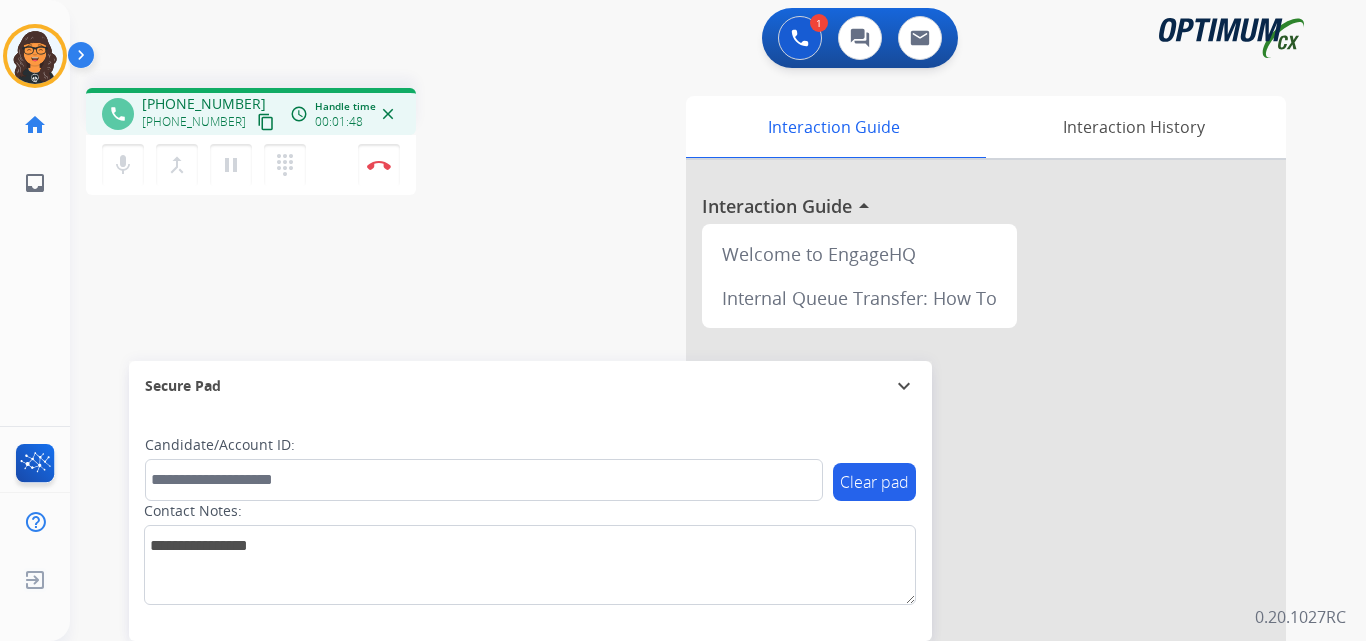 click on "content_copy" at bounding box center [266, 122] 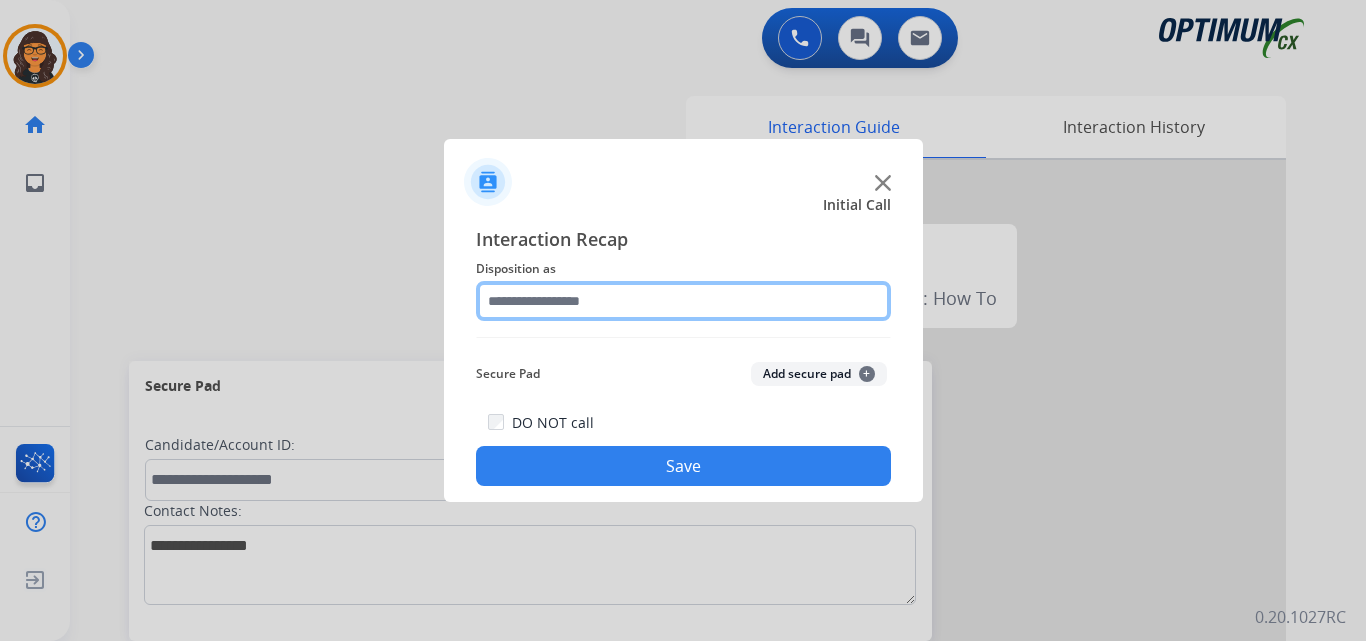 click 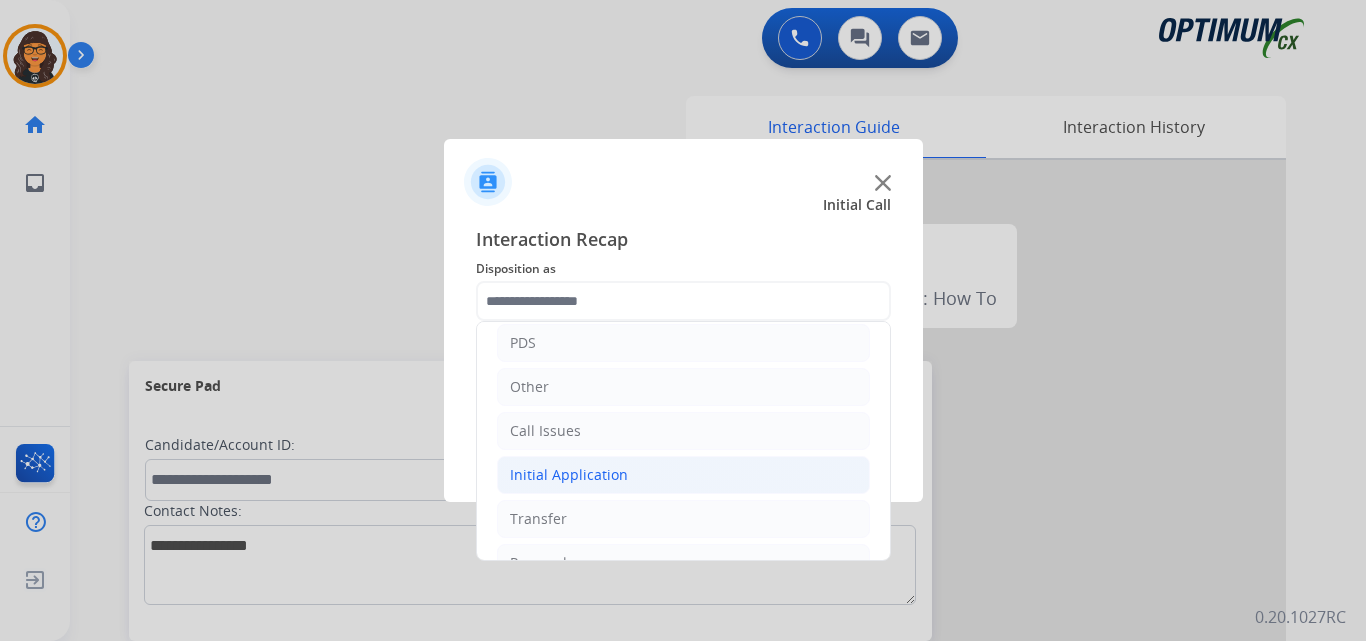 click on "Initial Application" 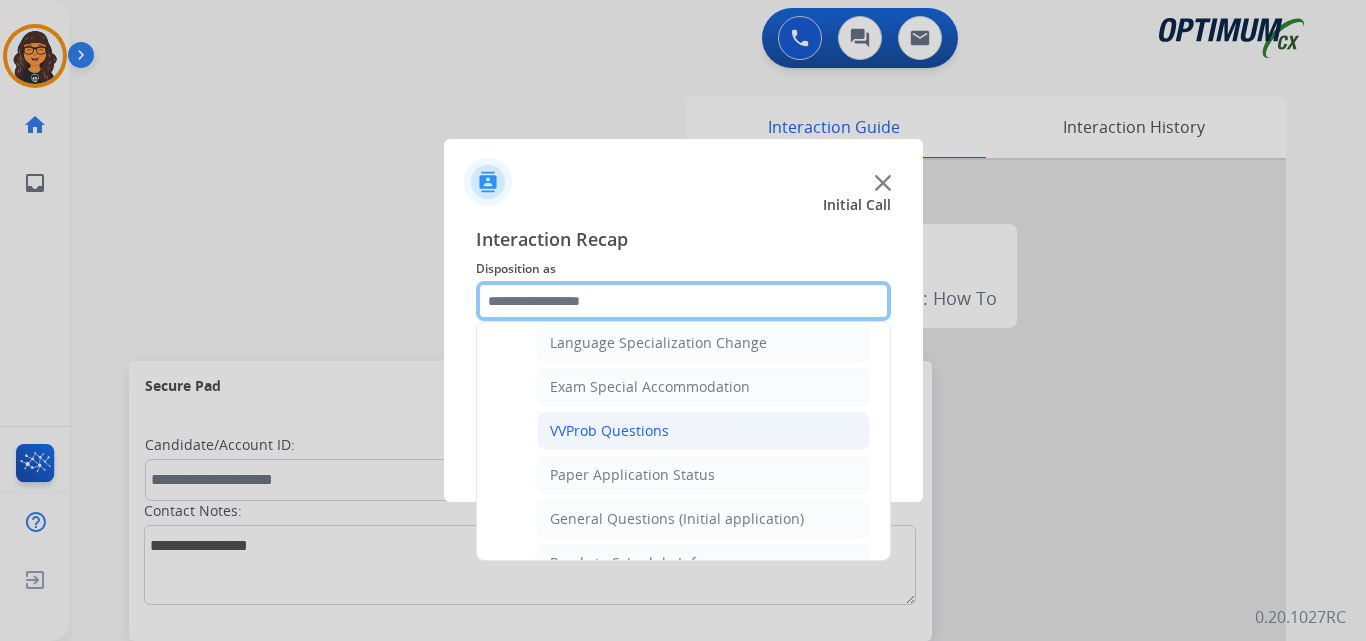 scroll, scrollTop: 1100, scrollLeft: 0, axis: vertical 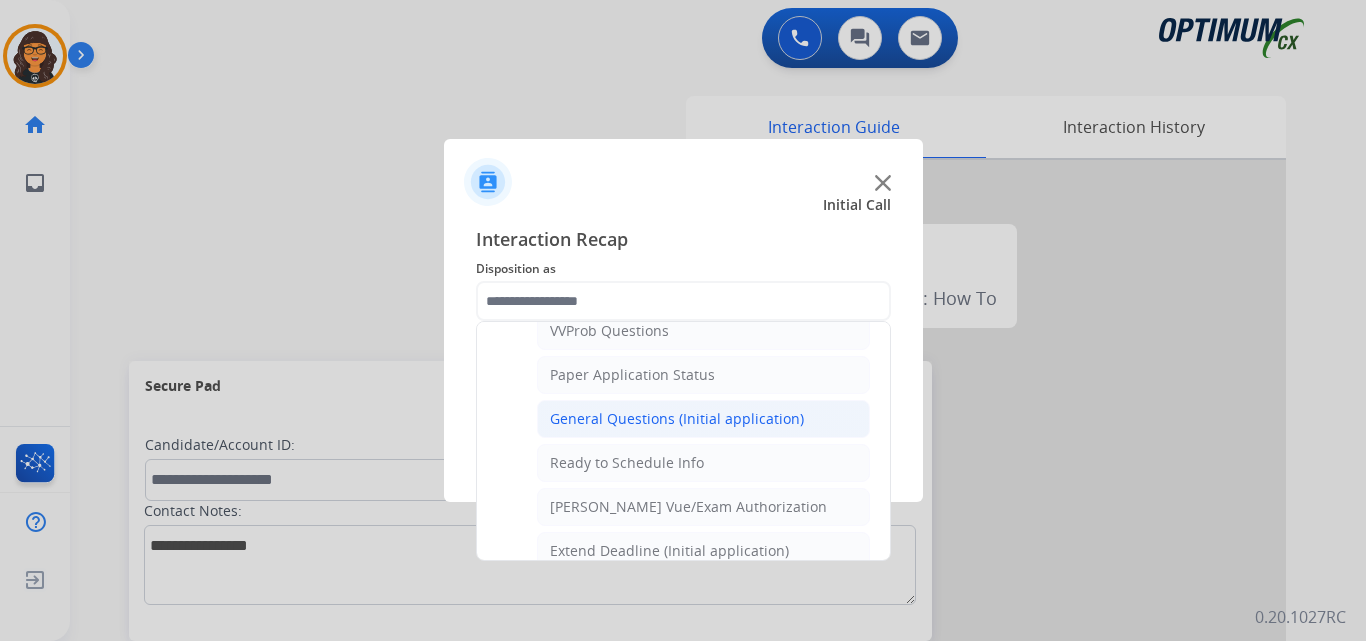 click on "General Questions (Initial application)" 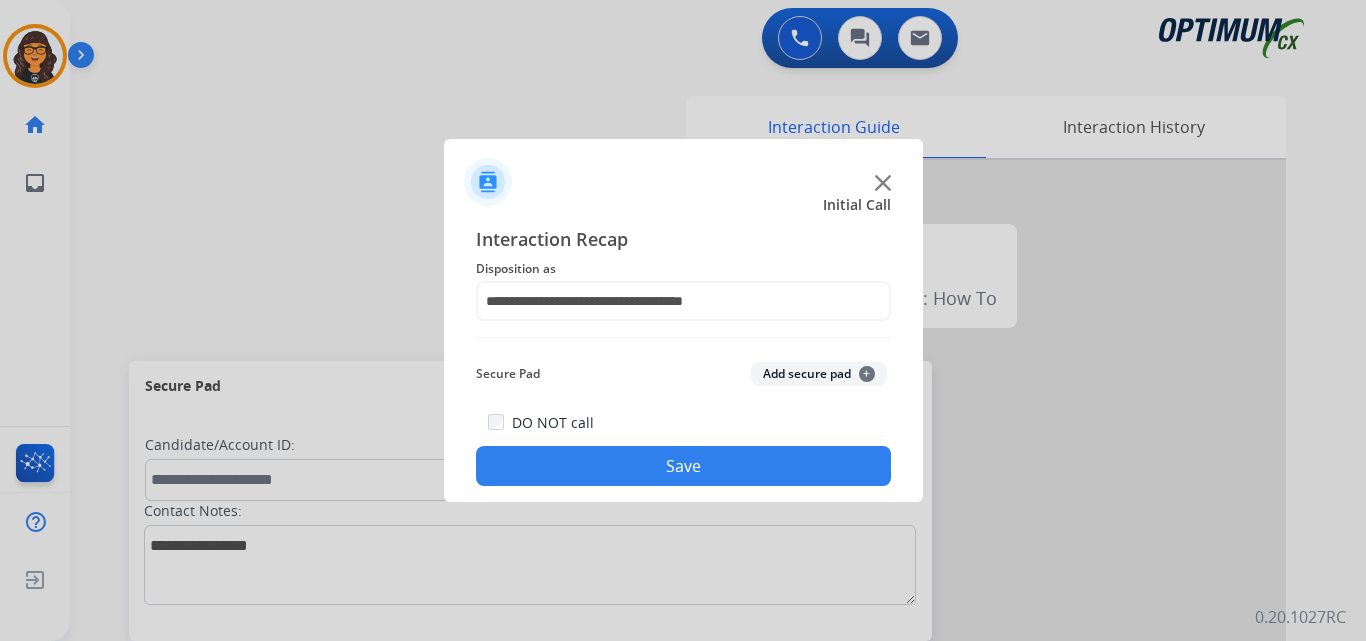 click on "Save" 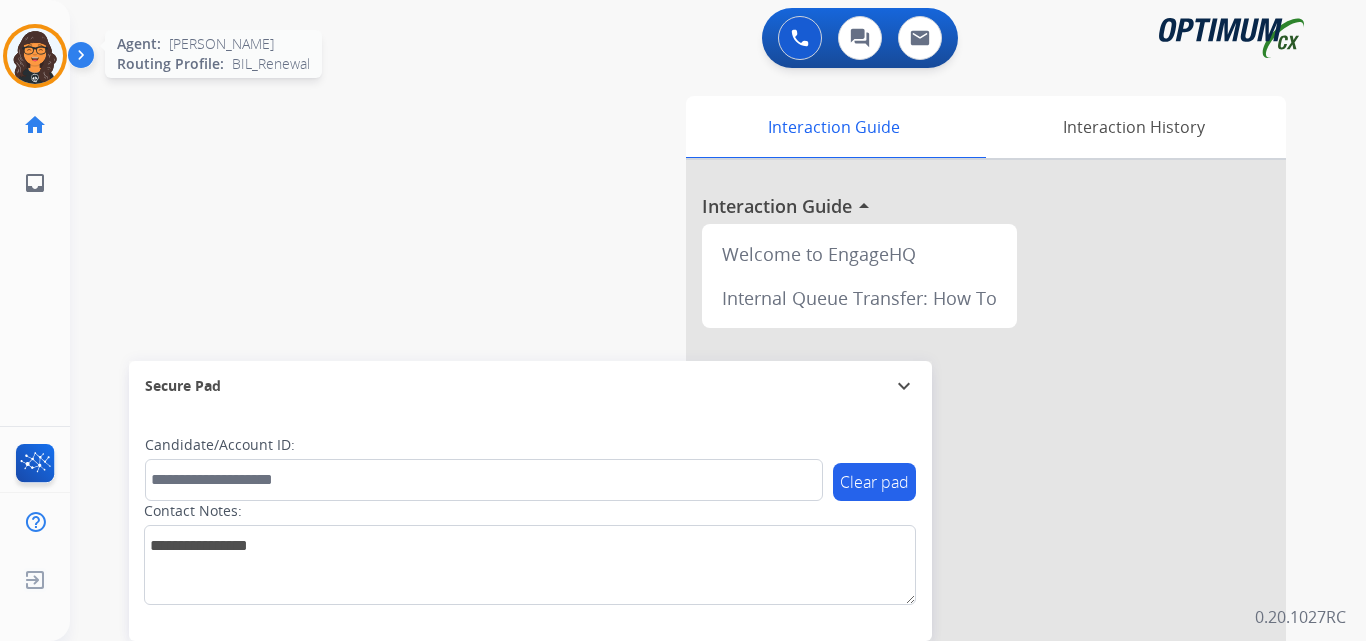 click at bounding box center (35, 56) 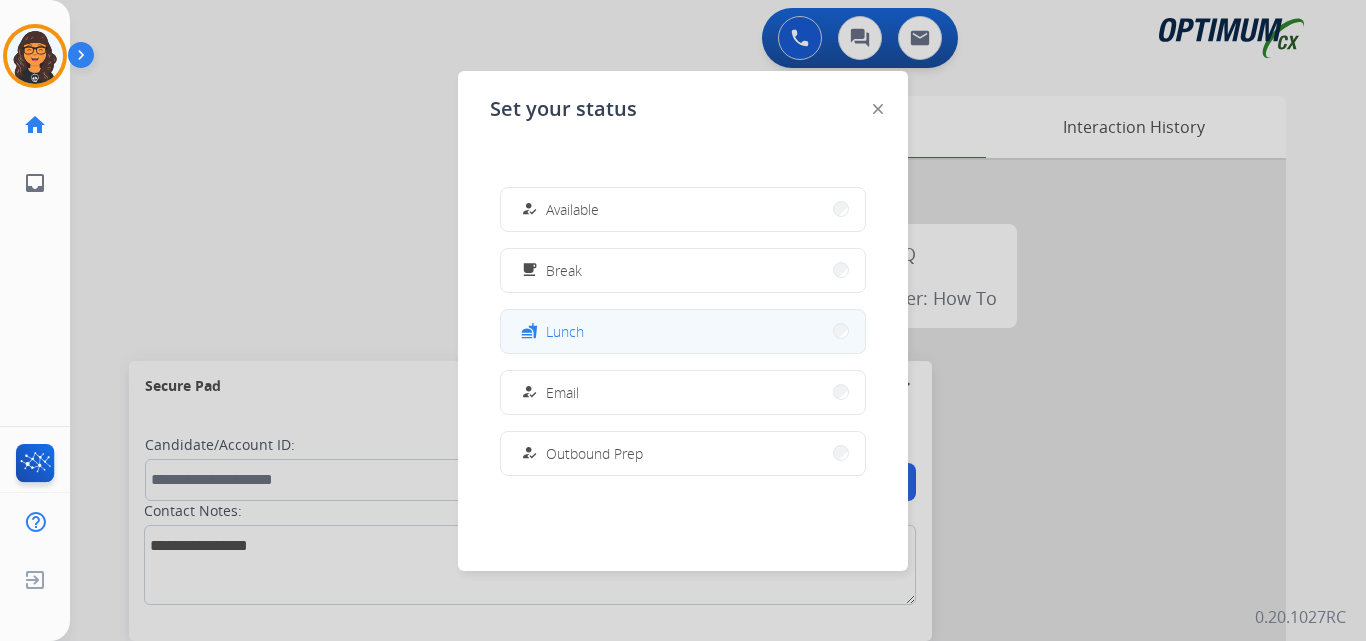 click on "Lunch" at bounding box center [565, 331] 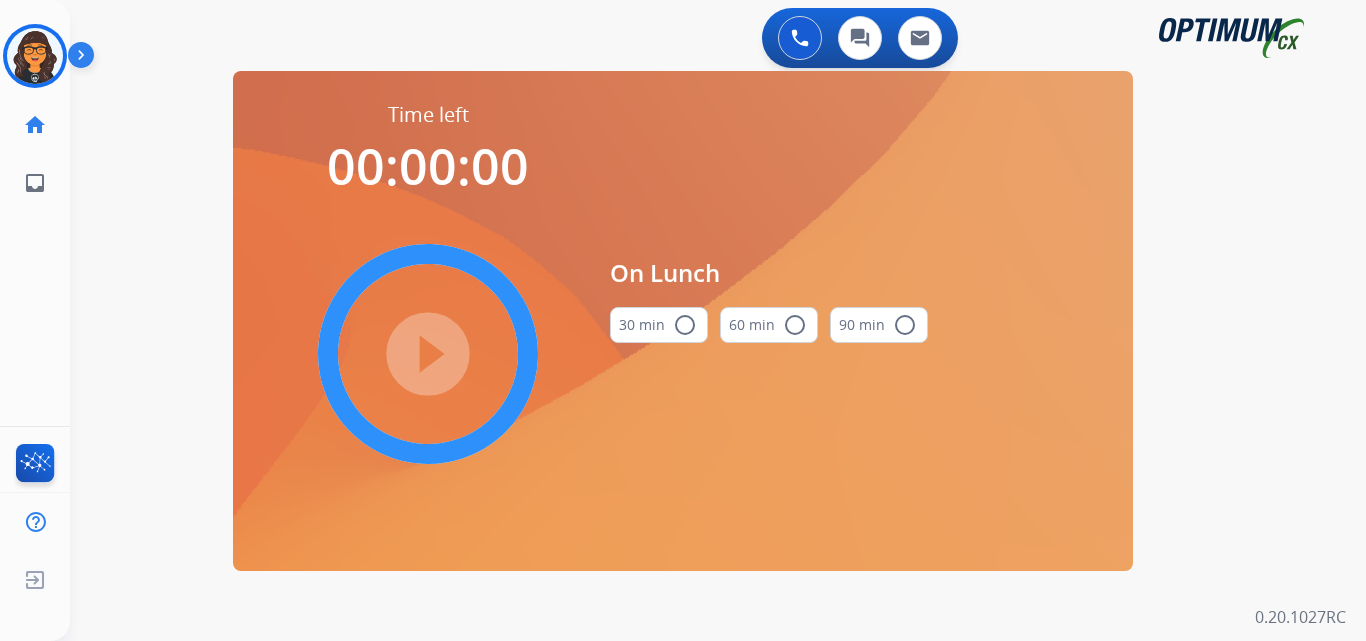 drag, startPoint x: 662, startPoint y: 327, endPoint x: 645, endPoint y: 336, distance: 19.235384 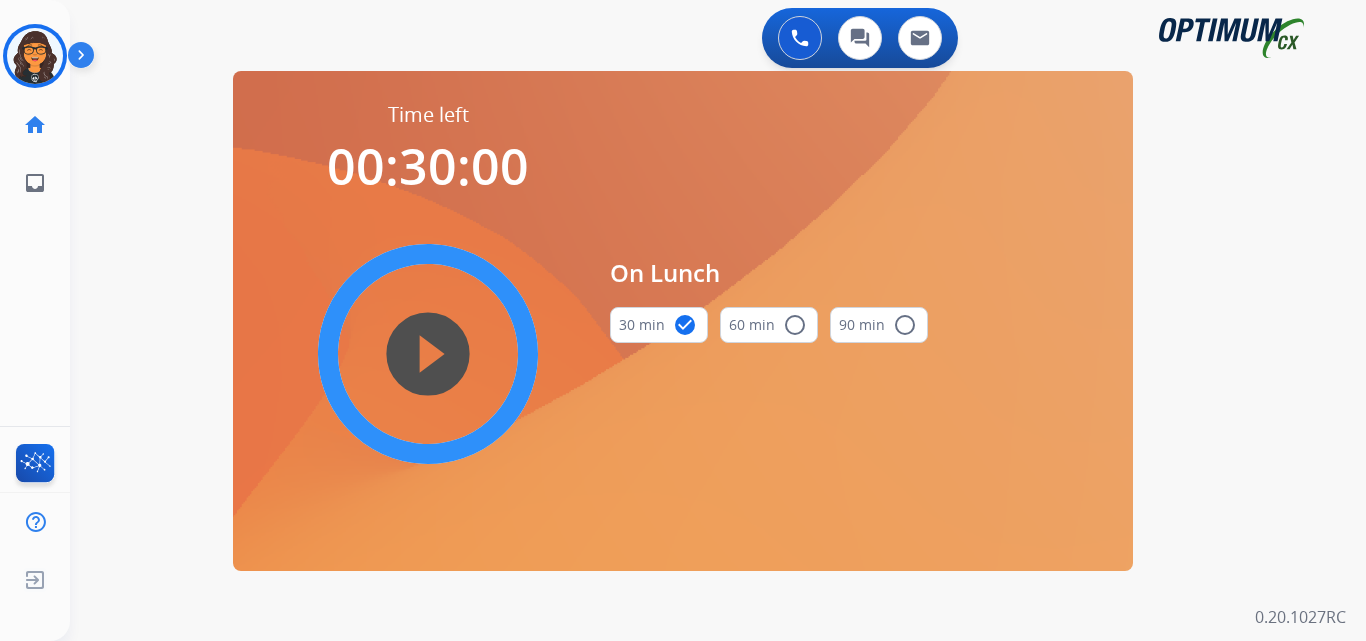 click on "play_circle_filled" at bounding box center [428, 354] 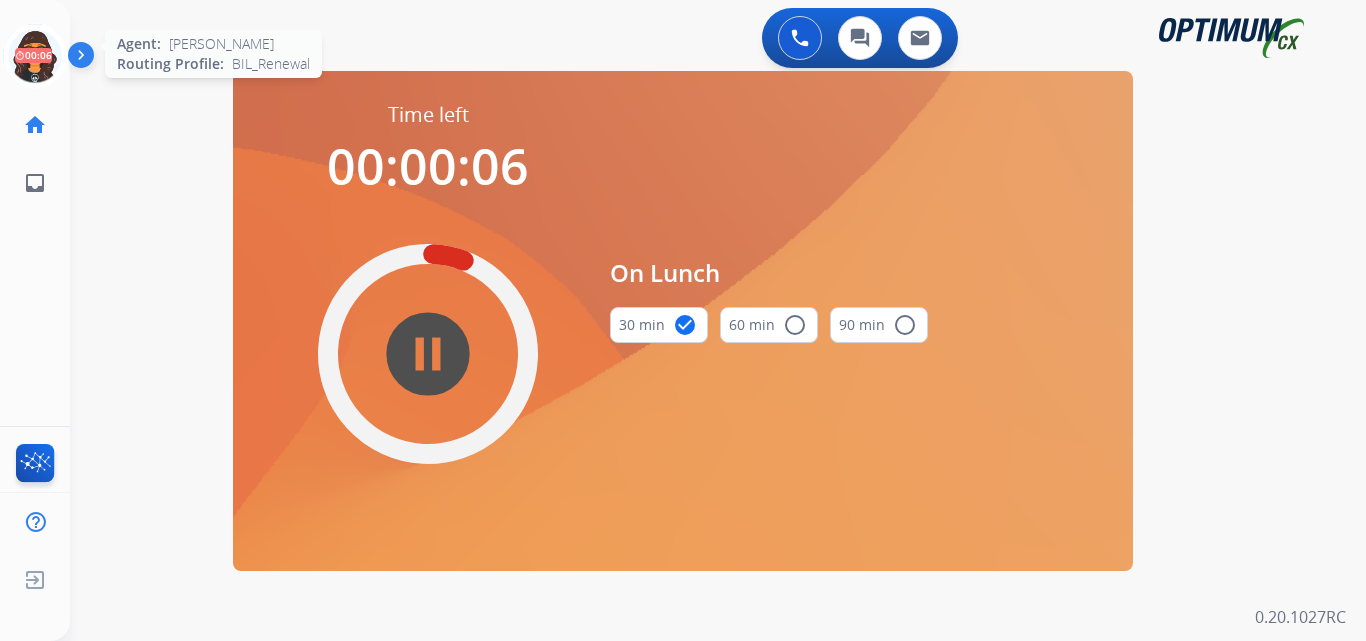 drag, startPoint x: 28, startPoint y: 56, endPoint x: 52, endPoint y: 61, distance: 24.5153 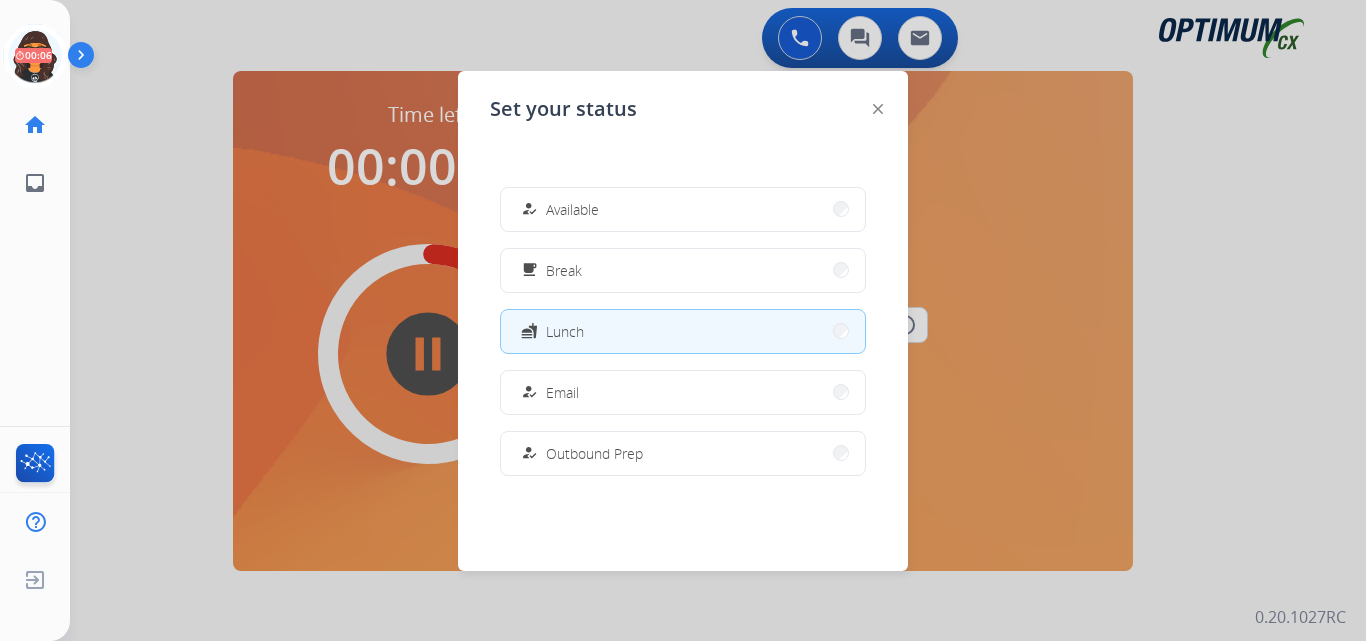 click on "how_to_reg Available" at bounding box center (683, 209) 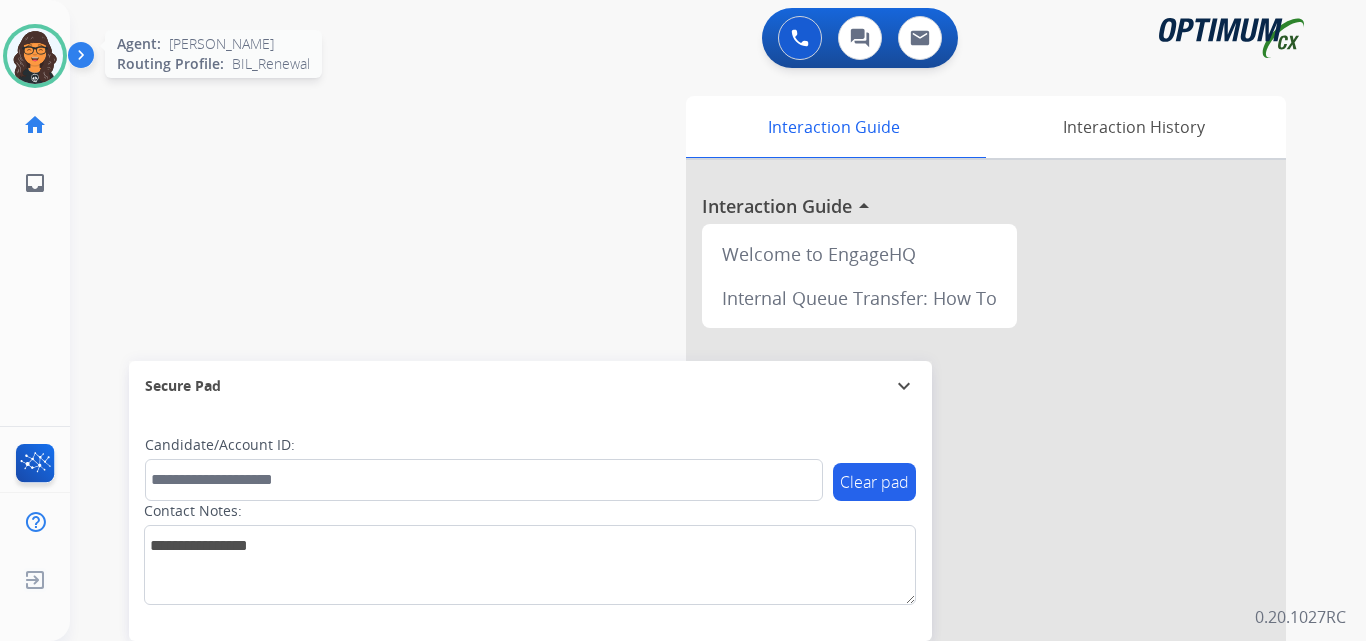 click at bounding box center [35, 56] 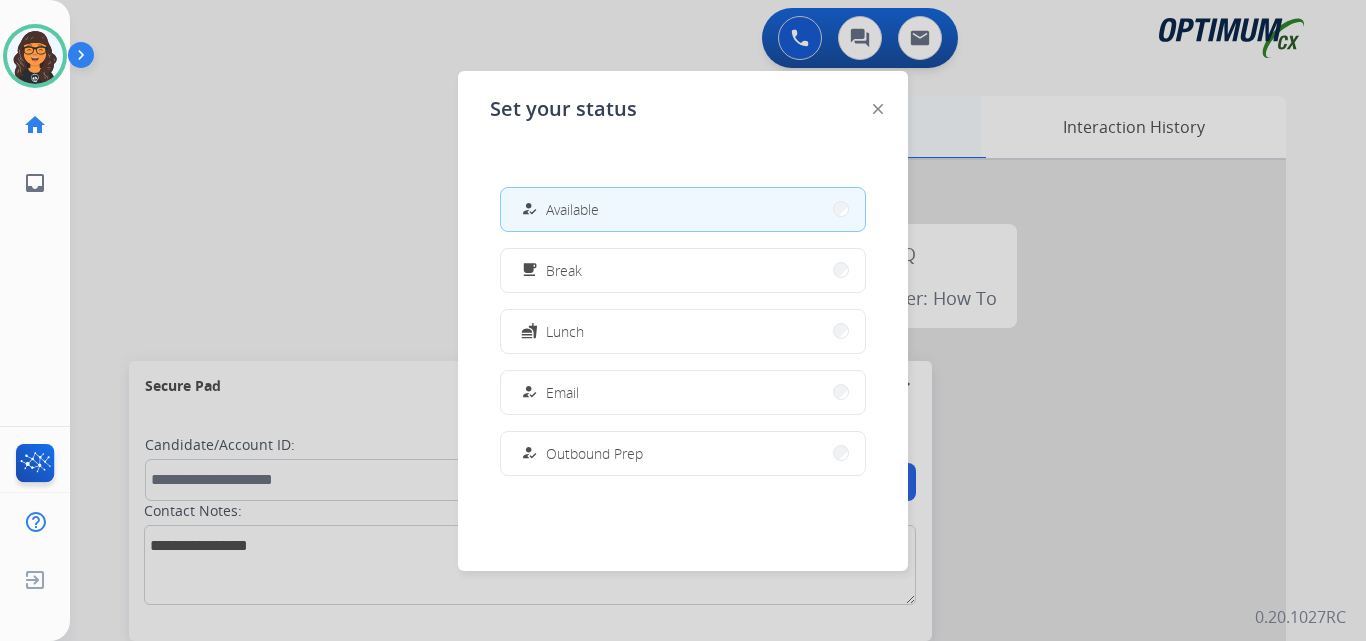 drag, startPoint x: 881, startPoint y: 110, endPoint x: 787, endPoint y: 124, distance: 95.036835 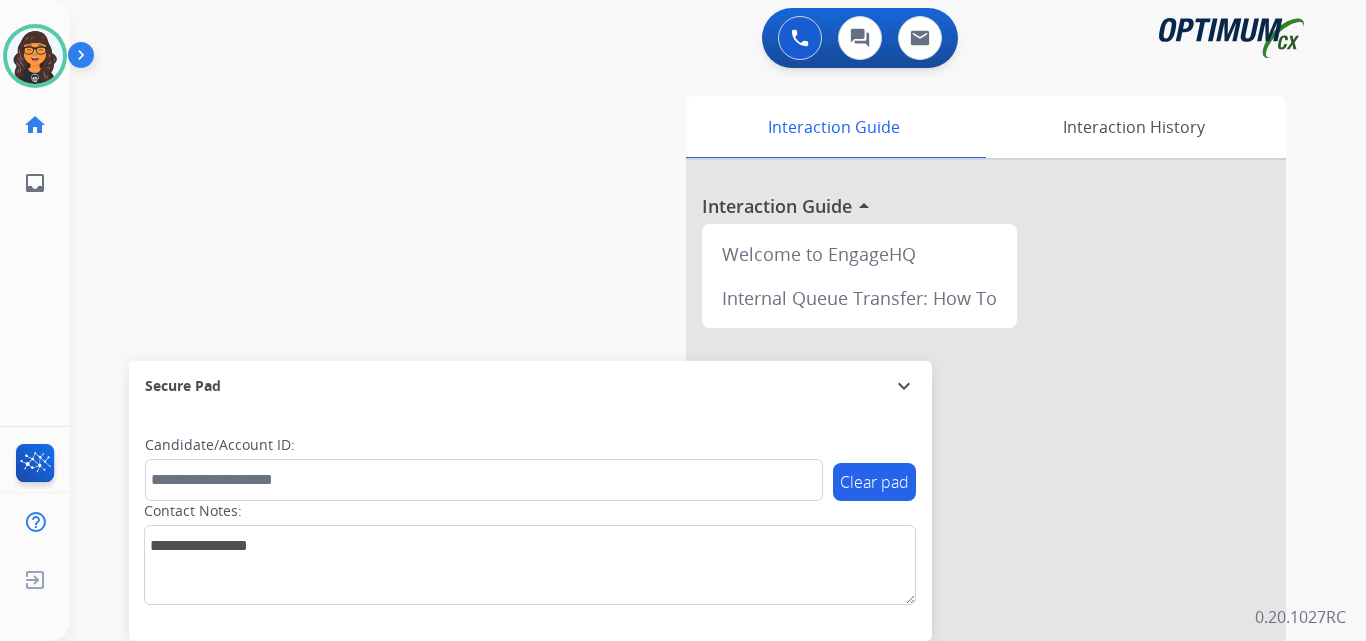 click on "swap_horiz Break voice bridge close_fullscreen Connect 3-Way Call merge_type Separate 3-Way Call  Interaction Guide   Interaction History  Interaction Guide arrow_drop_up  Welcome to EngageHQ   Internal Queue Transfer: How To  Secure Pad expand_more Clear pad Candidate/Account ID: Contact Notes:" at bounding box center [694, 489] 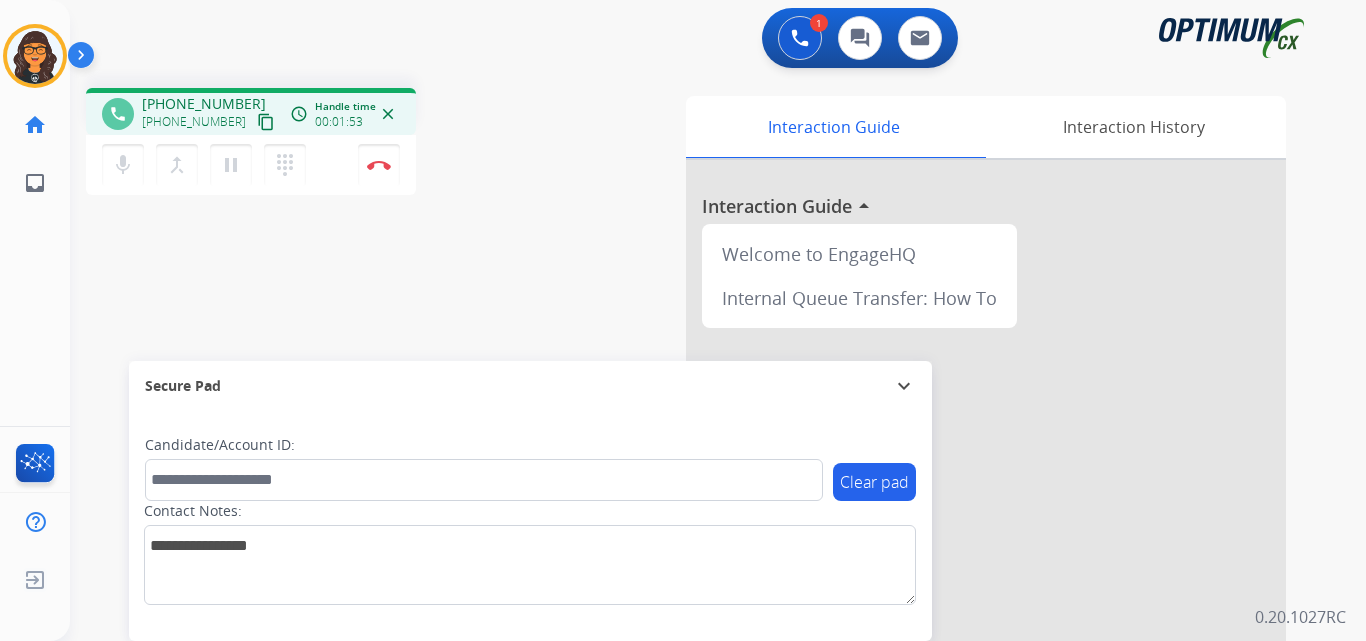 click on "content_copy" at bounding box center [266, 122] 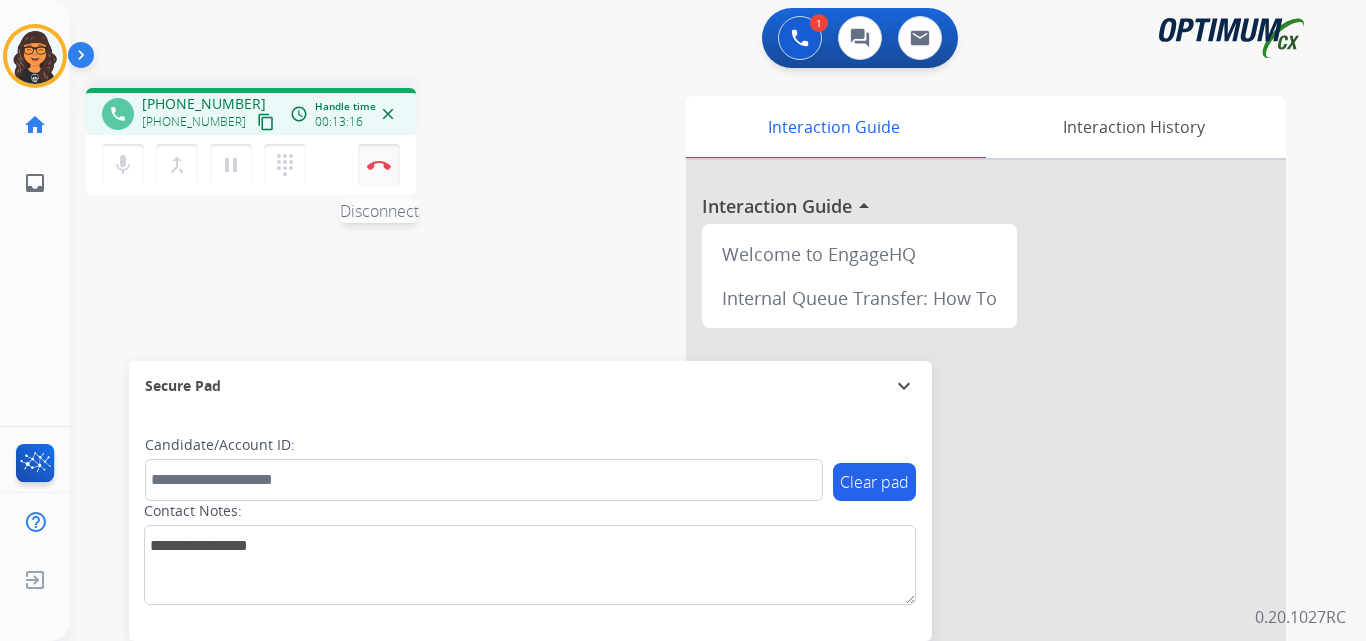 click at bounding box center [379, 165] 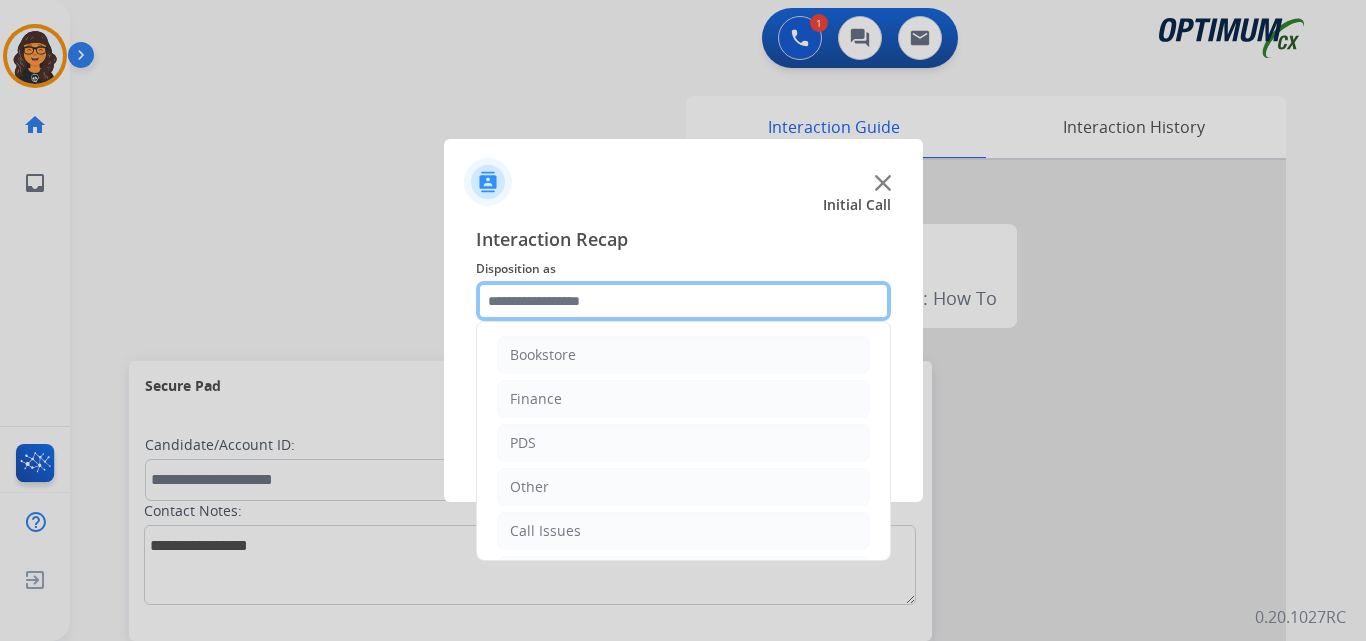click 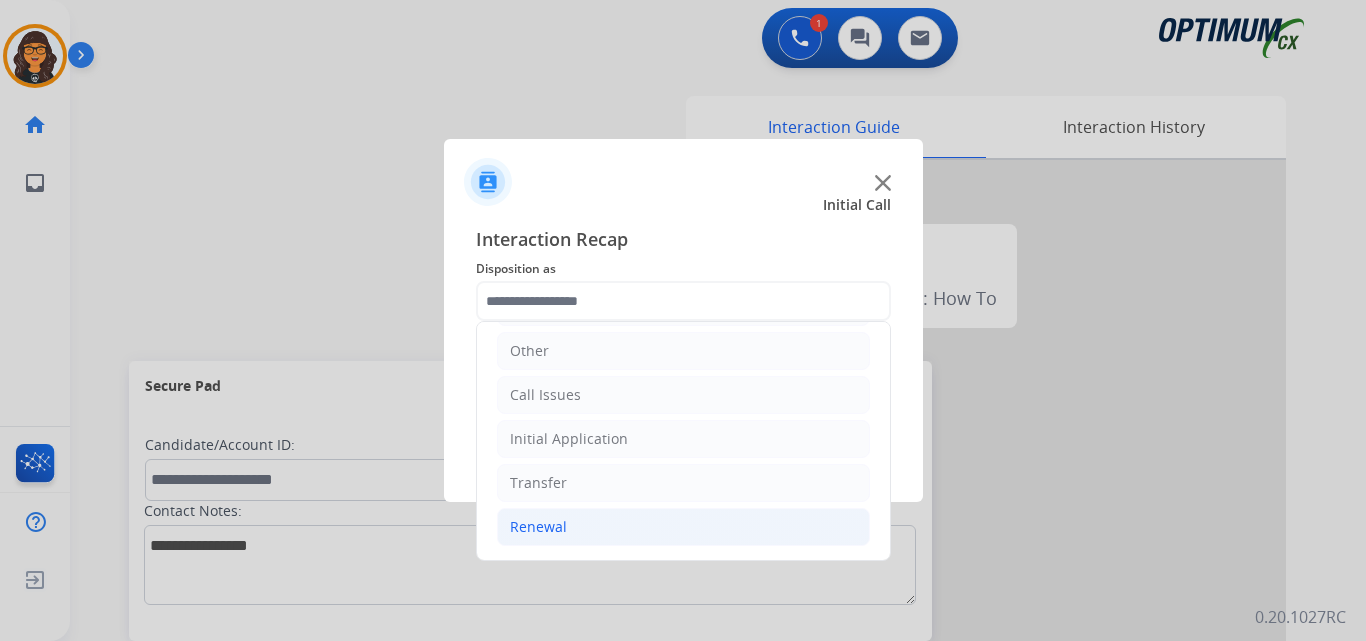 drag, startPoint x: 544, startPoint y: 533, endPoint x: 556, endPoint y: 528, distance: 13 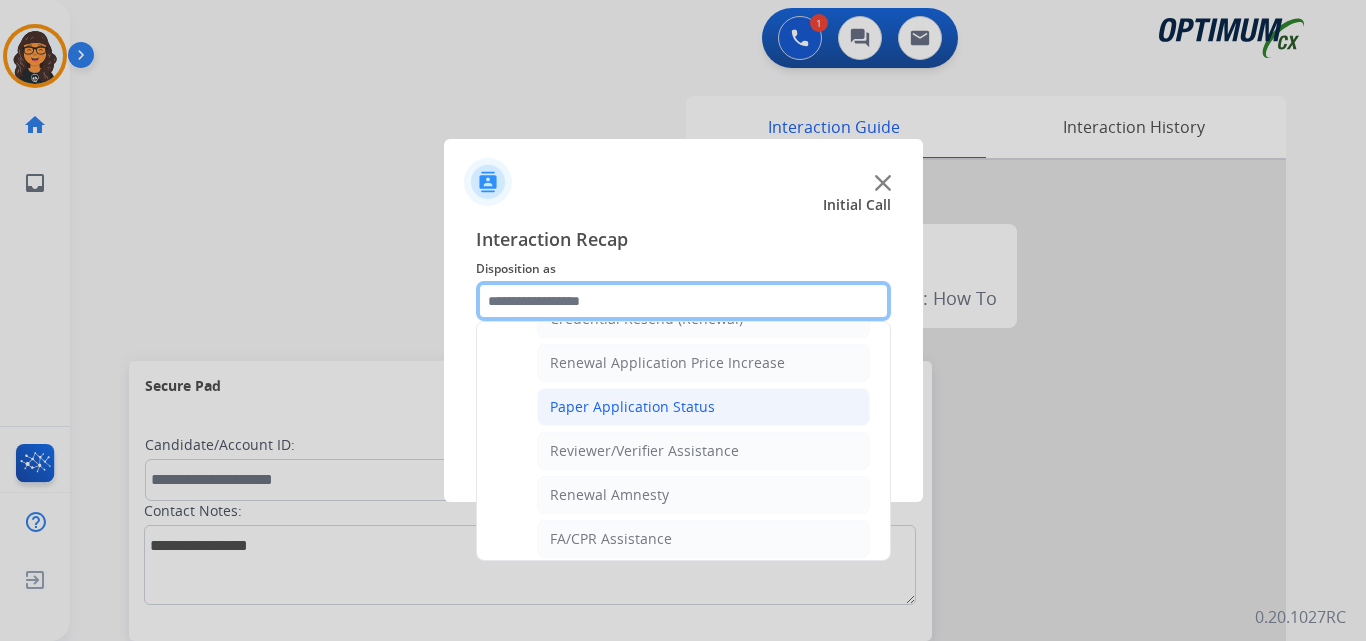 scroll, scrollTop: 572, scrollLeft: 0, axis: vertical 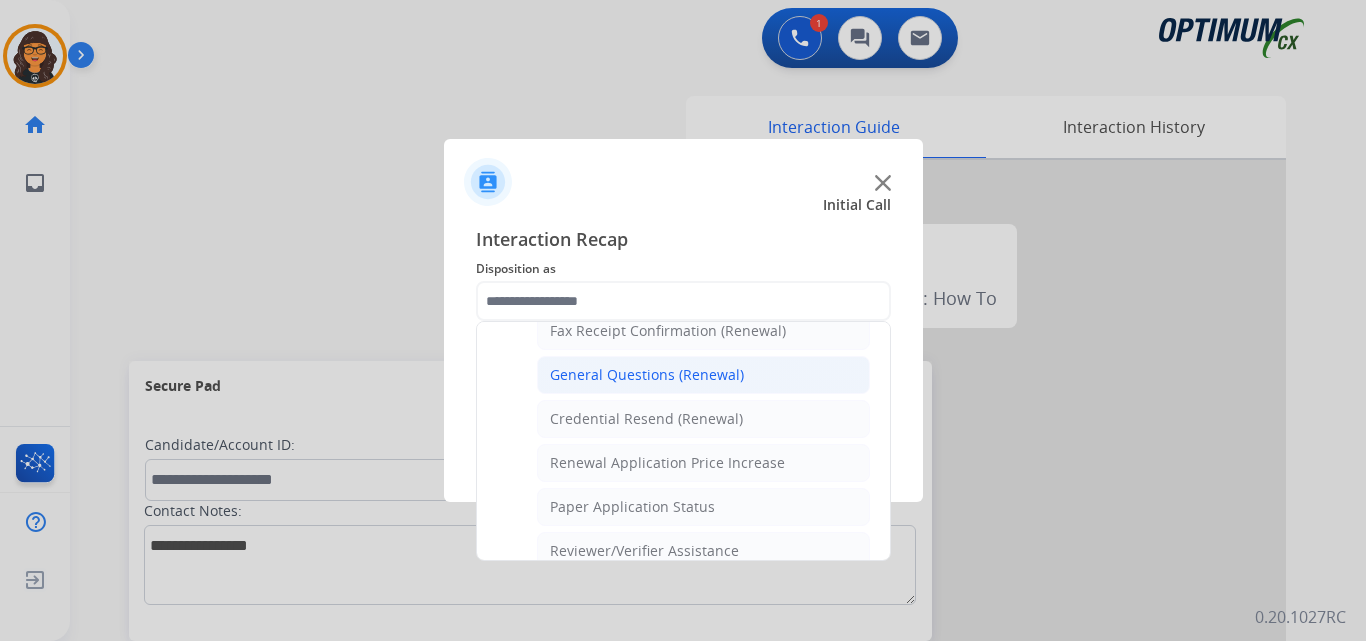 click on "General Questions (Renewal)" 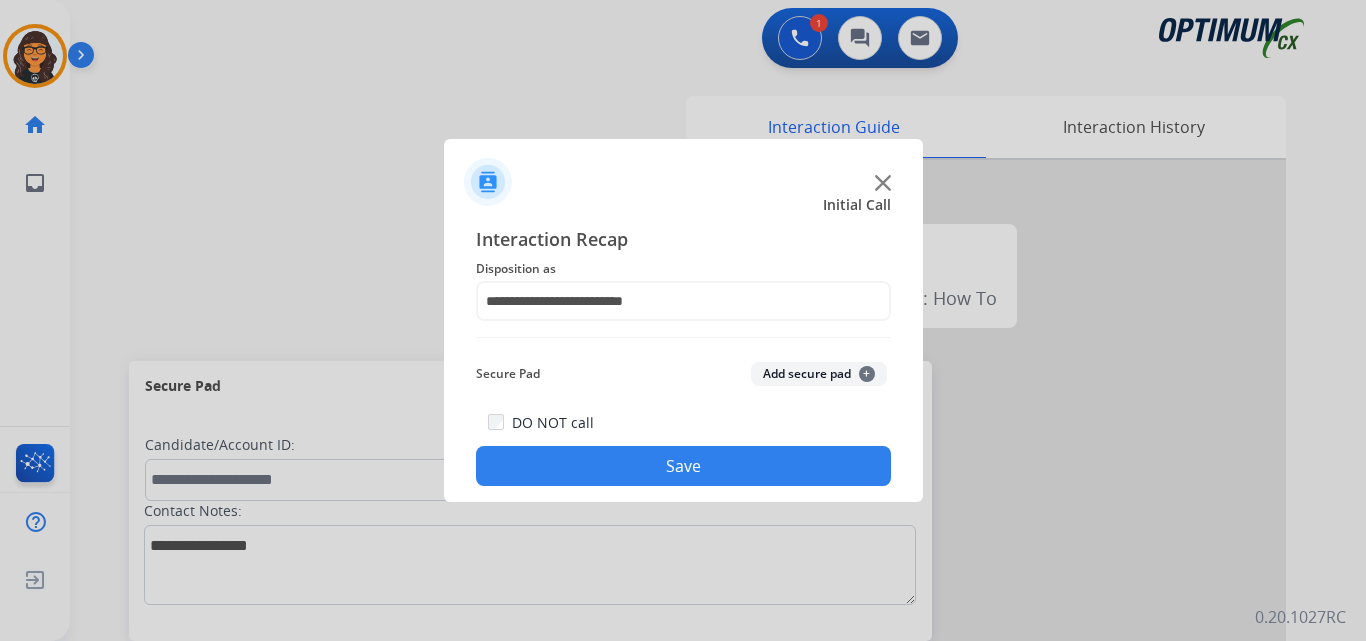 click on "Save" 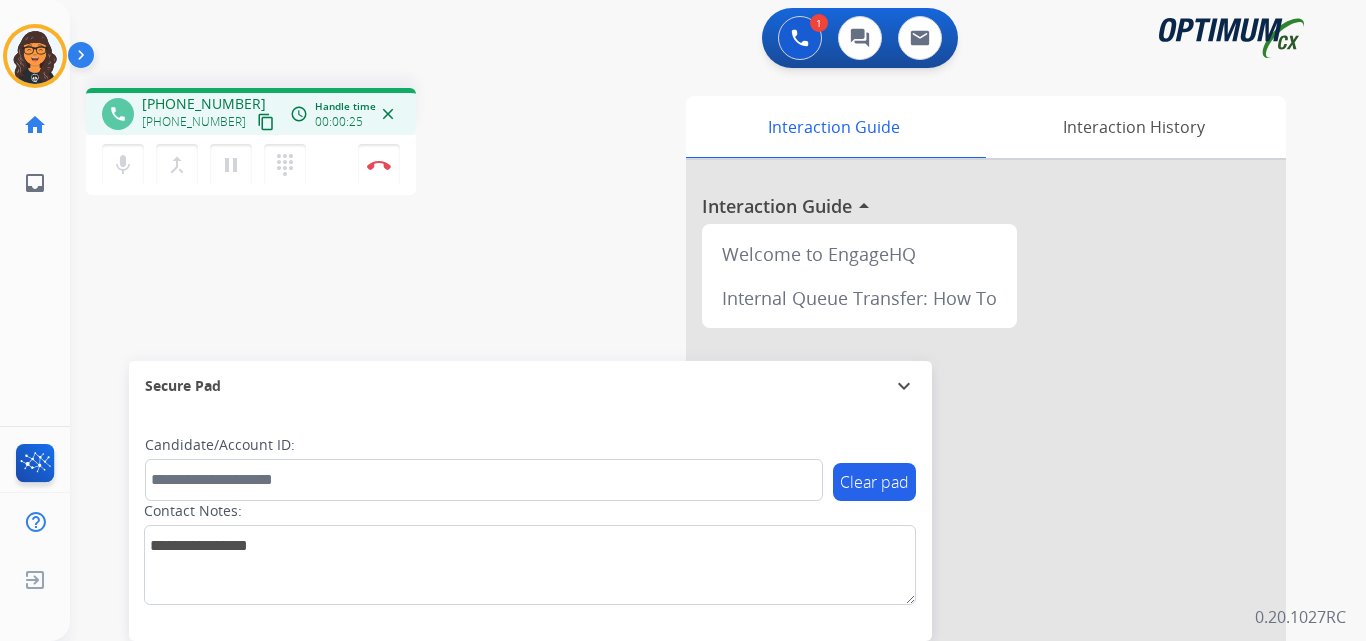 click on "content_copy" at bounding box center [266, 122] 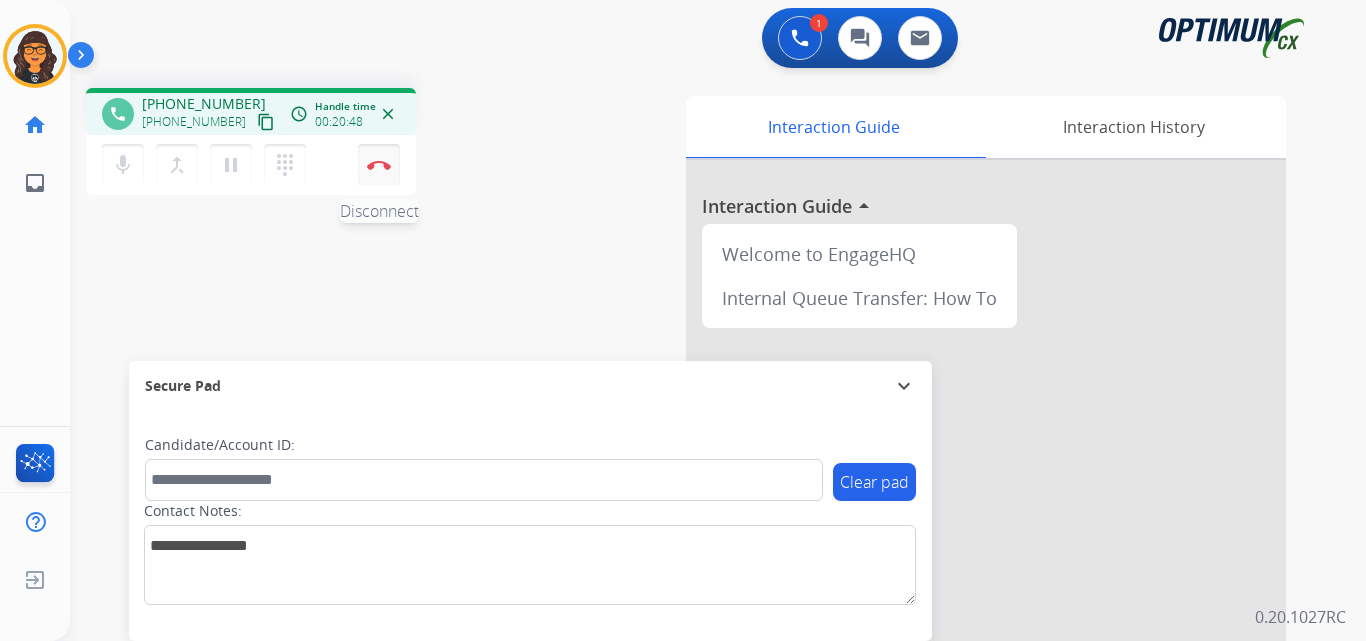 click at bounding box center (379, 165) 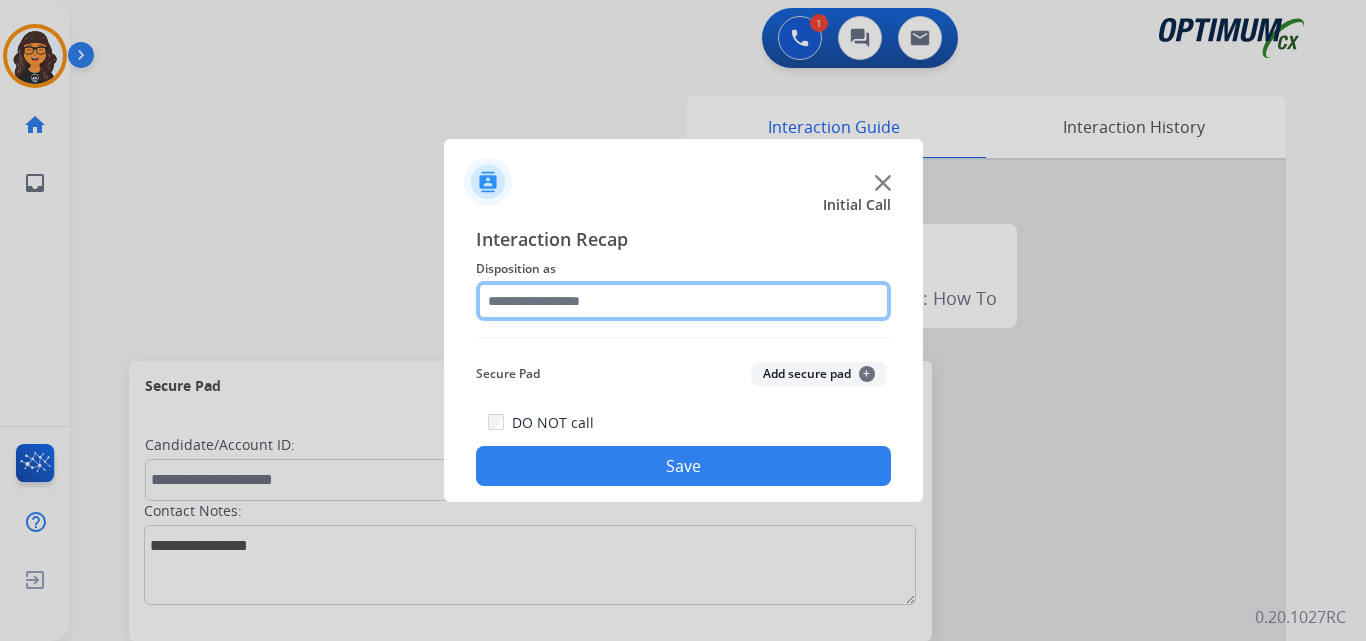 click 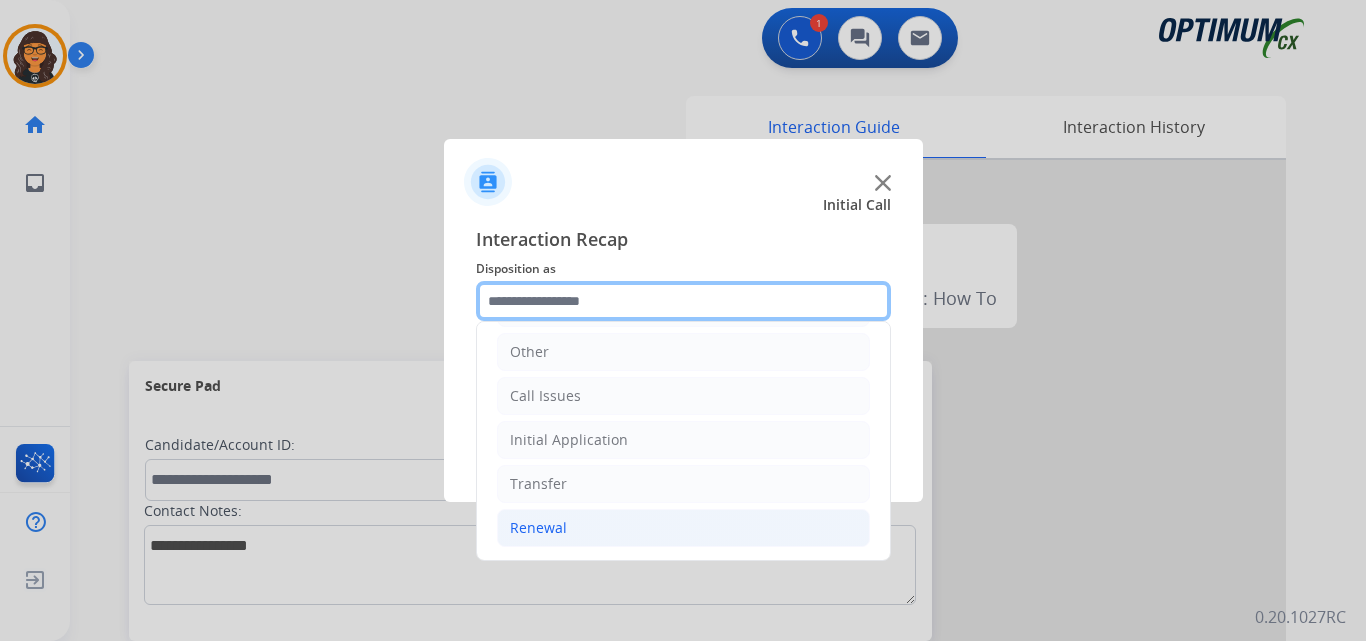 scroll, scrollTop: 136, scrollLeft: 0, axis: vertical 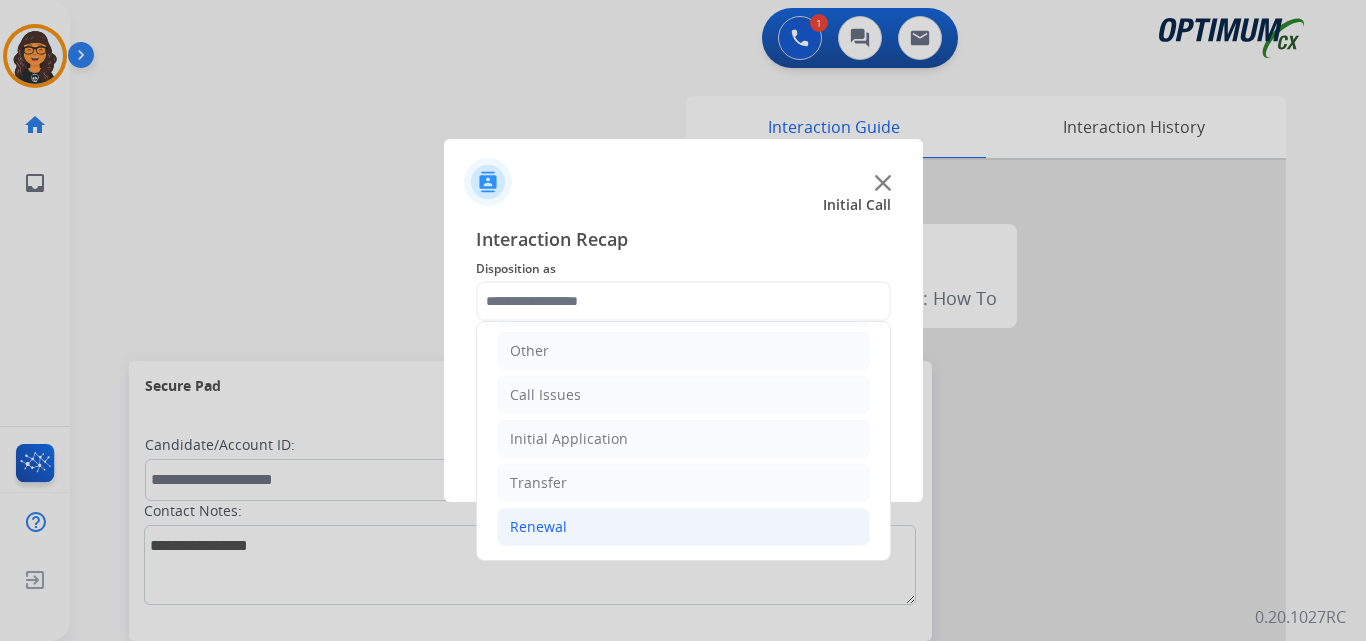 click on "Renewal" 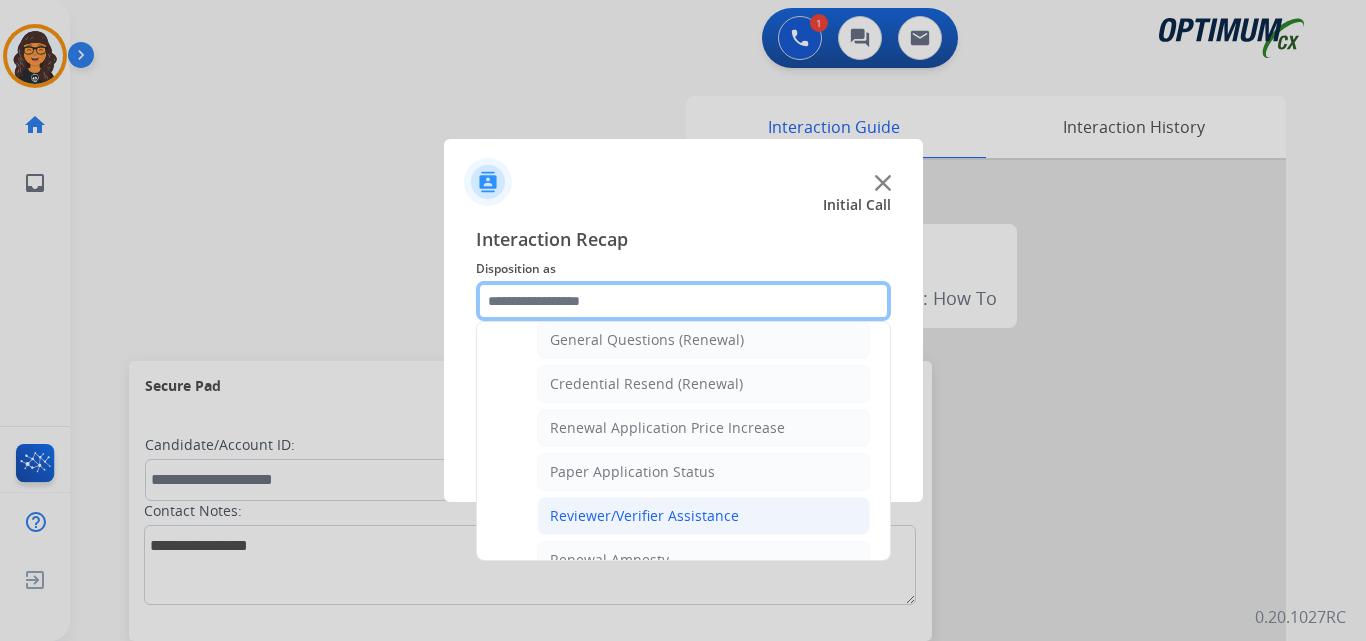 scroll, scrollTop: 636, scrollLeft: 0, axis: vertical 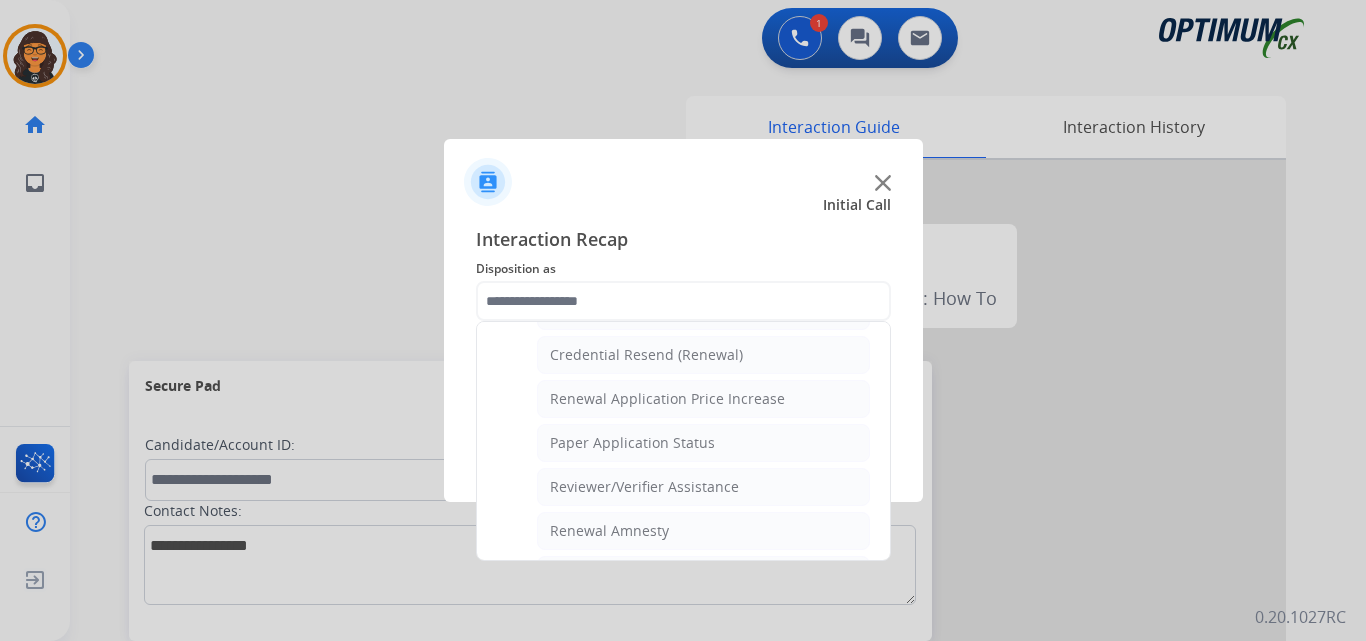 click on "Paper Application Status" 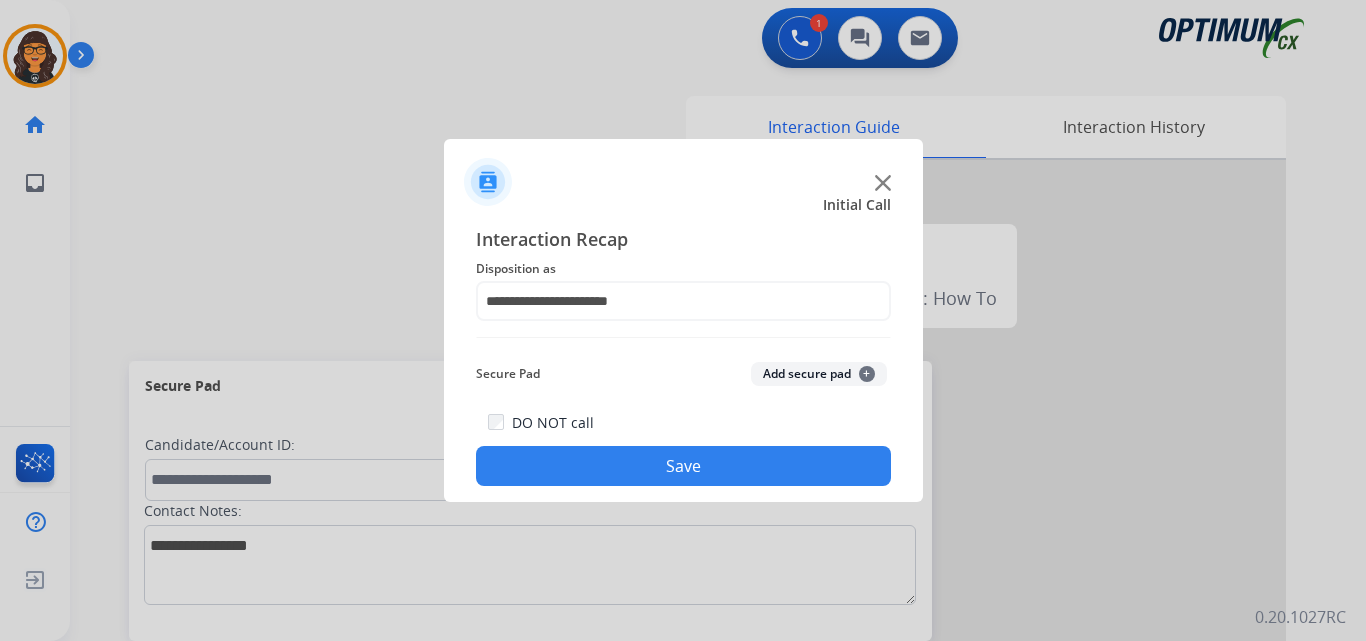 drag, startPoint x: 667, startPoint y: 472, endPoint x: 553, endPoint y: 423, distance: 124.08465 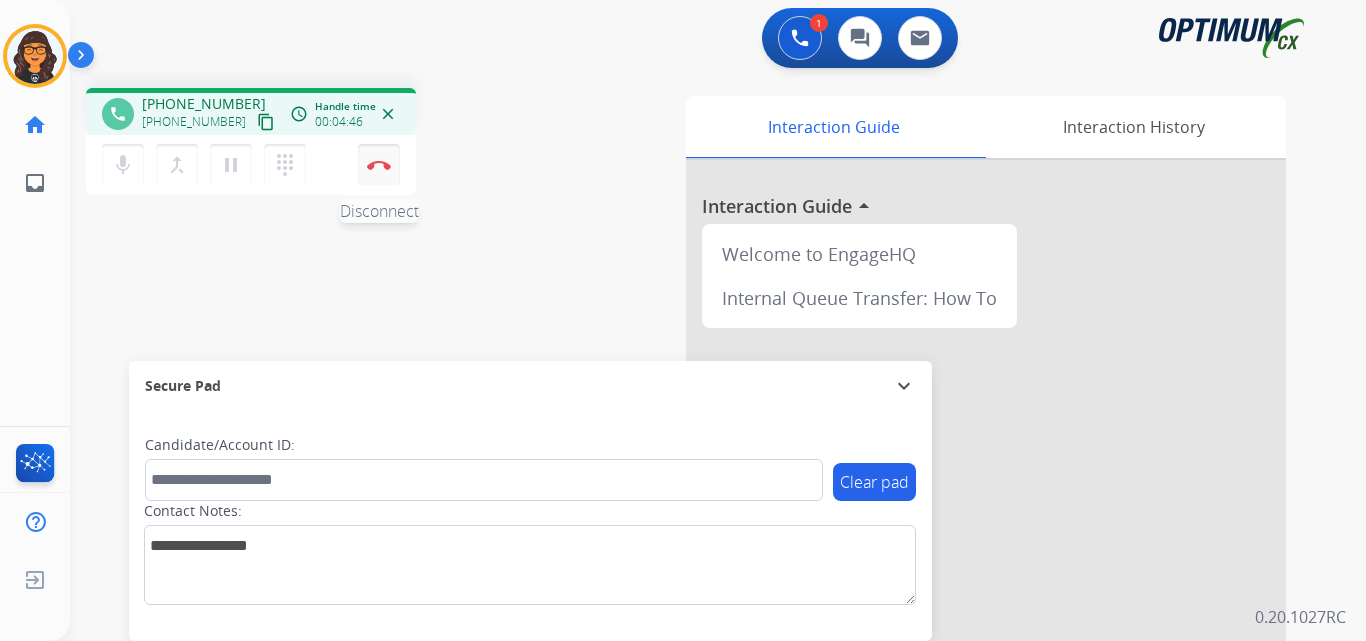 click on "Disconnect" at bounding box center (379, 165) 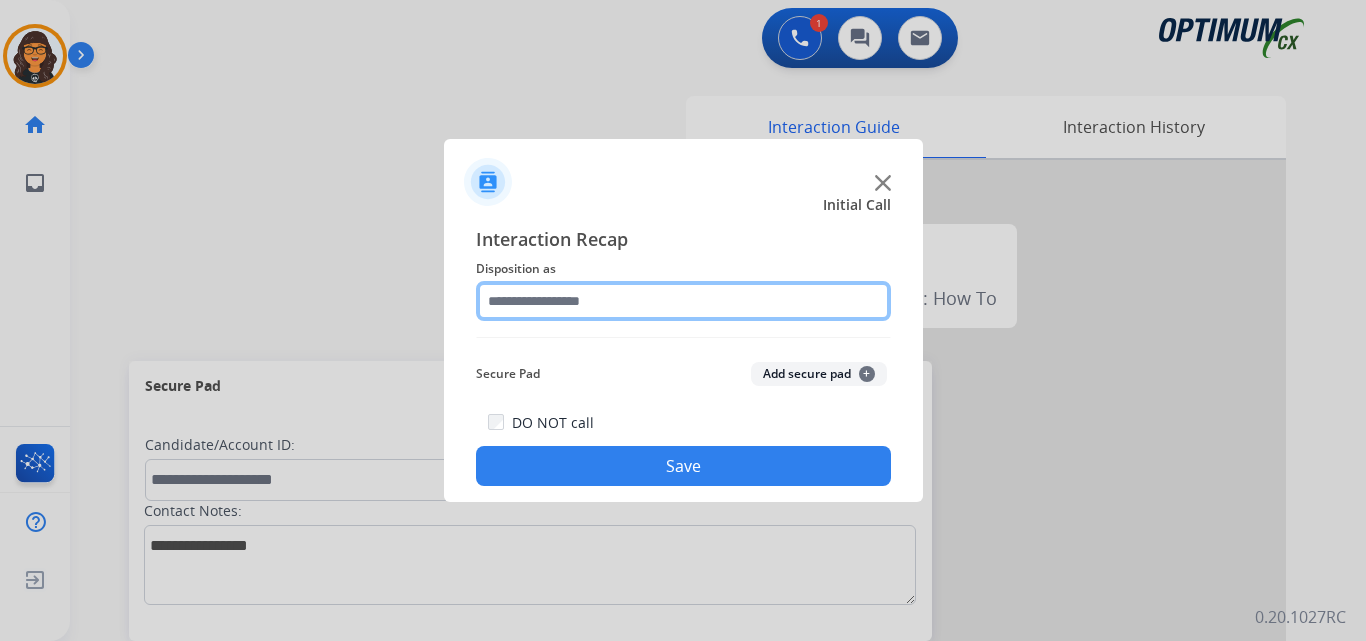 click 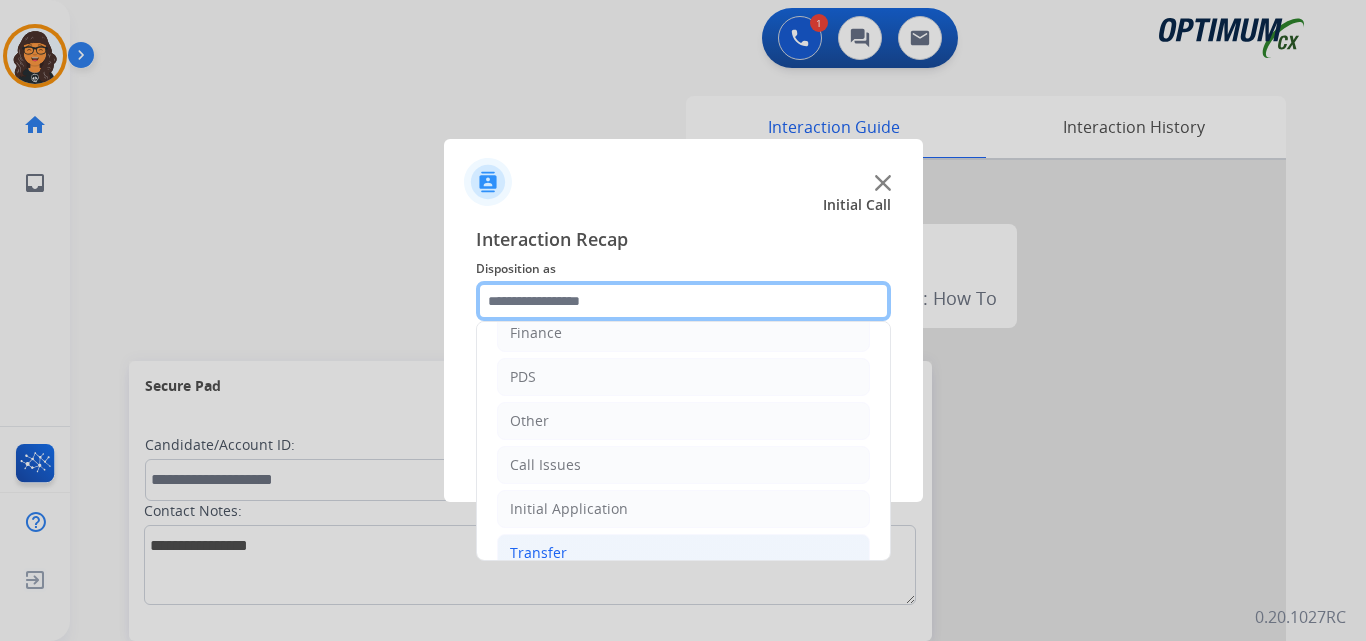 scroll, scrollTop: 136, scrollLeft: 0, axis: vertical 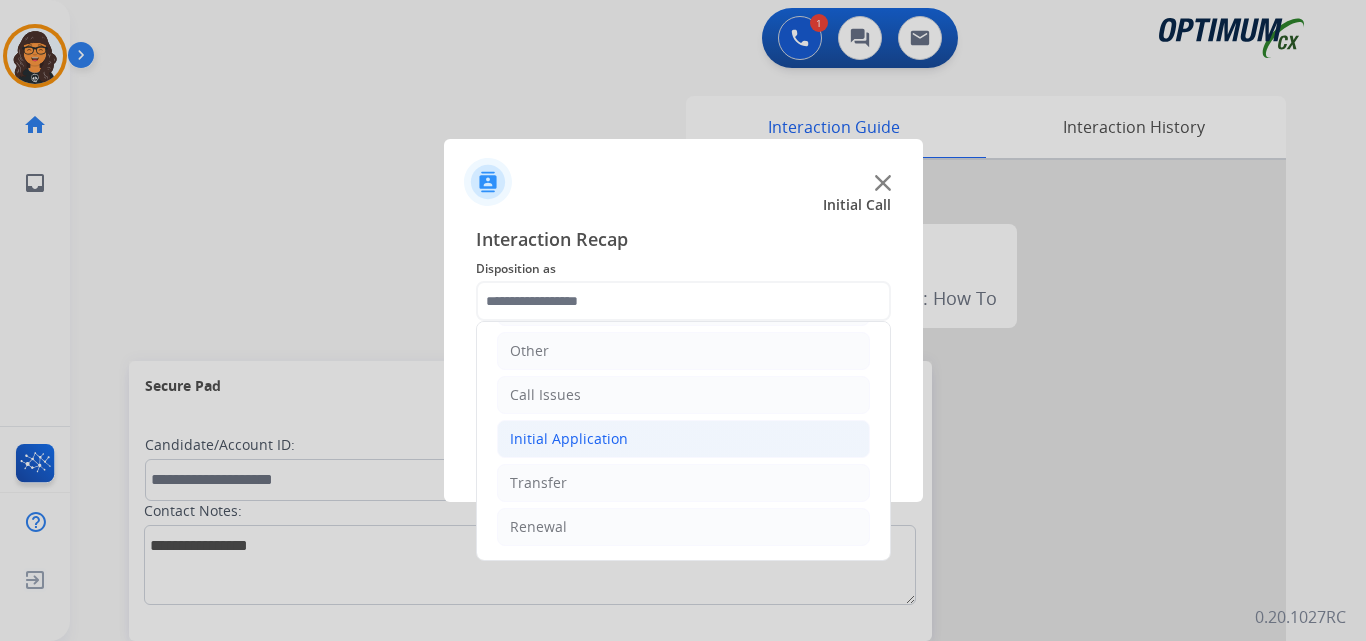 drag, startPoint x: 576, startPoint y: 443, endPoint x: 596, endPoint y: 451, distance: 21.540659 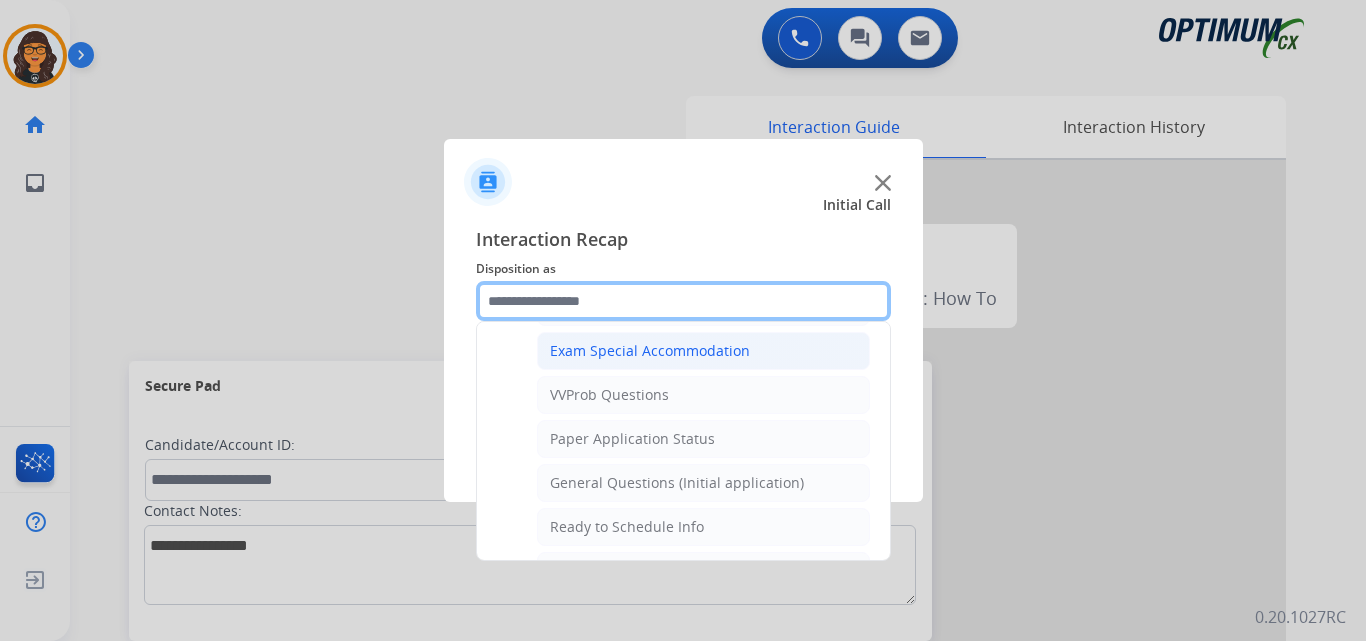 scroll, scrollTop: 1136, scrollLeft: 0, axis: vertical 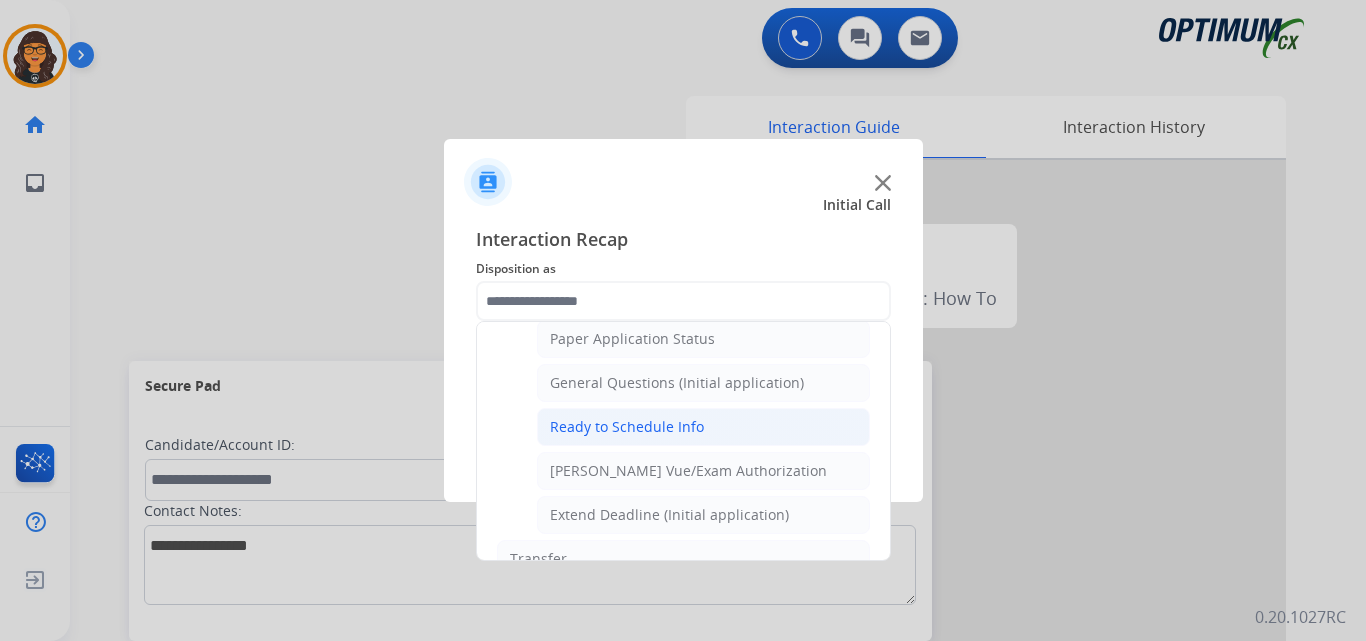 click on "Ready to Schedule Info" 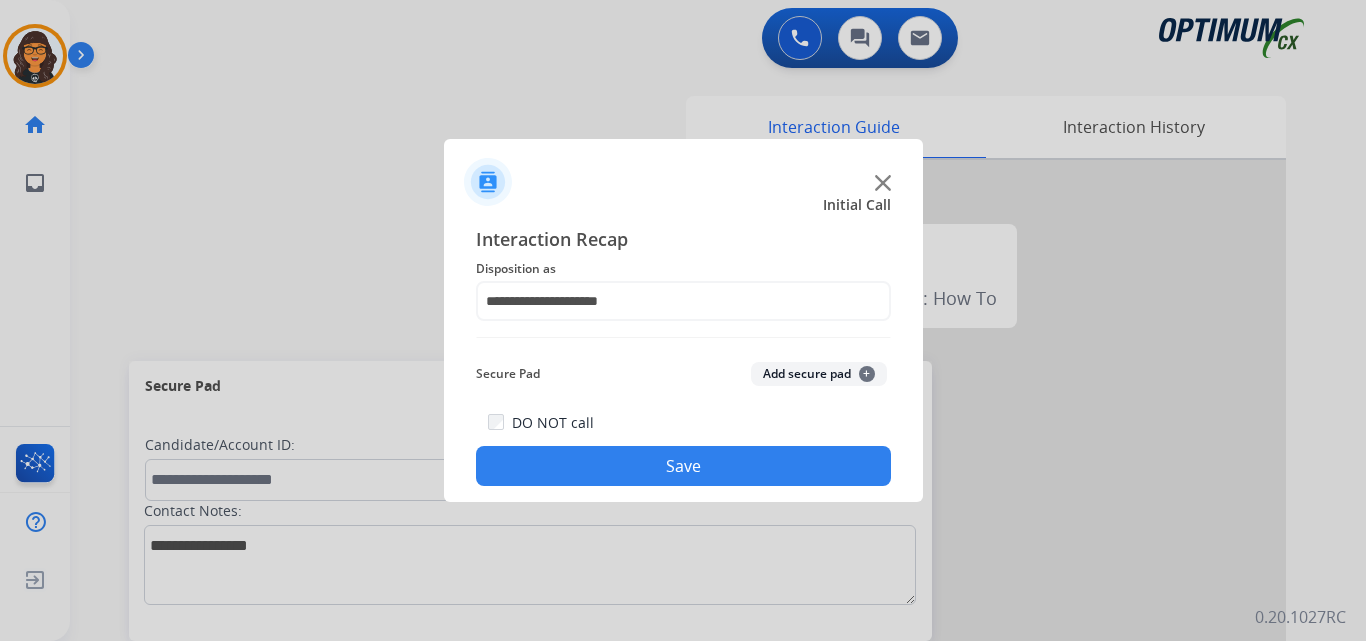 click on "Save" 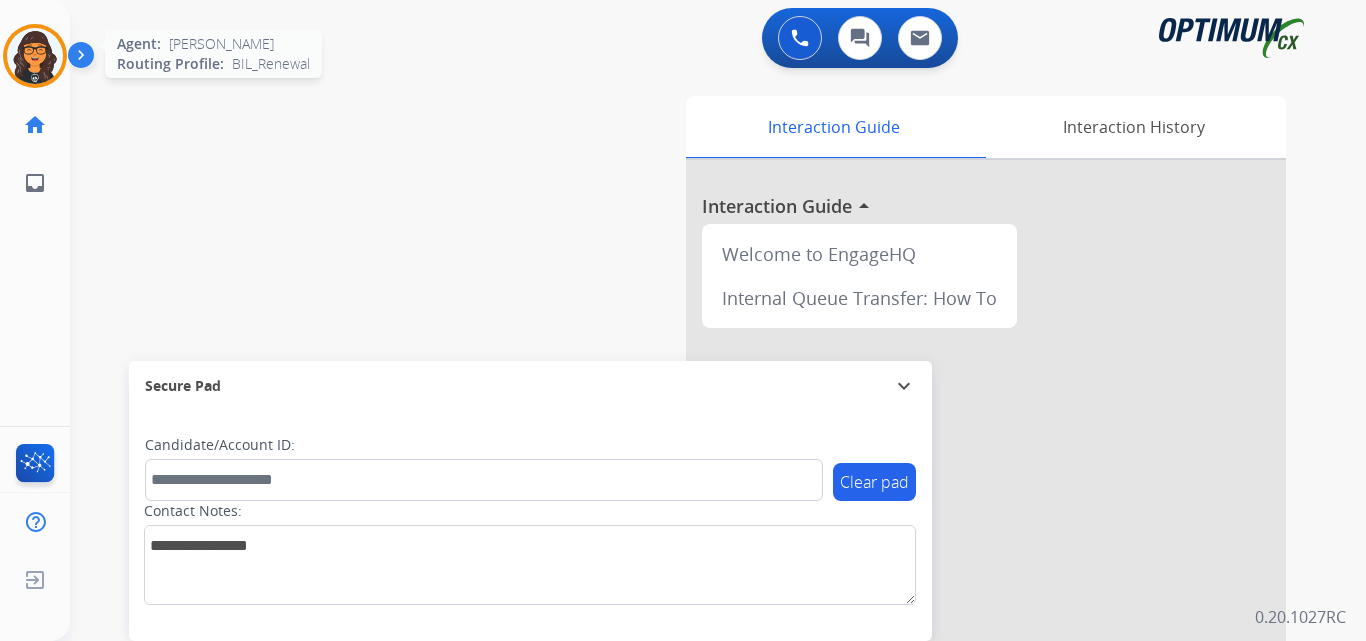 click at bounding box center [35, 56] 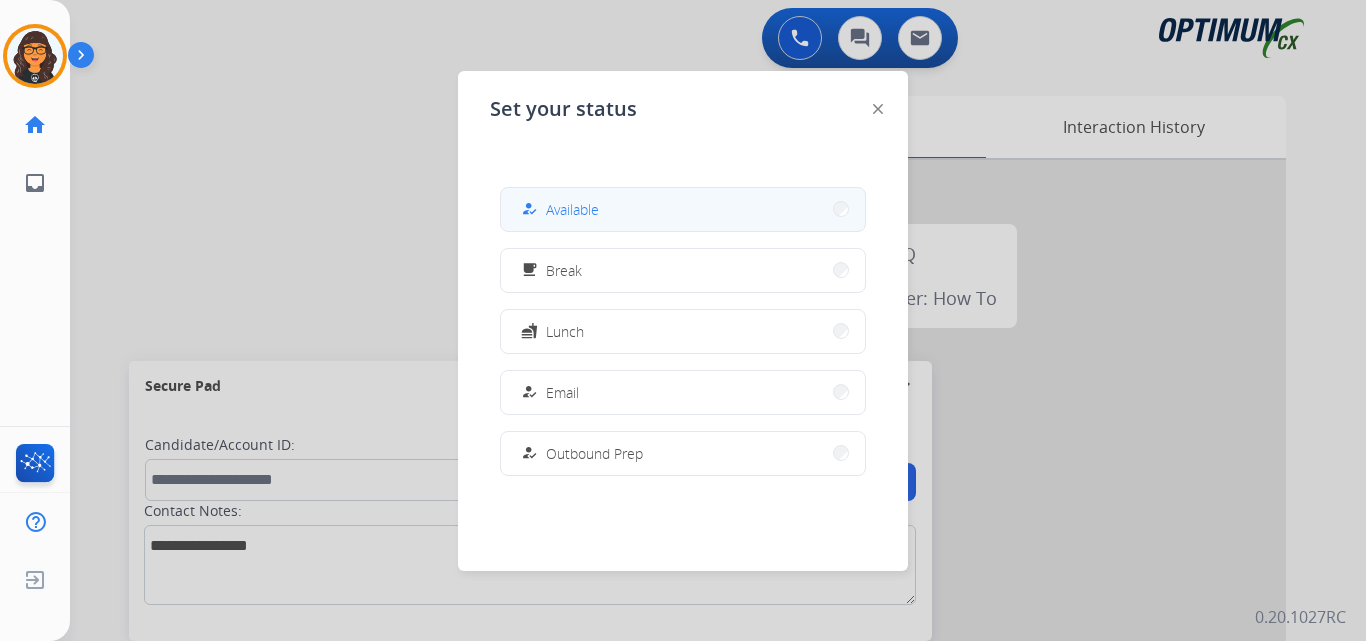 click on "how_to_reg Available" at bounding box center [683, 209] 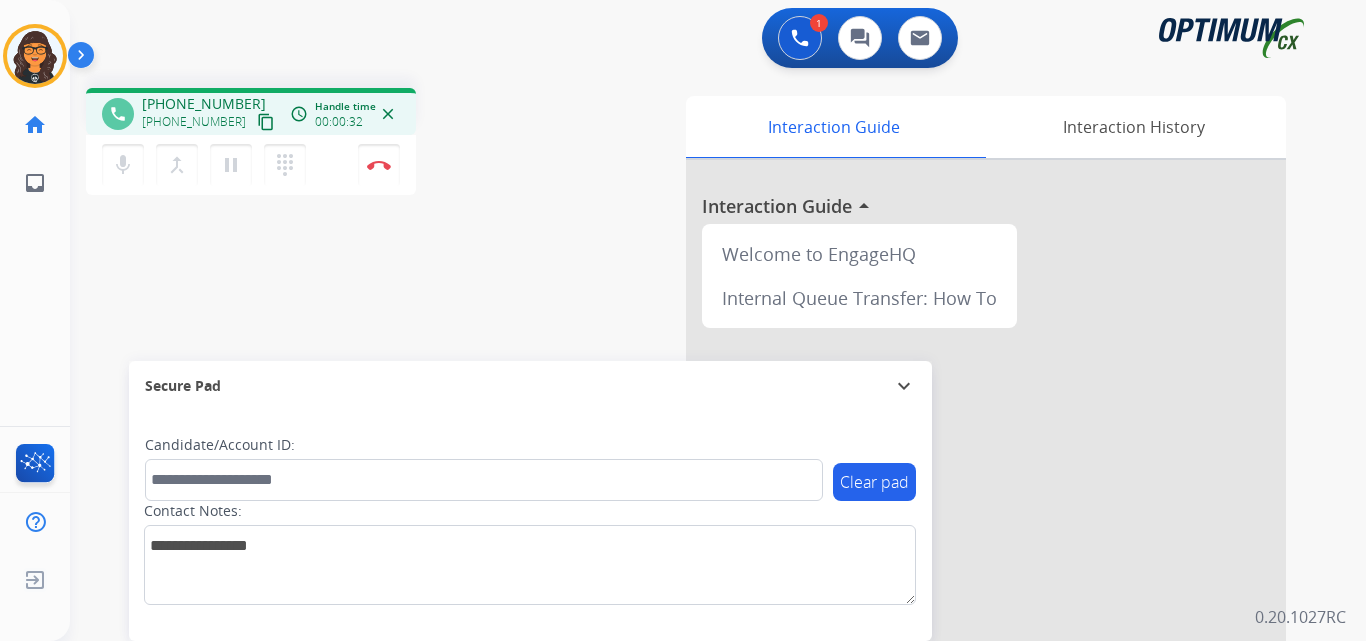 click on "content_copy" at bounding box center [266, 122] 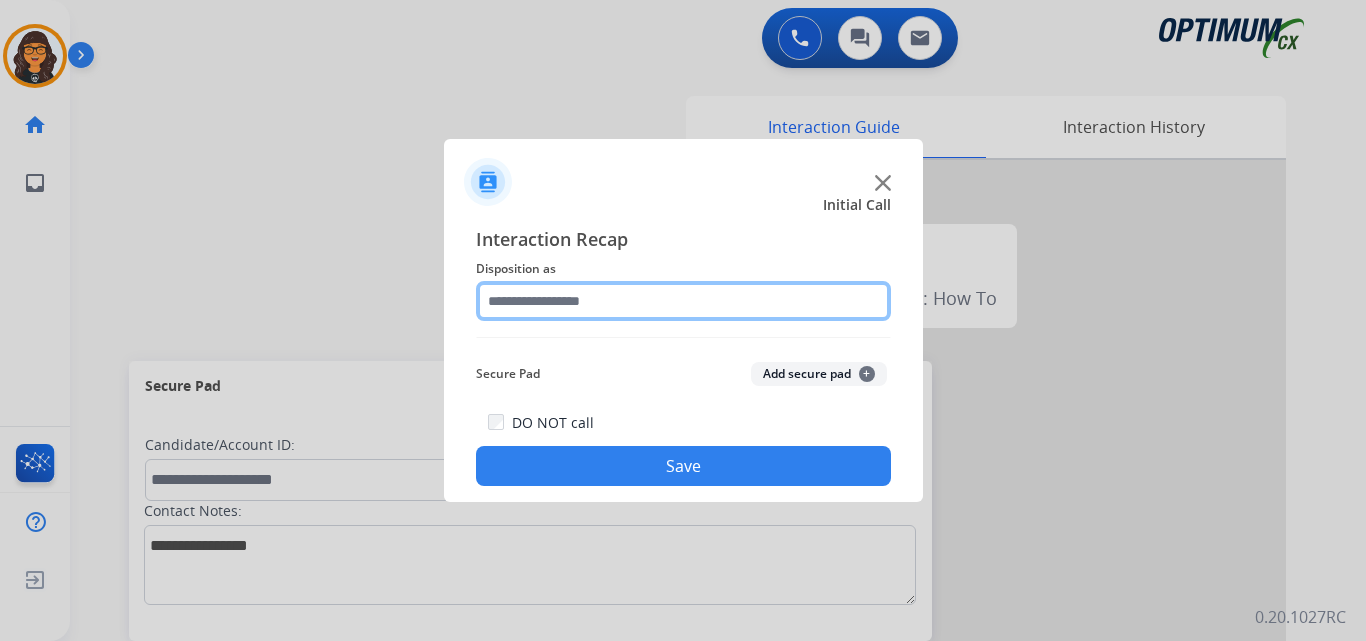 click 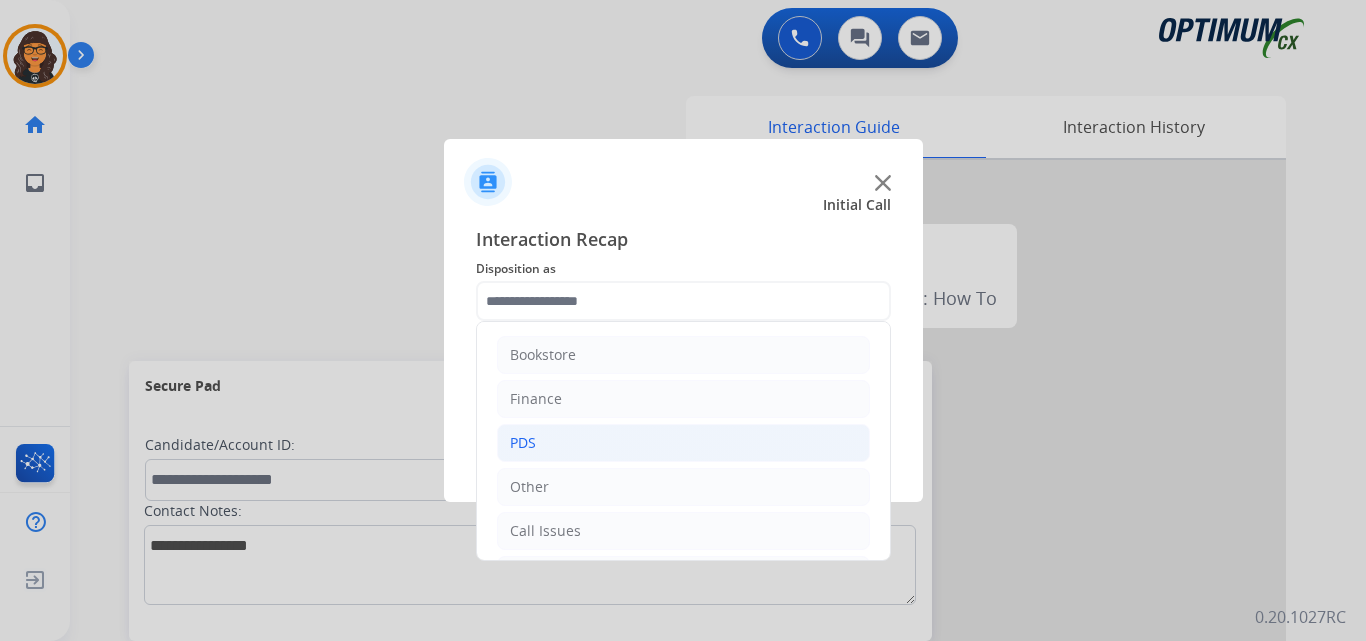 drag, startPoint x: 540, startPoint y: 439, endPoint x: 584, endPoint y: 439, distance: 44 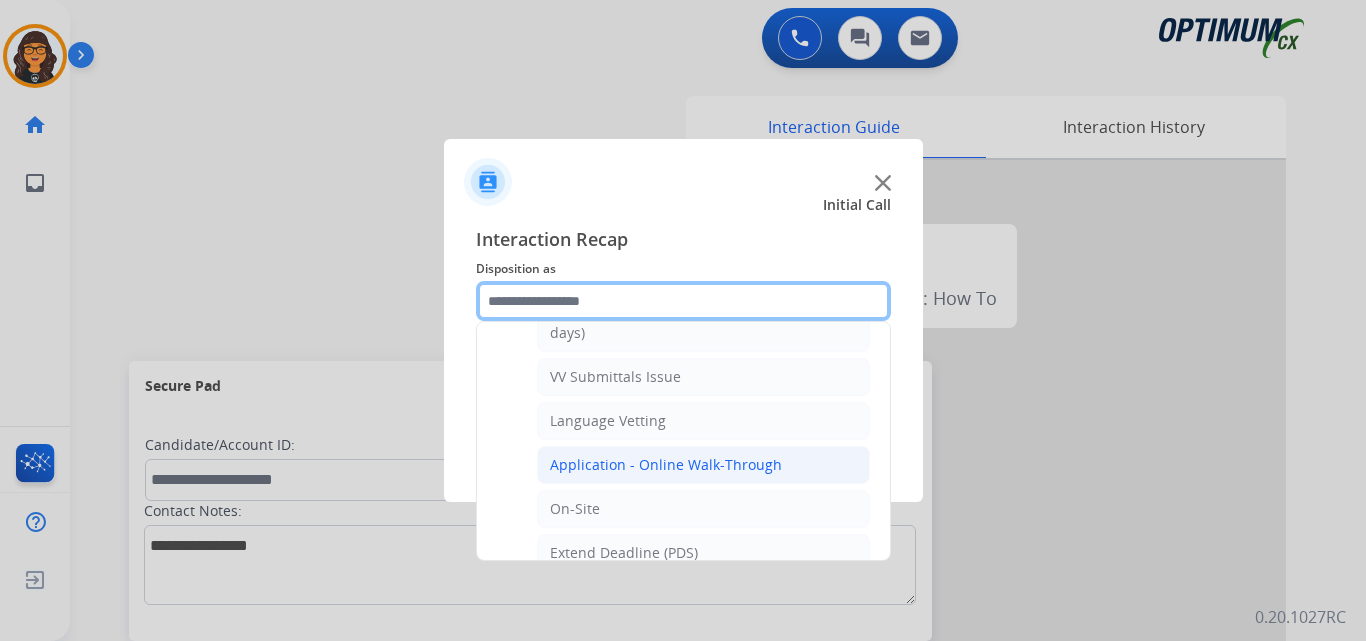 scroll, scrollTop: 400, scrollLeft: 0, axis: vertical 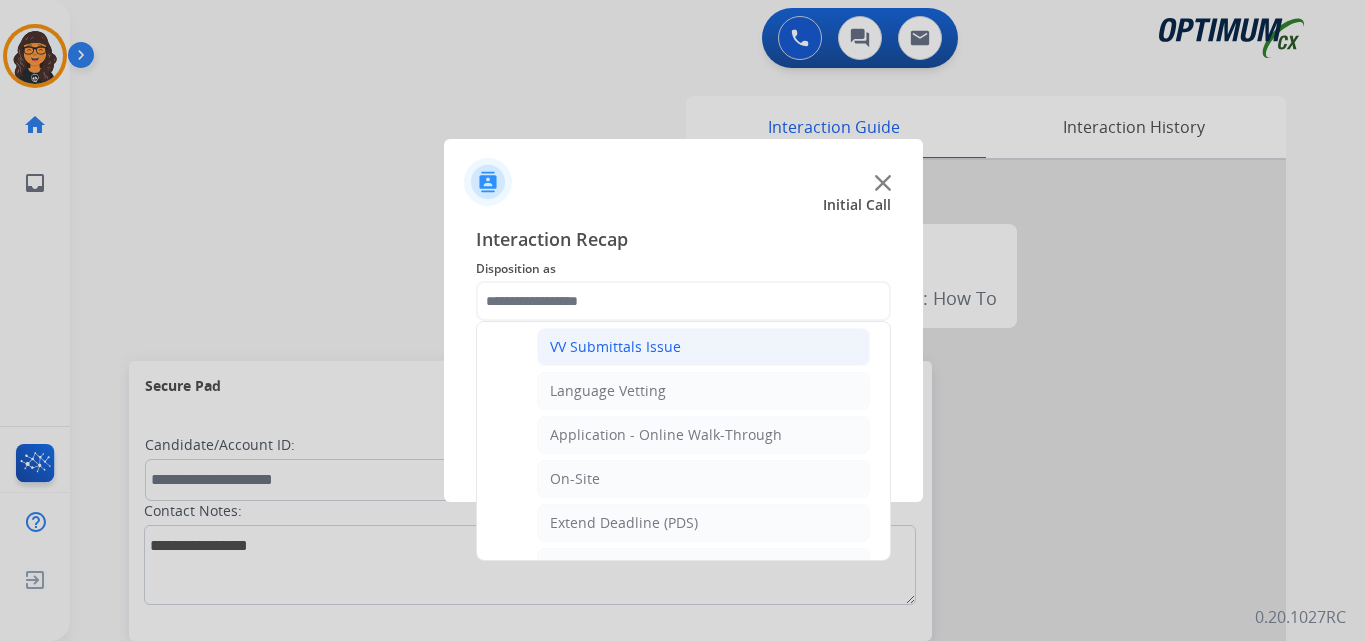 click on "VV Submittals Issue" 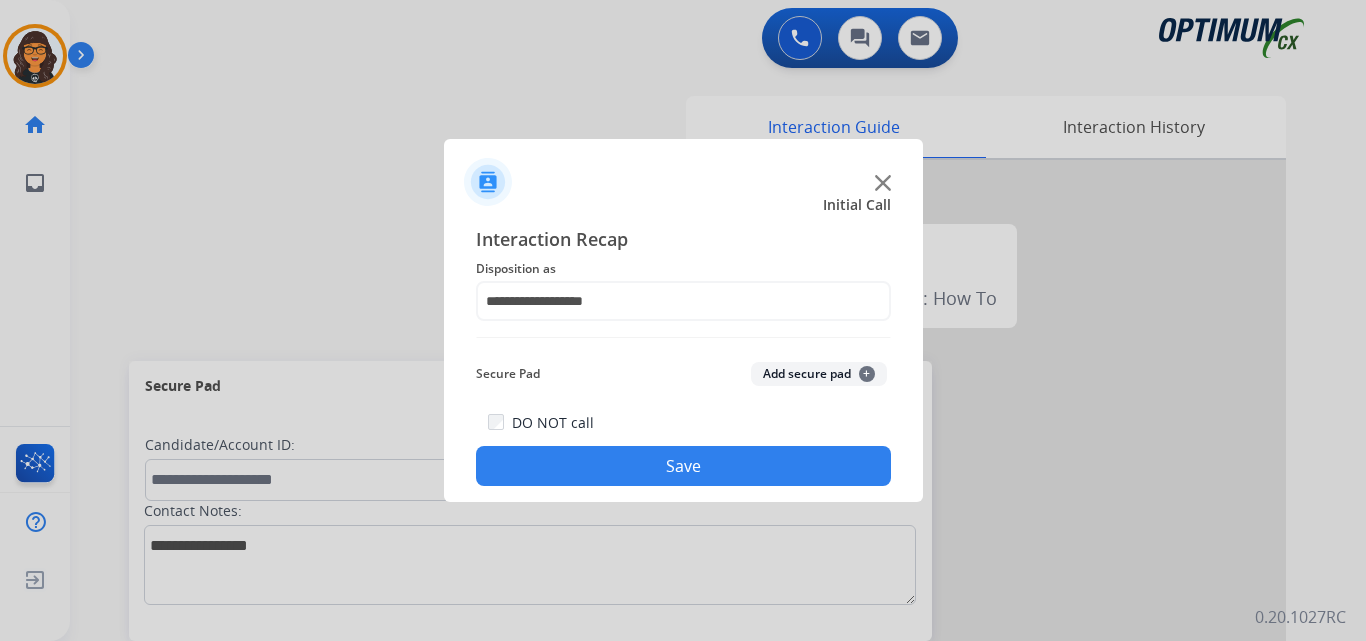 drag, startPoint x: 660, startPoint y: 466, endPoint x: 524, endPoint y: 366, distance: 168.80759 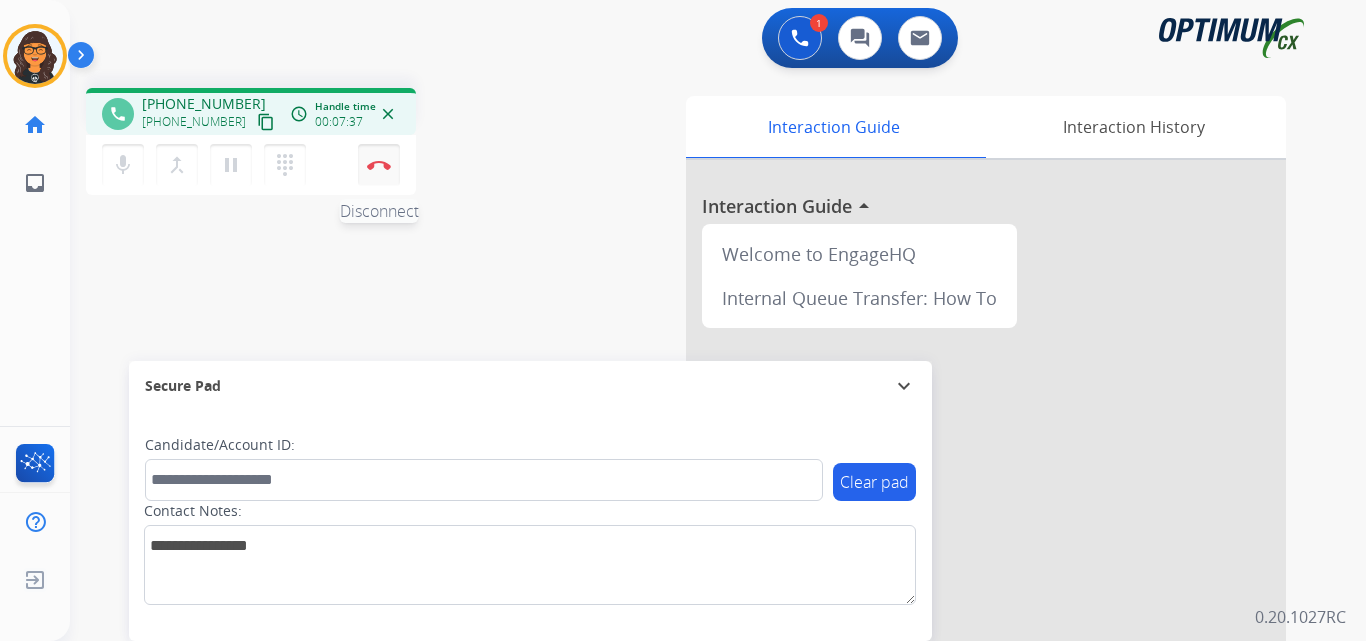 click at bounding box center (379, 165) 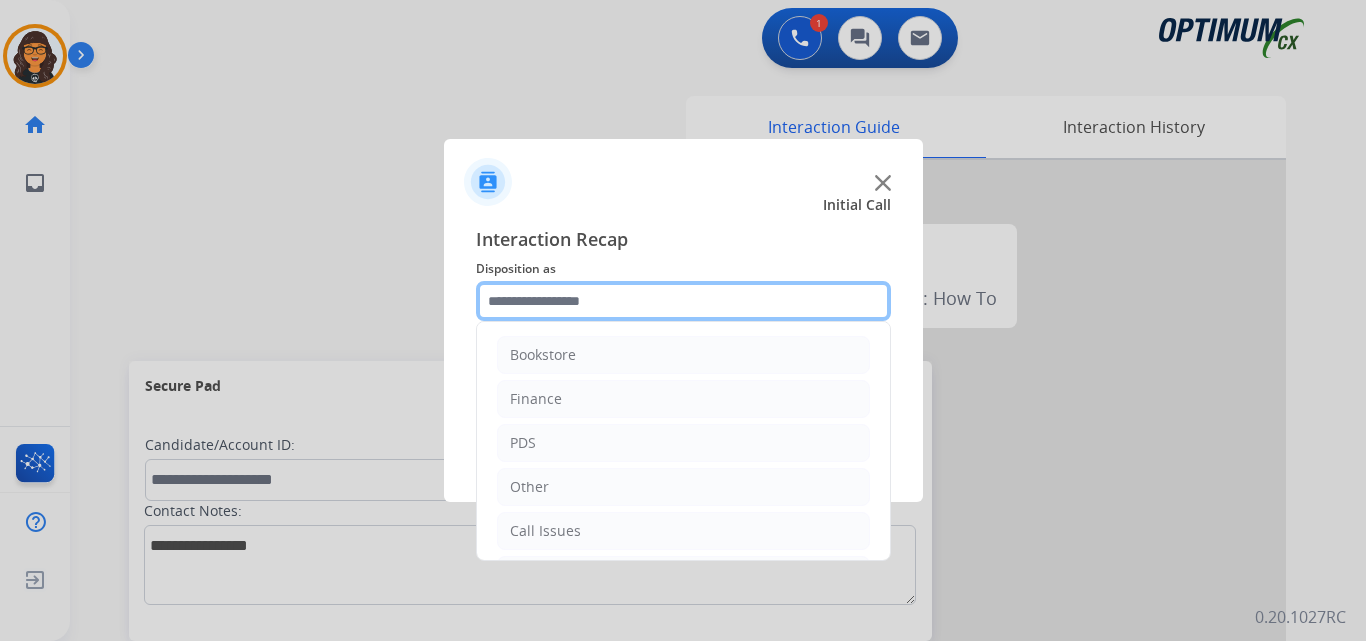 click 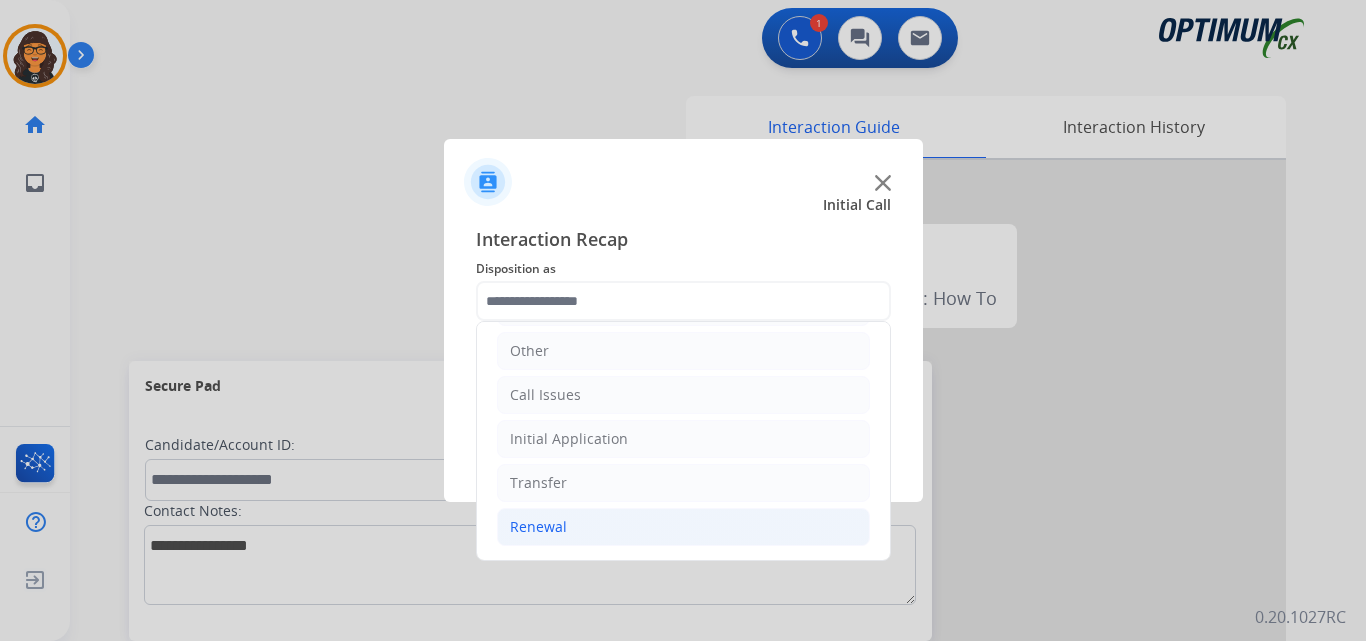 click on "Renewal" 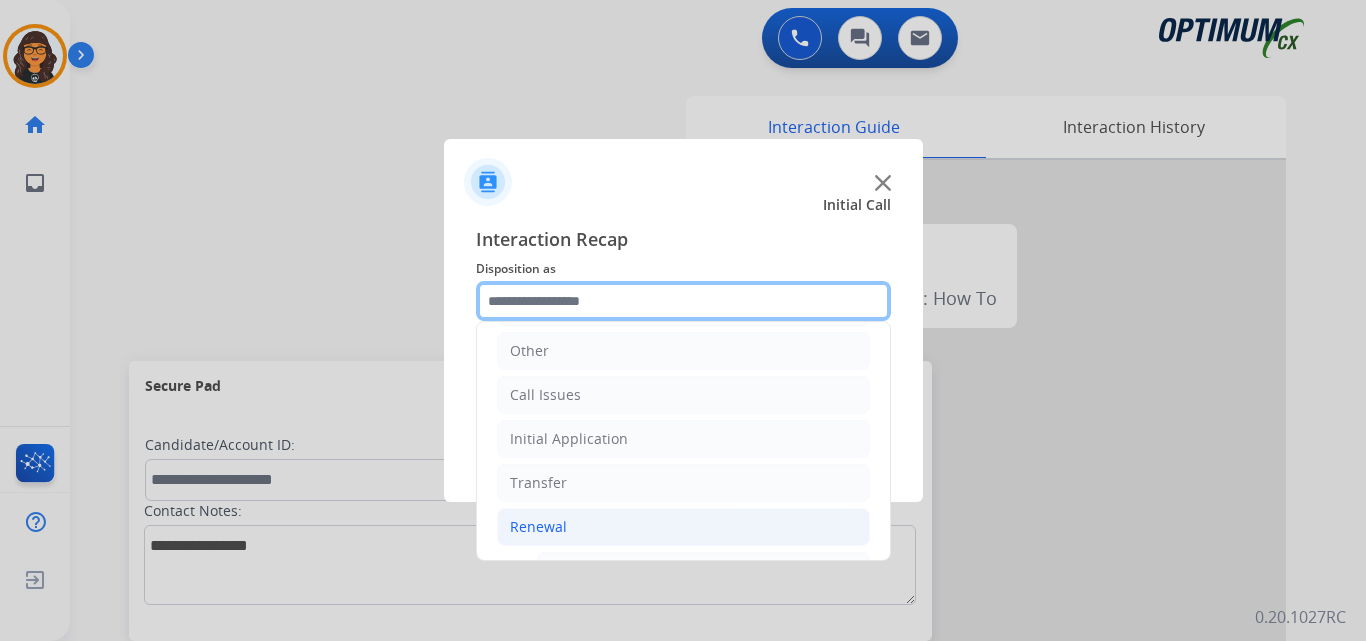 scroll, scrollTop: 336, scrollLeft: 0, axis: vertical 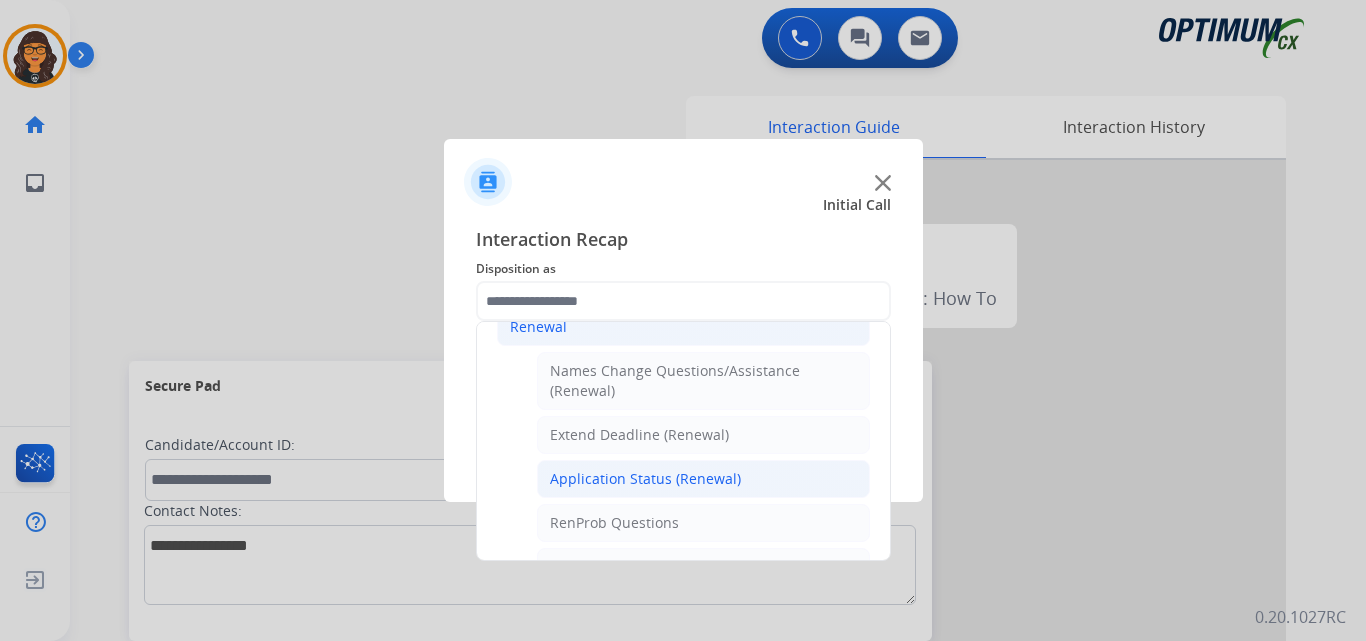 click on "Application Status (Renewal)" 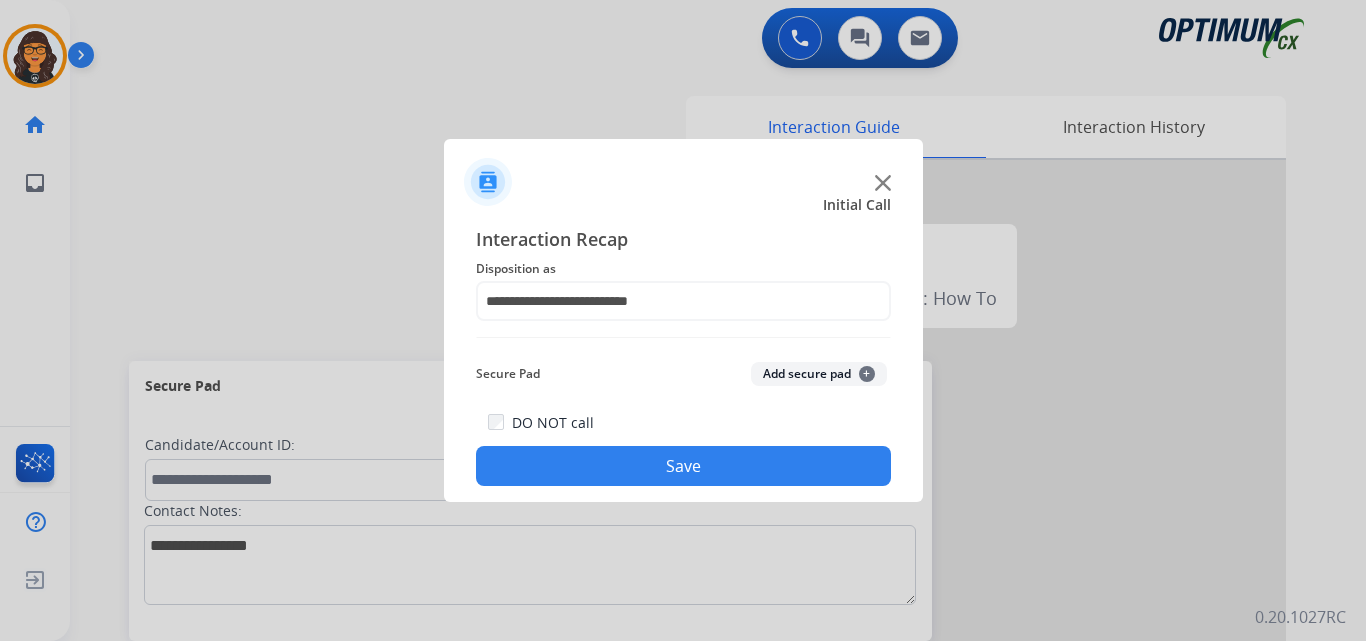 click on "Save" 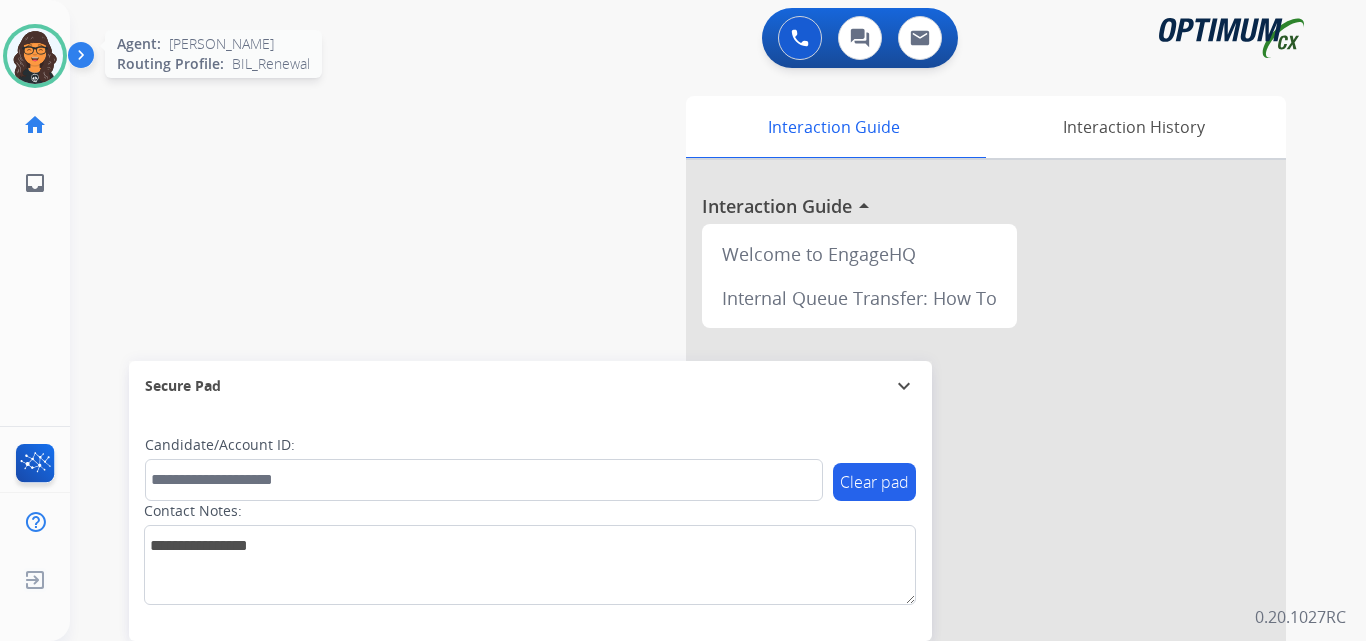 click at bounding box center (35, 56) 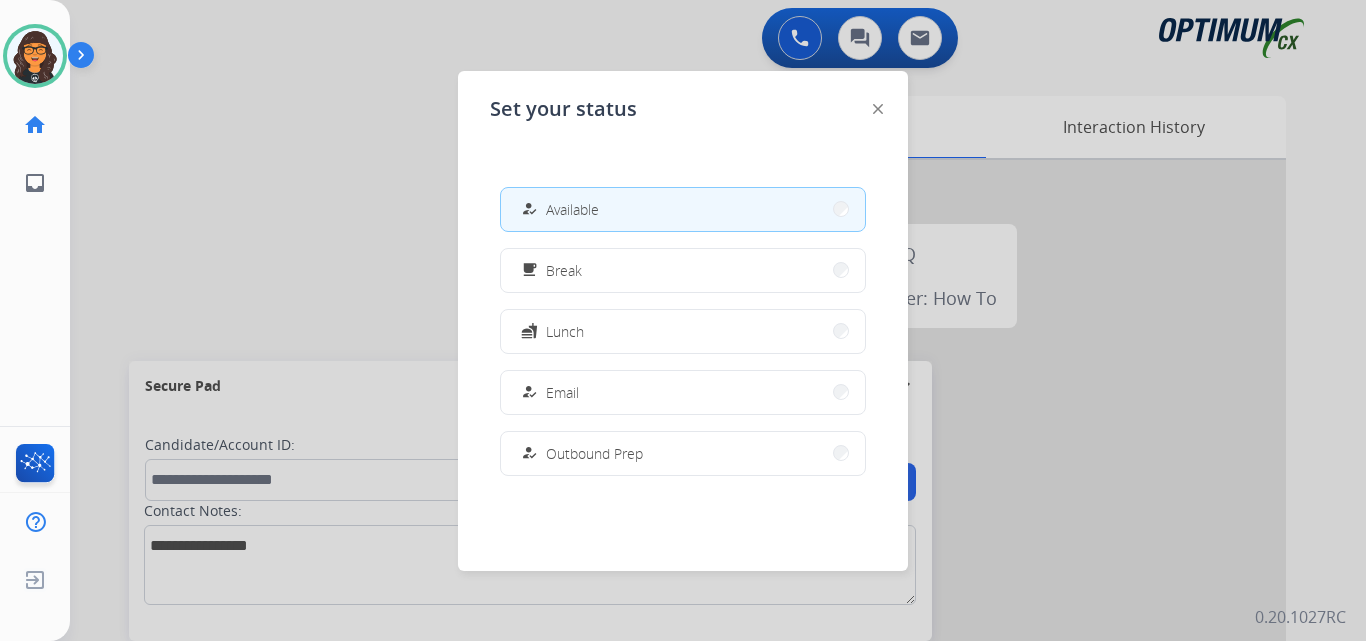 click 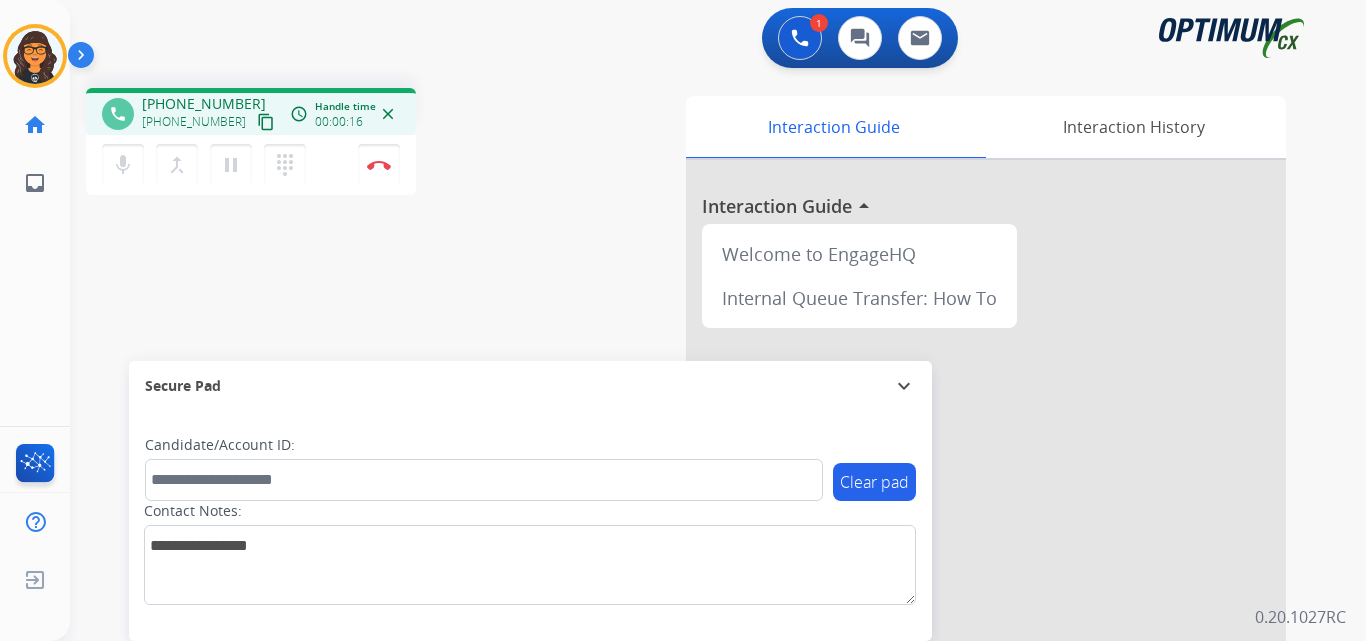 click on "content_copy" at bounding box center [266, 122] 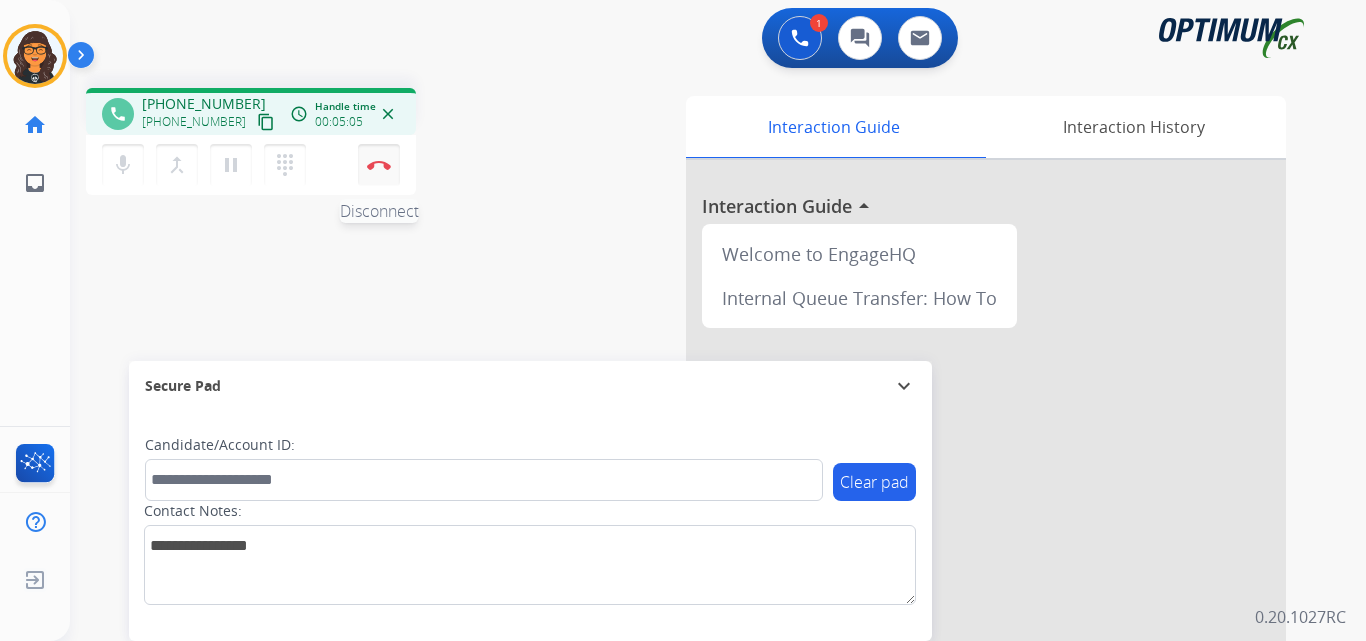 click at bounding box center [379, 165] 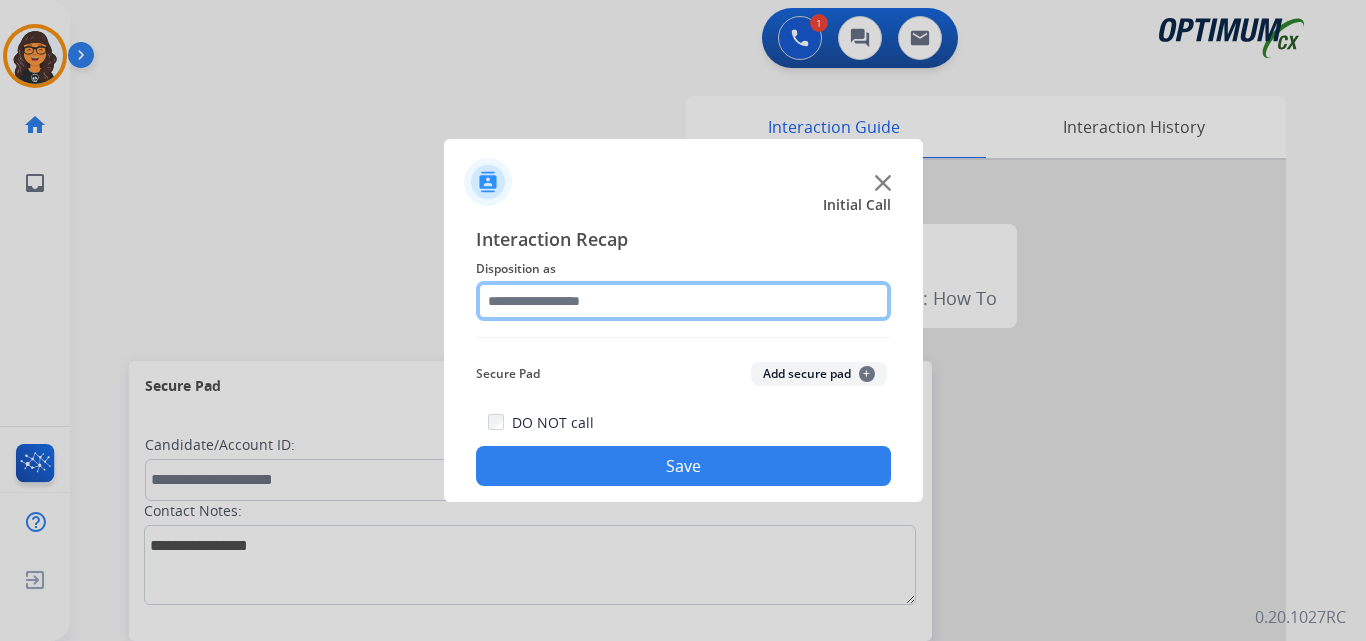 click 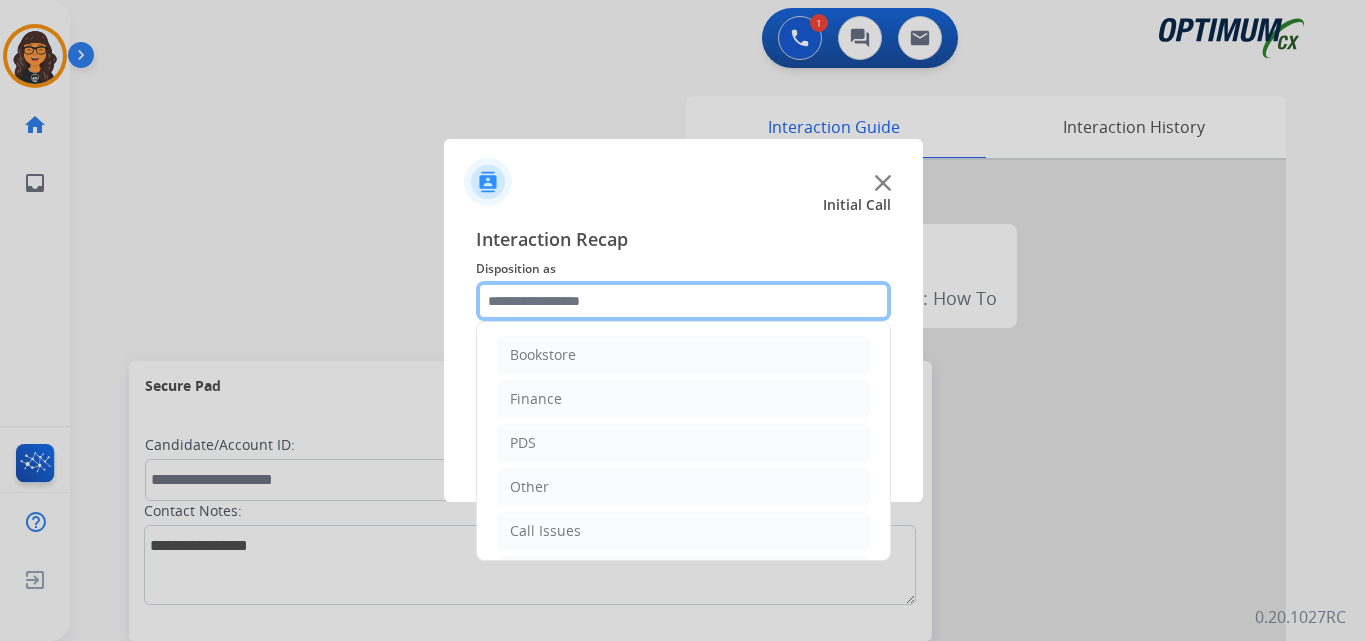 scroll, scrollTop: 136, scrollLeft: 0, axis: vertical 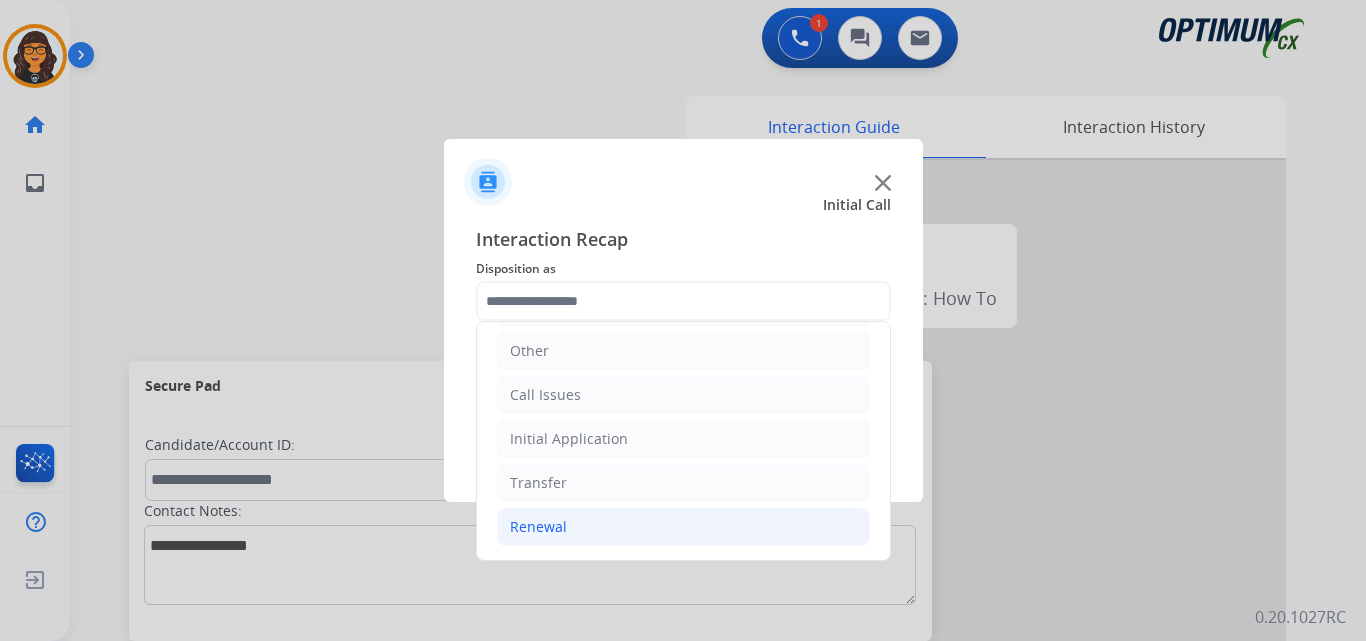 click on "Renewal" 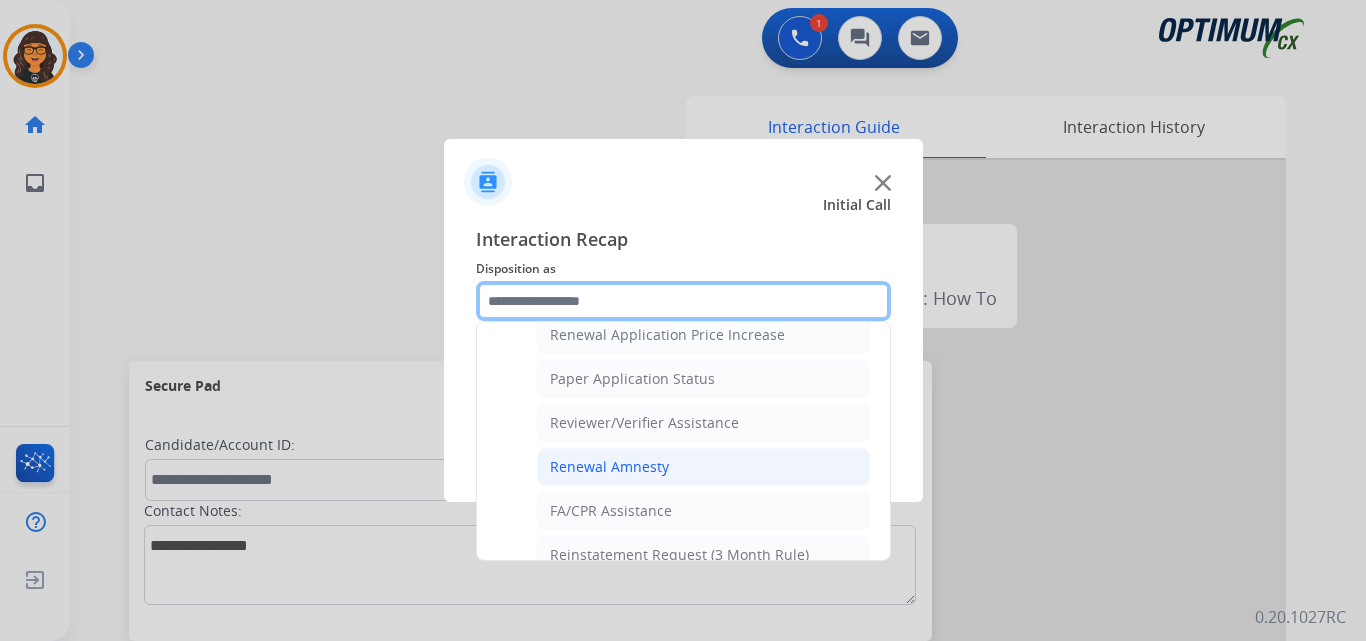 scroll, scrollTop: 736, scrollLeft: 0, axis: vertical 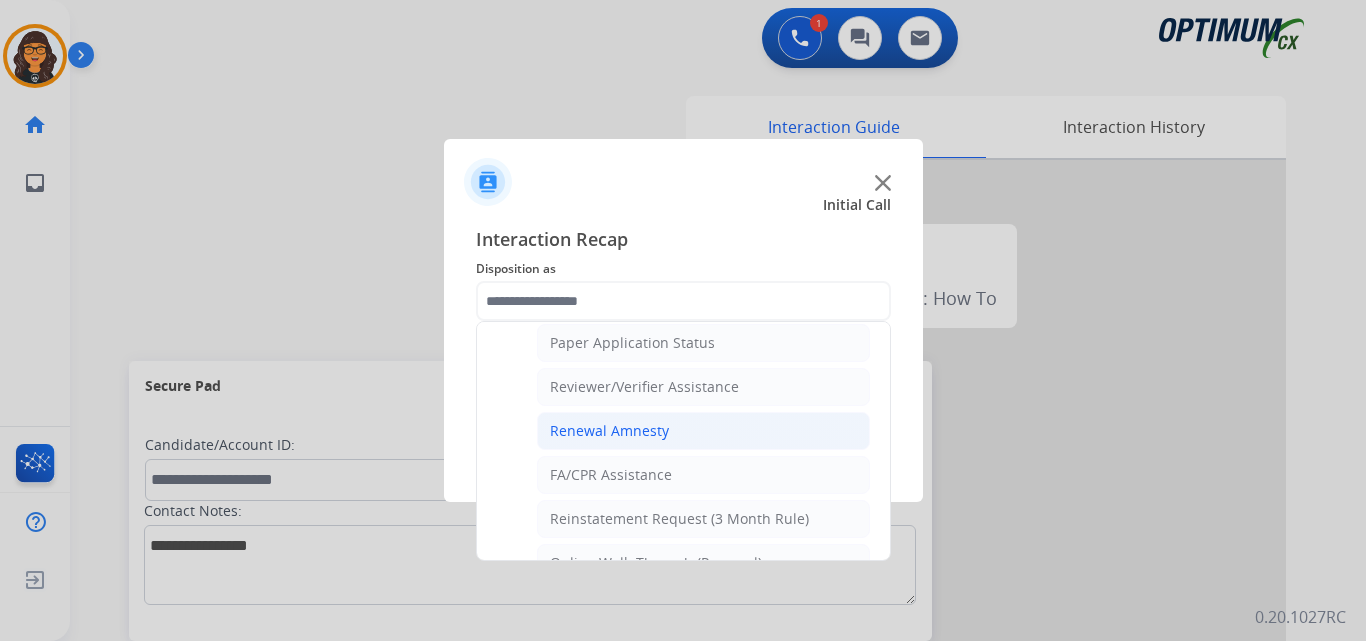 click on "Renewal Amnesty" 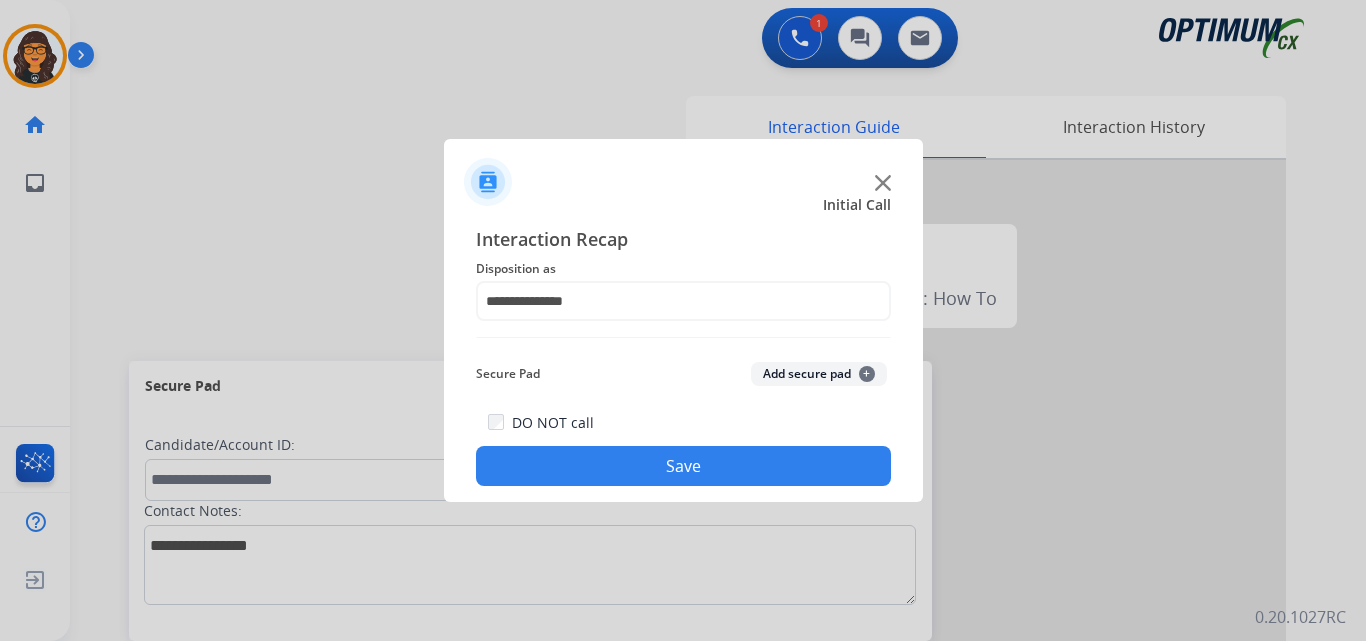 click on "Save" 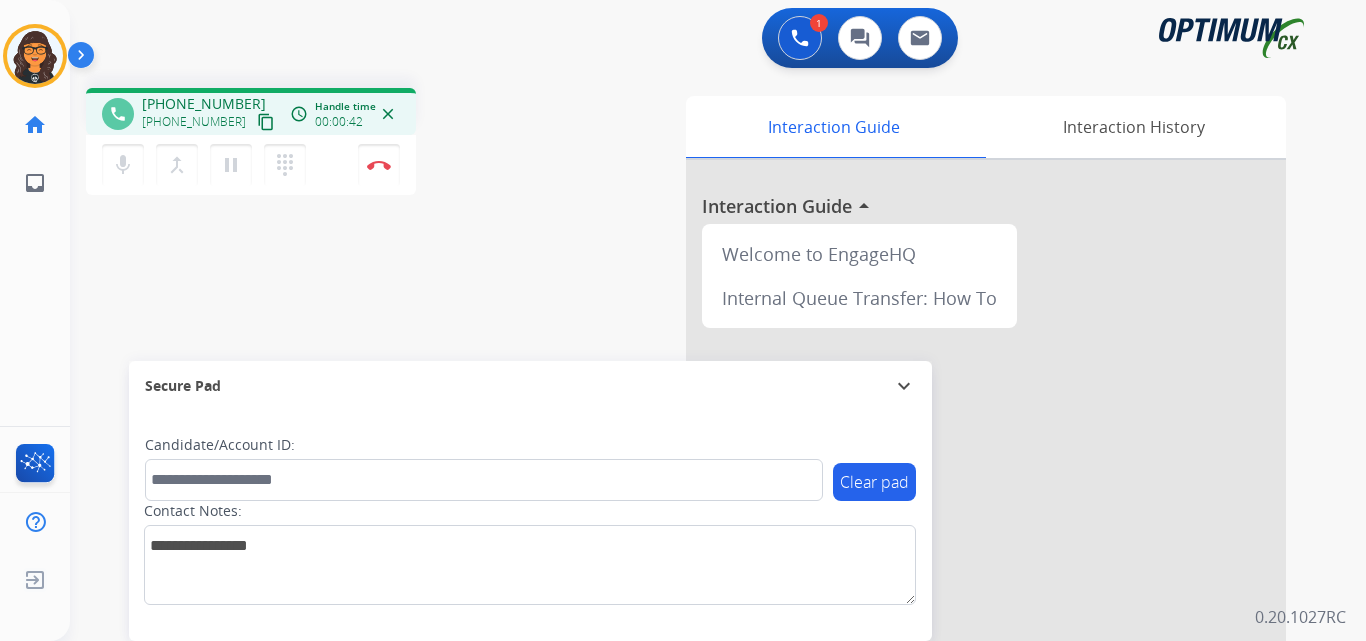 click on "content_copy" at bounding box center [266, 122] 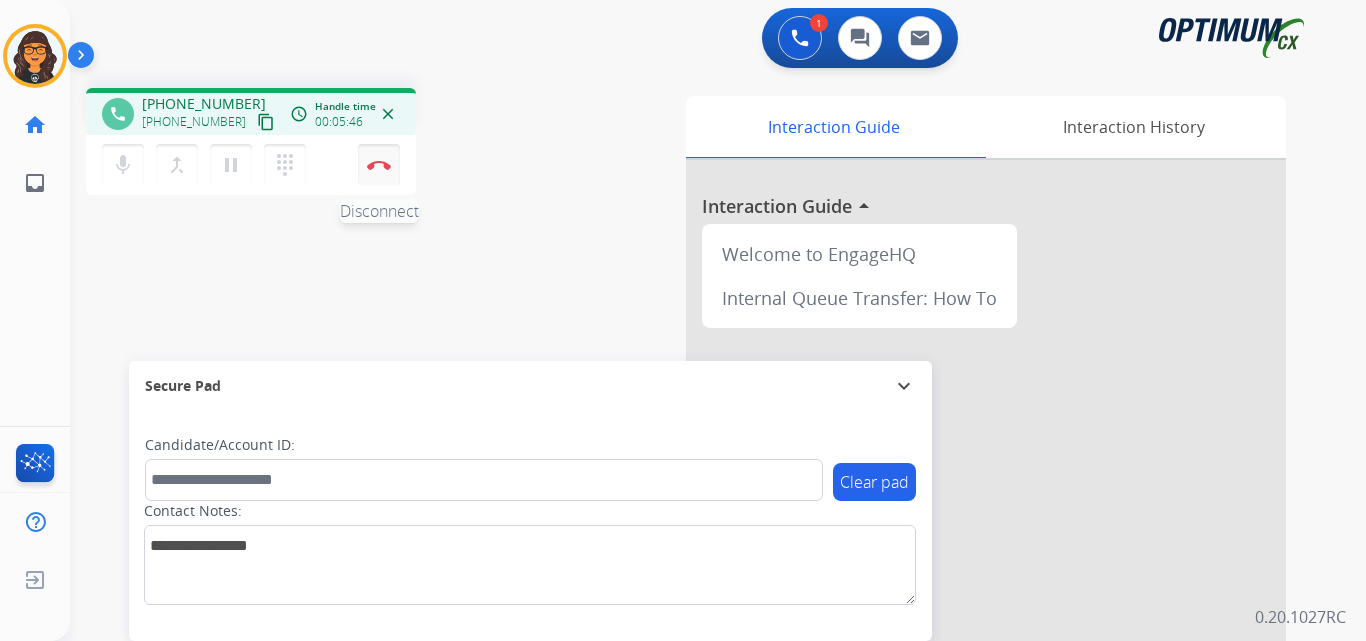 click on "Disconnect" at bounding box center [379, 165] 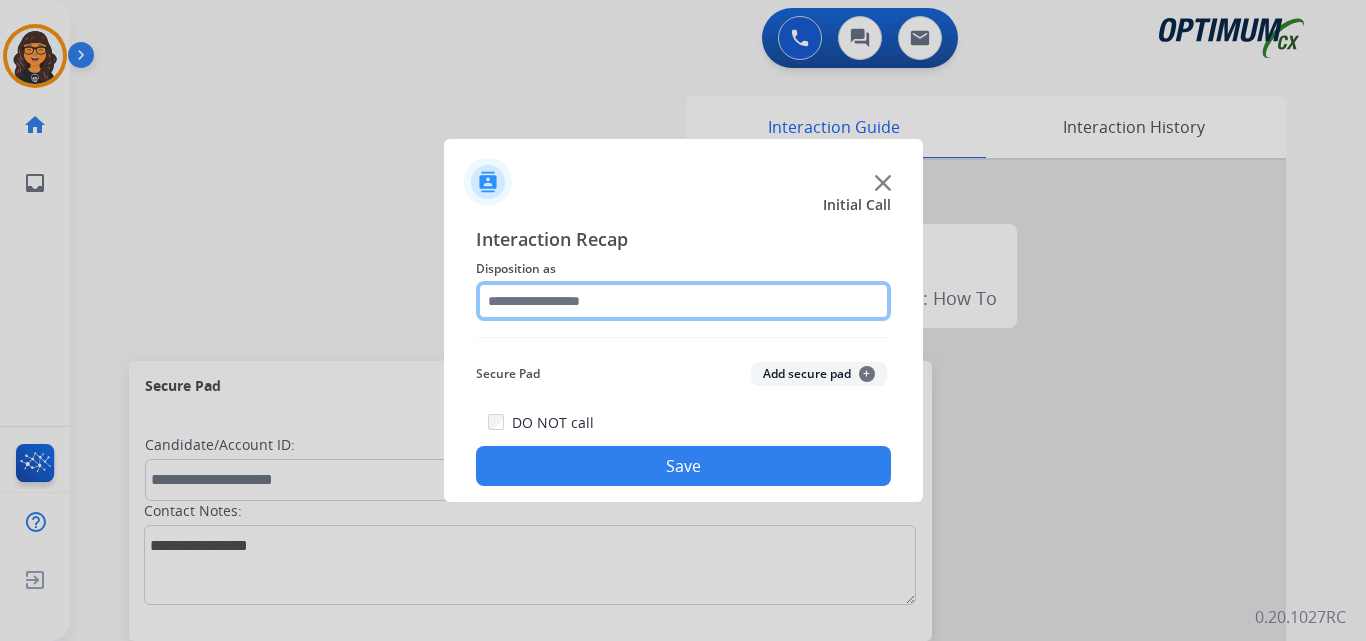 click 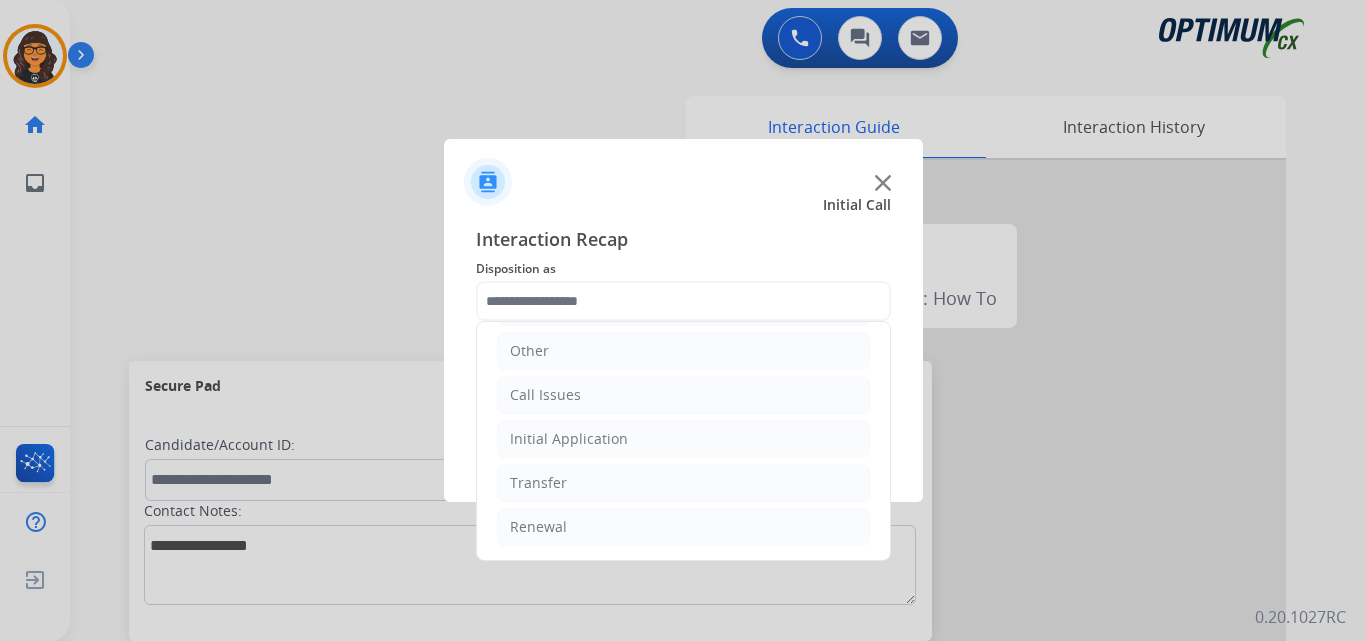 drag, startPoint x: 540, startPoint y: 517, endPoint x: 572, endPoint y: 506, distance: 33.83785 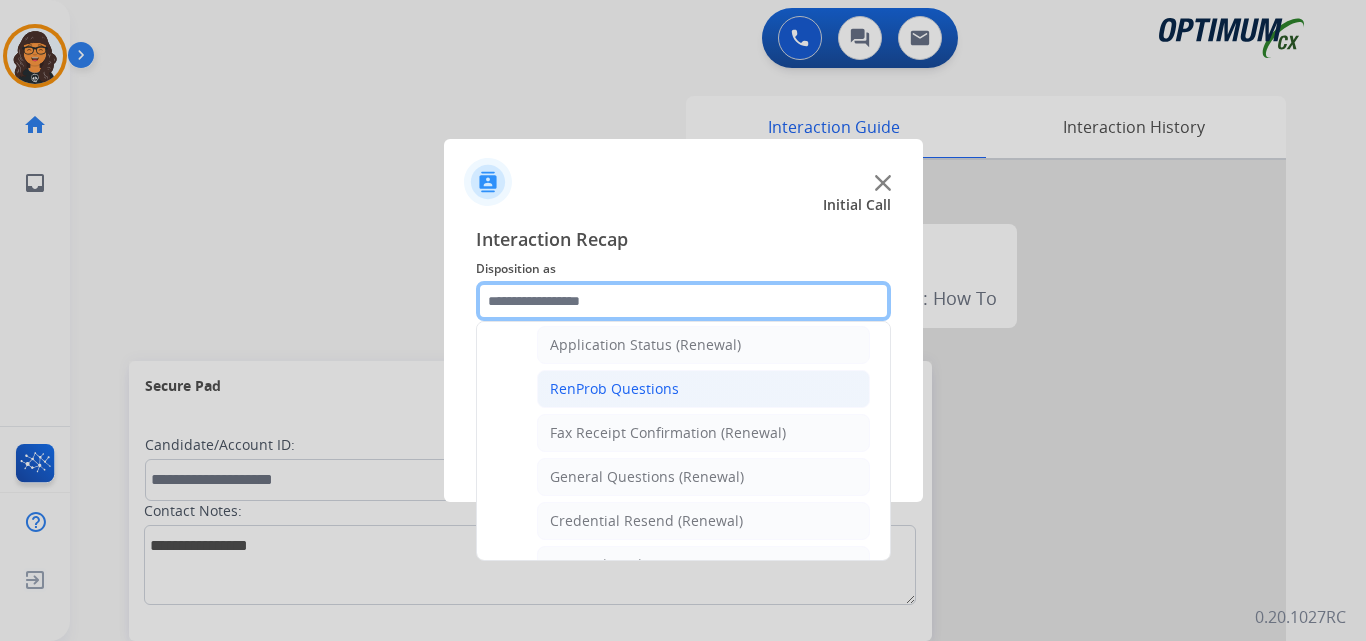 scroll, scrollTop: 436, scrollLeft: 0, axis: vertical 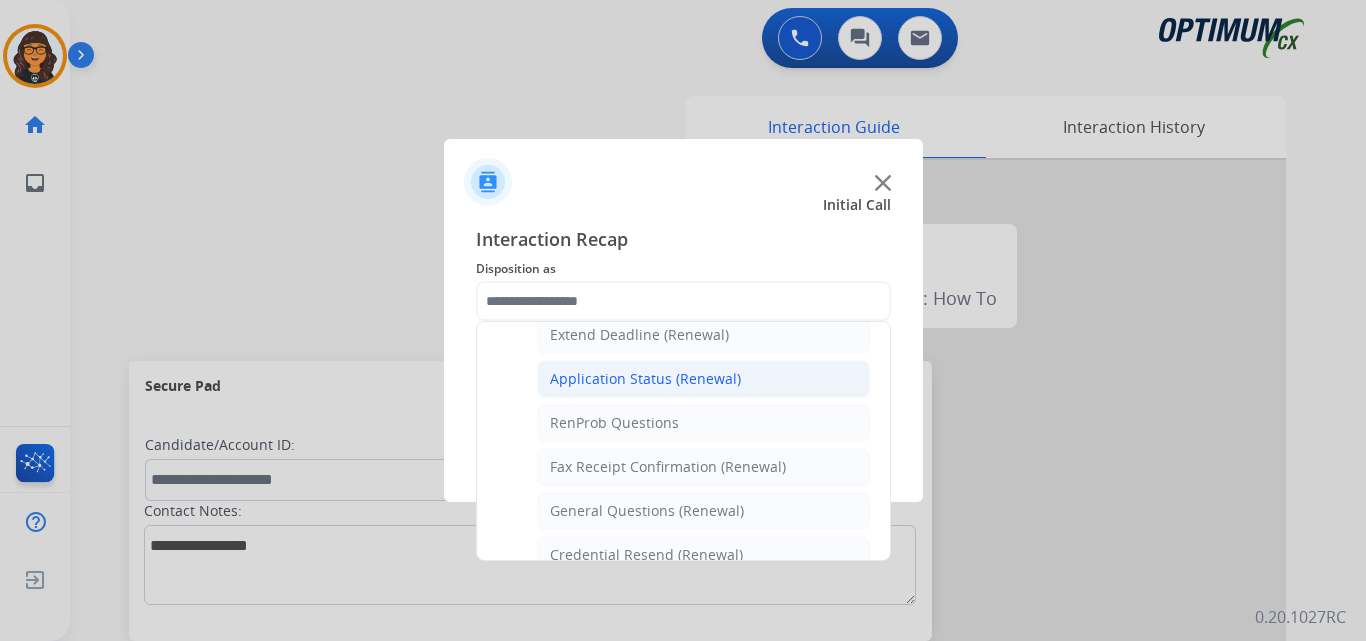 click on "Application Status (Renewal)" 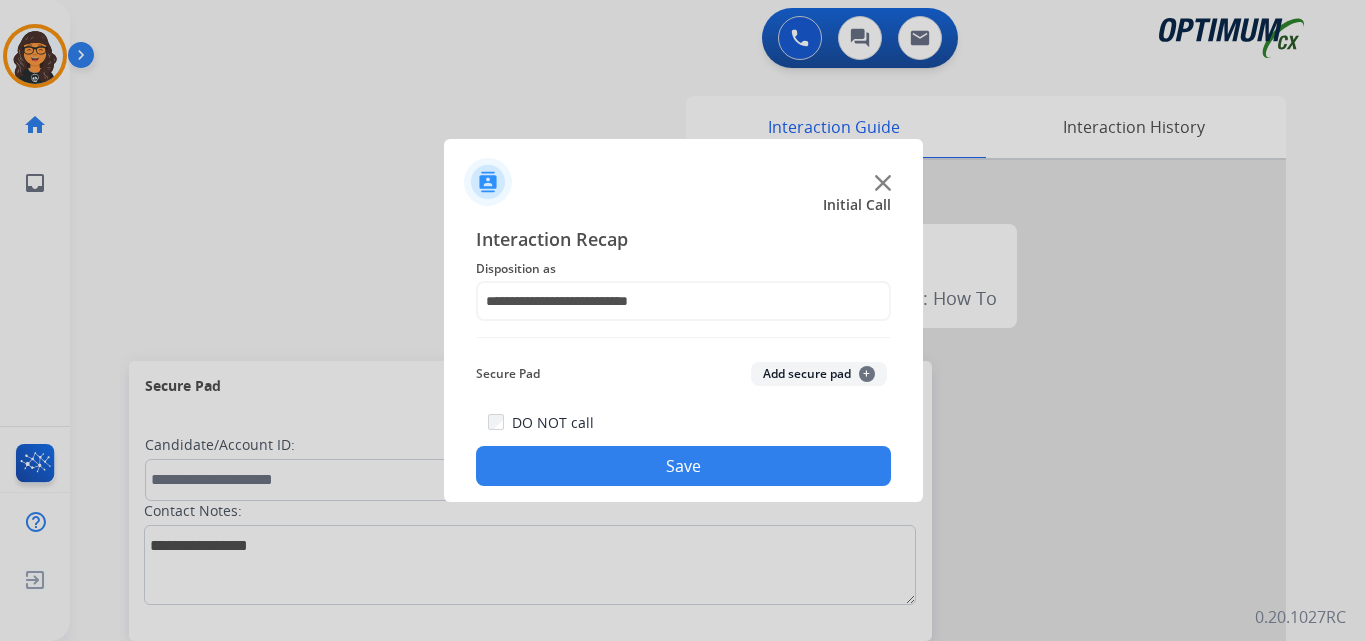 click on "Save" 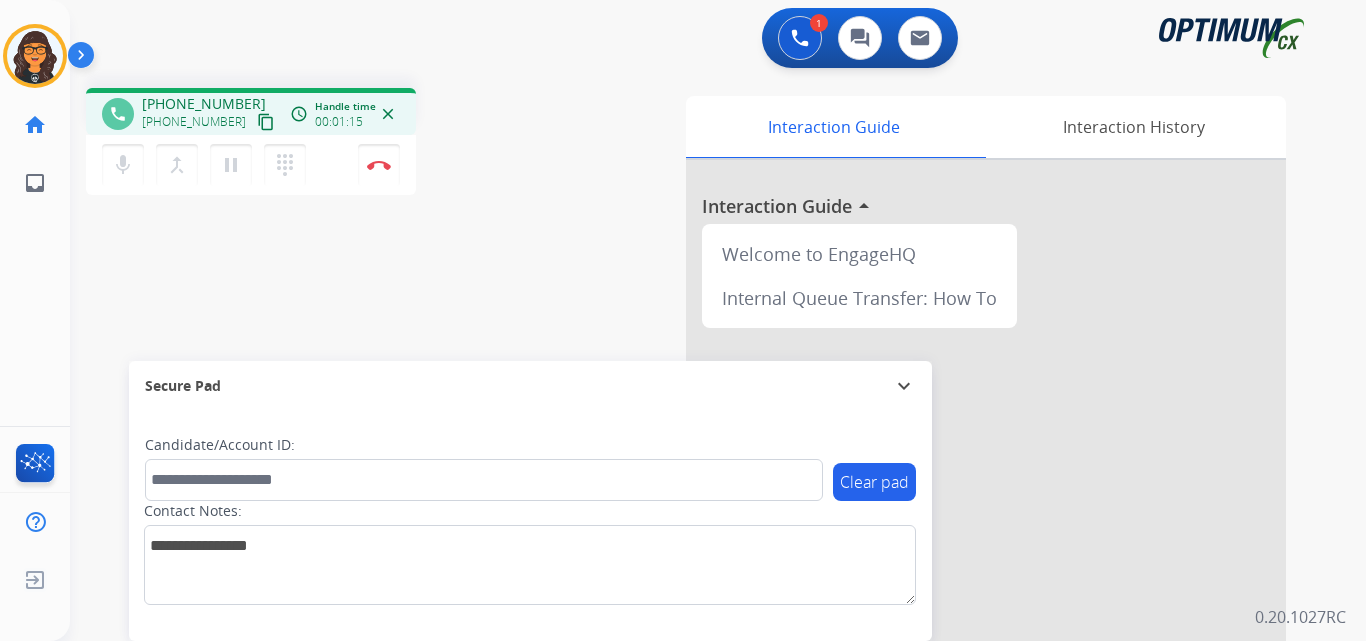 click on "content_copy" at bounding box center (266, 122) 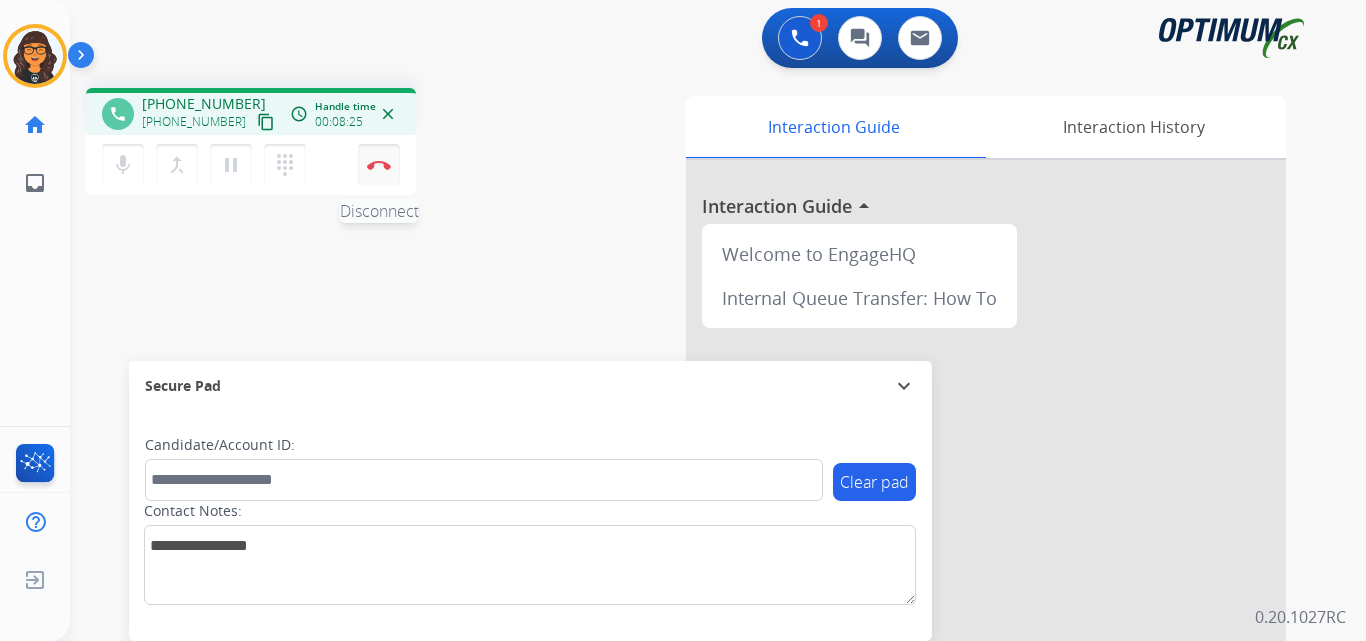 click on "Disconnect" at bounding box center (379, 165) 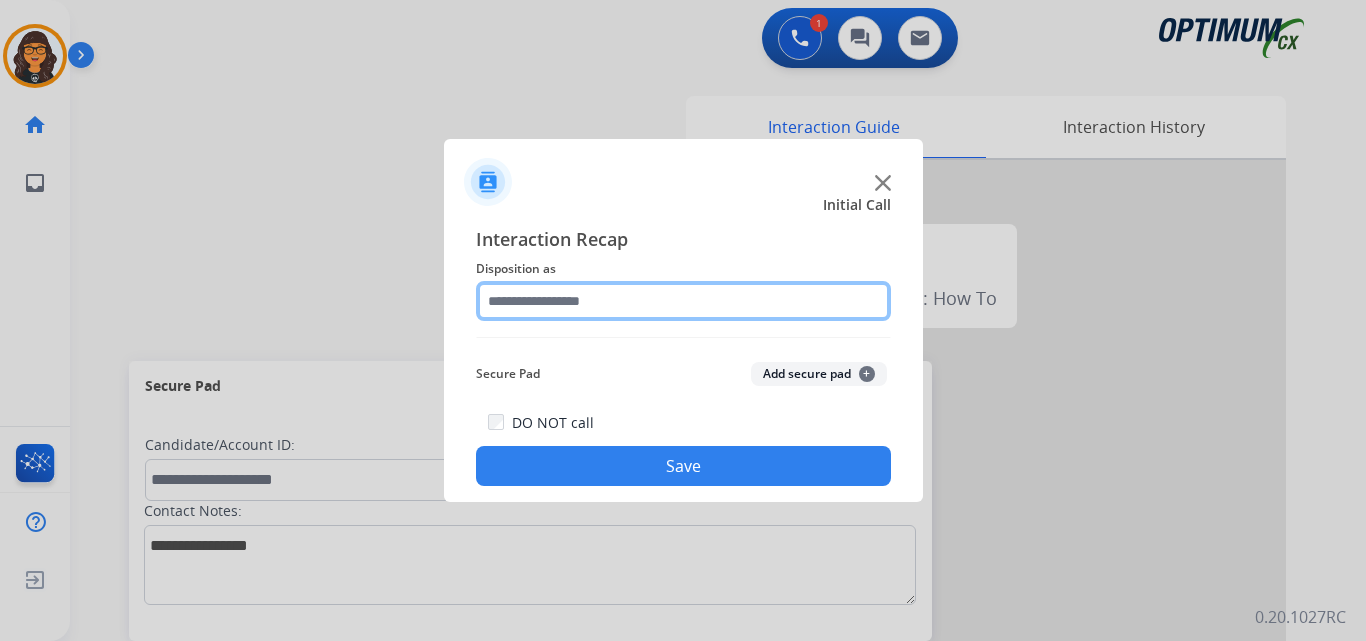 click 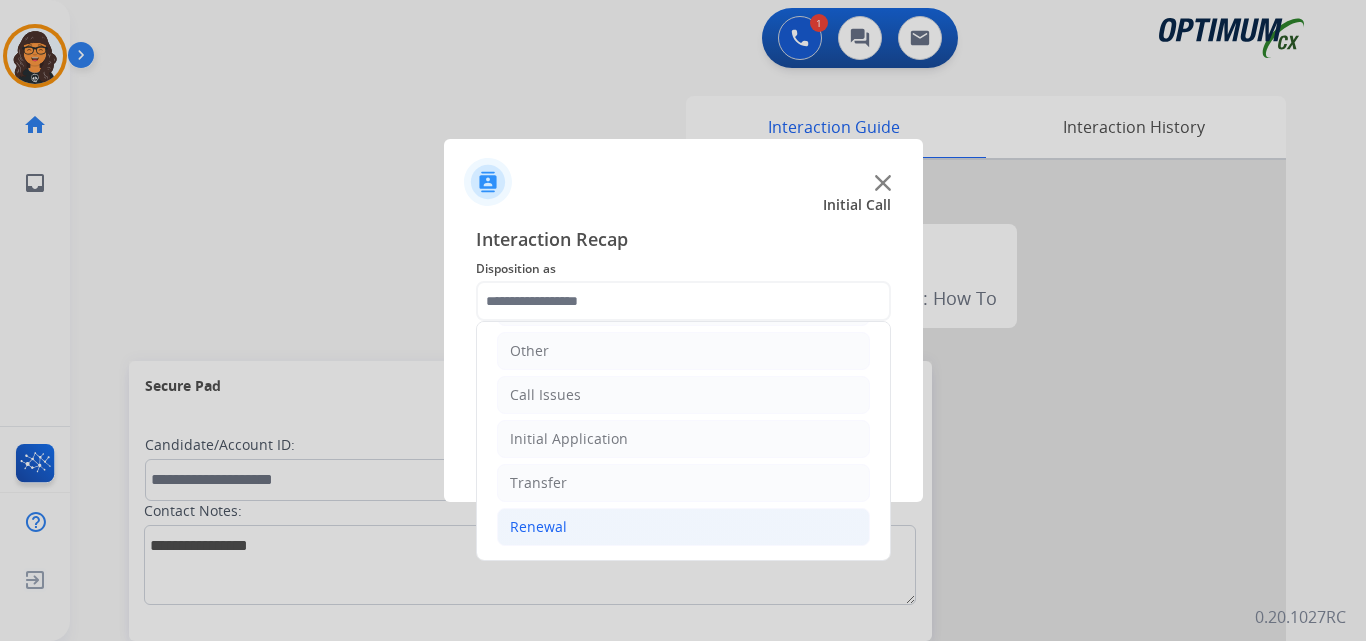 click on "Renewal" 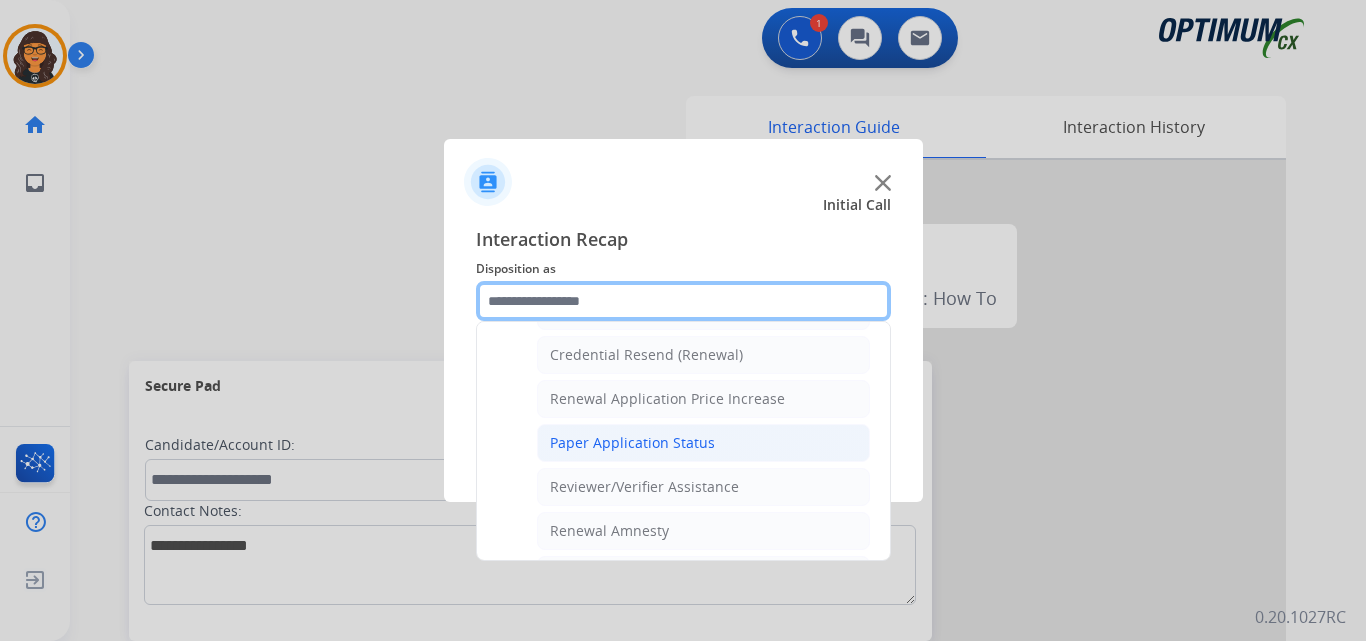 scroll, scrollTop: 736, scrollLeft: 0, axis: vertical 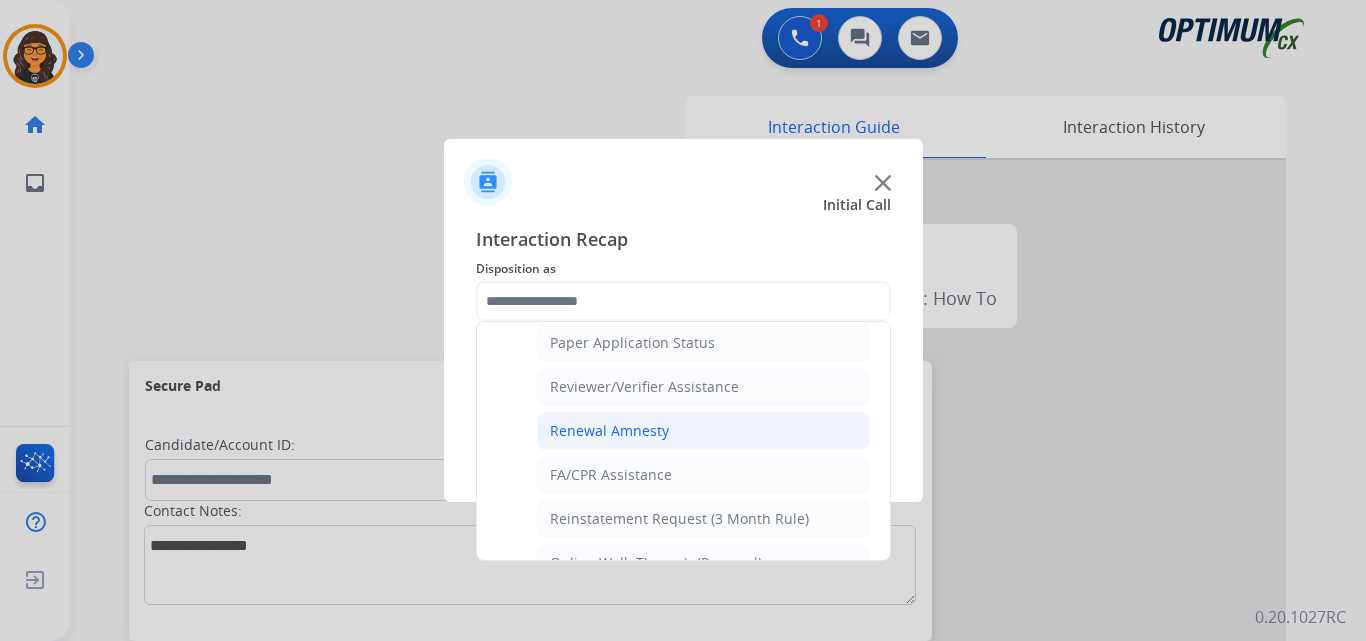 click on "Renewal Amnesty" 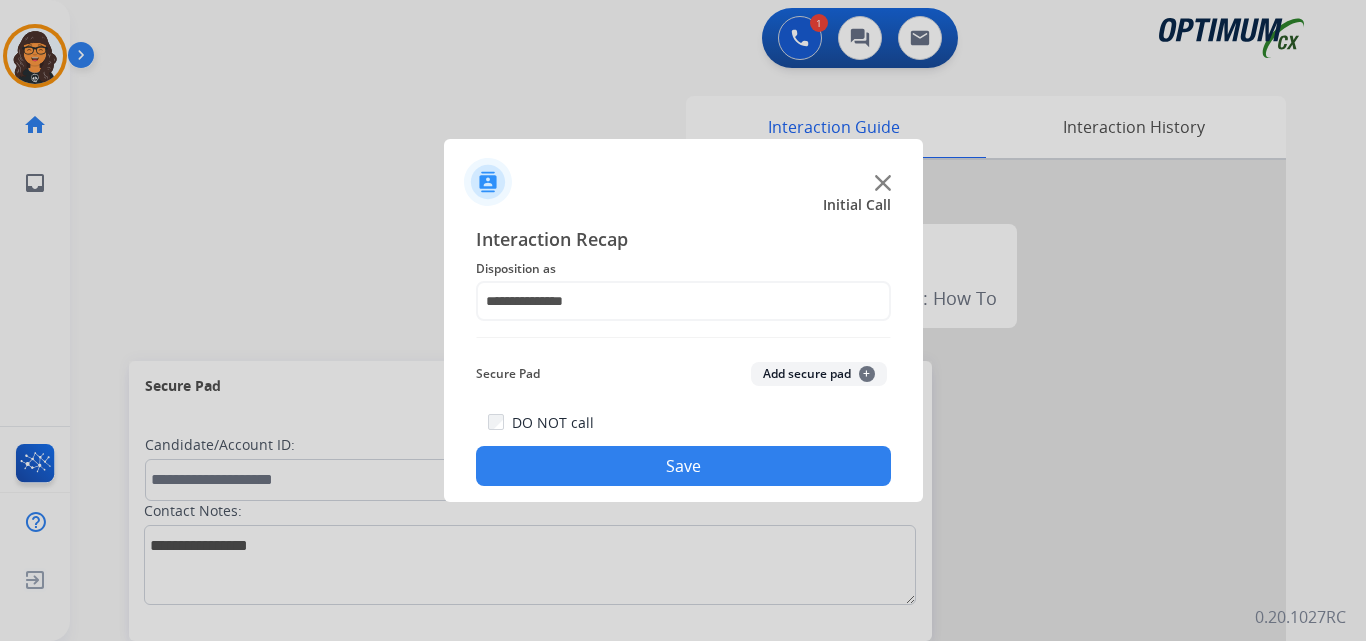 drag, startPoint x: 661, startPoint y: 457, endPoint x: 530, endPoint y: 294, distance: 209.11719 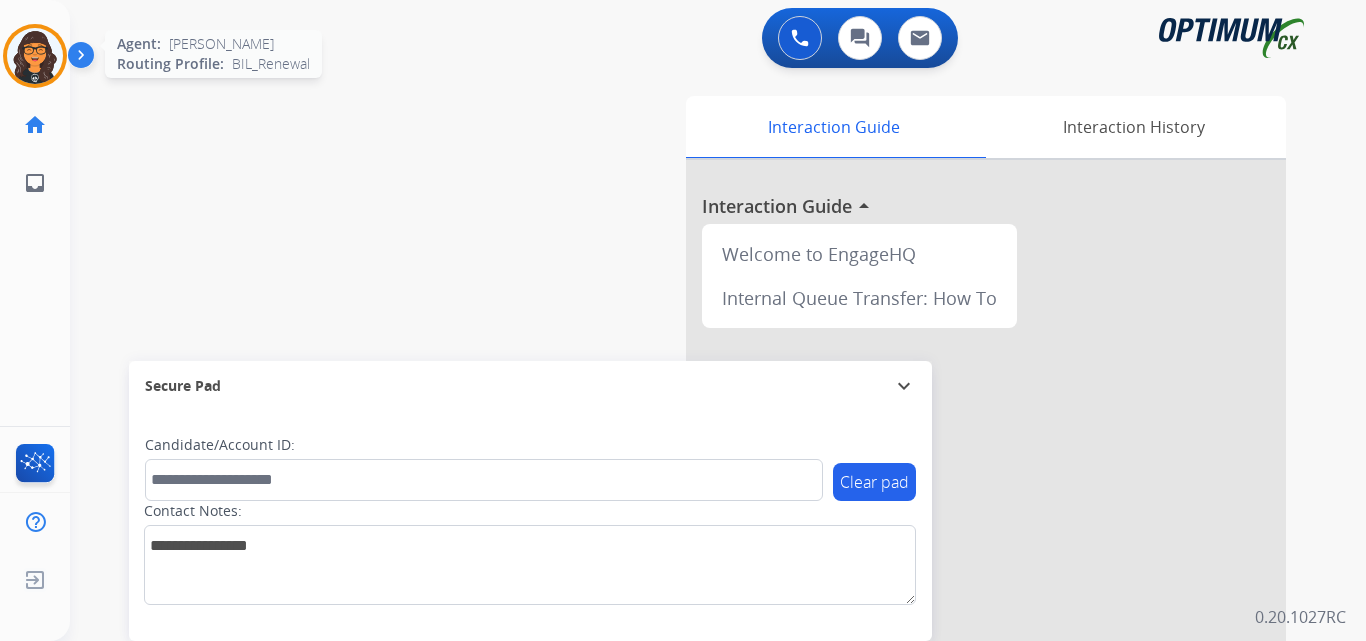 click at bounding box center (35, 56) 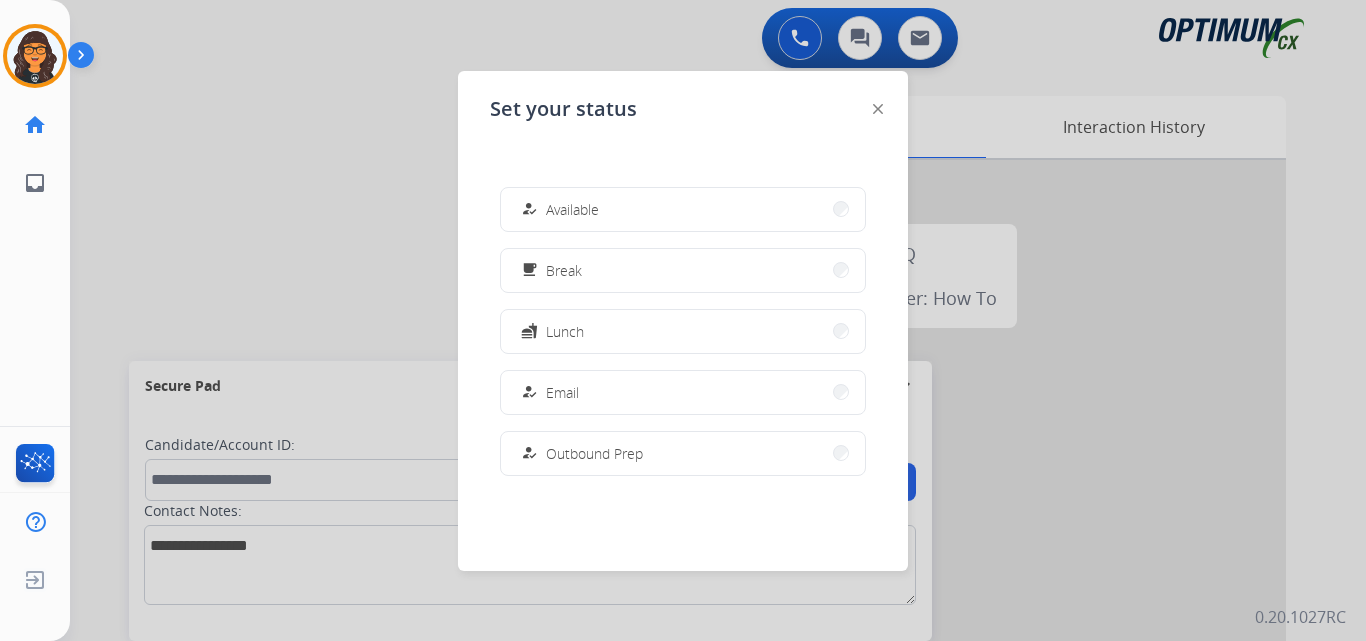 click on "Available" at bounding box center [572, 209] 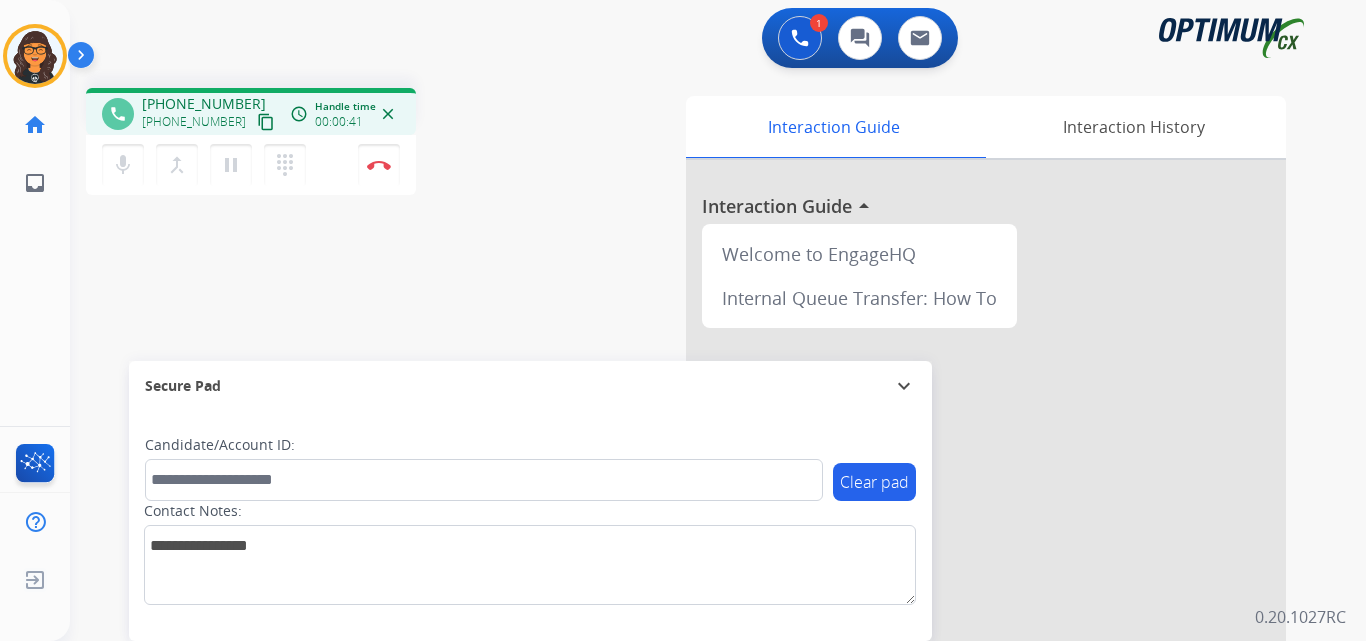 click on "content_copy" at bounding box center (266, 122) 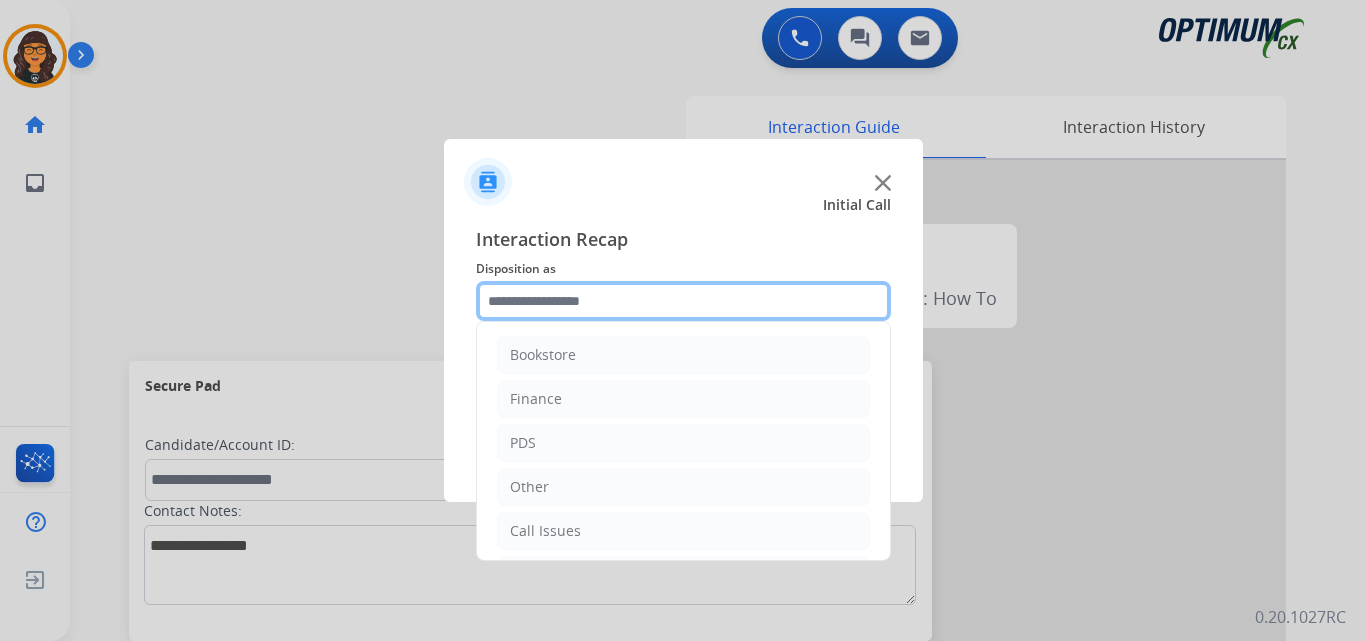 click 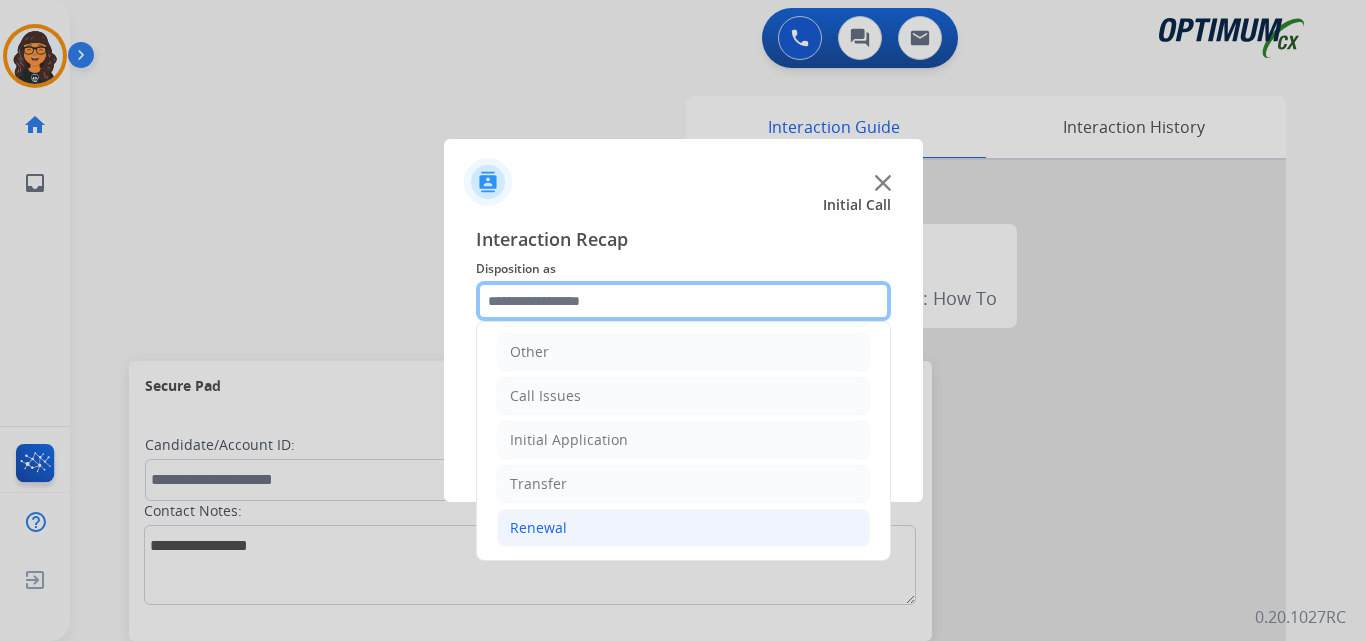 scroll, scrollTop: 136, scrollLeft: 0, axis: vertical 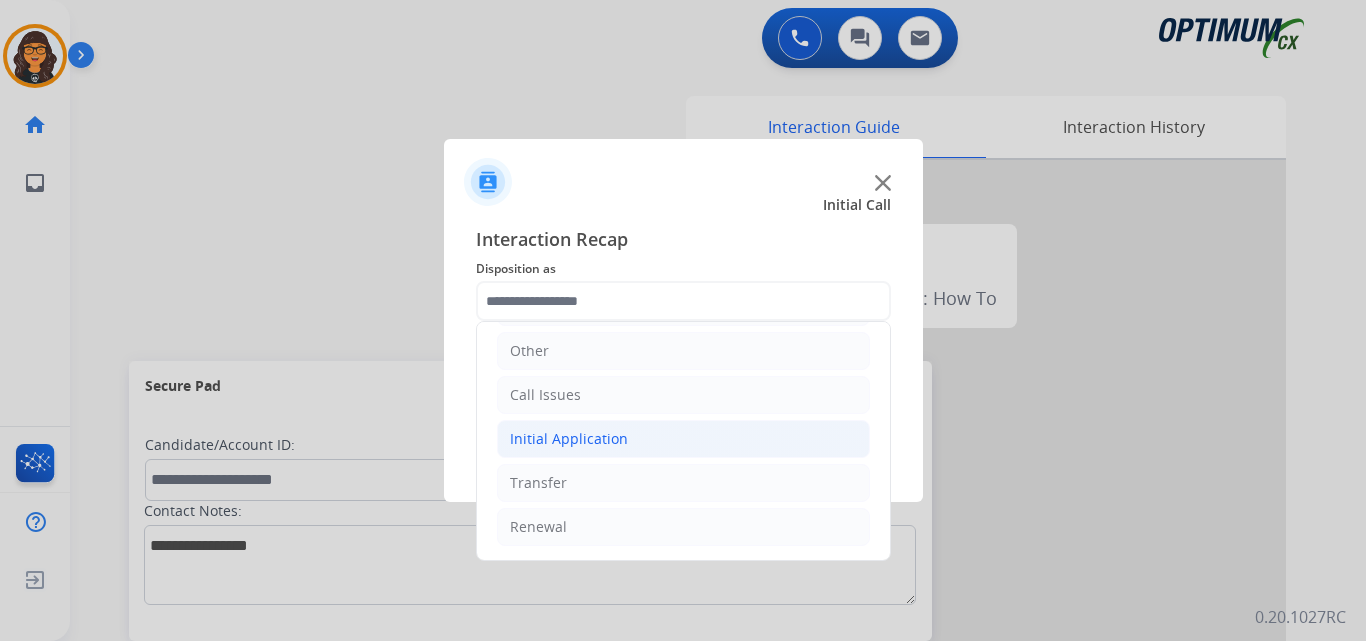 click on "Initial Application" 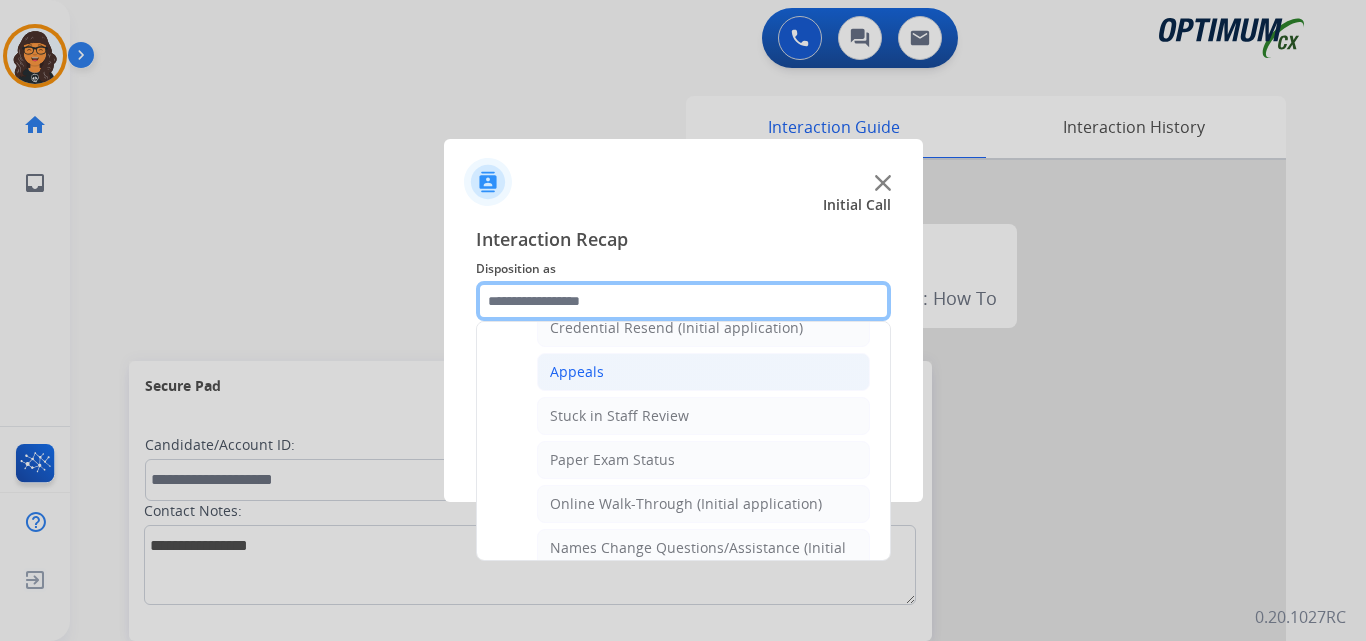 scroll, scrollTop: 336, scrollLeft: 0, axis: vertical 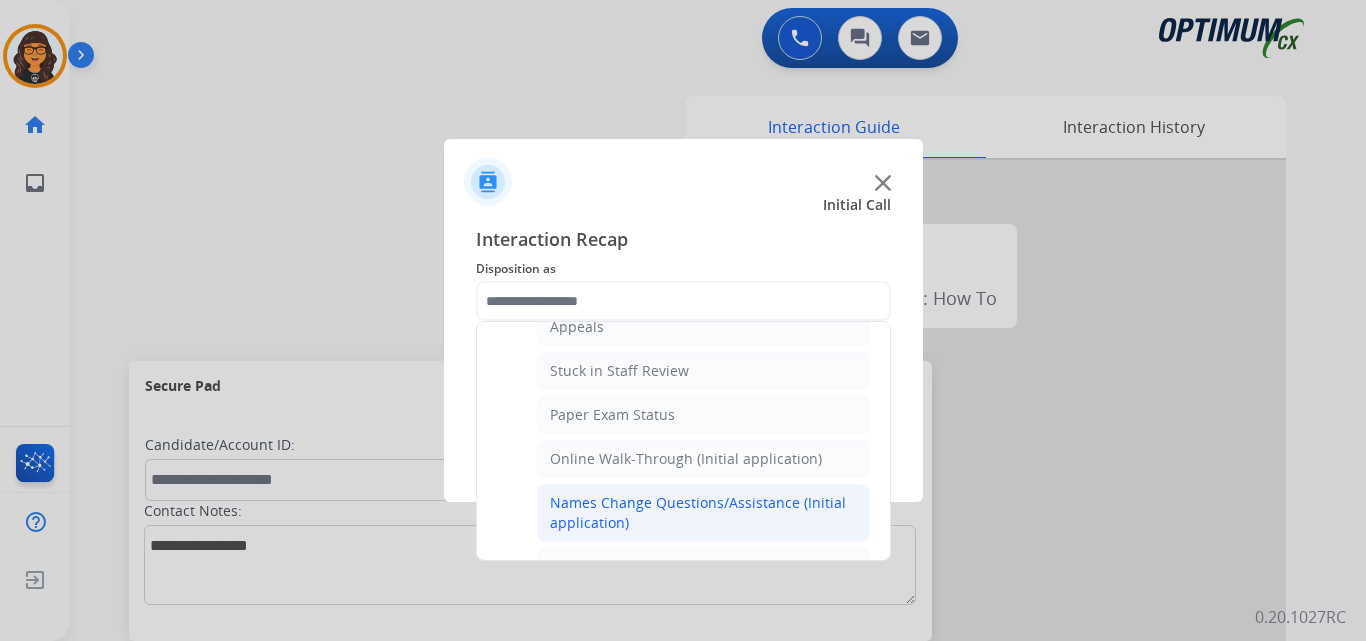 click on "Names Change Questions/Assistance (Initial application)" 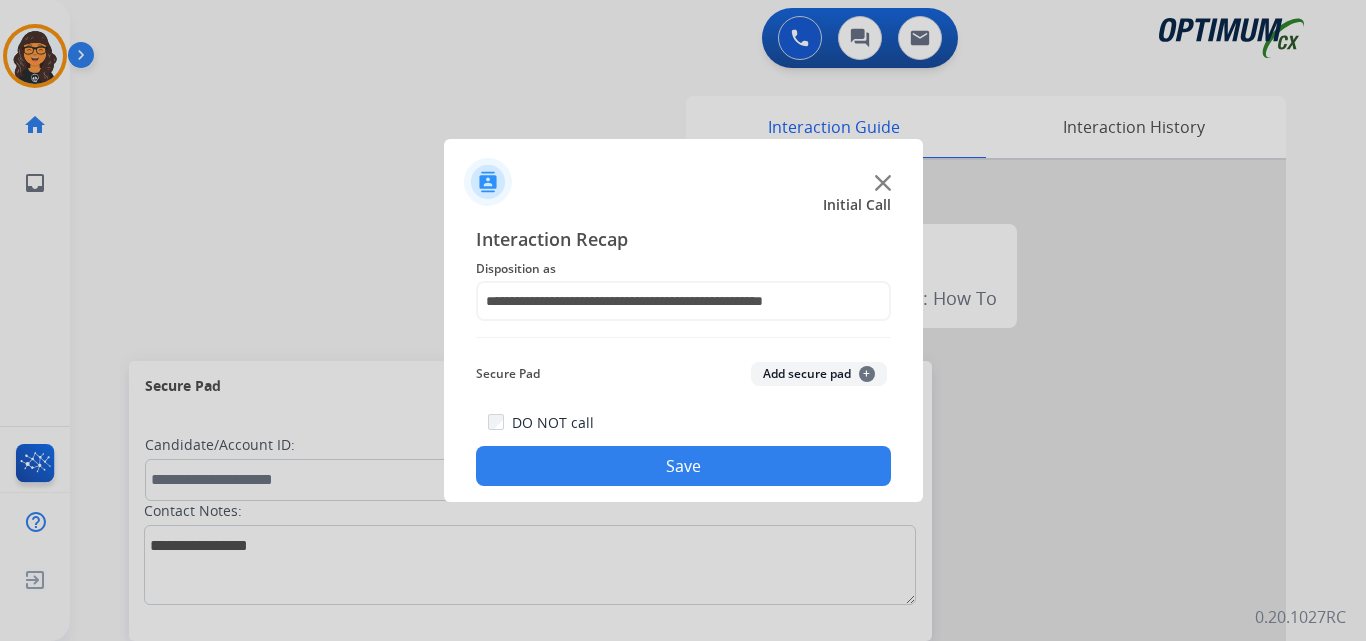 click on "Save" 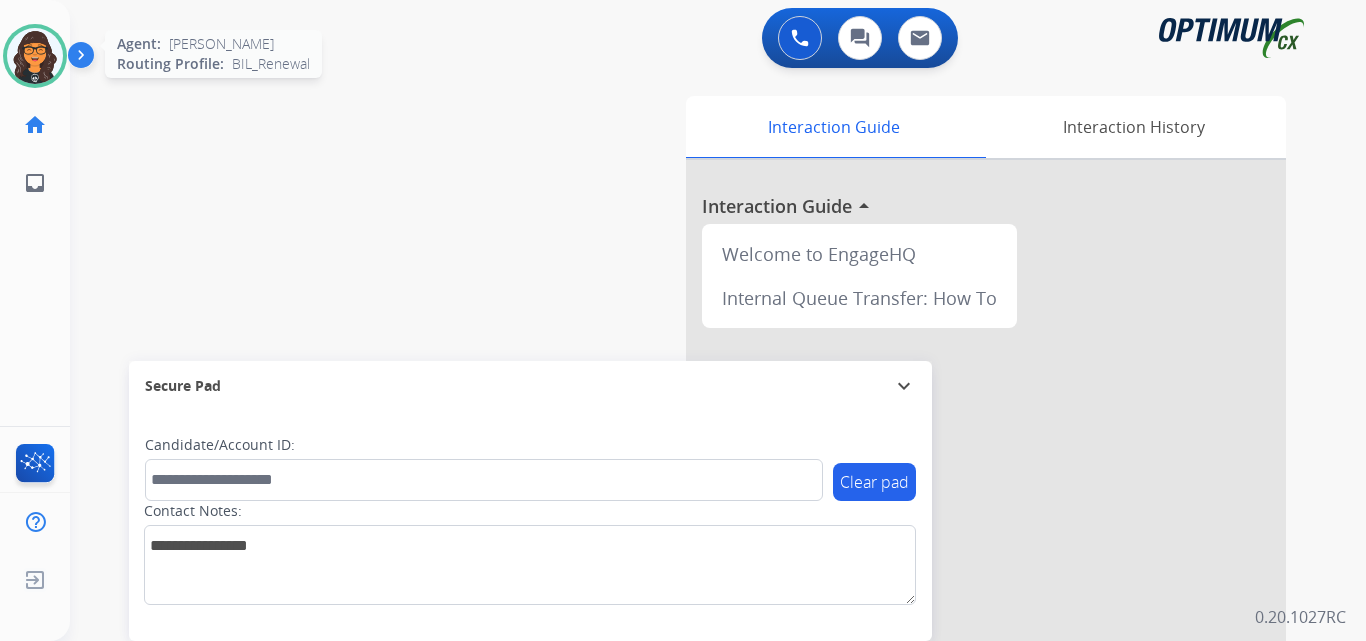 click at bounding box center [35, 56] 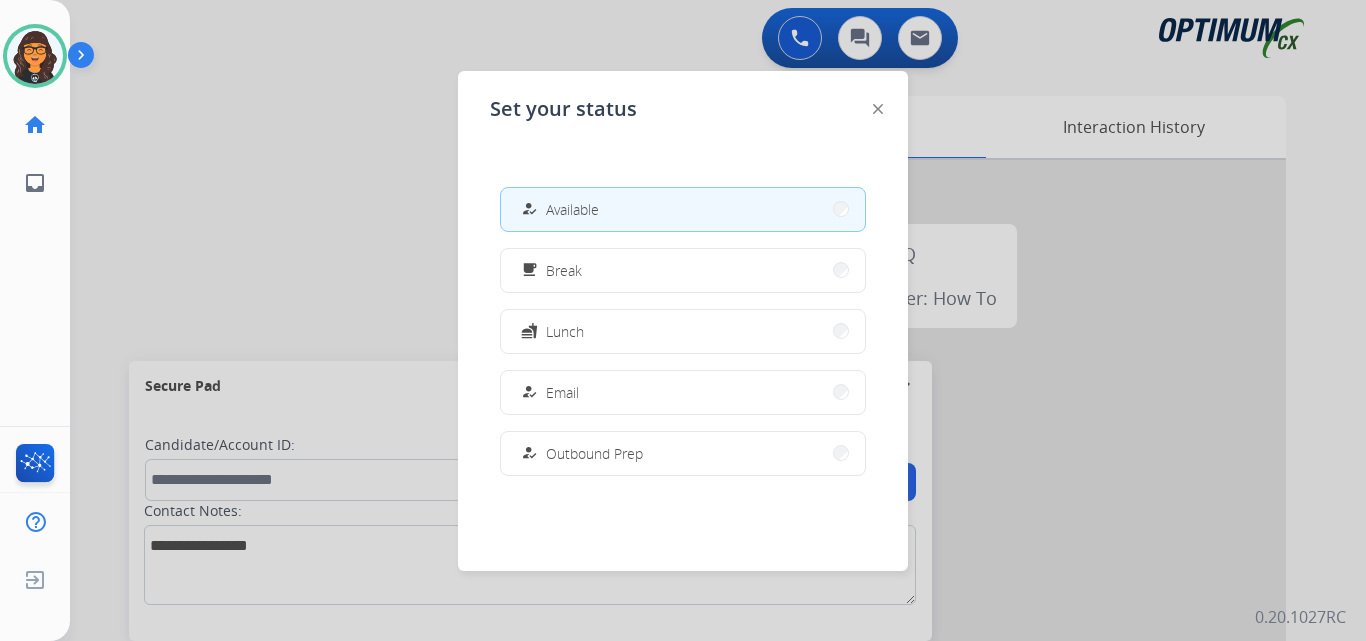 drag, startPoint x: 524, startPoint y: 271, endPoint x: 651, endPoint y: 320, distance: 136.12494 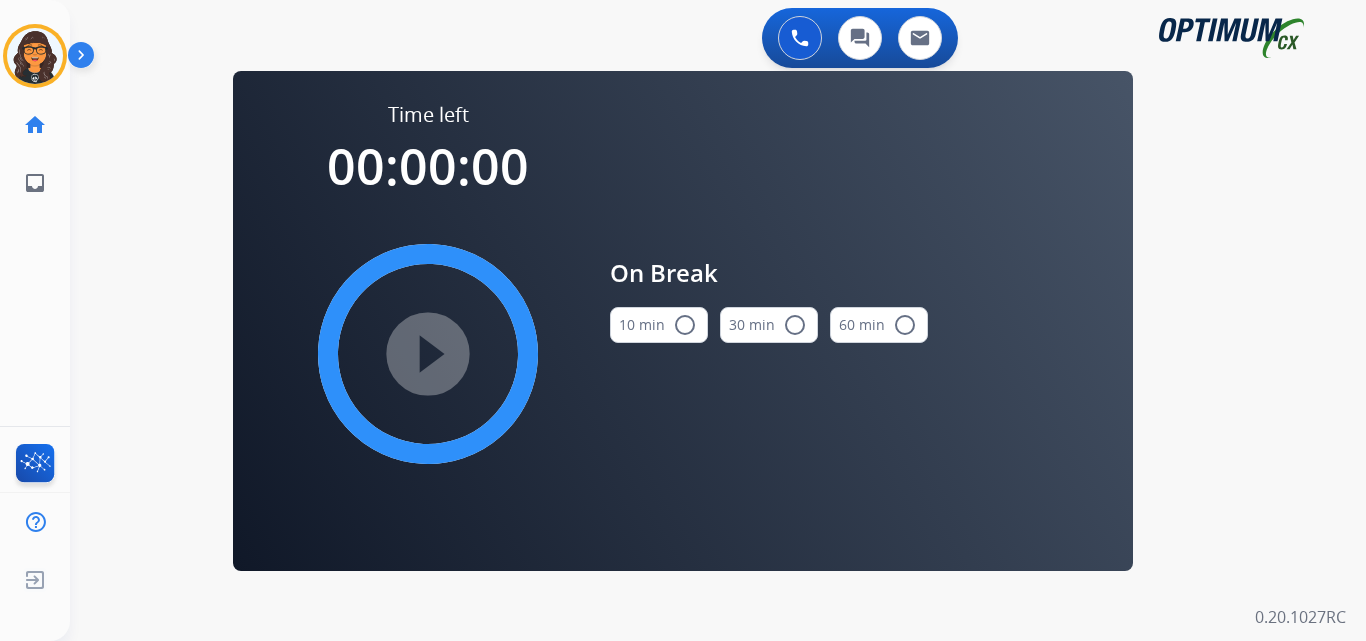click on "radio_button_unchecked" at bounding box center [685, 325] 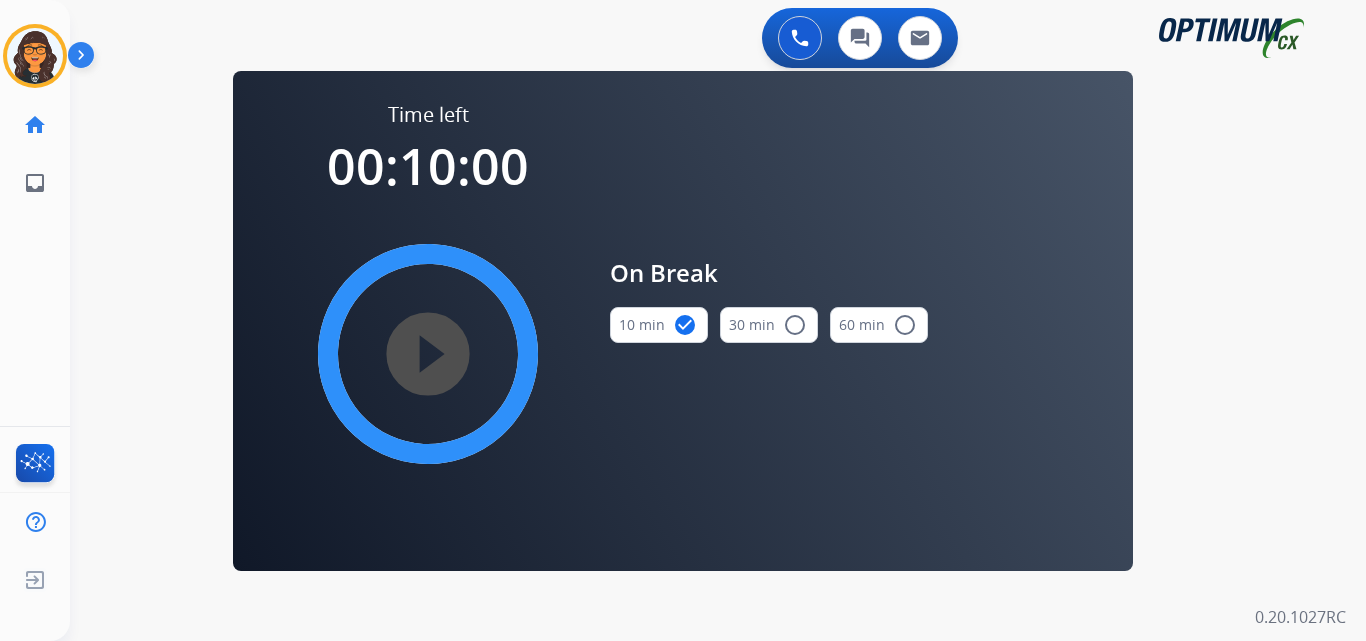 click on "play_circle_filled" at bounding box center (428, 354) 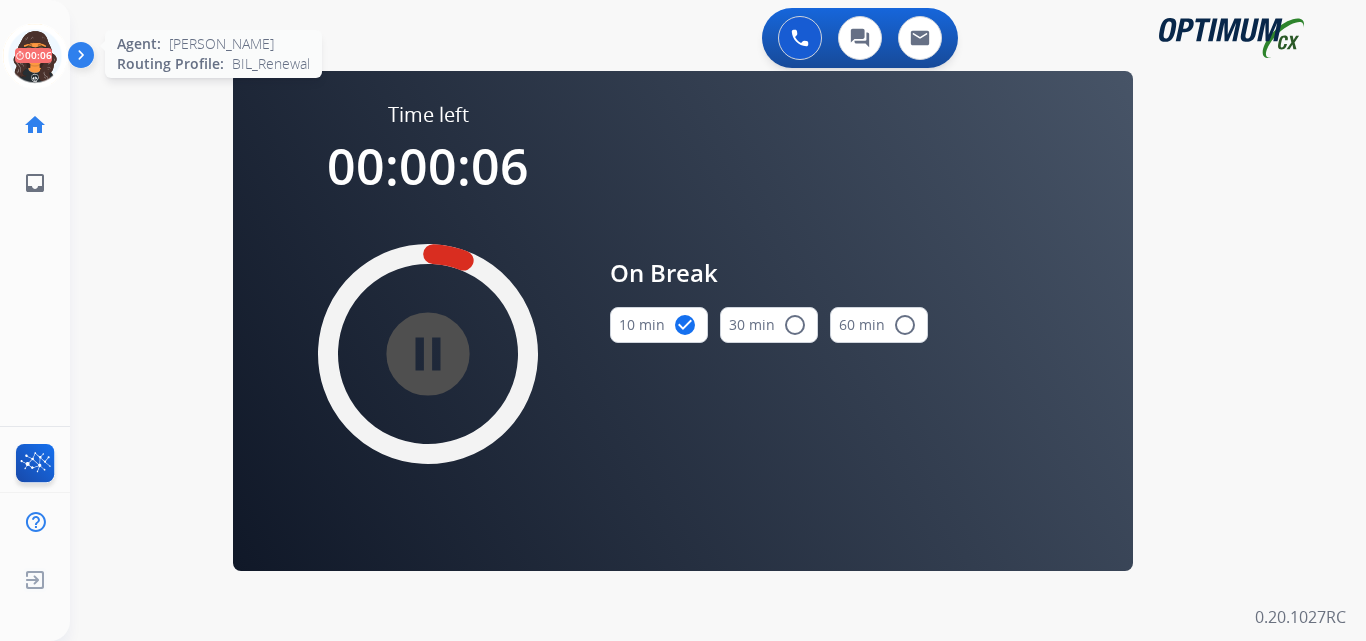 click 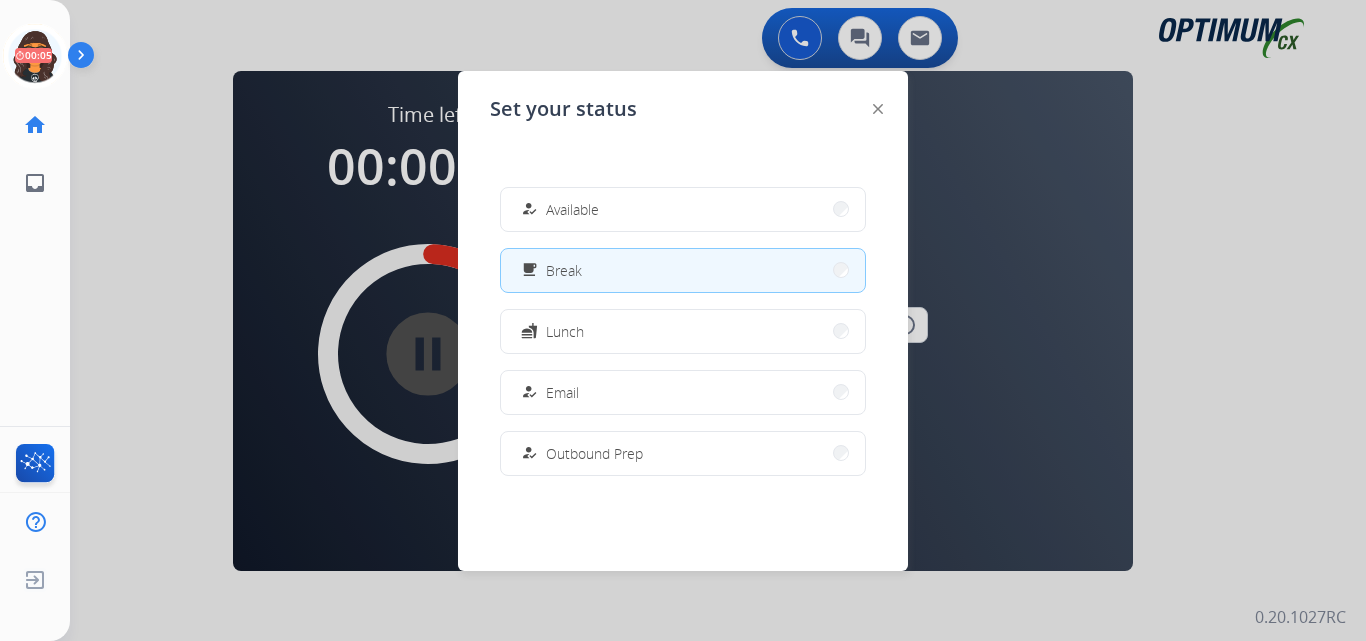 click on "Available" at bounding box center (572, 209) 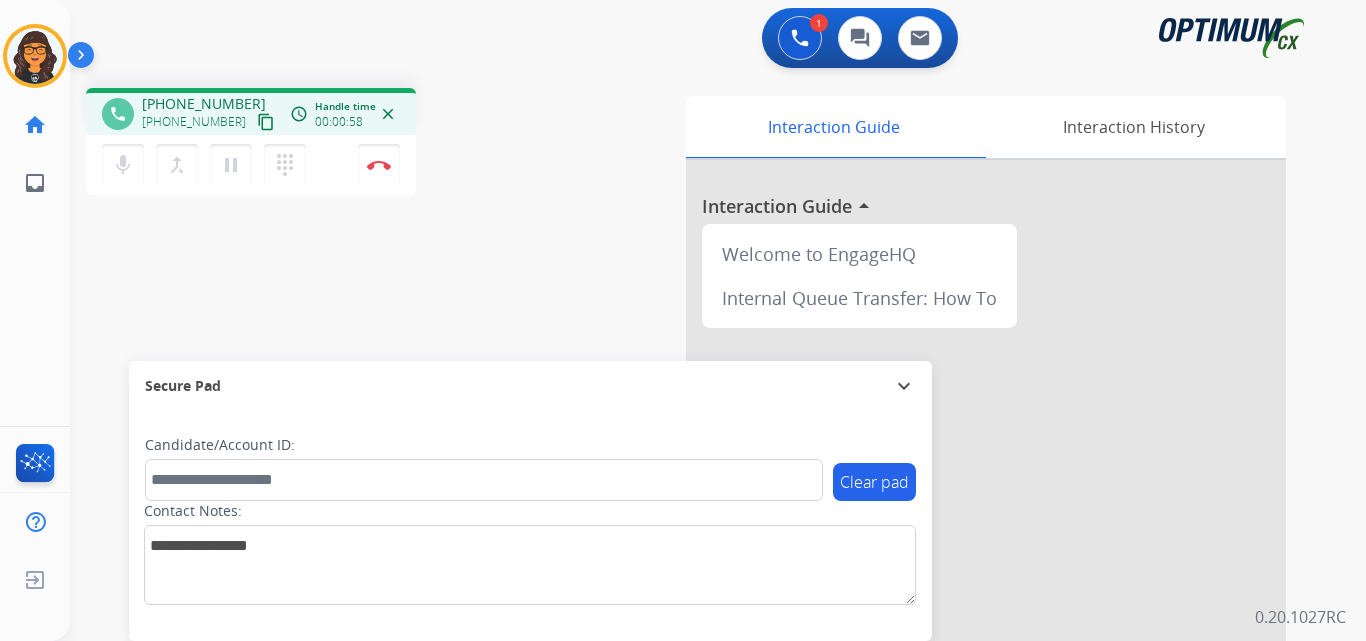 click on "content_copy" at bounding box center (266, 122) 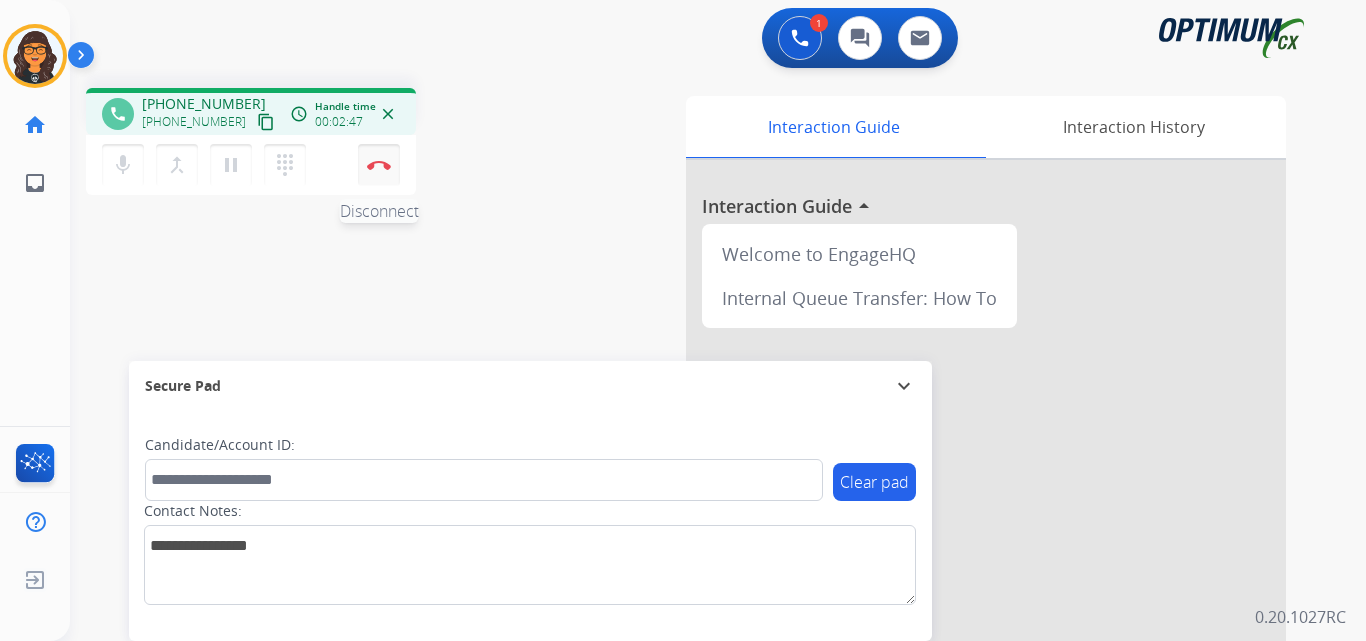 click at bounding box center (379, 165) 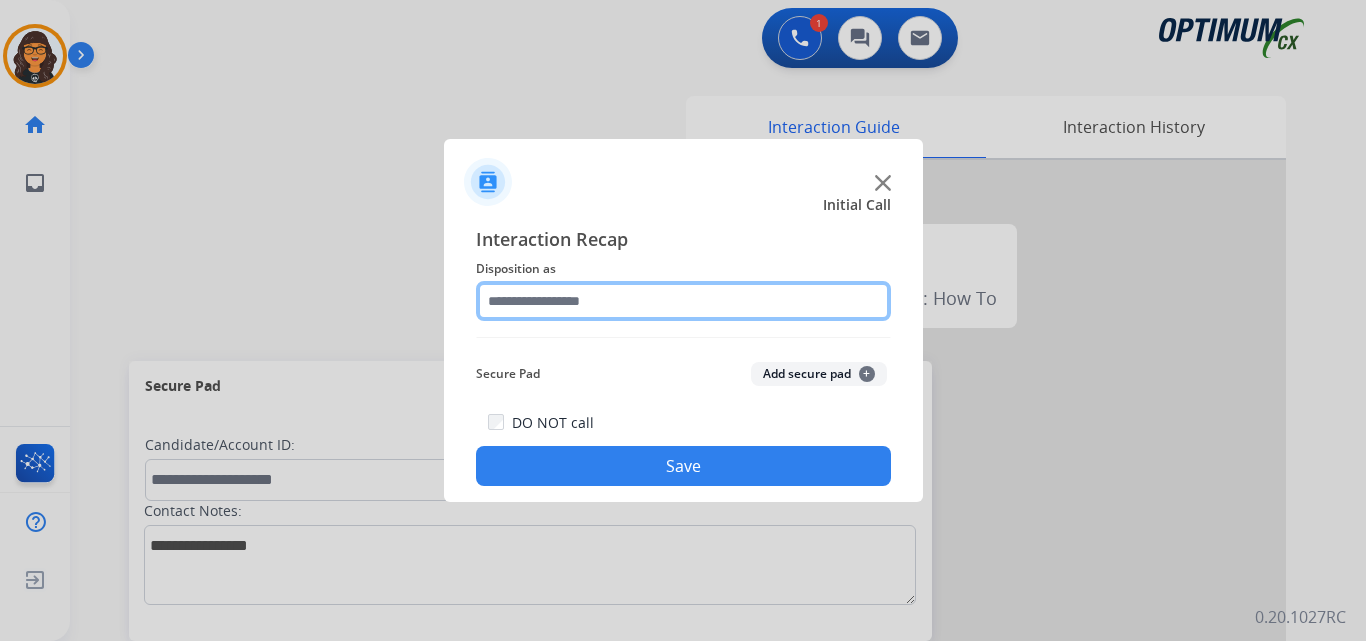 click 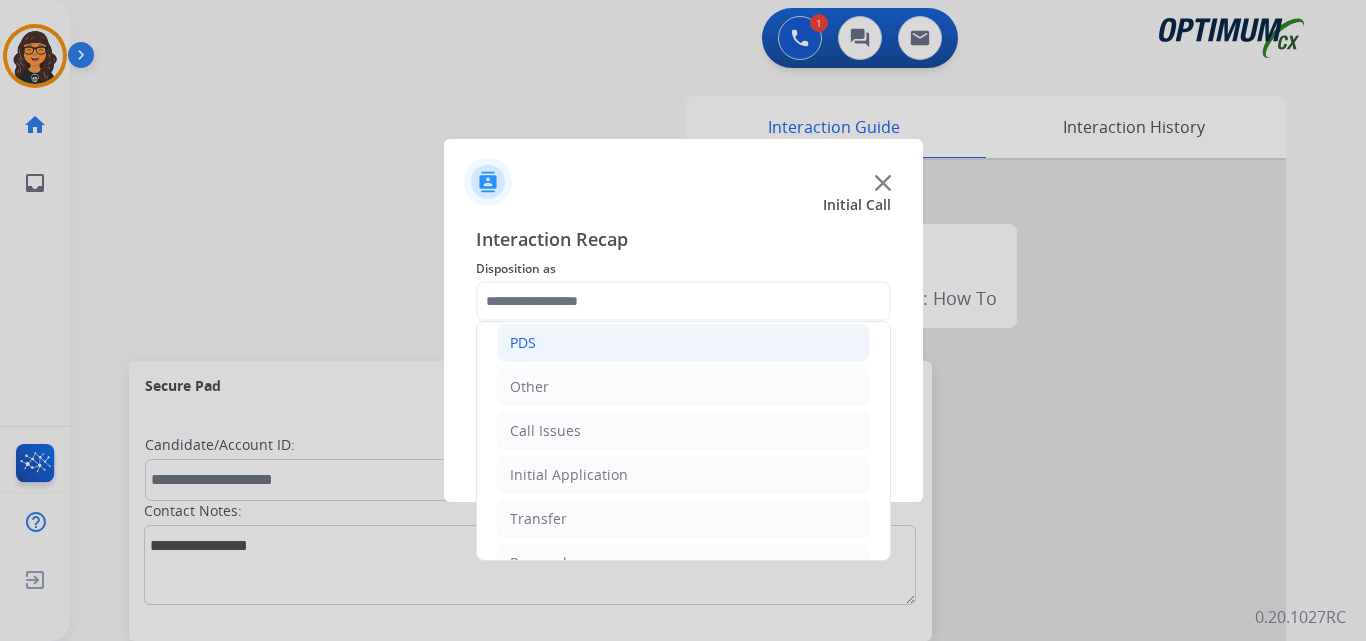 click on "PDS" 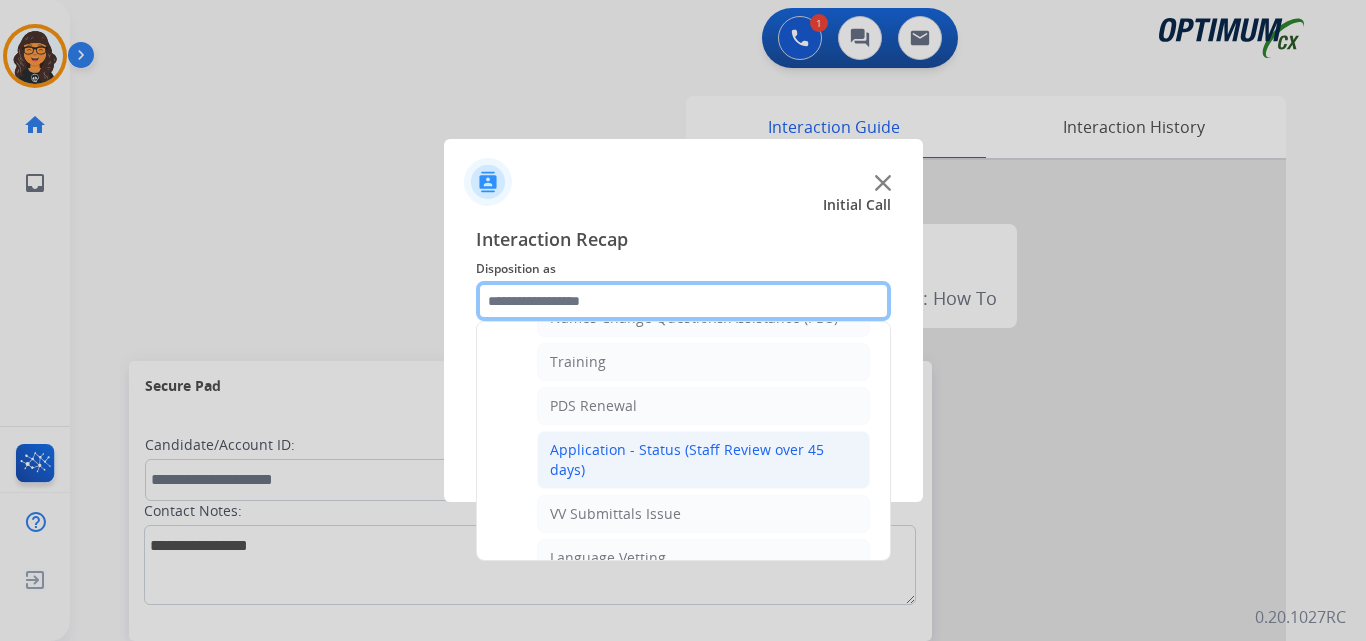 scroll, scrollTop: 100, scrollLeft: 0, axis: vertical 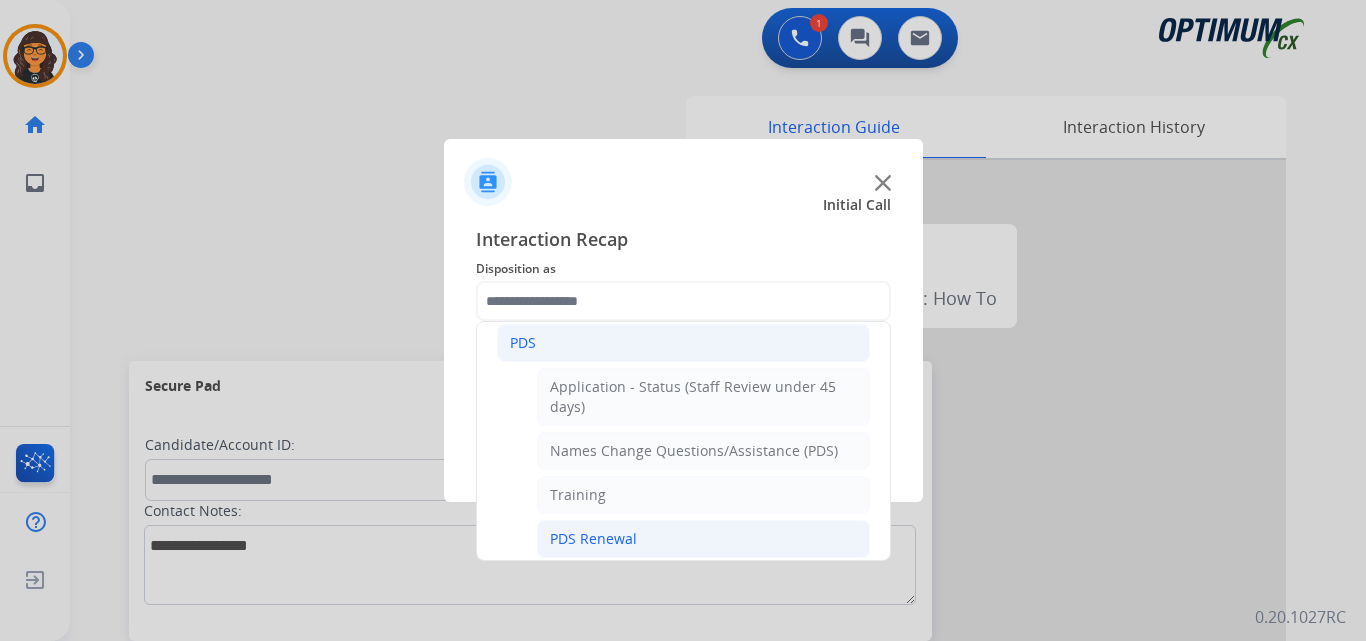 click on "PDS Renewal" 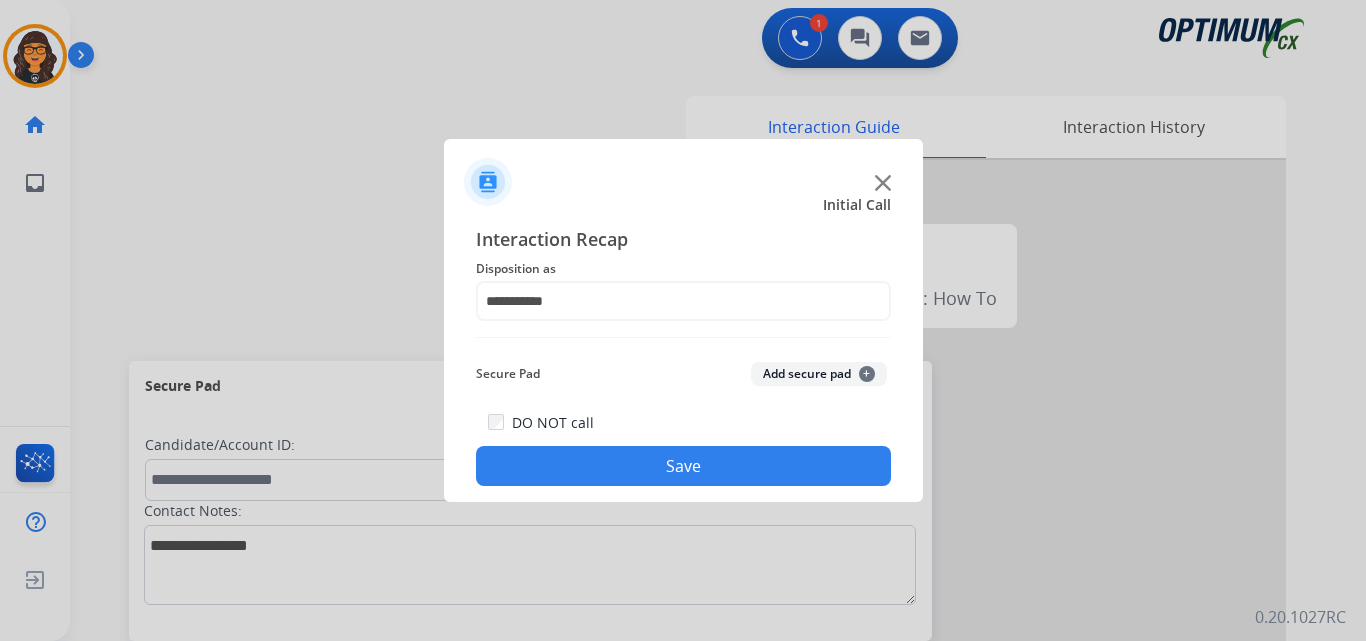 click on "Save" 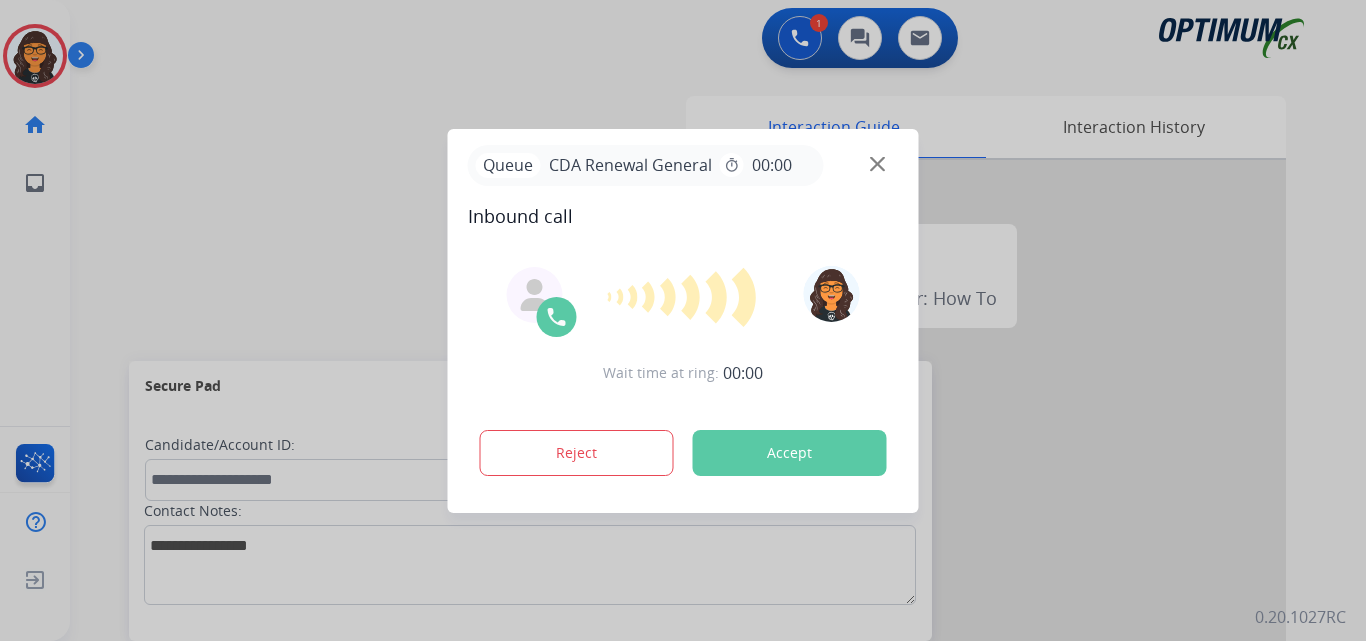 drag, startPoint x: 790, startPoint y: 455, endPoint x: 361, endPoint y: 221, distance: 488.6686 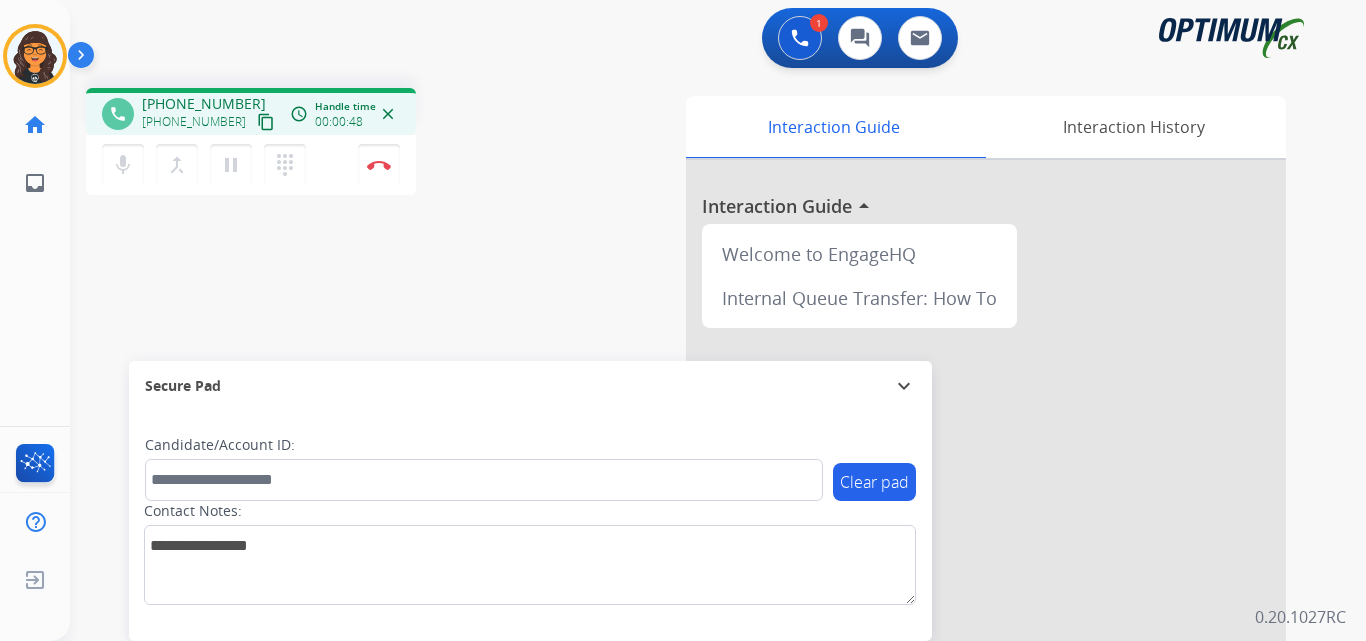 click on "content_copy" at bounding box center (266, 122) 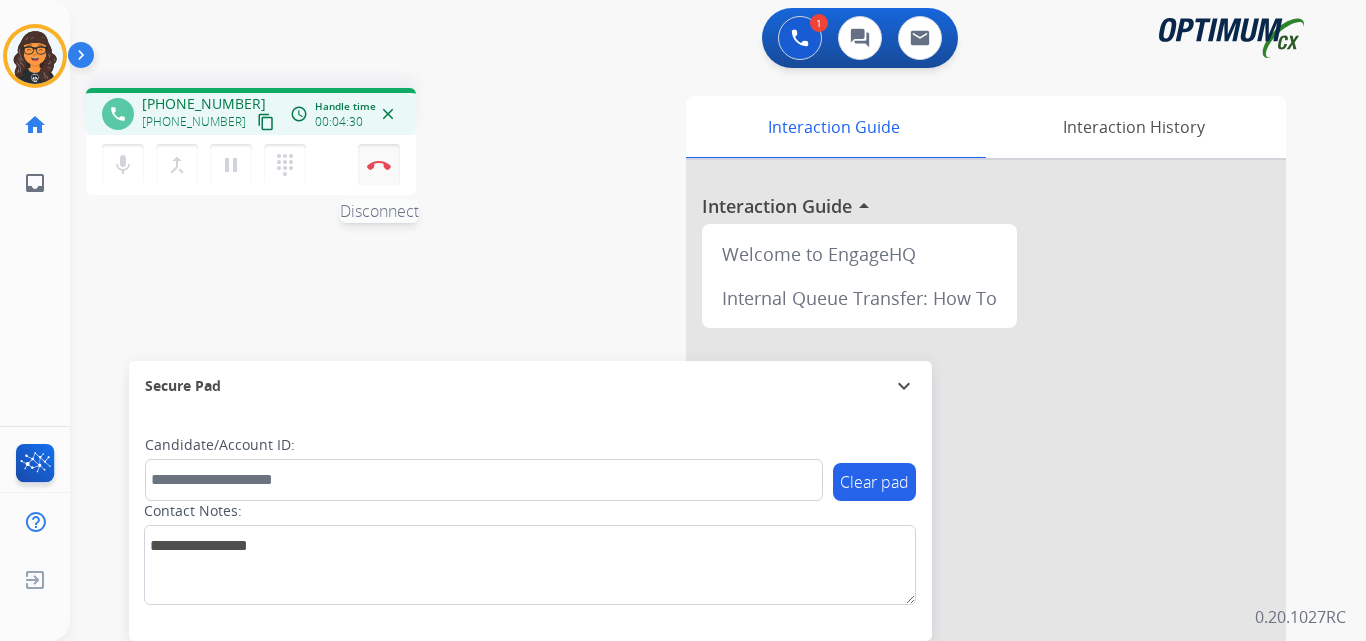 click at bounding box center (379, 165) 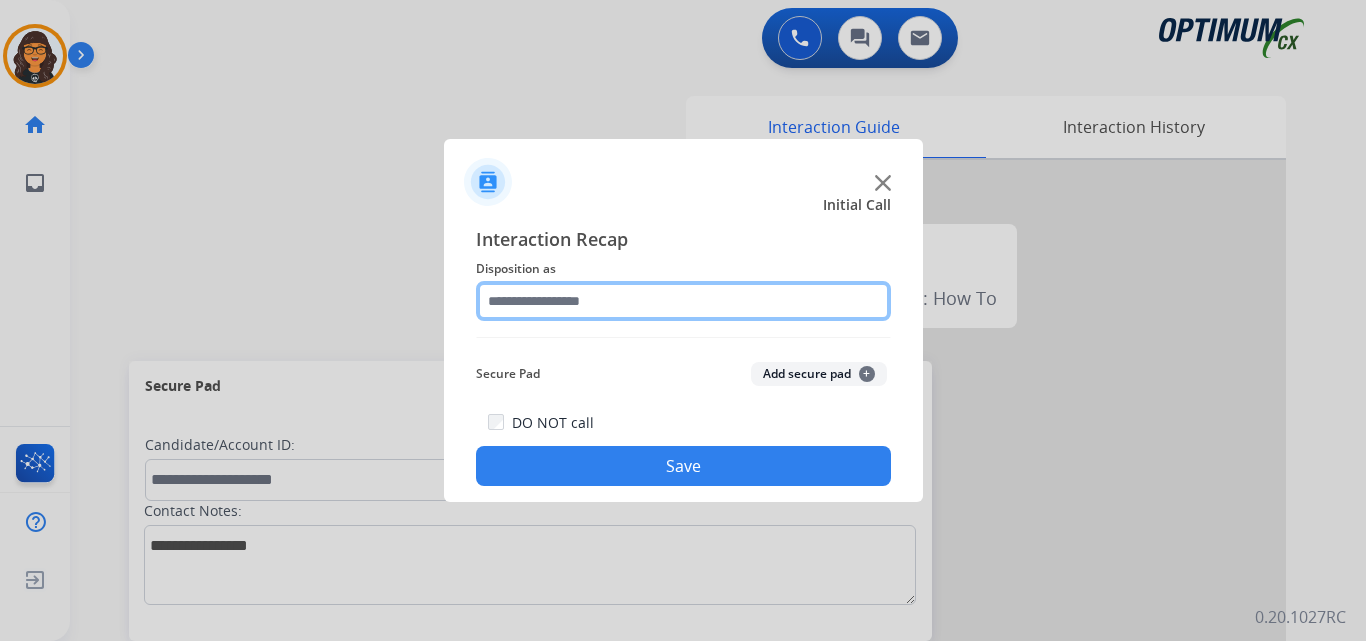 drag, startPoint x: 540, startPoint y: 296, endPoint x: 550, endPoint y: 308, distance: 15.6205 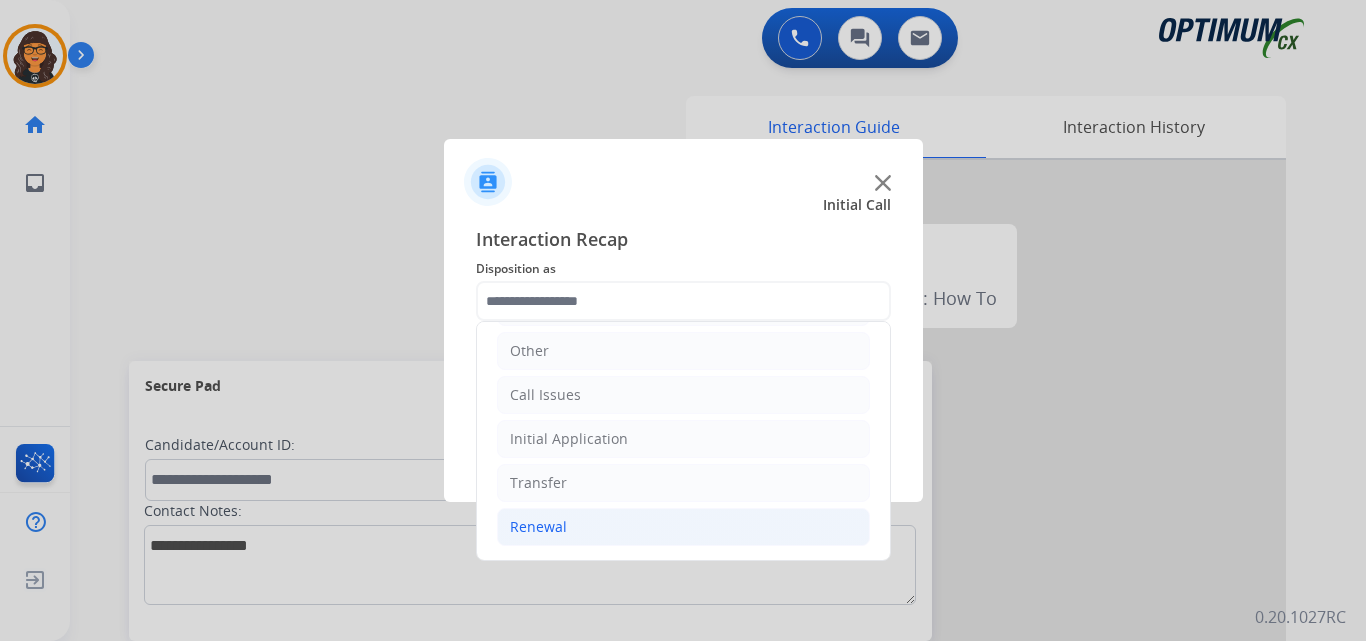 click on "Renewal" 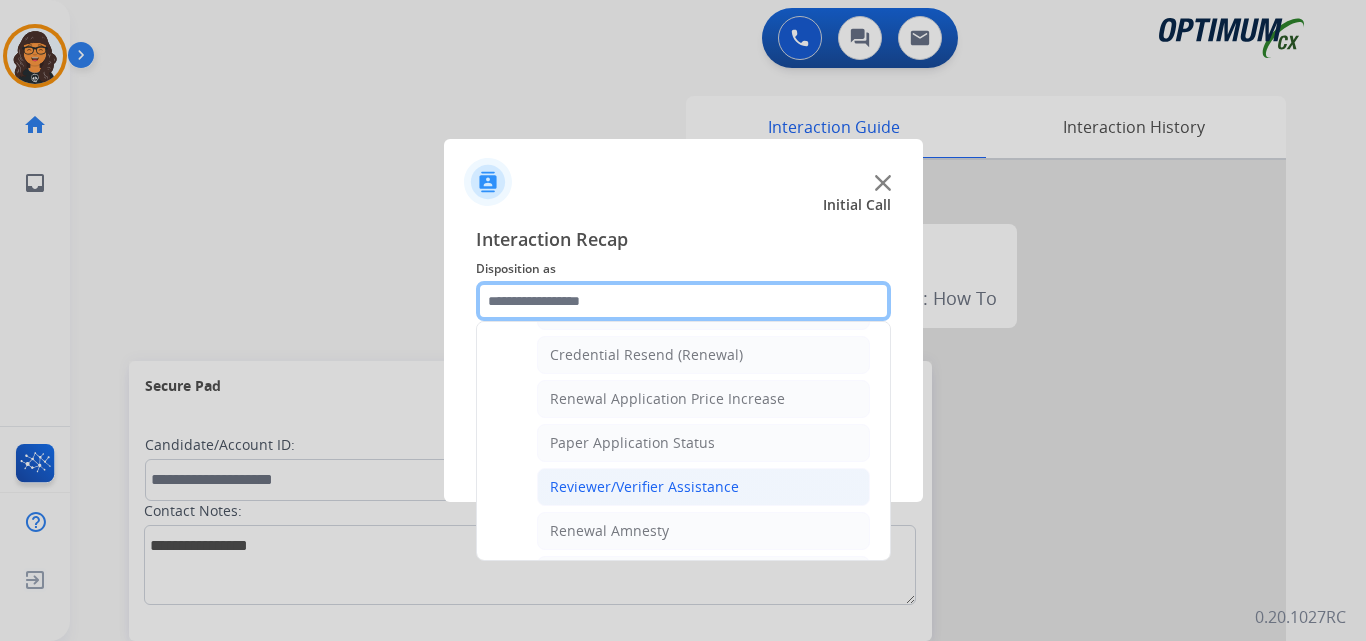 scroll, scrollTop: 736, scrollLeft: 0, axis: vertical 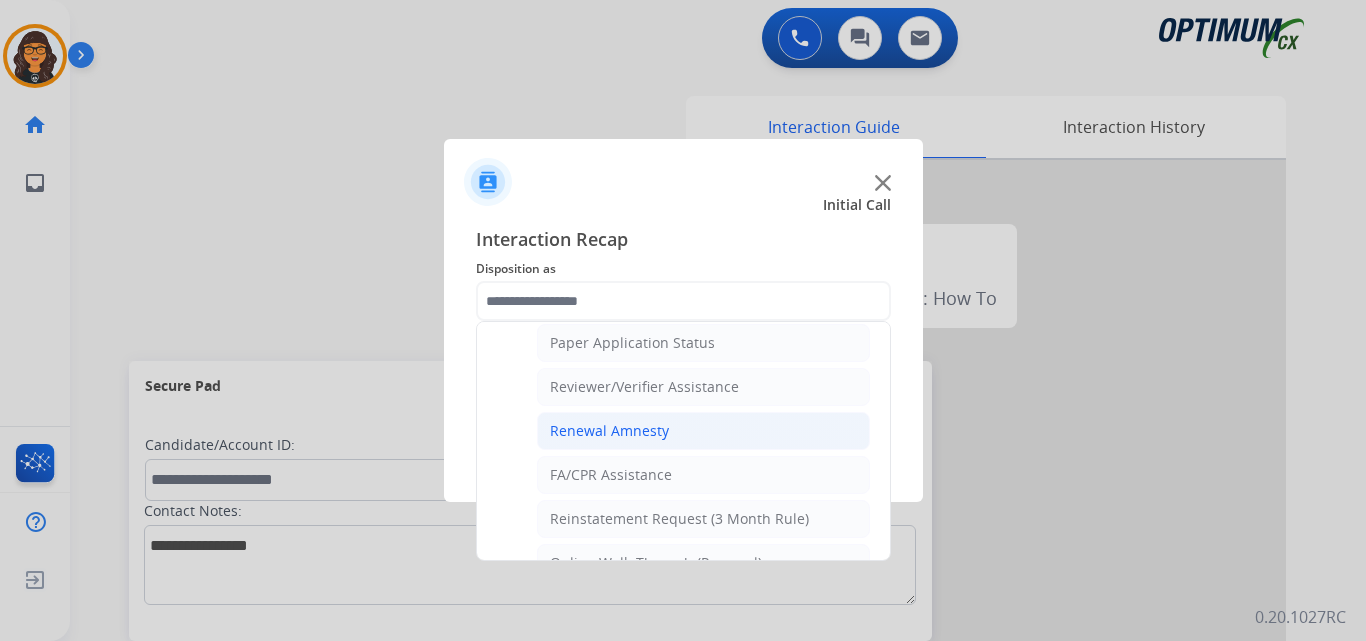 click on "Renewal Amnesty" 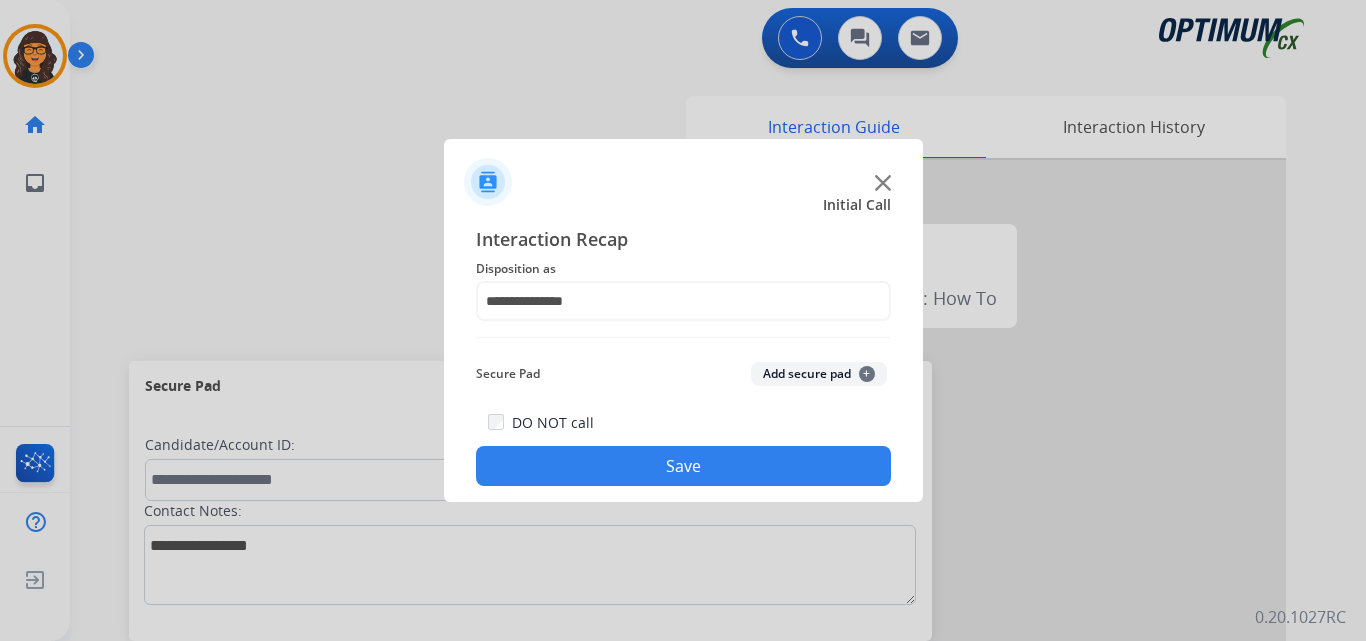 click on "Save" 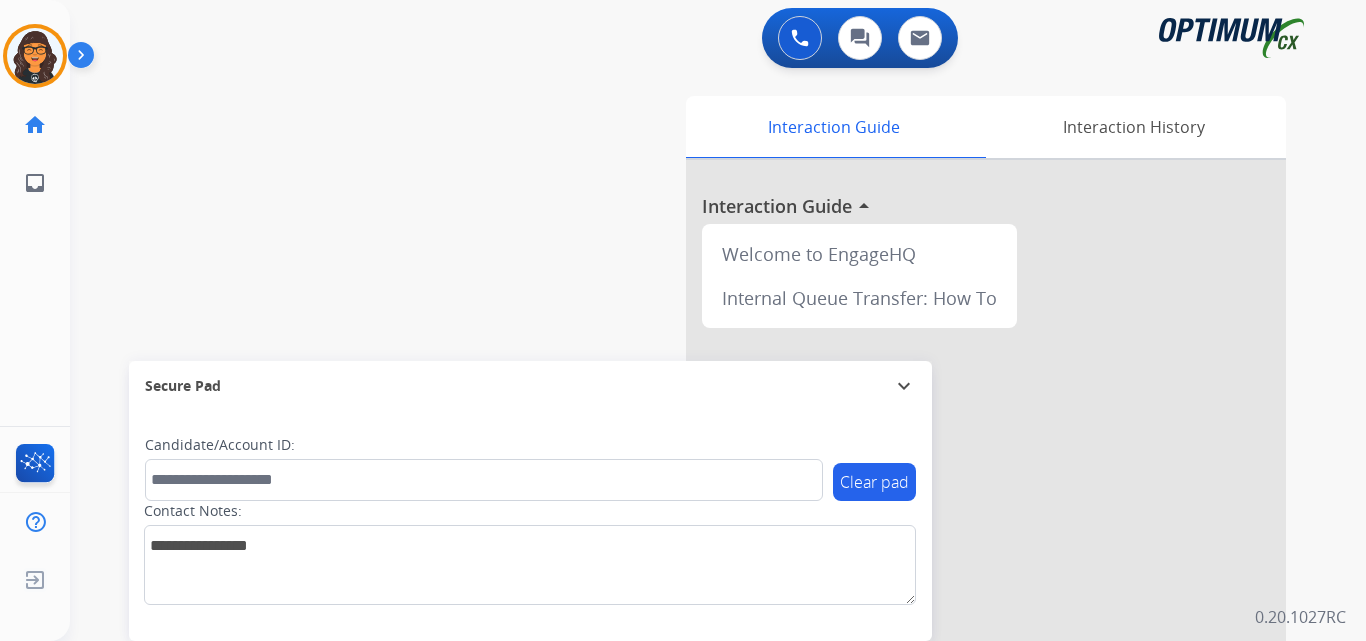 click at bounding box center (35, 56) 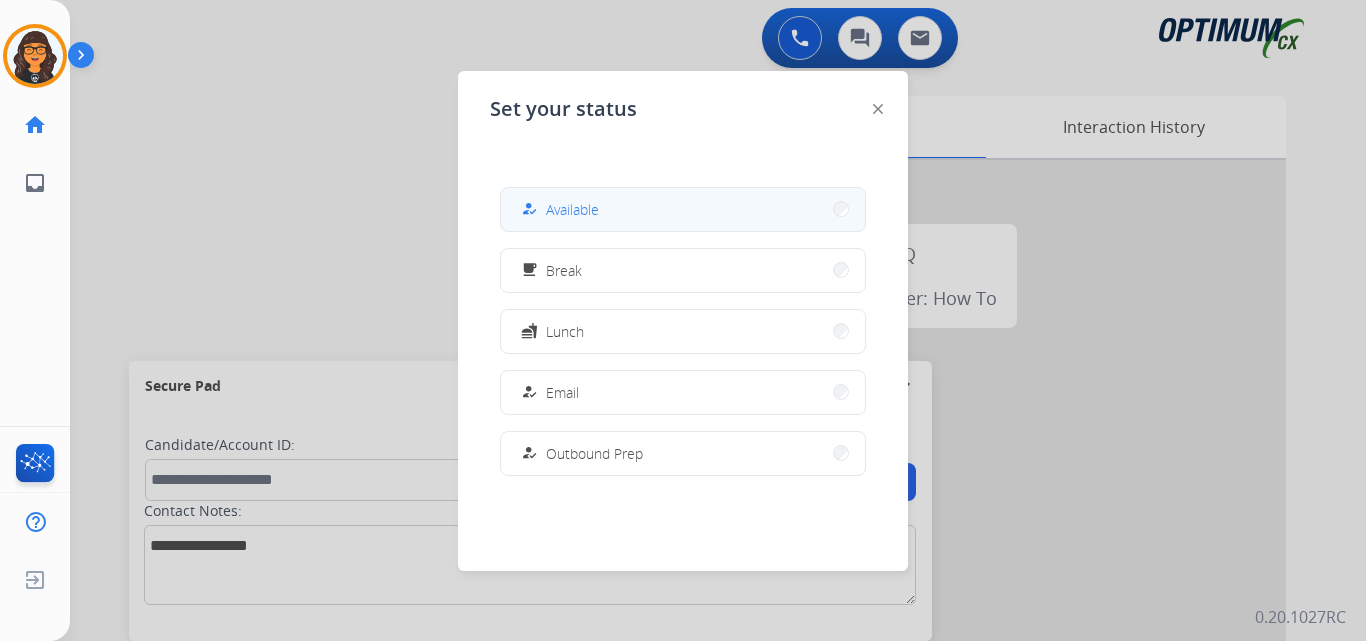 click on "how_to_reg Available" at bounding box center (683, 209) 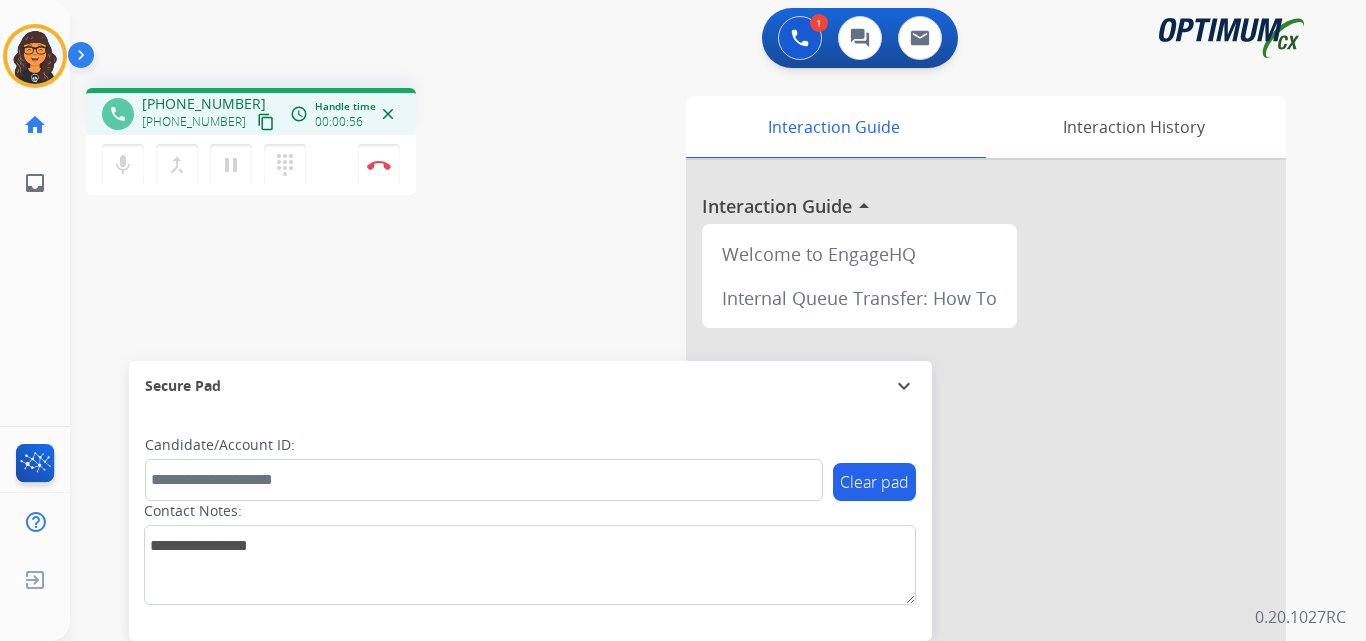 click on "content_copy" at bounding box center (266, 122) 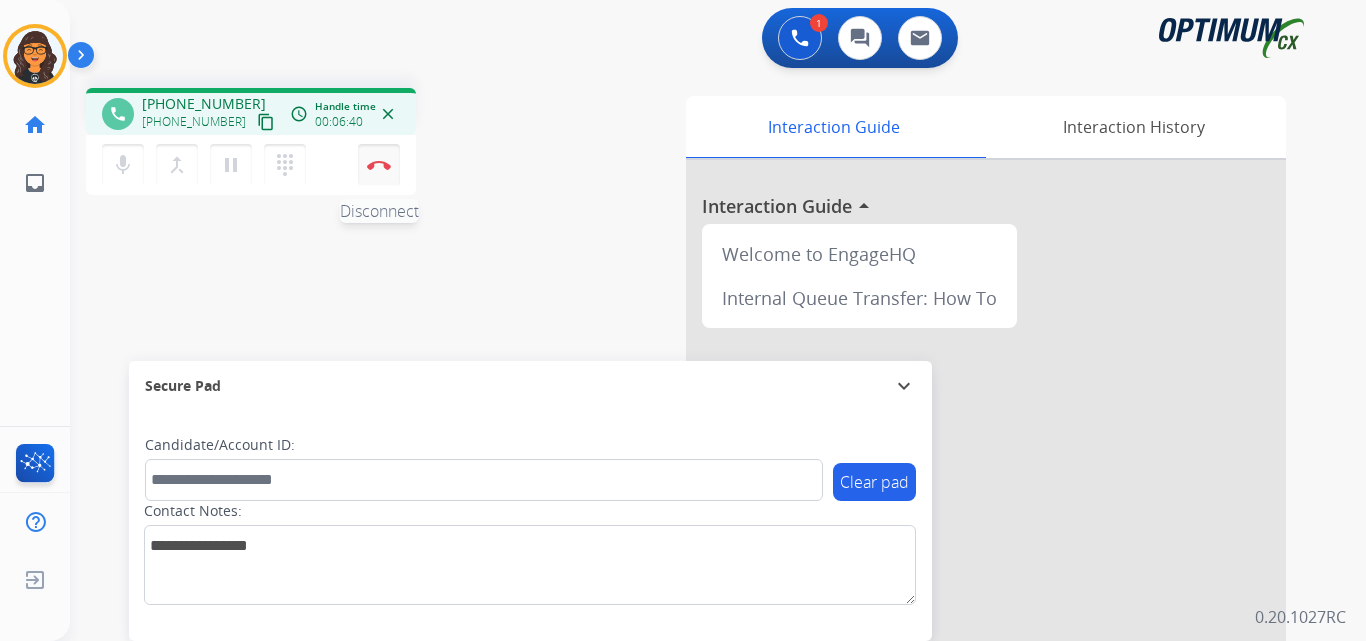click on "Disconnect" at bounding box center [379, 165] 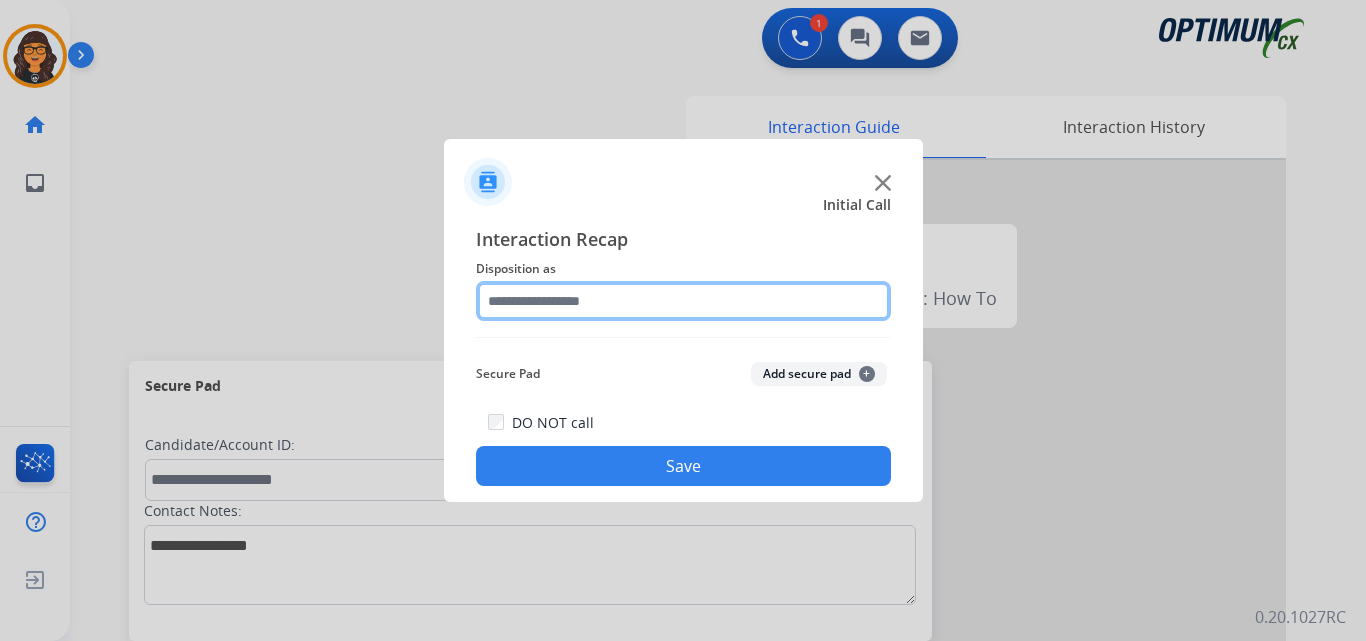 click 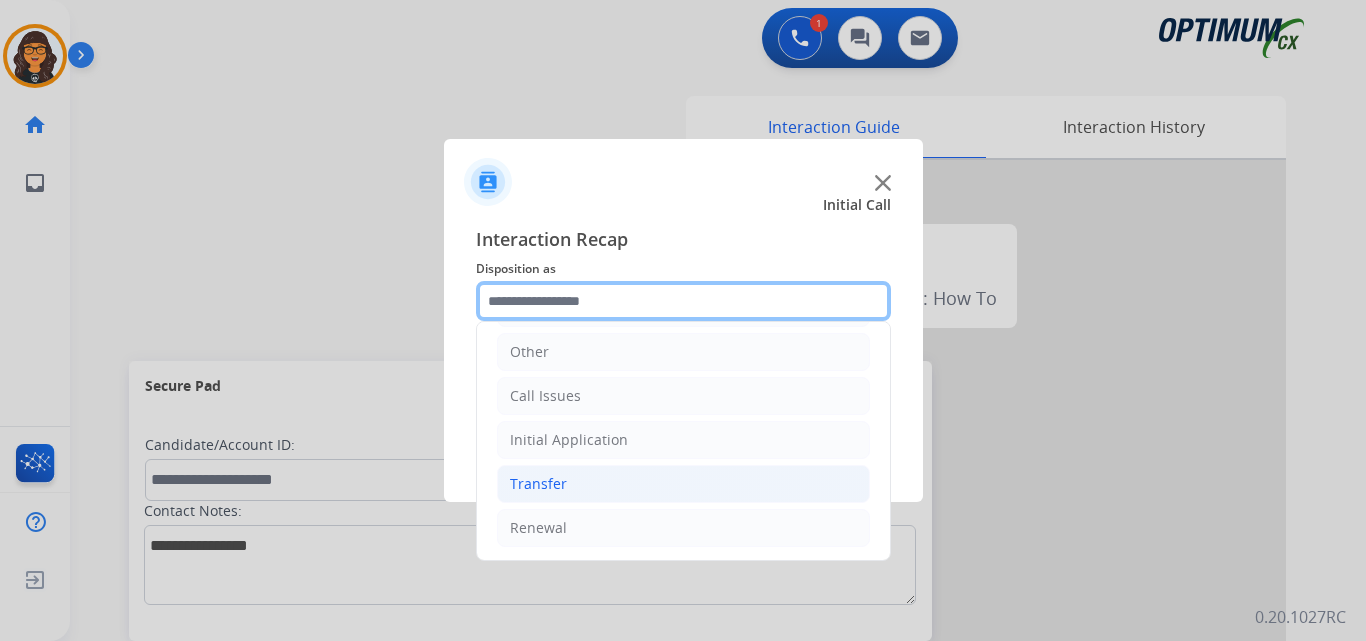 scroll, scrollTop: 136, scrollLeft: 0, axis: vertical 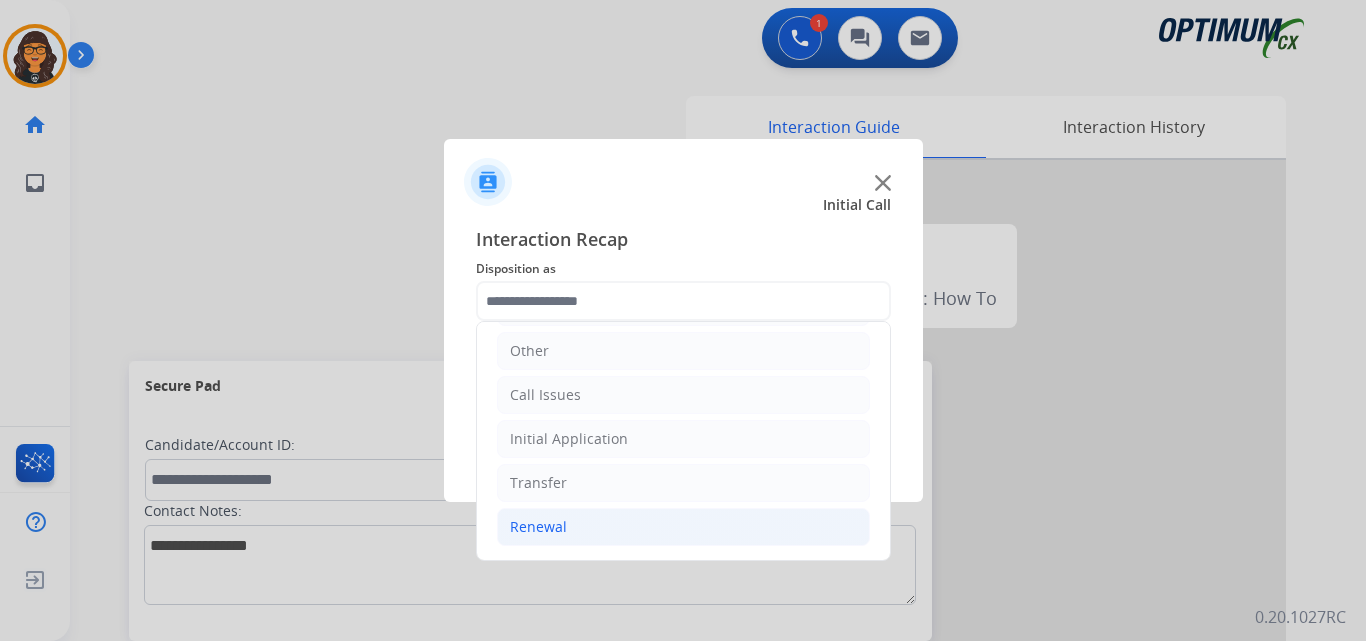 click on "Renewal" 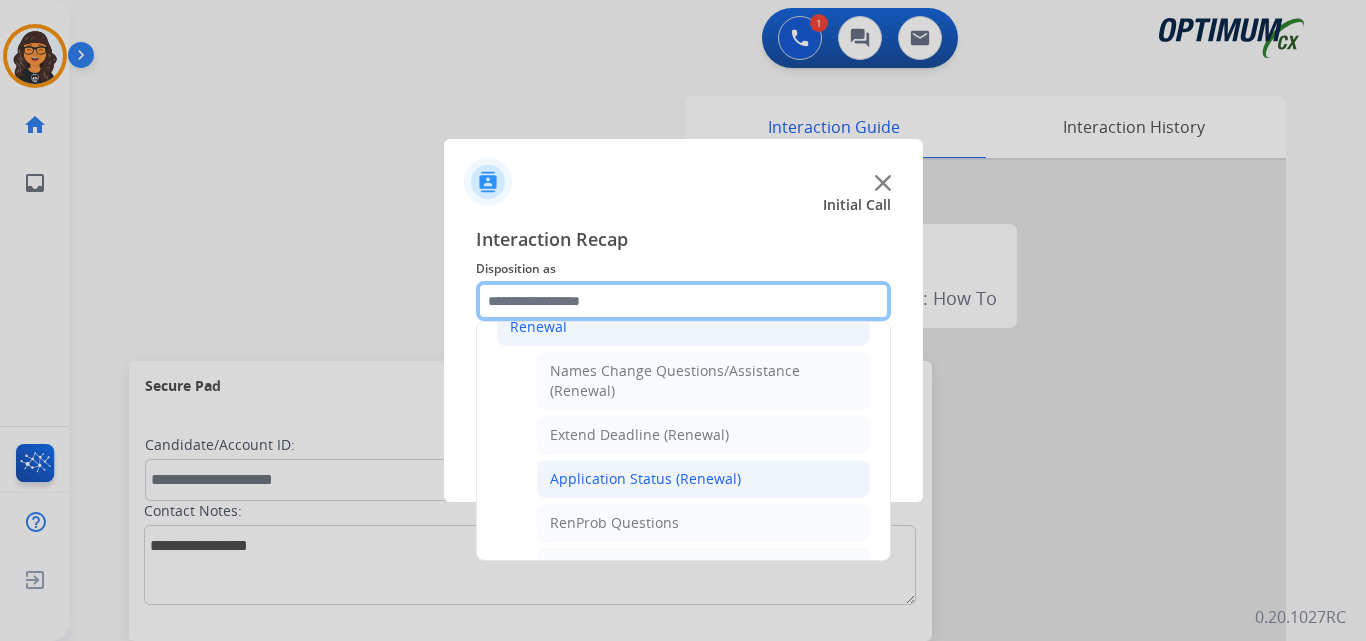 scroll, scrollTop: 436, scrollLeft: 0, axis: vertical 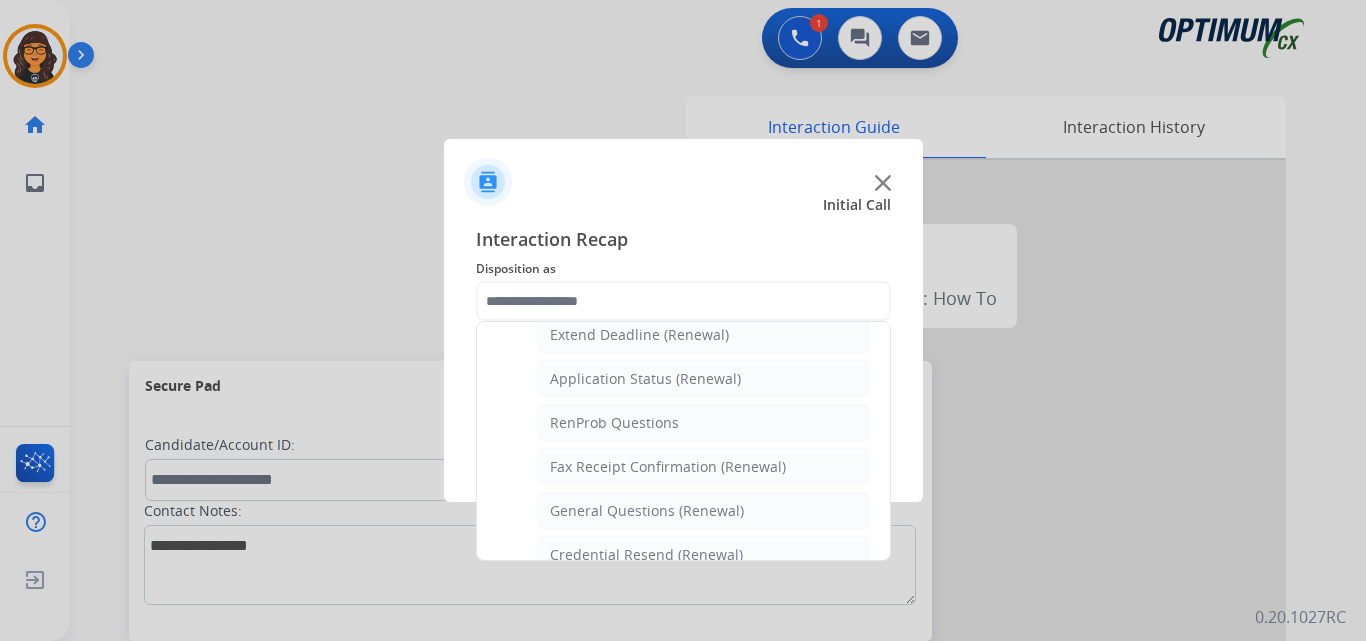 click on "Credential Resend (Renewal)" 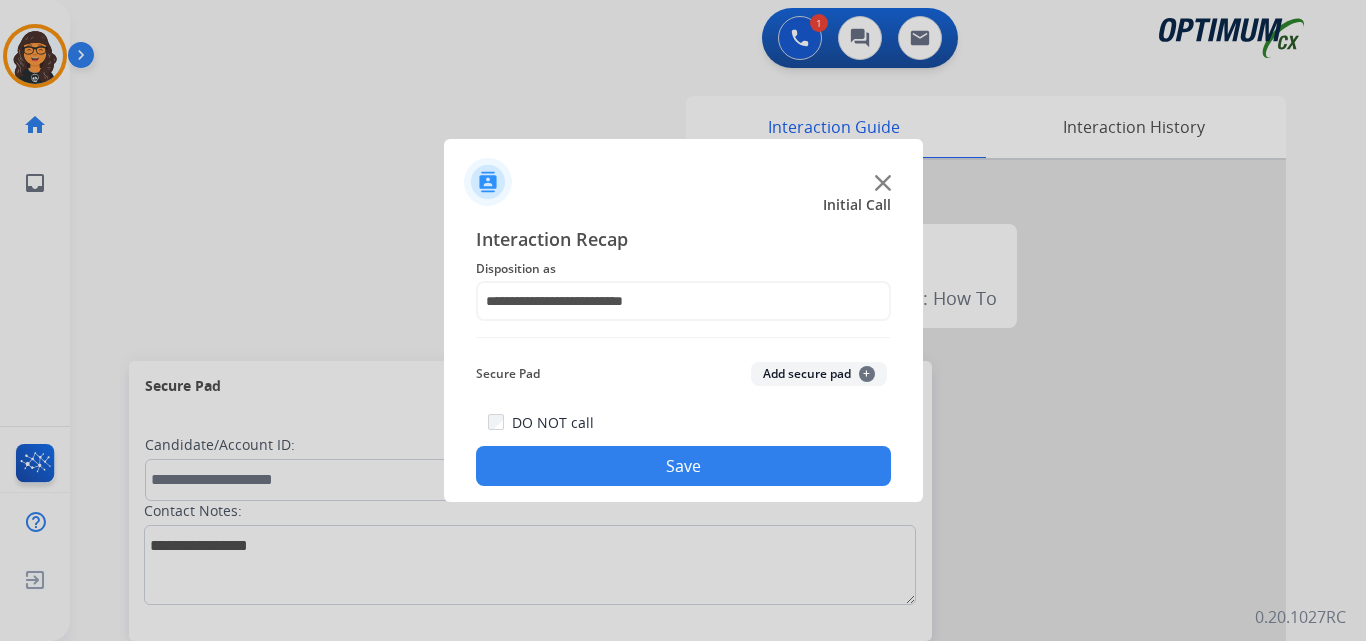 click on "Save" 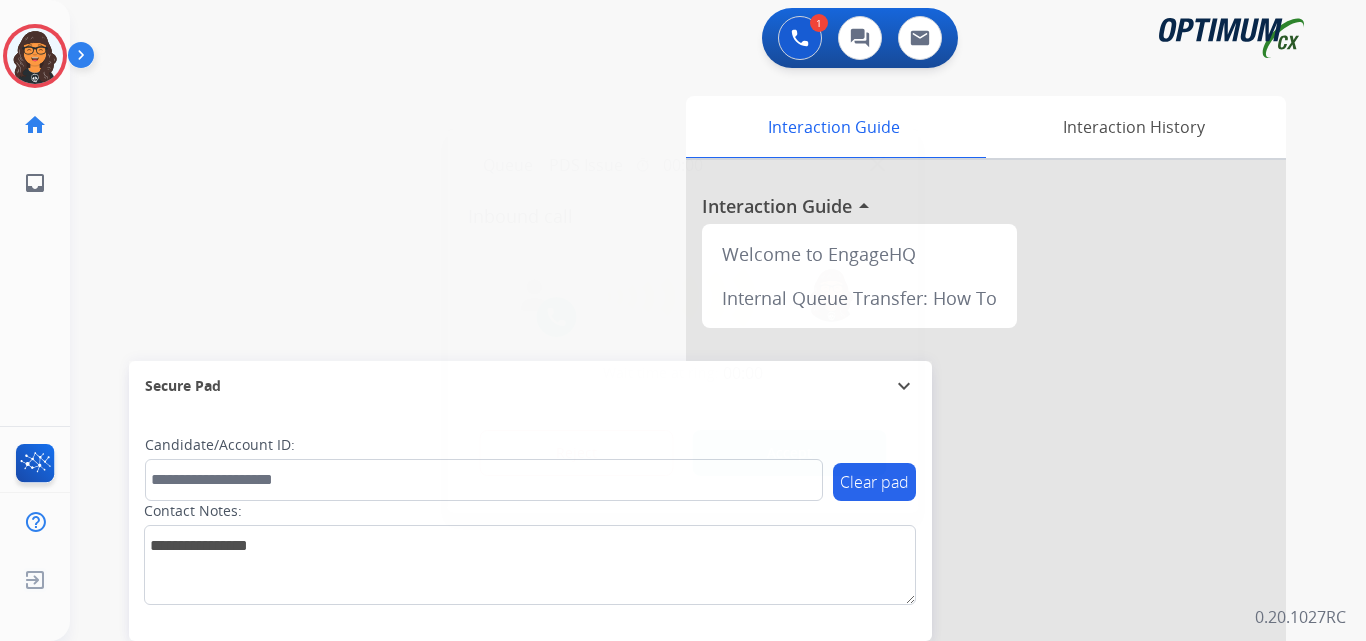 click on "Accept" at bounding box center (790, 453) 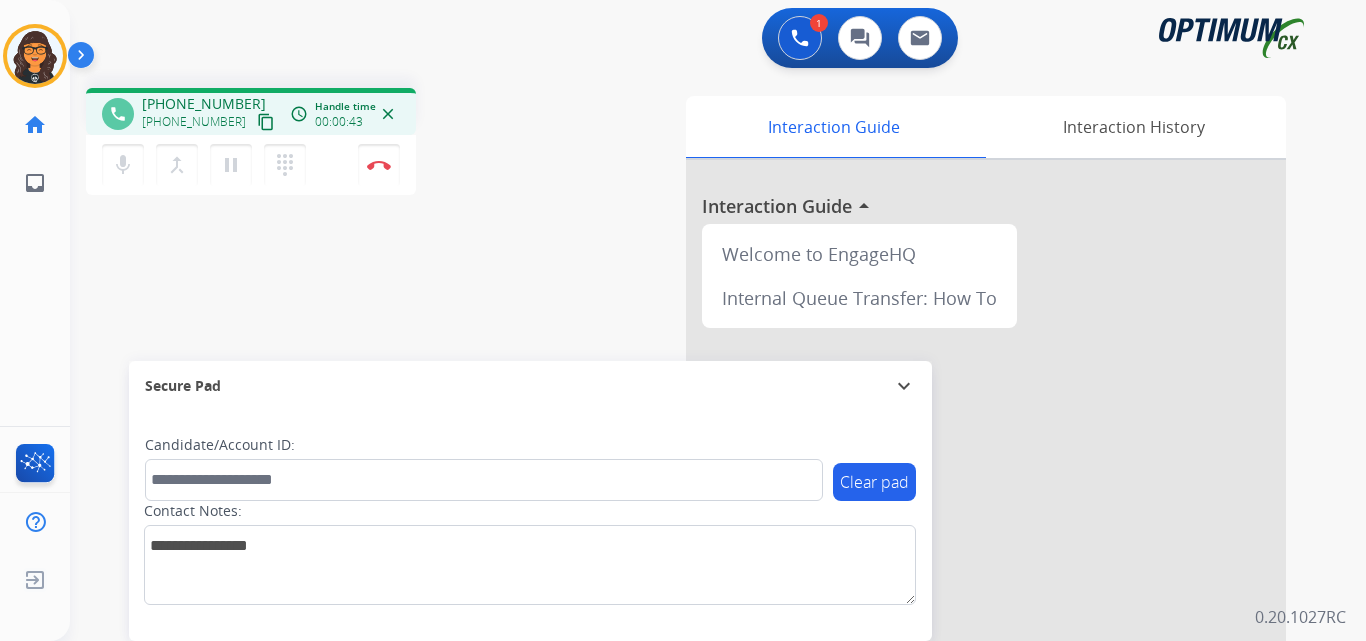 click on "content_copy" at bounding box center (266, 122) 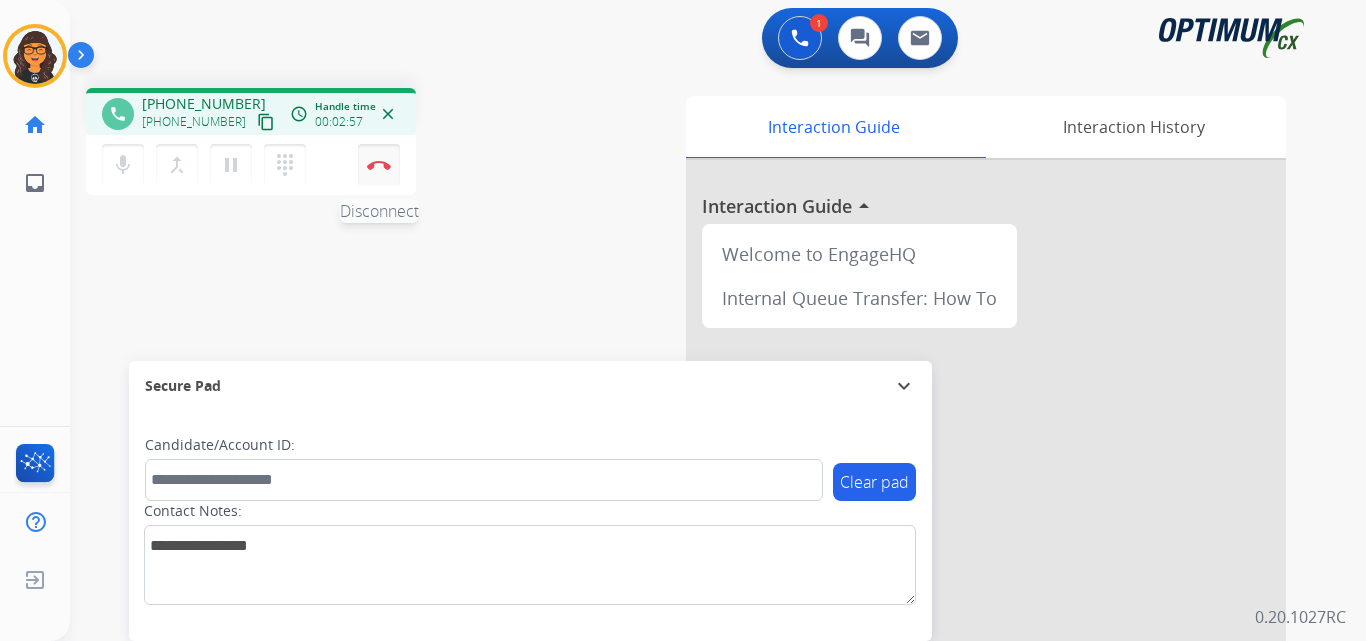 click on "Disconnect" at bounding box center (379, 165) 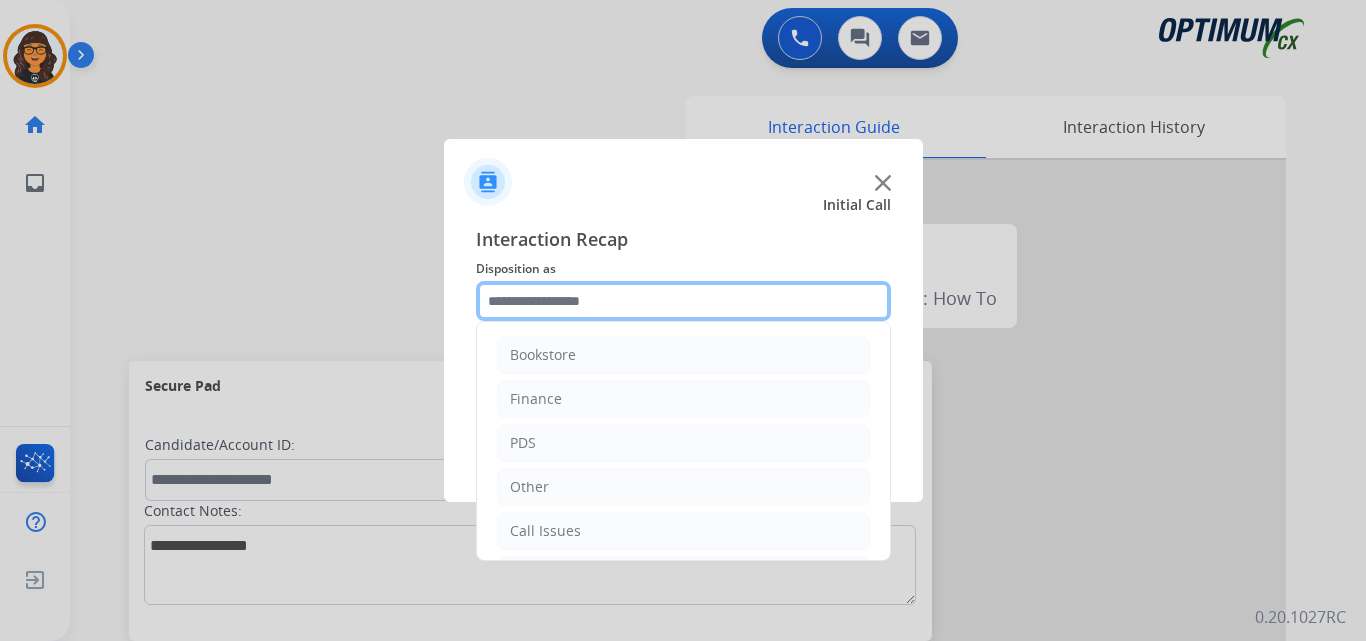 click 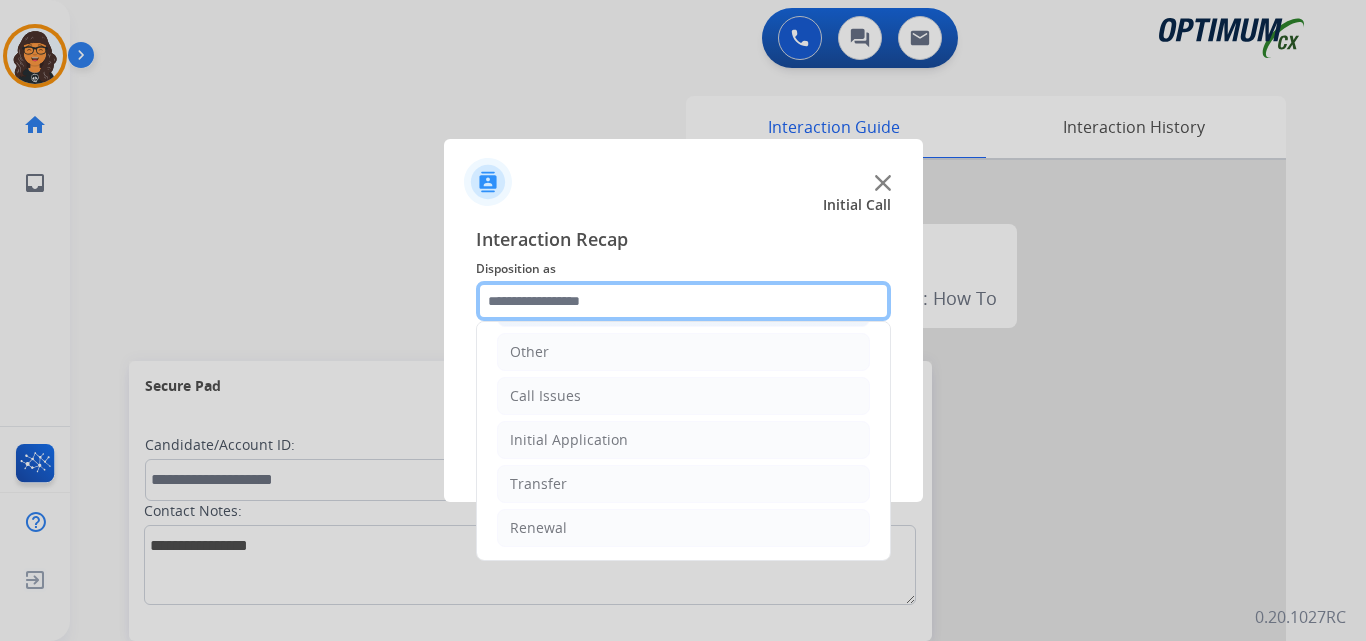 scroll, scrollTop: 136, scrollLeft: 0, axis: vertical 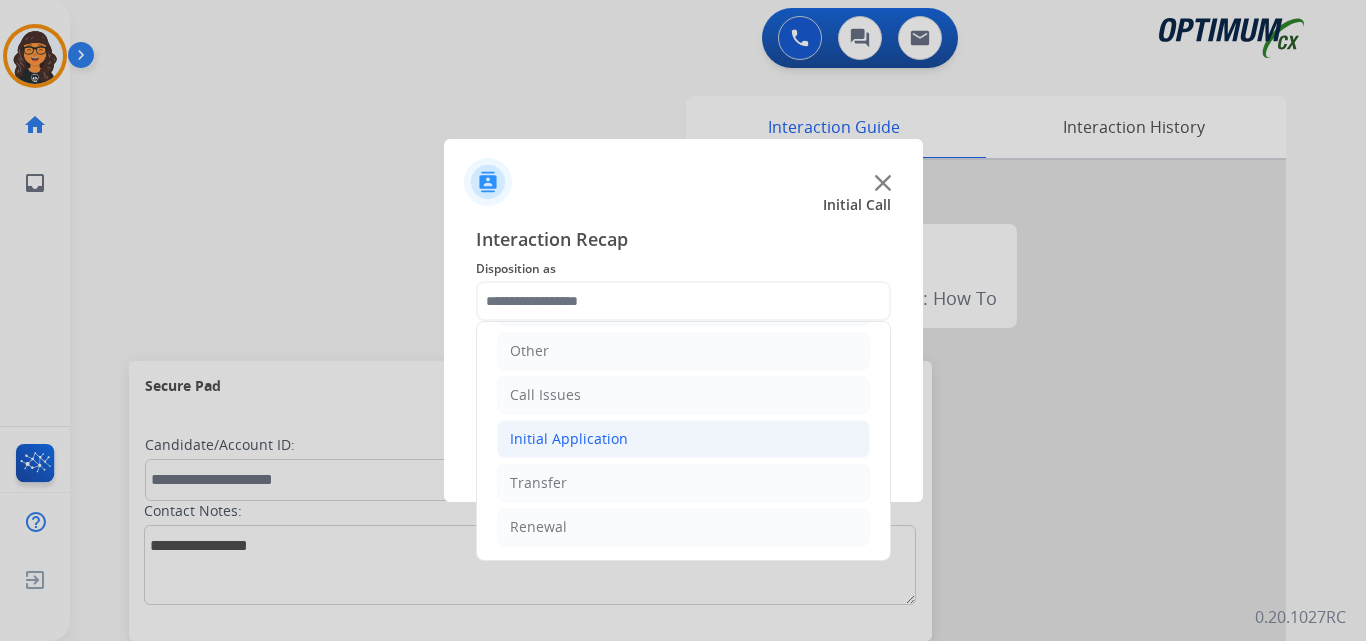 click on "Initial Application" 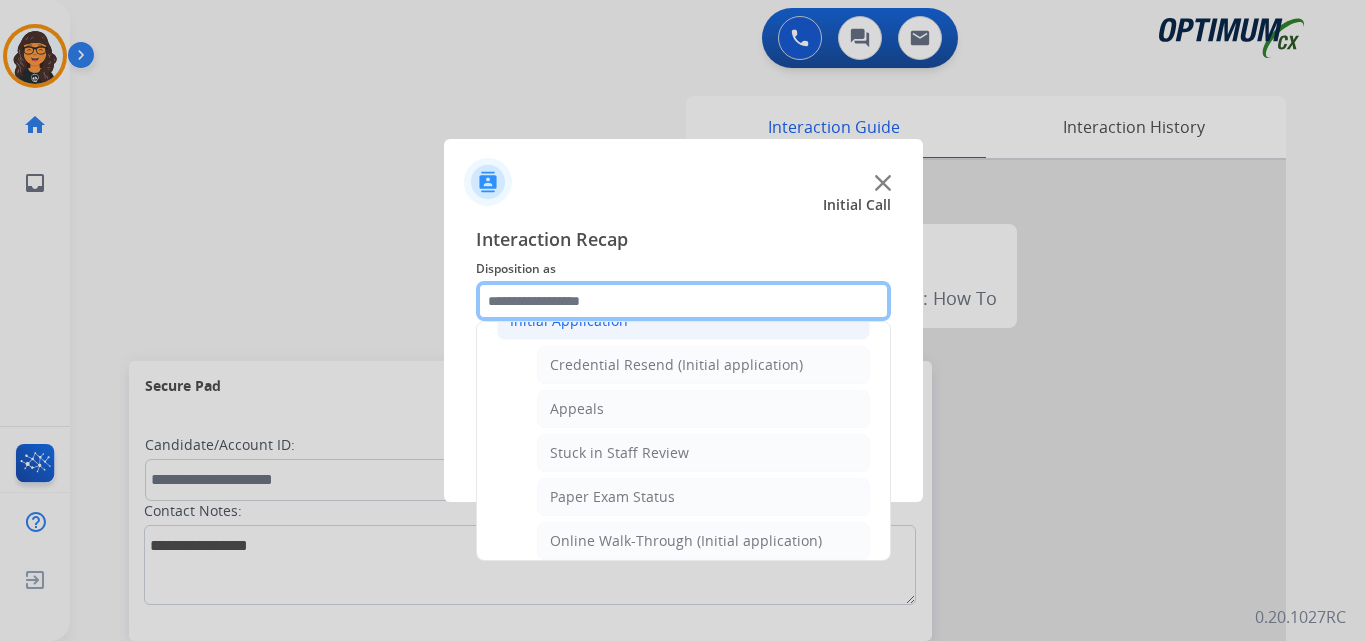 scroll, scrollTop: 136, scrollLeft: 0, axis: vertical 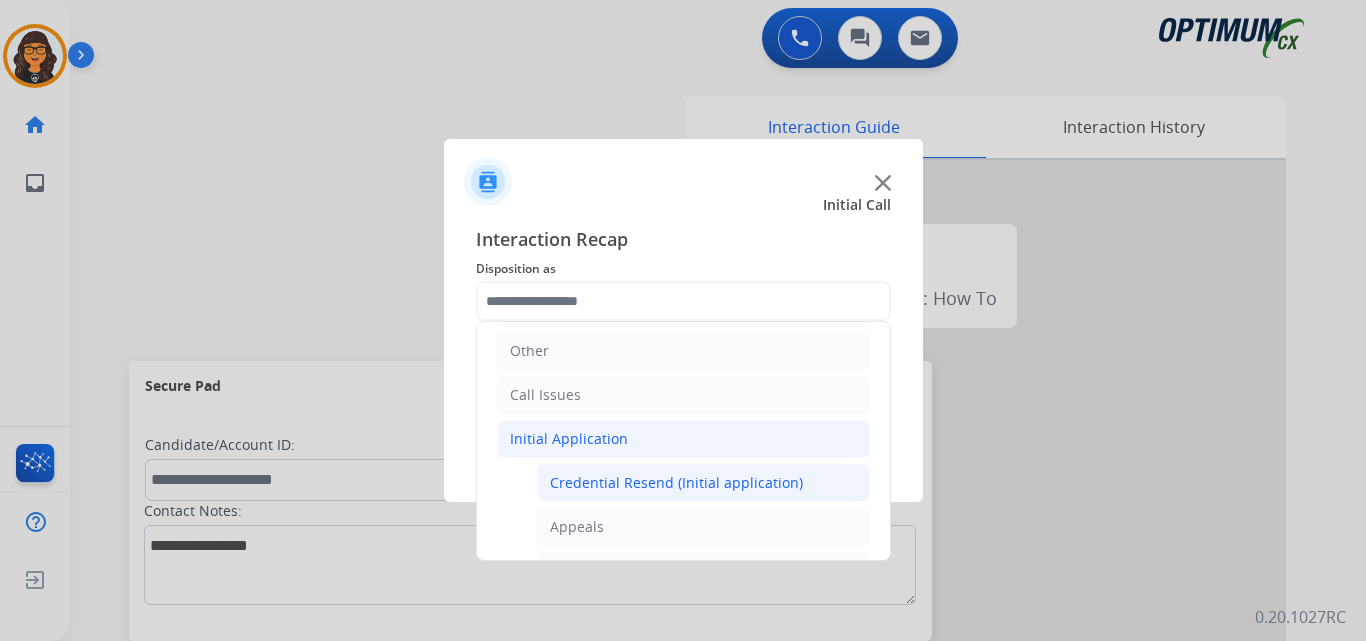 click on "Credential Resend (Initial application)" 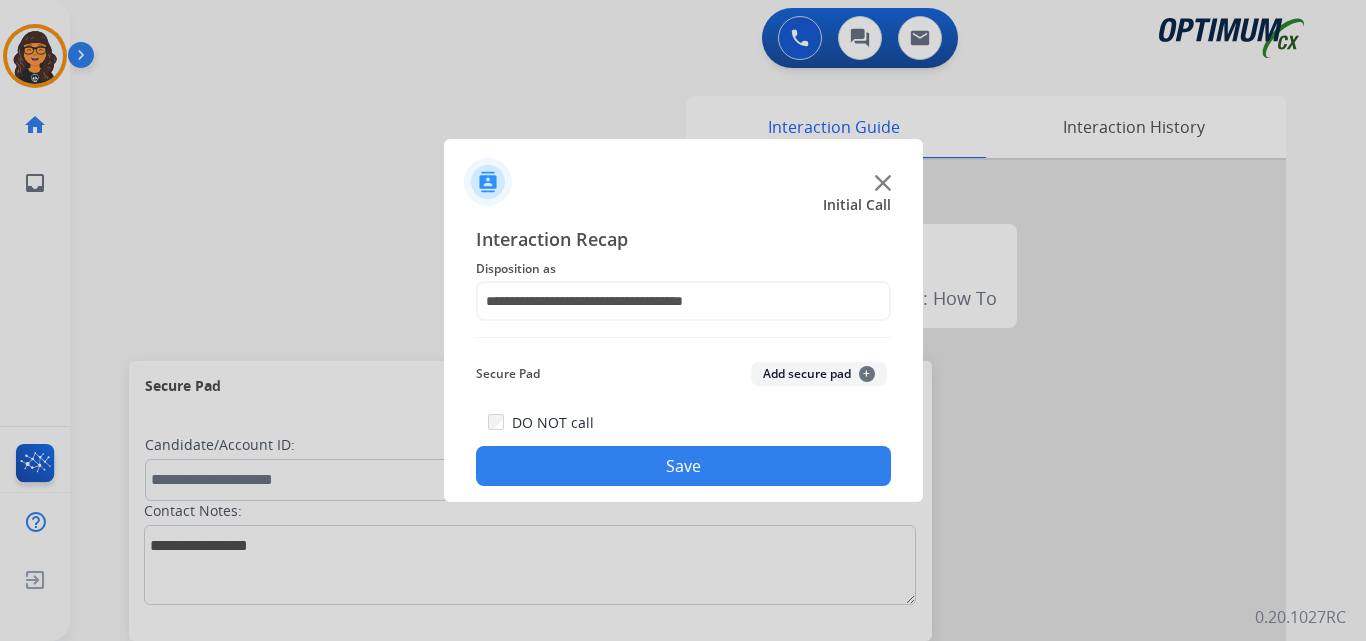 click on "Save" 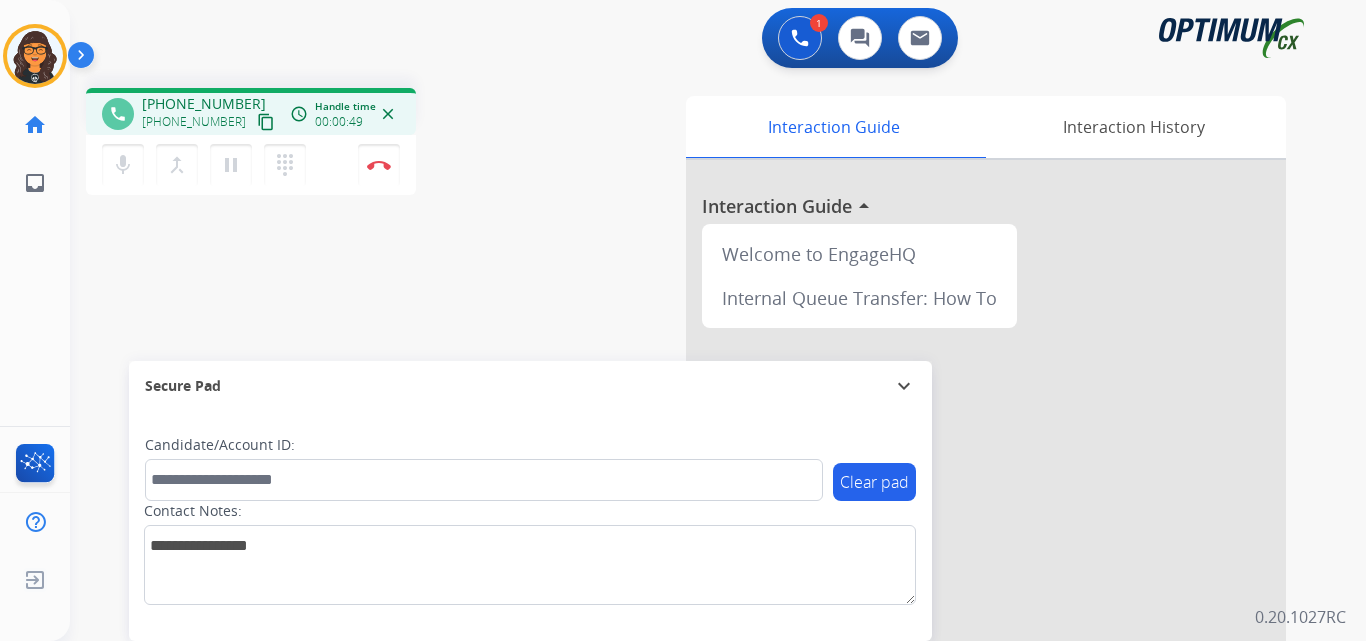 drag, startPoint x: 240, startPoint y: 125, endPoint x: 262, endPoint y: 66, distance: 62.968246 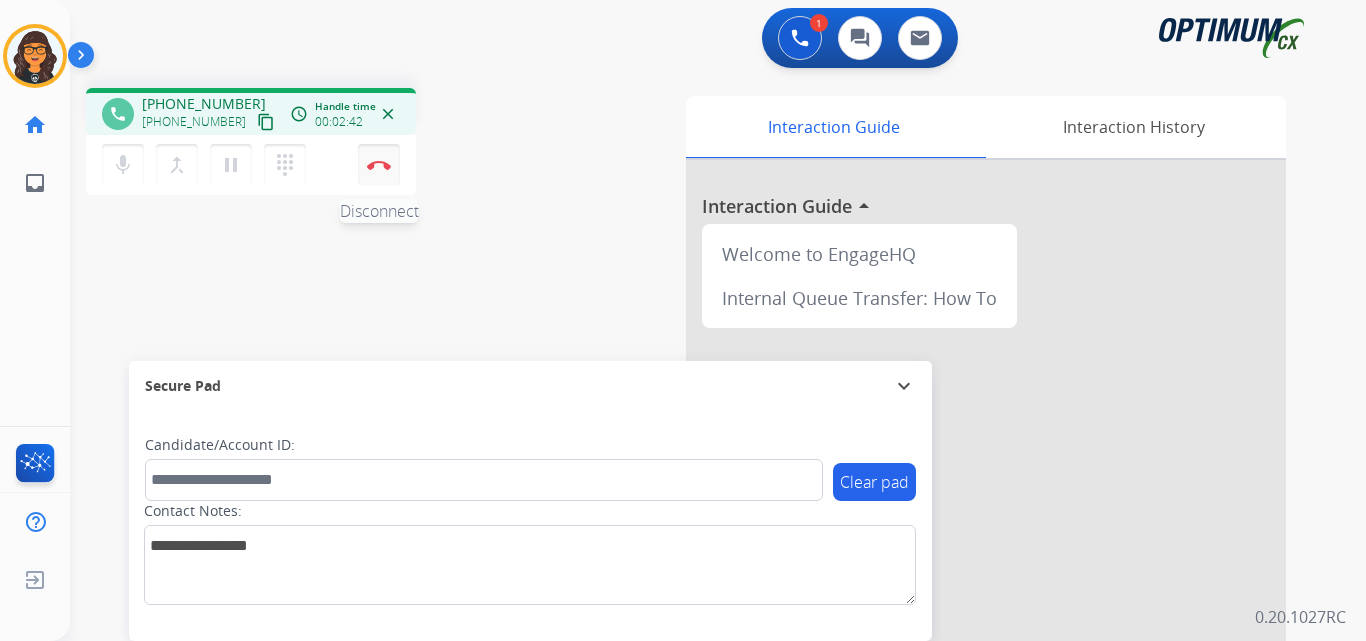 click on "Disconnect" at bounding box center (379, 165) 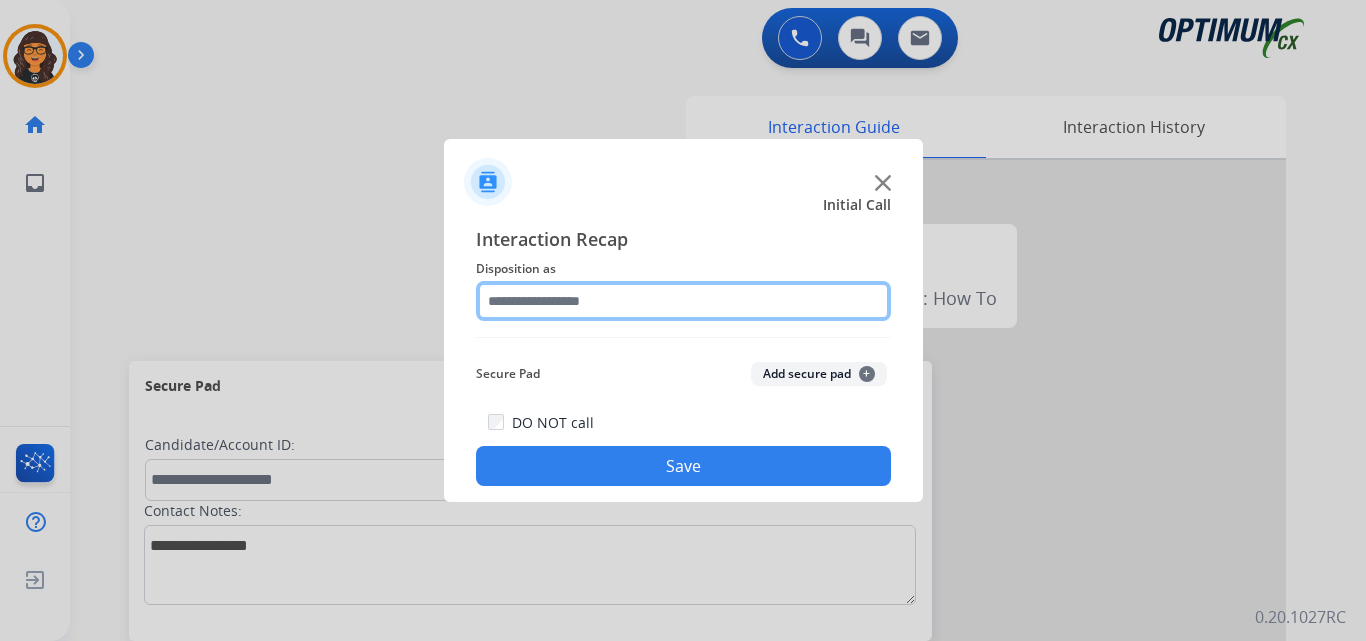 click 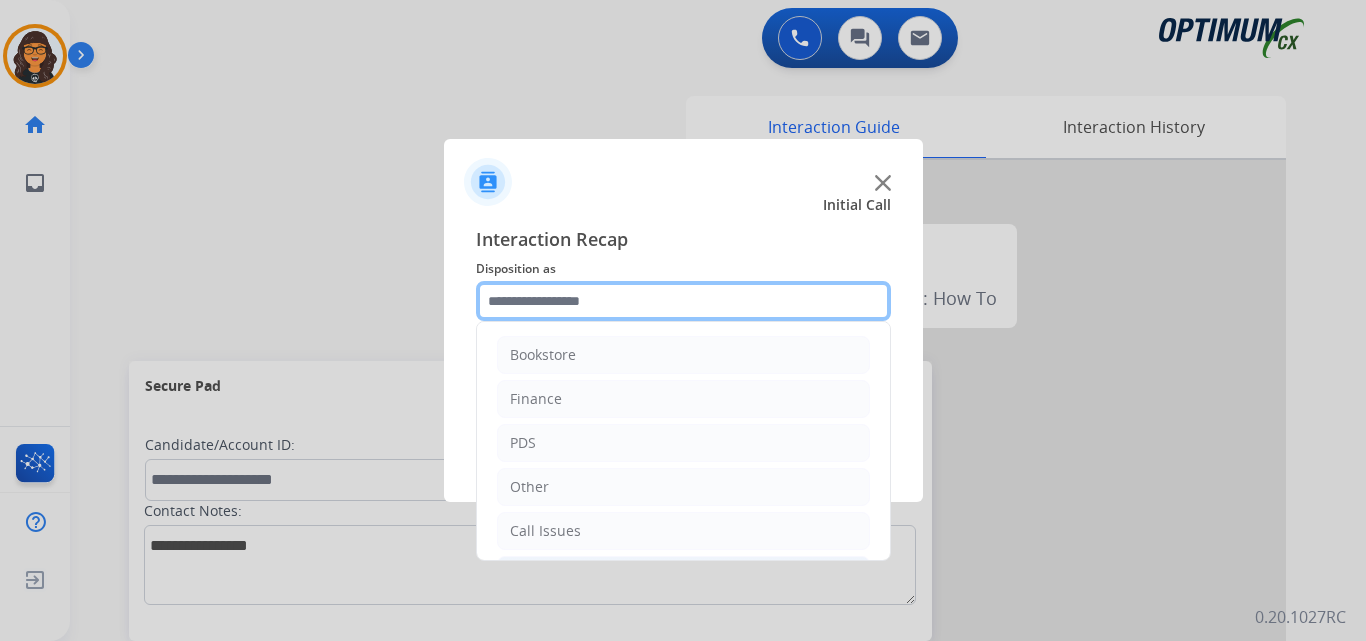 scroll, scrollTop: 136, scrollLeft: 0, axis: vertical 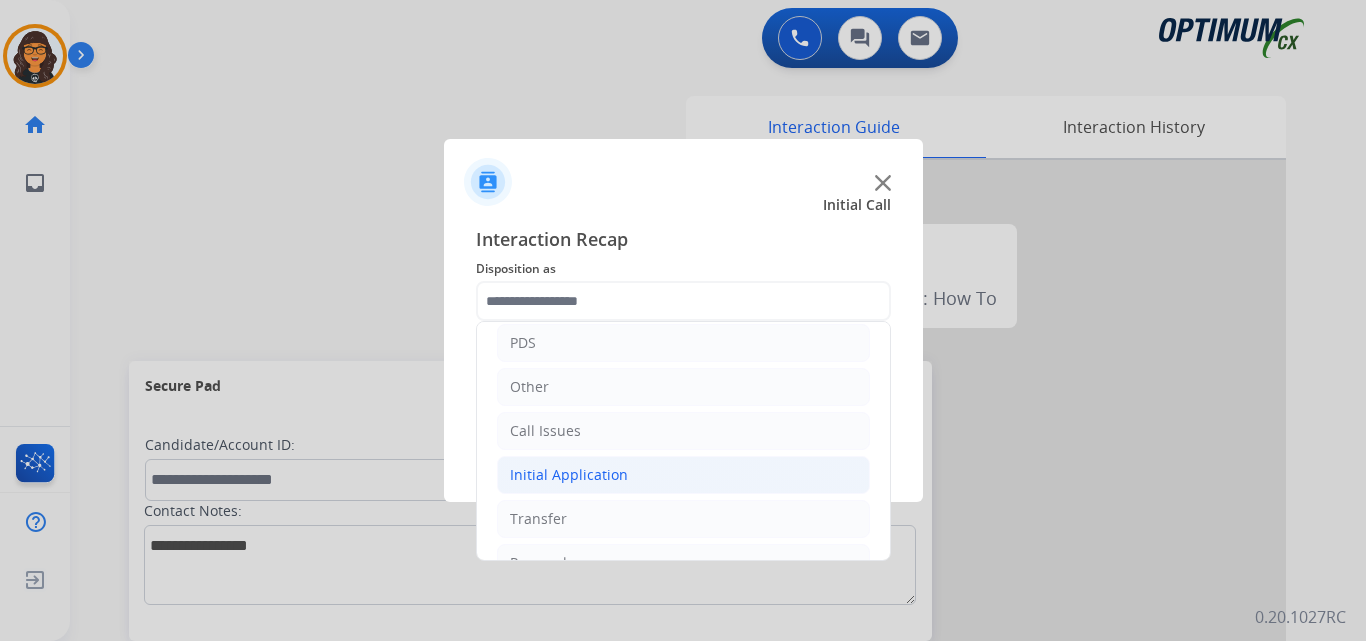 click on "Initial Application" 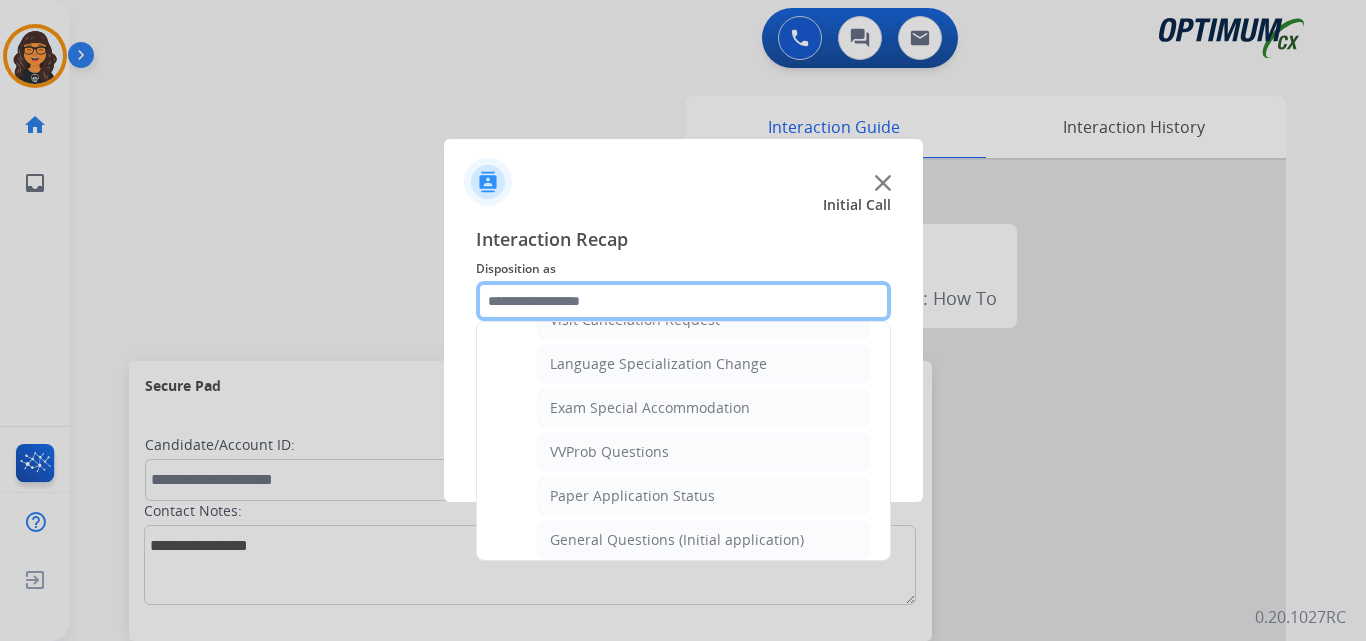 scroll, scrollTop: 1100, scrollLeft: 0, axis: vertical 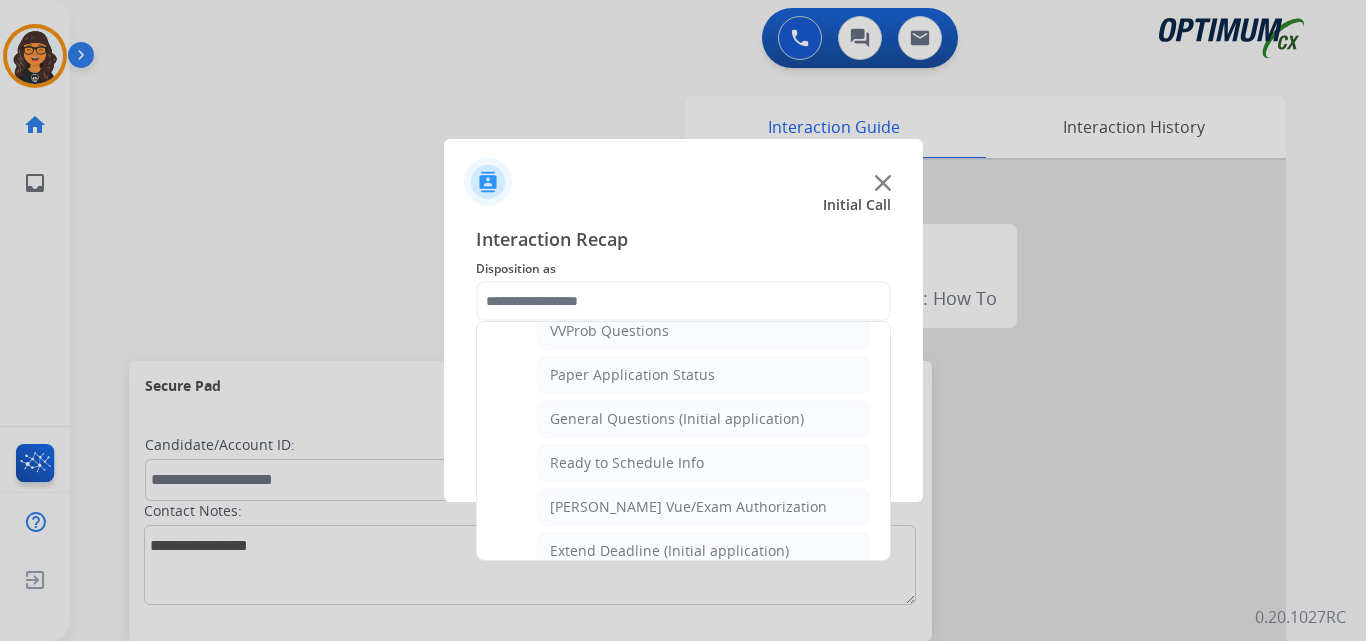 click on "General Questions (Initial application)" 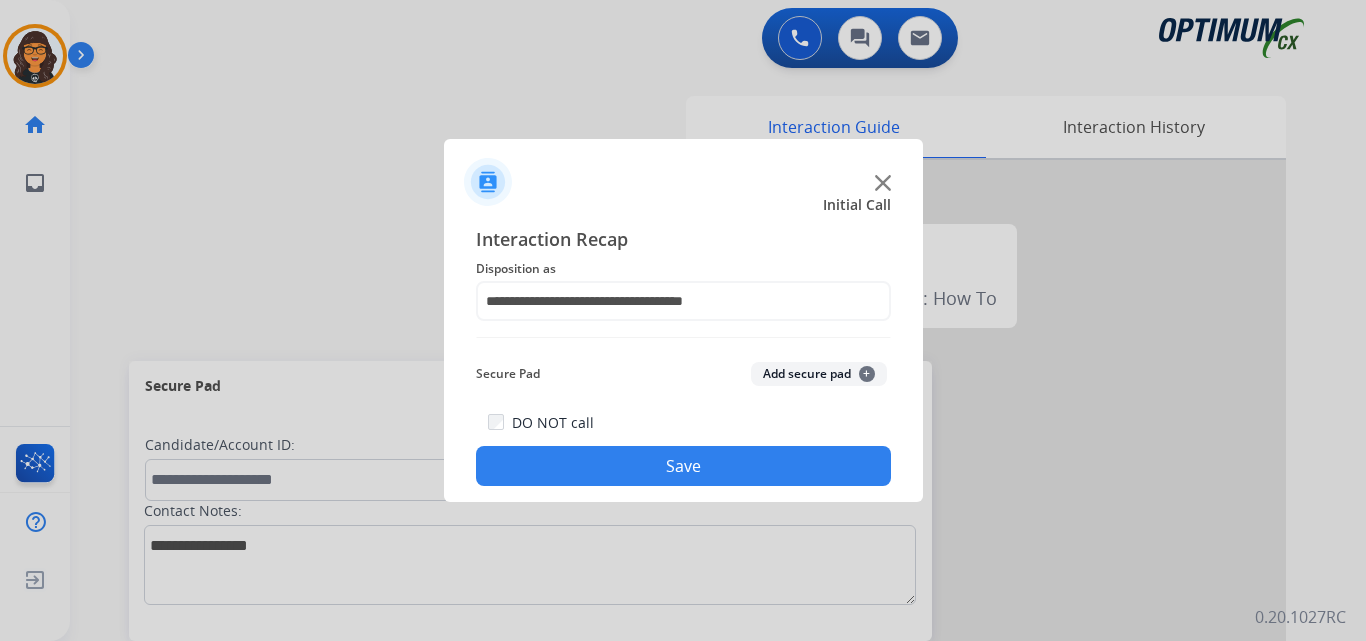 drag, startPoint x: 649, startPoint y: 445, endPoint x: 554, endPoint y: 344, distance: 138.65785 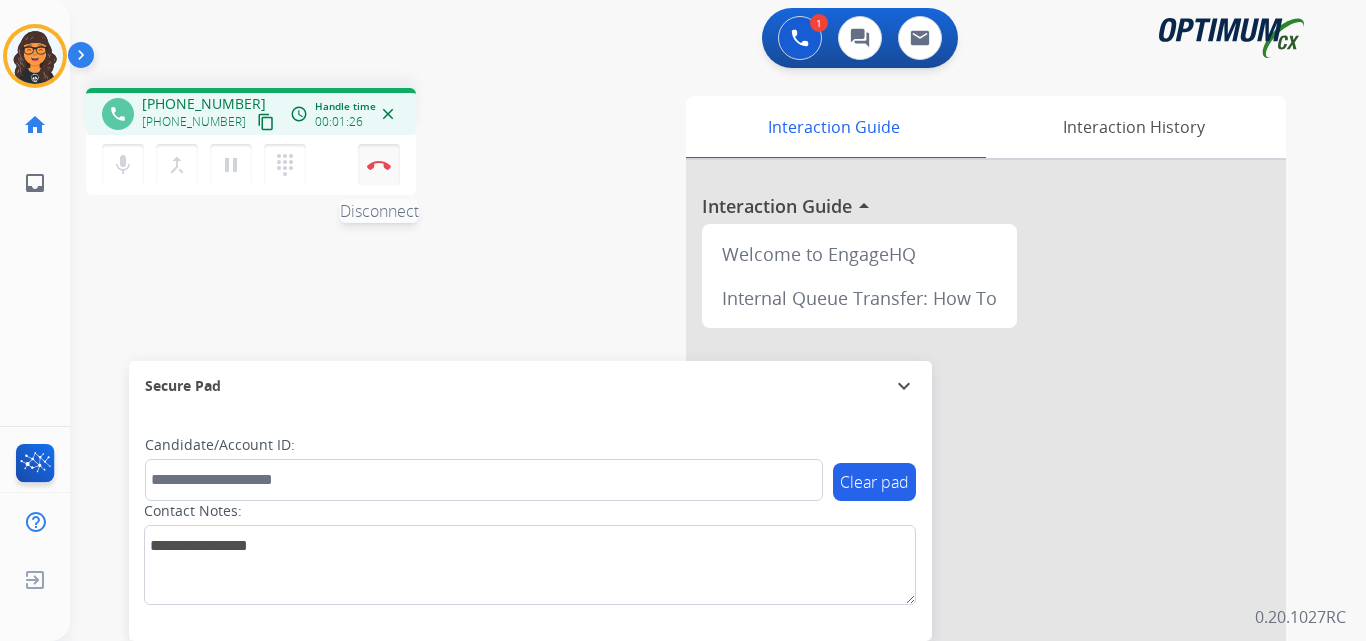click at bounding box center [379, 165] 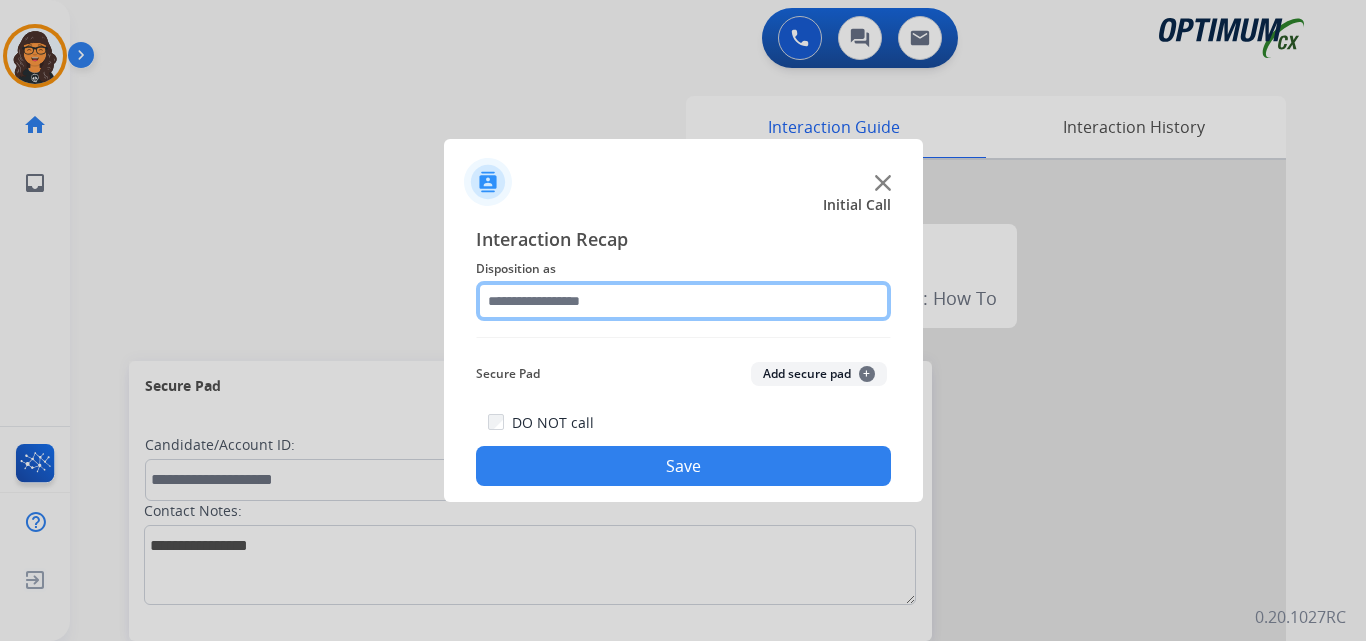 click 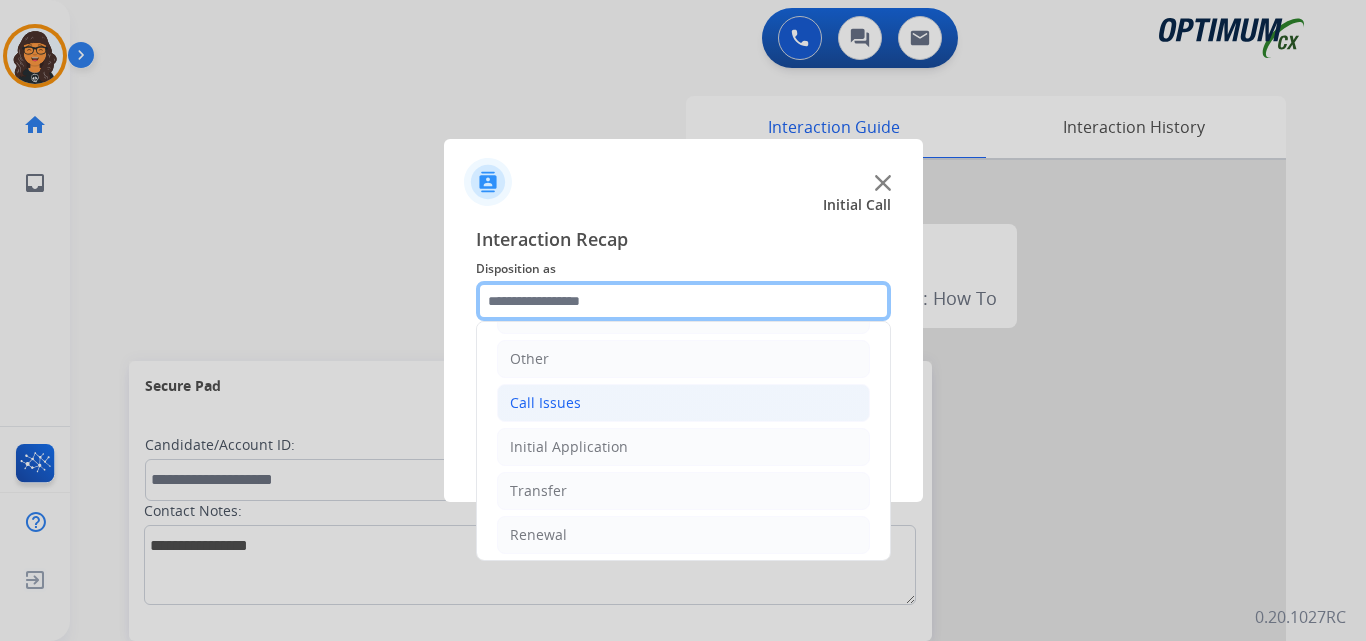 scroll, scrollTop: 136, scrollLeft: 0, axis: vertical 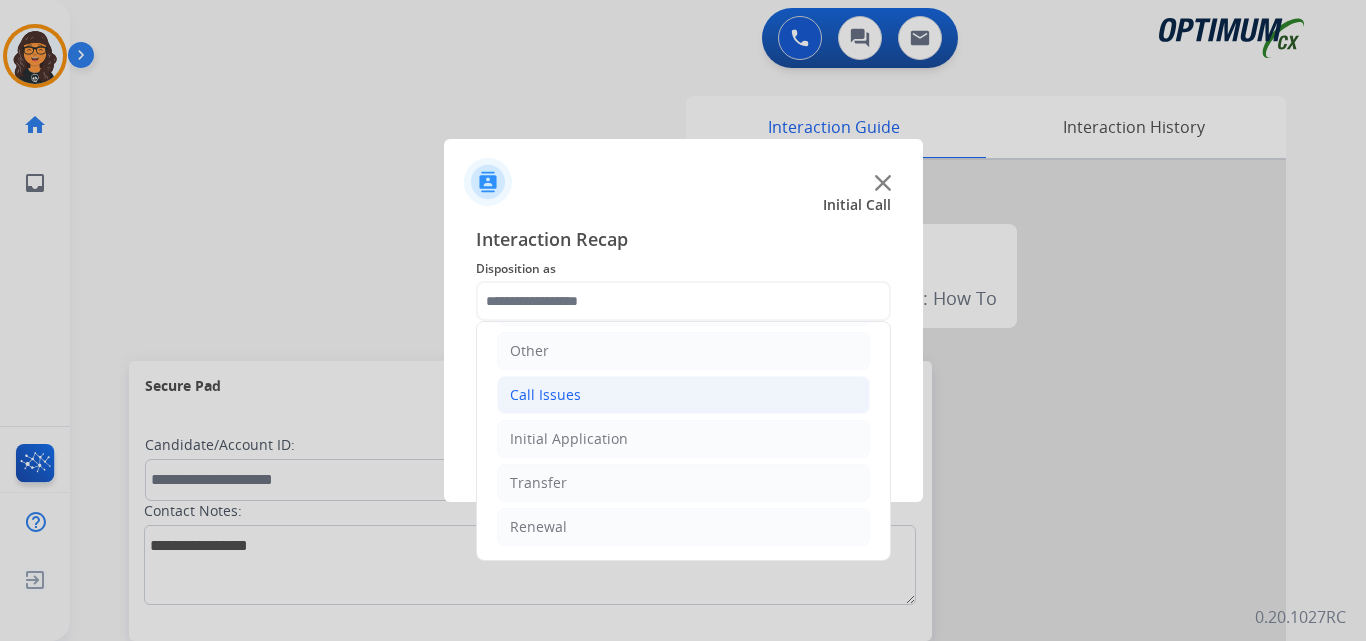 click on "Call Issues" 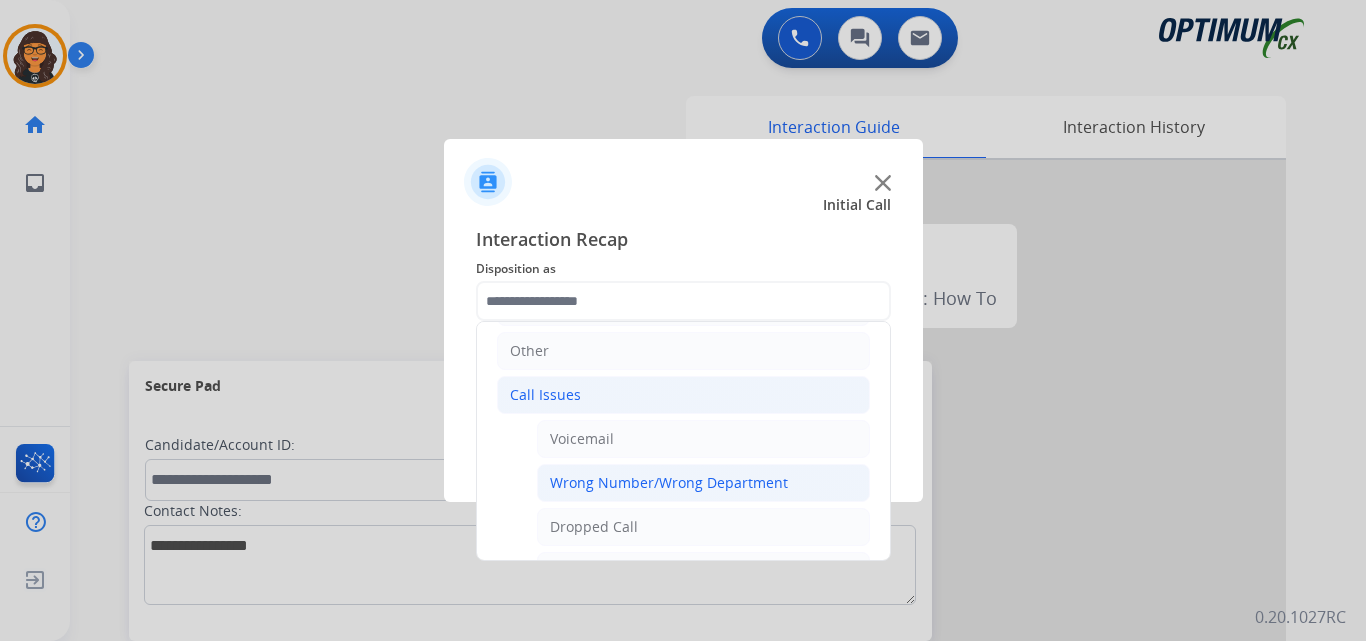 click on "Wrong Number/Wrong Department" 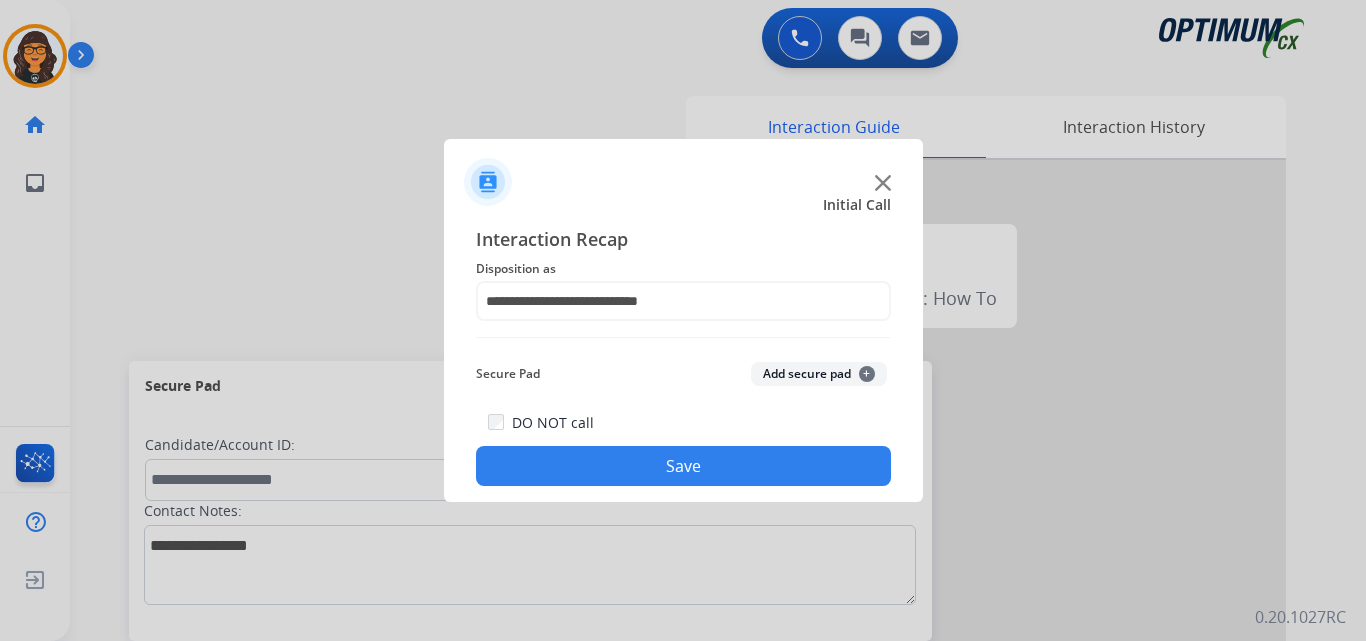 click on "Save" 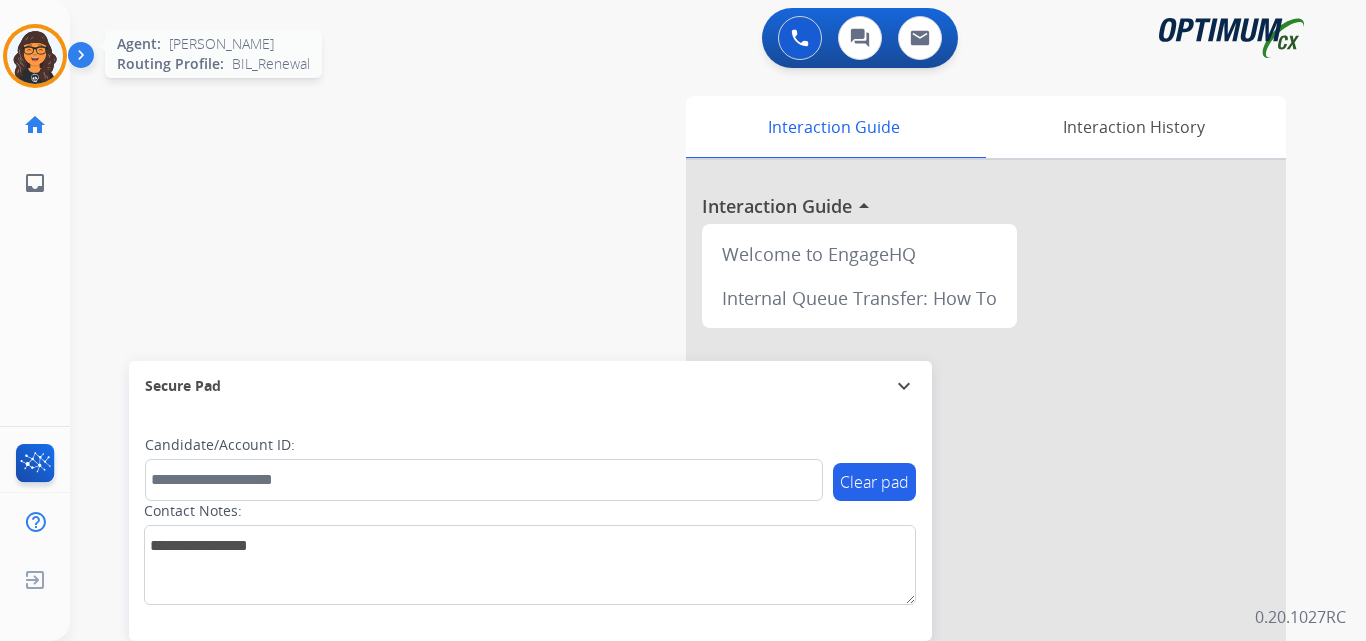 click at bounding box center (35, 56) 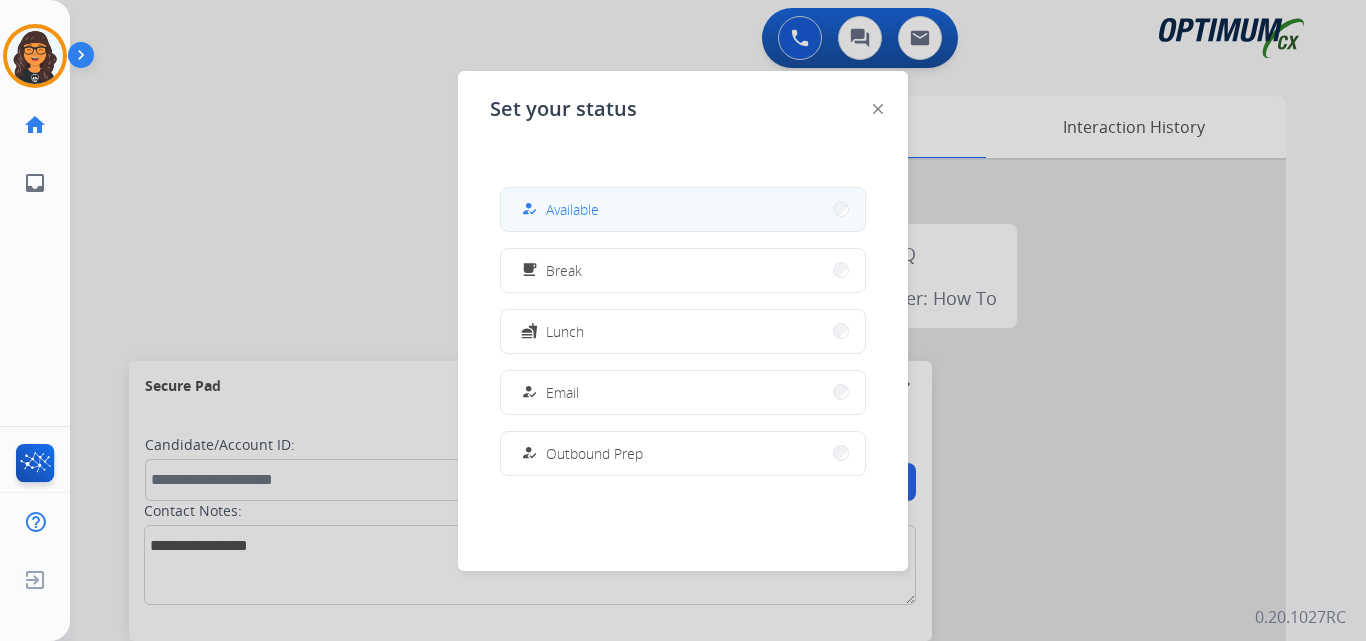 click on "how_to_reg Available" at bounding box center (683, 209) 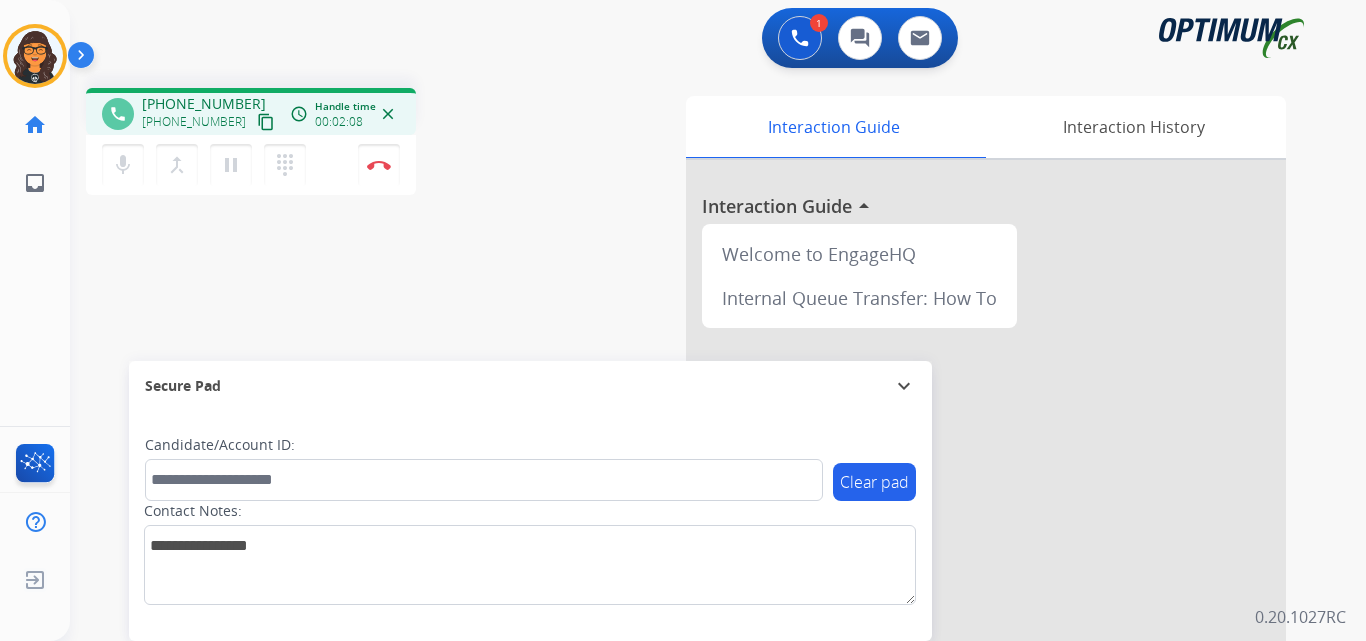click on "content_copy" at bounding box center [266, 122] 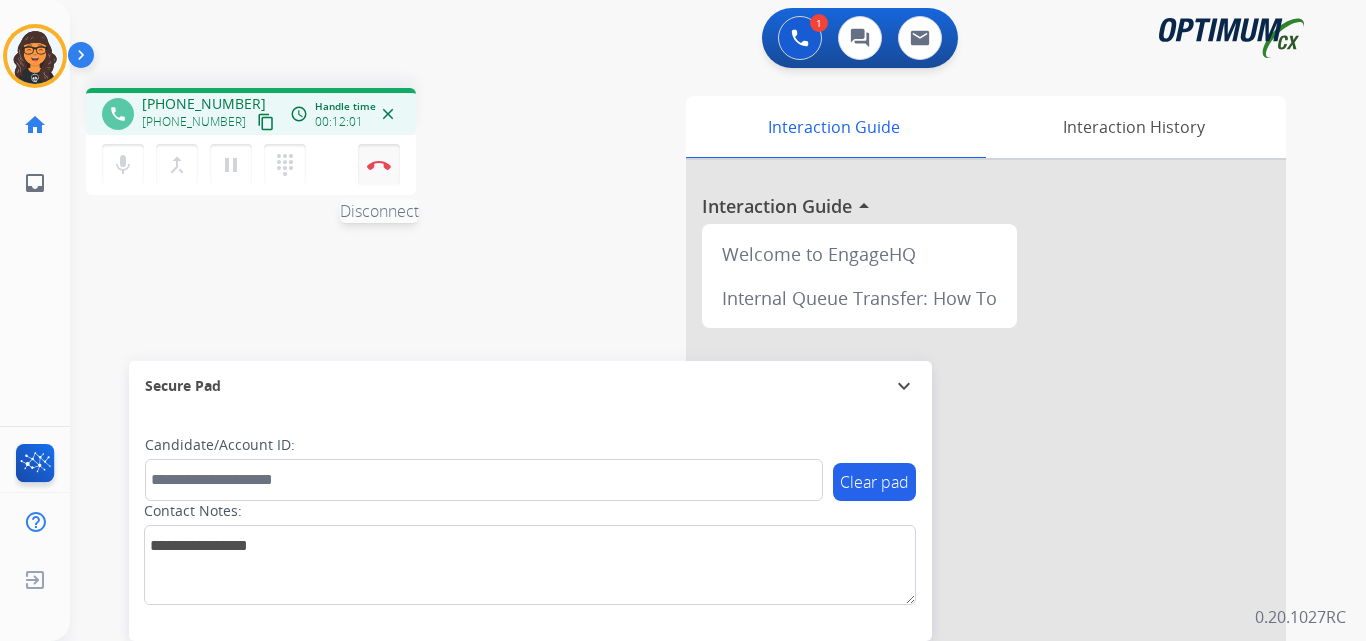 click on "Disconnect" at bounding box center [379, 165] 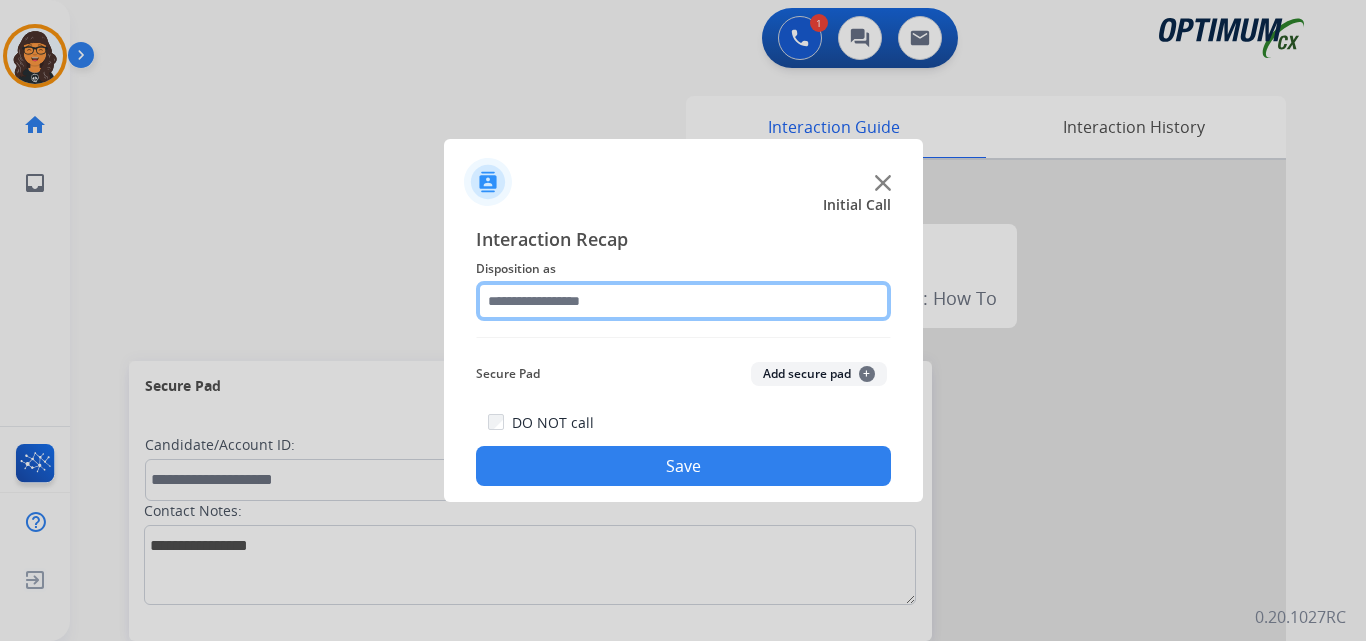 click 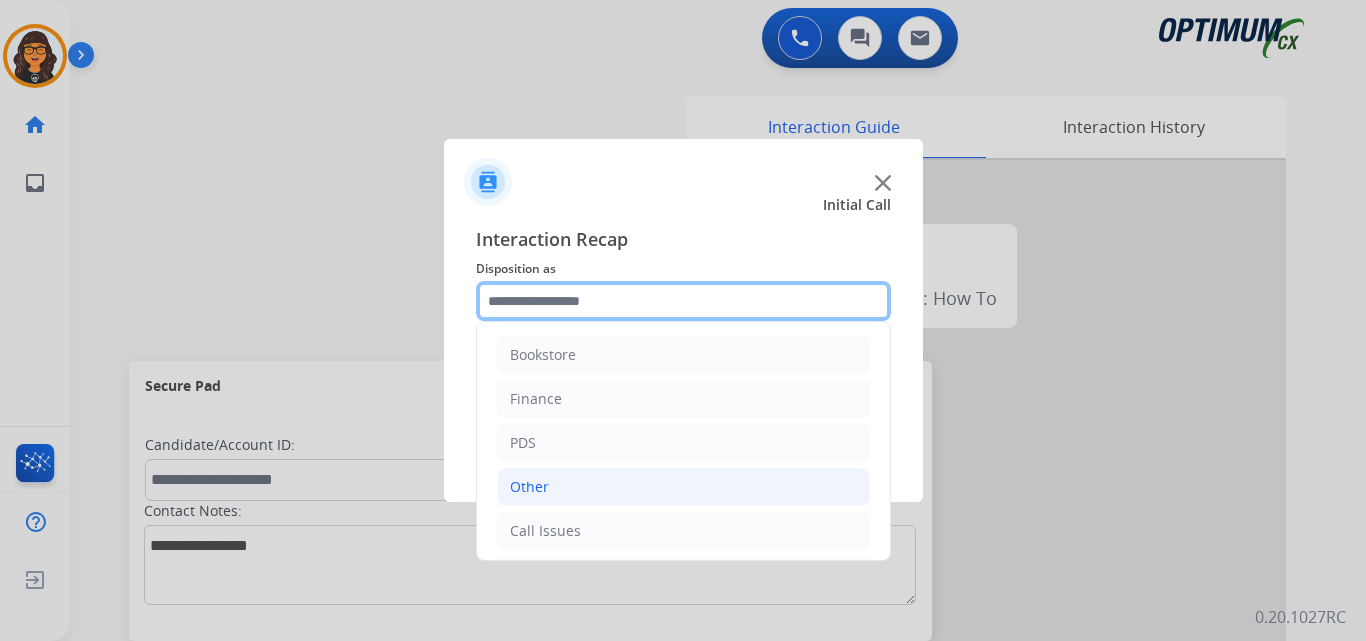 scroll, scrollTop: 100, scrollLeft: 0, axis: vertical 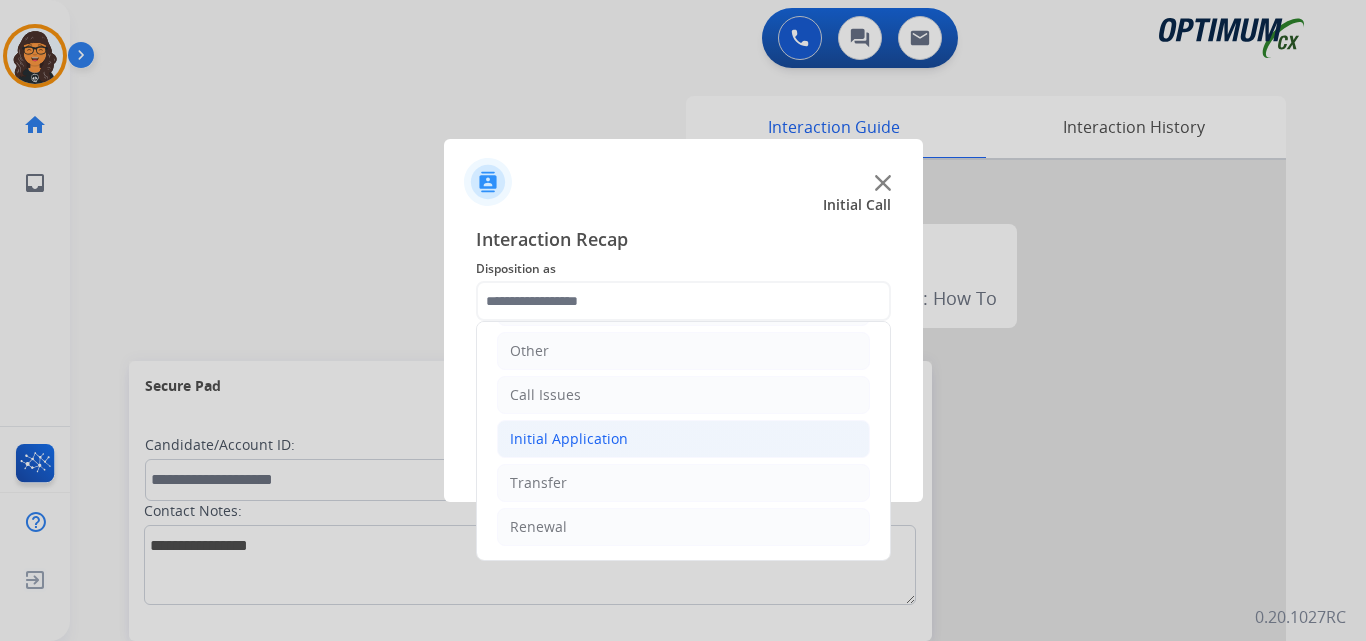 click on "Initial Application" 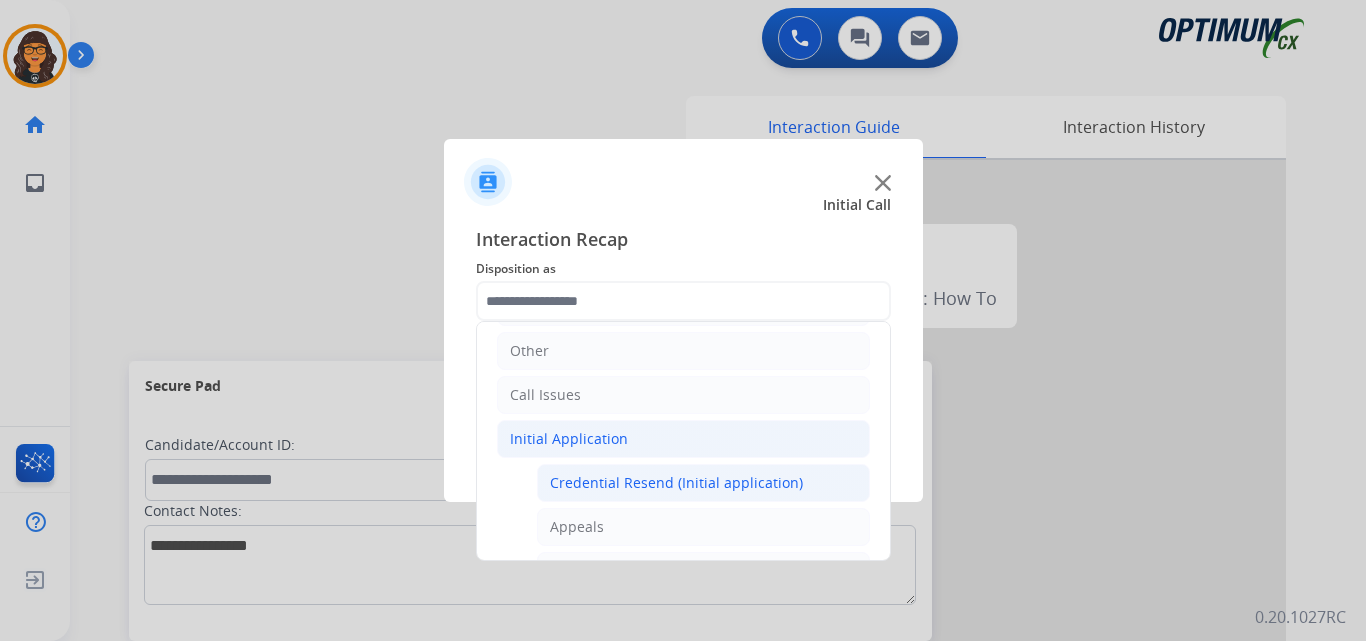 click on "Credential Resend (Initial application)" 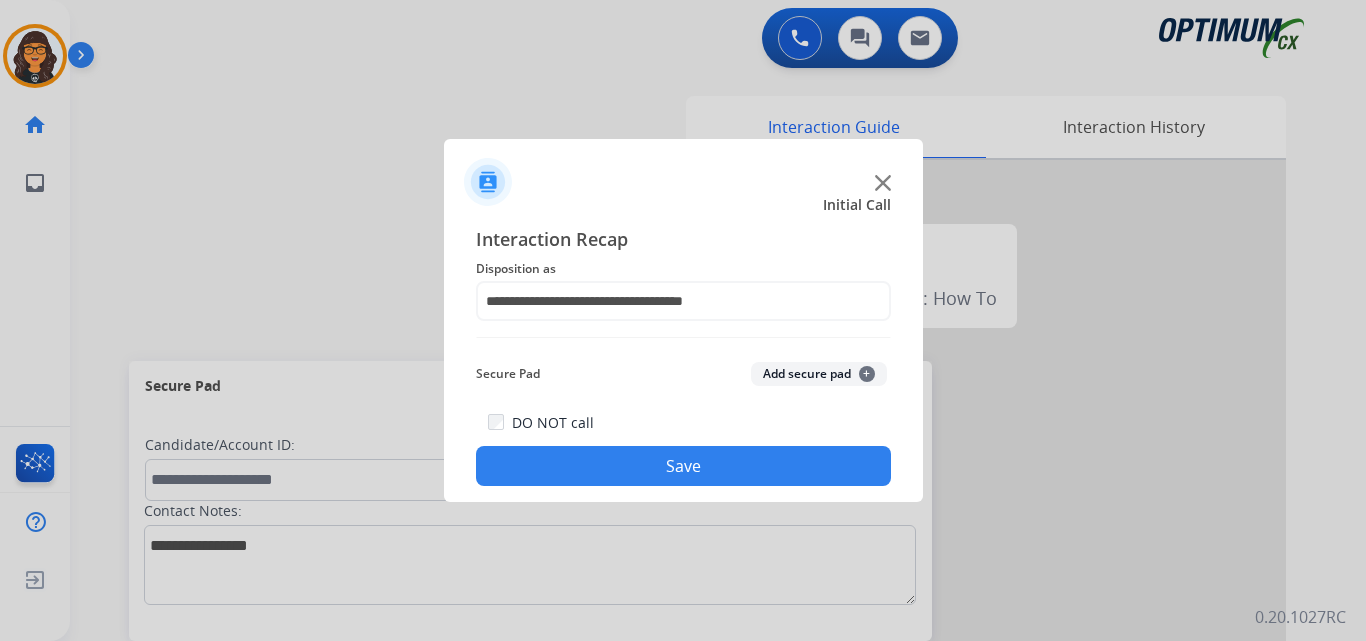 click on "Save" 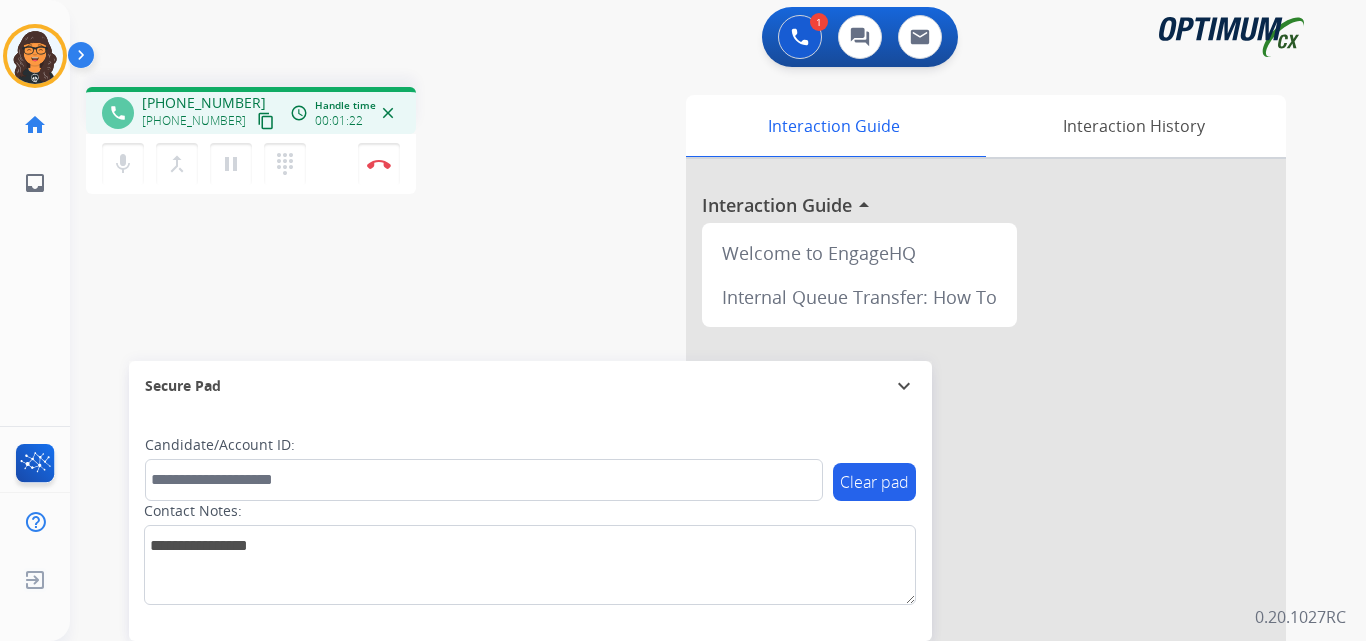 scroll, scrollTop: 0, scrollLeft: 0, axis: both 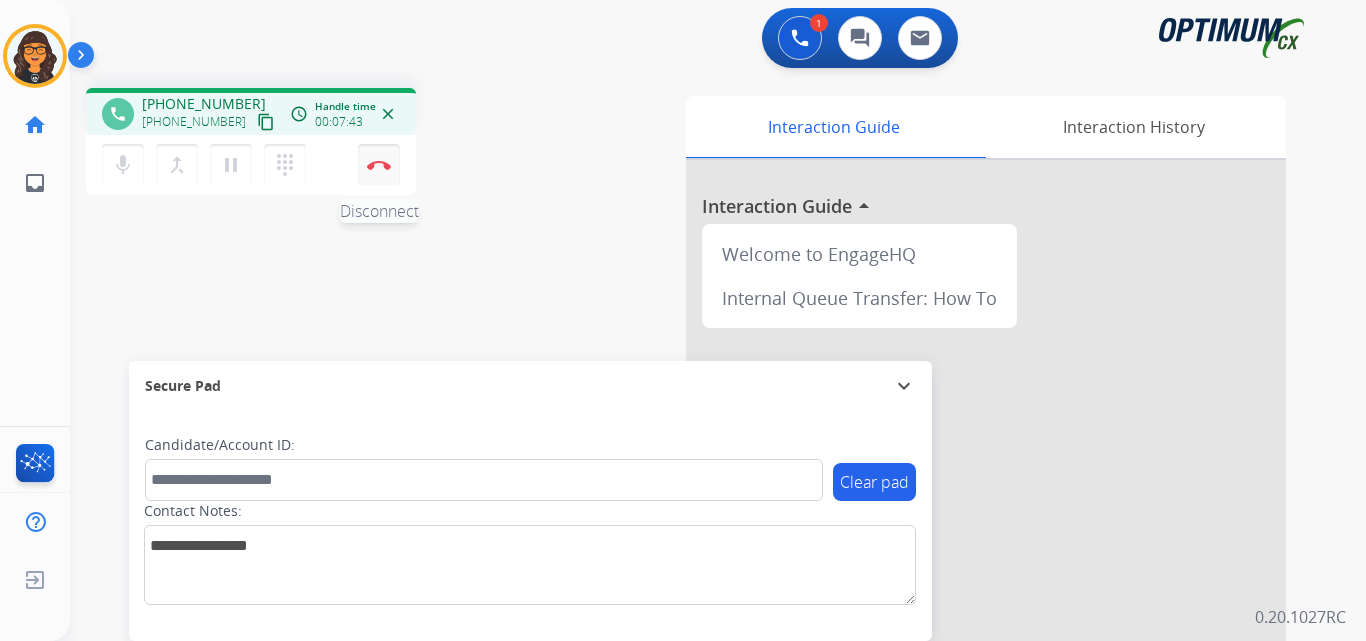 click at bounding box center [379, 165] 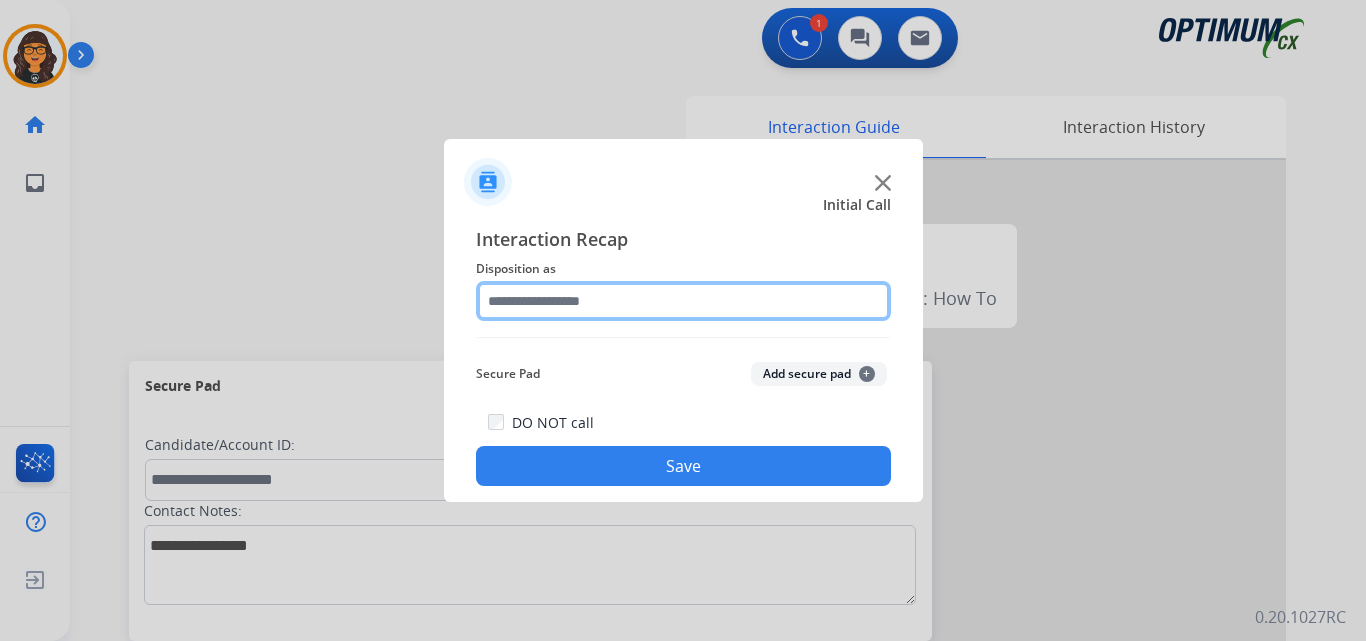 click 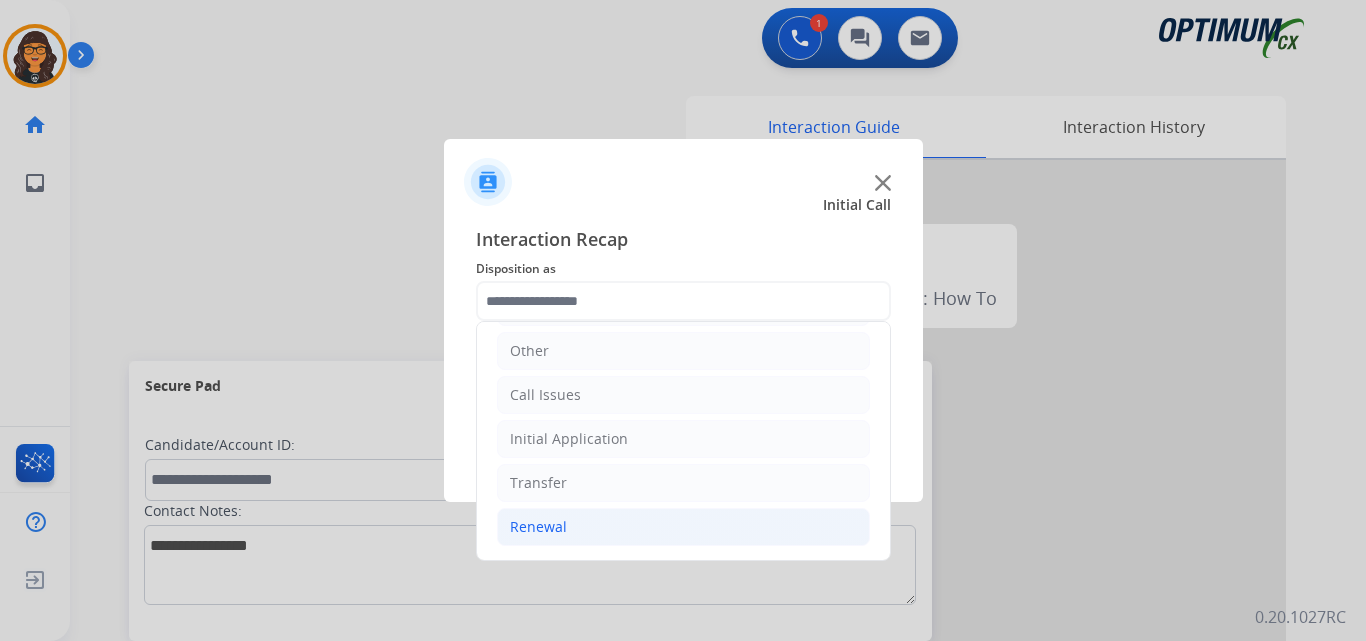 click on "Renewal" 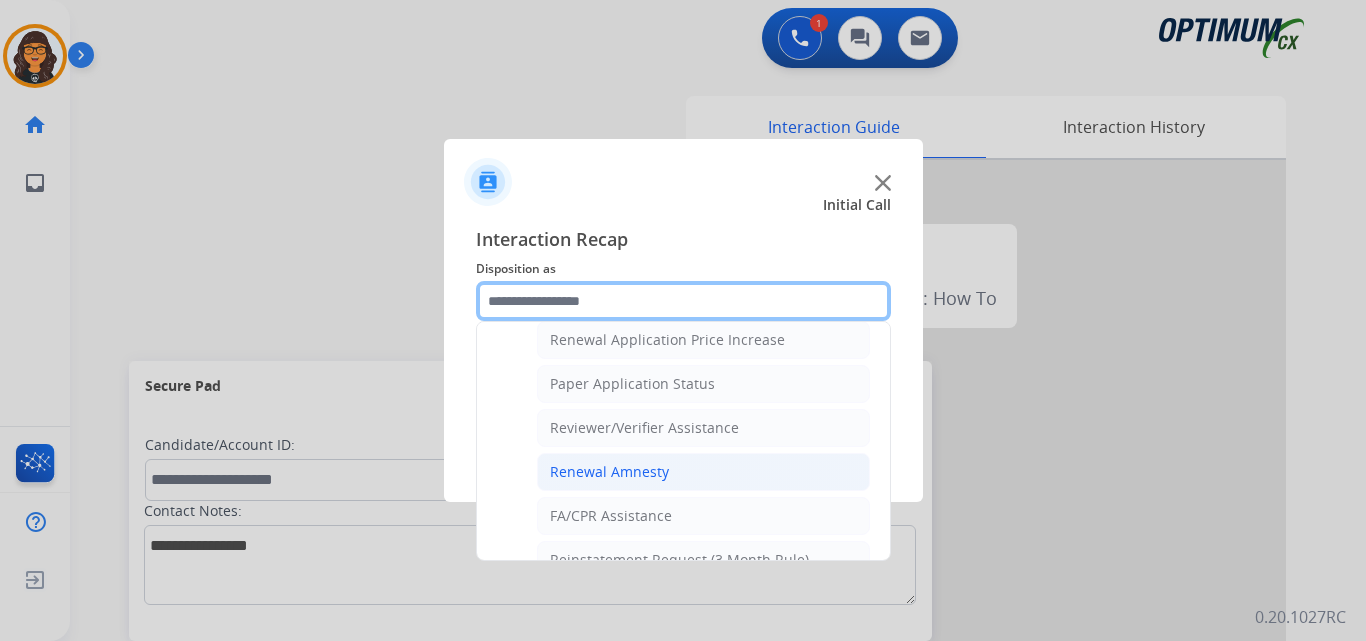 scroll, scrollTop: 736, scrollLeft: 0, axis: vertical 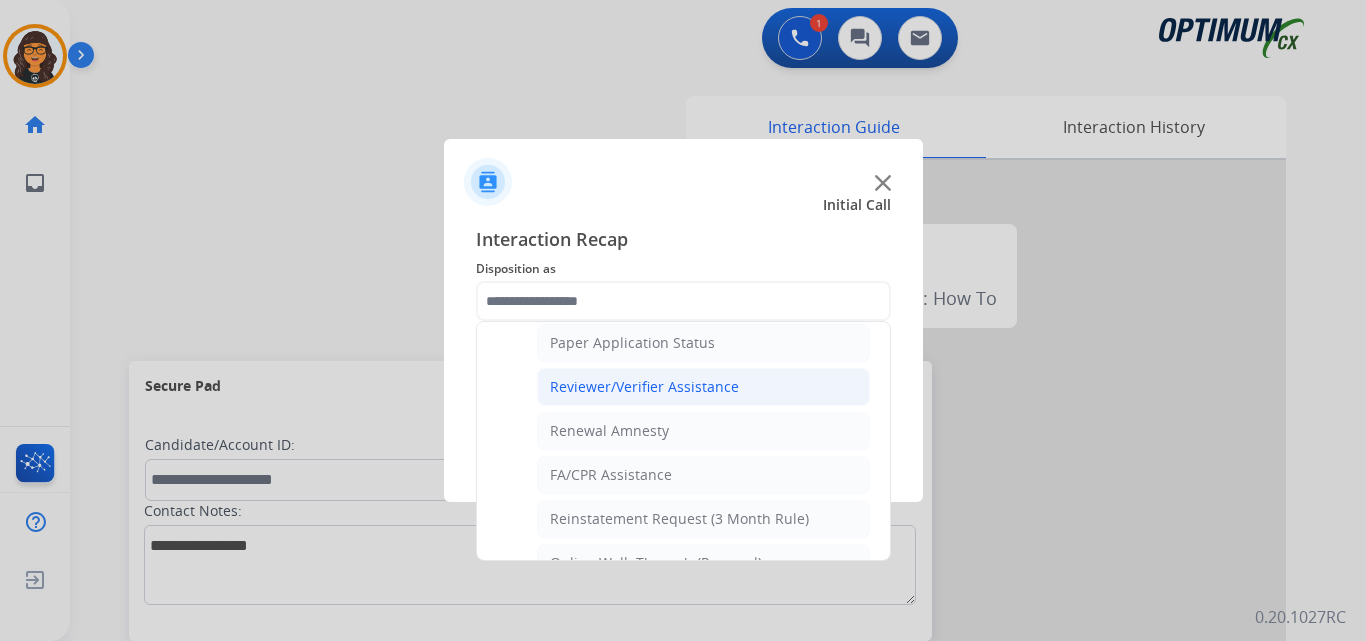 click on "Reviewer/Verifier Assistance" 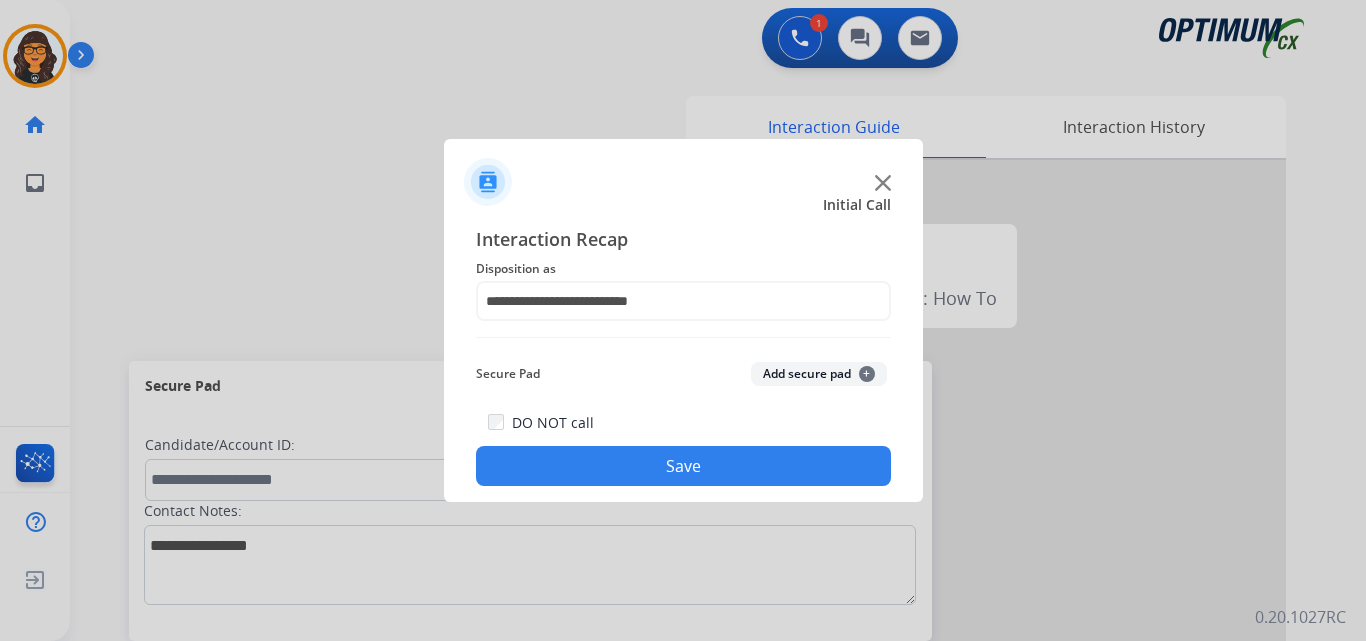 drag, startPoint x: 635, startPoint y: 462, endPoint x: 553, endPoint y: 350, distance: 138.80922 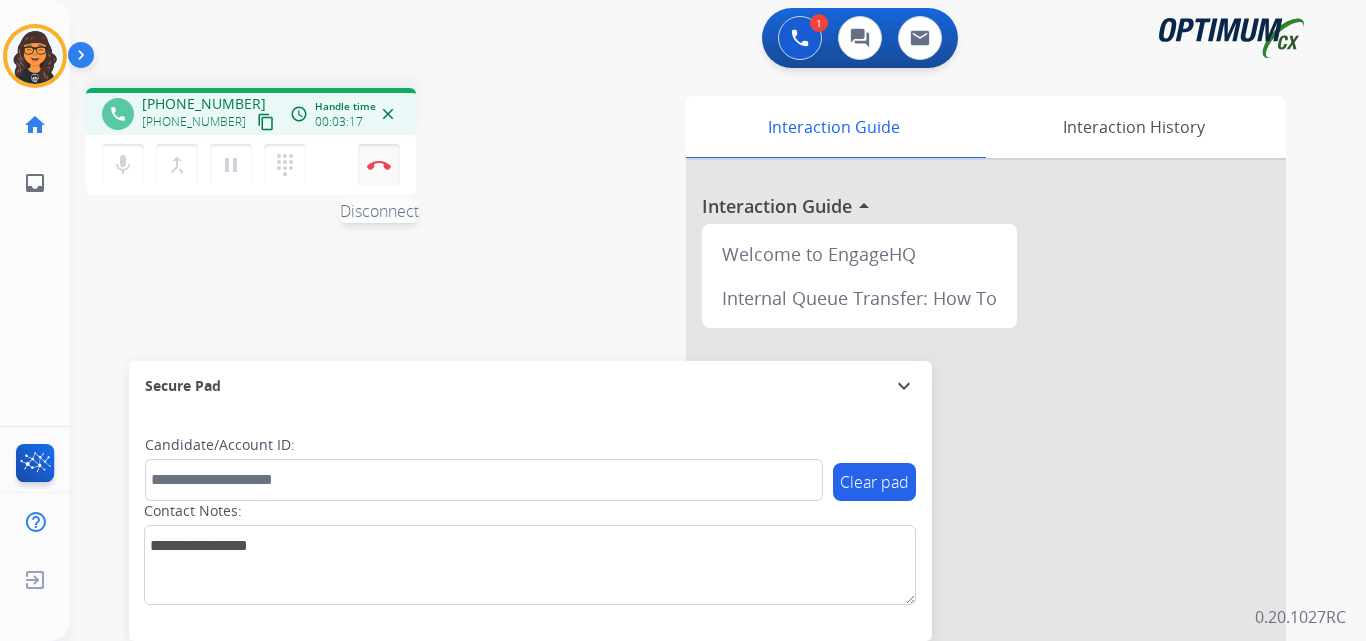 click at bounding box center (379, 165) 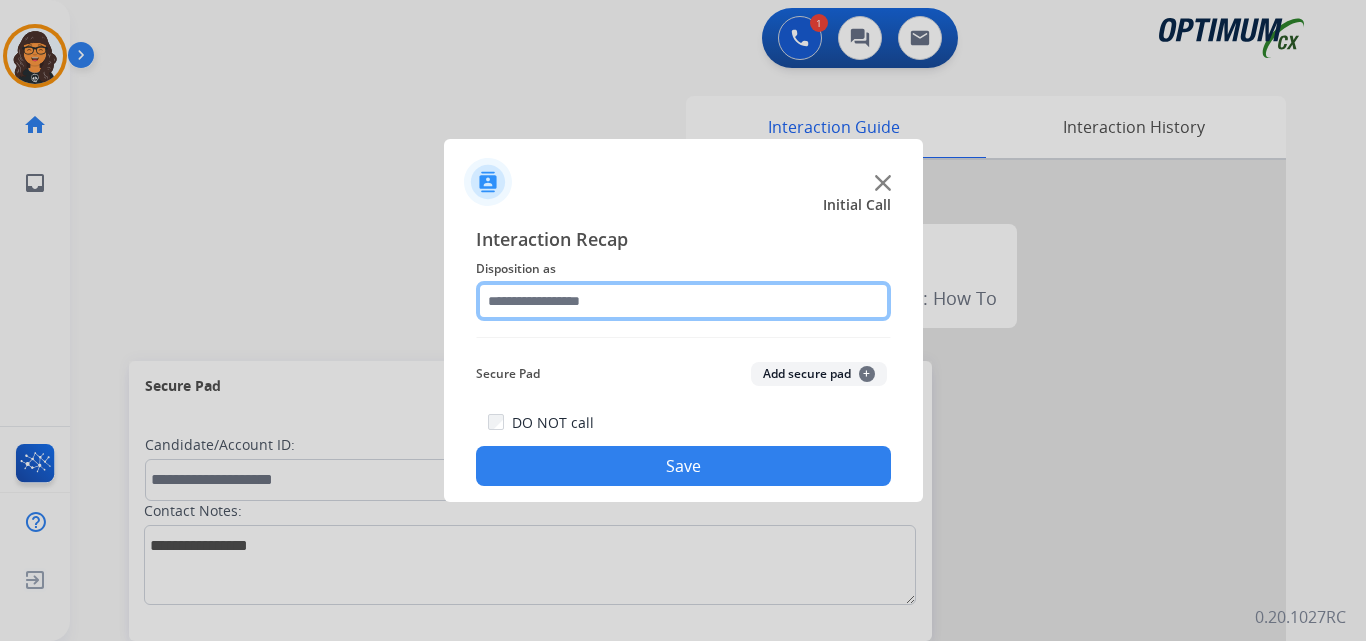click 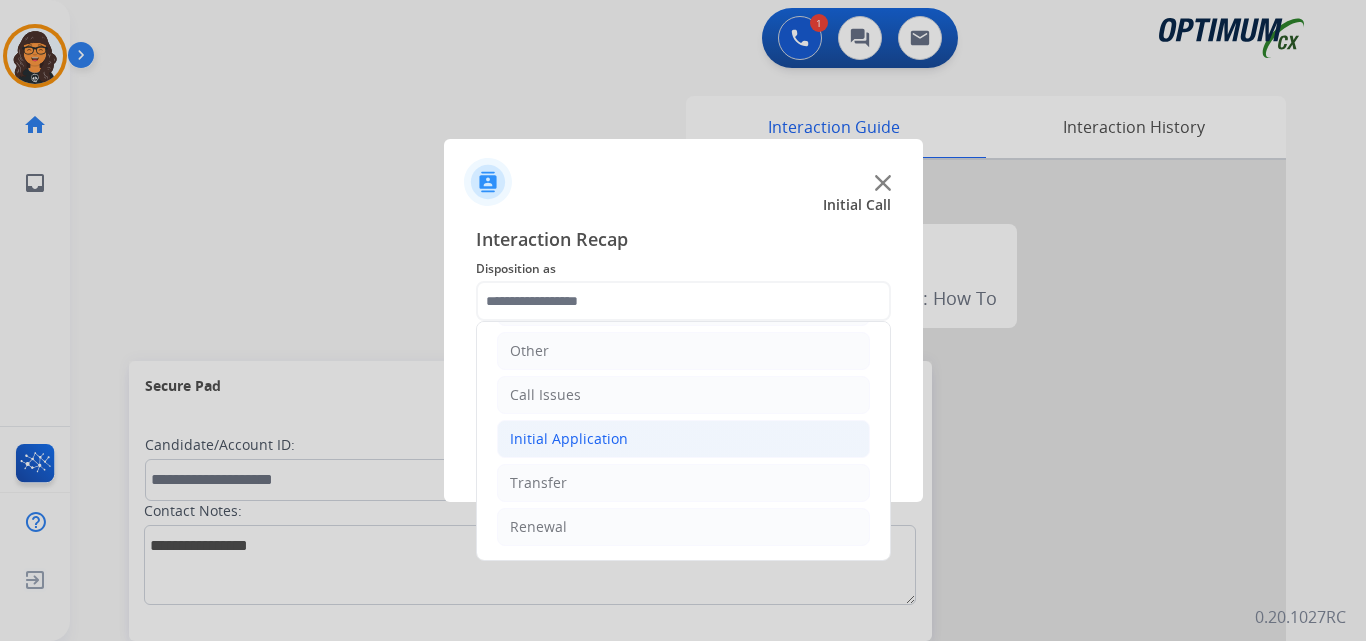 drag, startPoint x: 600, startPoint y: 431, endPoint x: 639, endPoint y: 448, distance: 42.544094 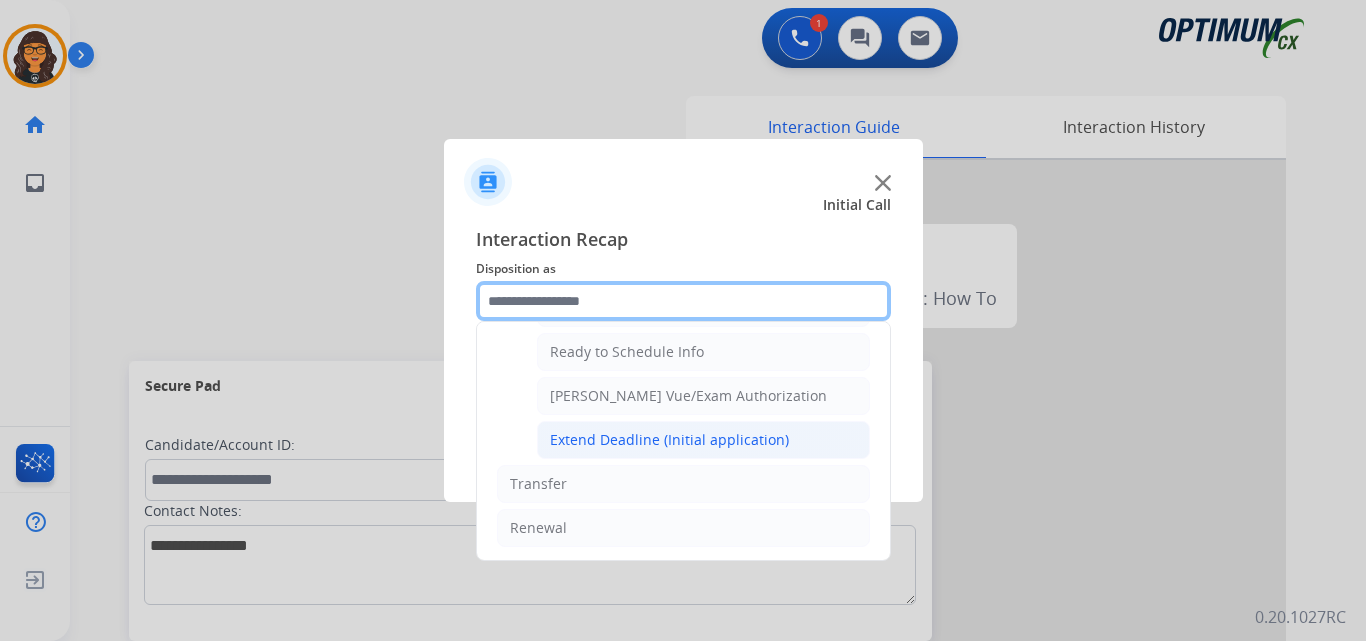 scroll, scrollTop: 1212, scrollLeft: 0, axis: vertical 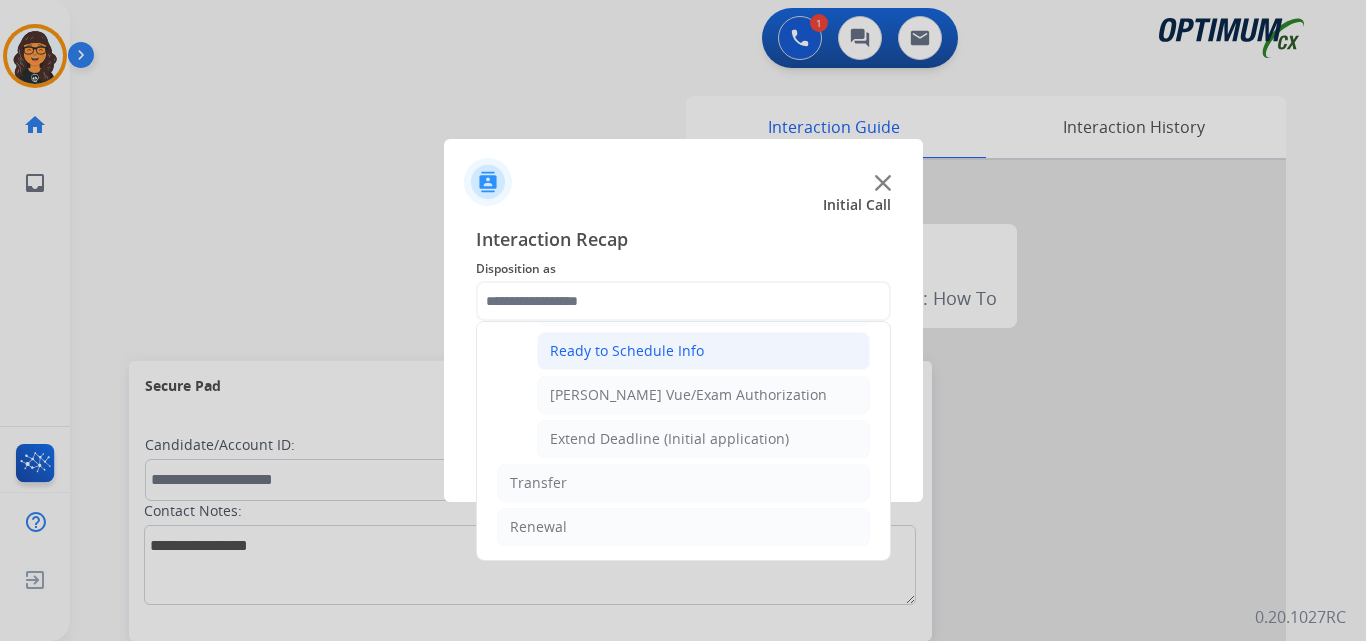 click on "Ready to Schedule Info" 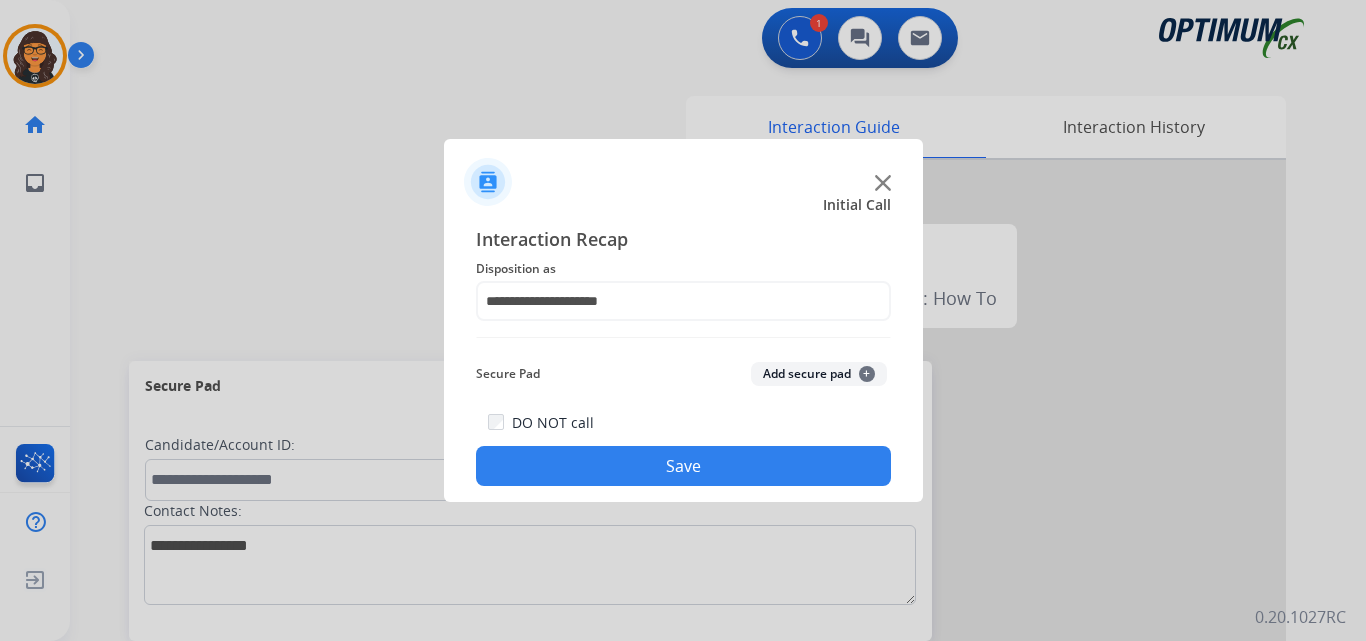 click on "Save" 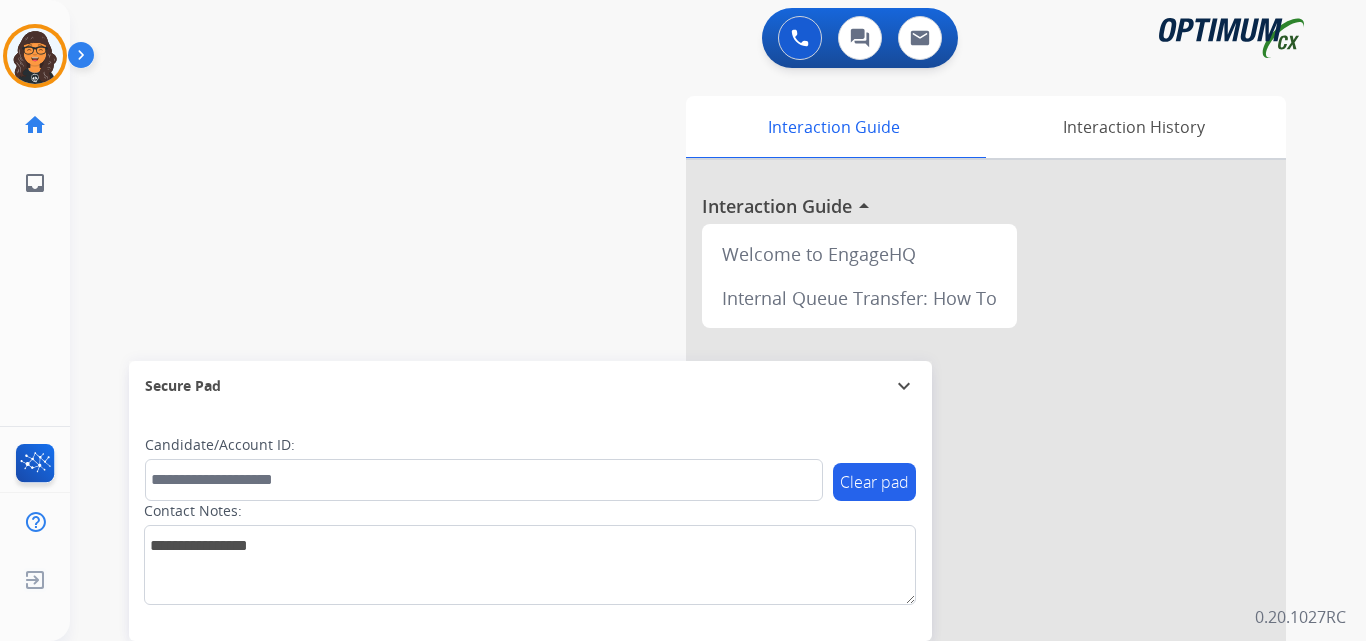 drag, startPoint x: 42, startPoint y: 58, endPoint x: 79, endPoint y: 59, distance: 37.01351 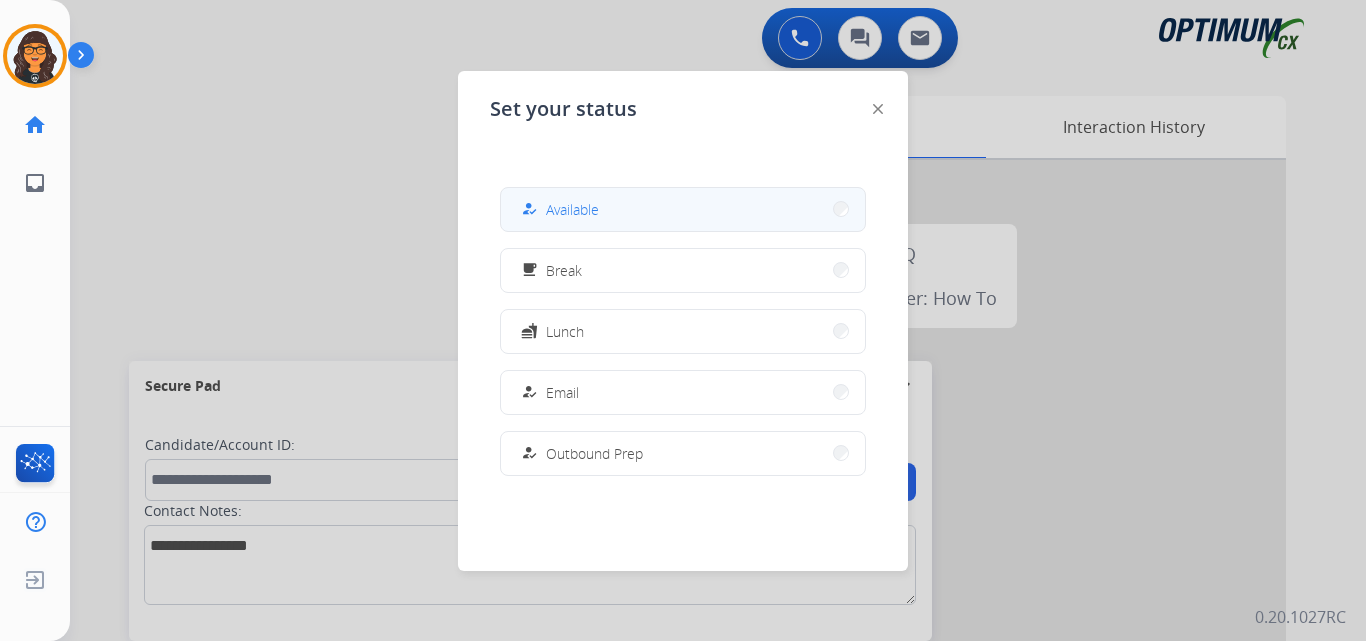 click on "Available" at bounding box center (572, 209) 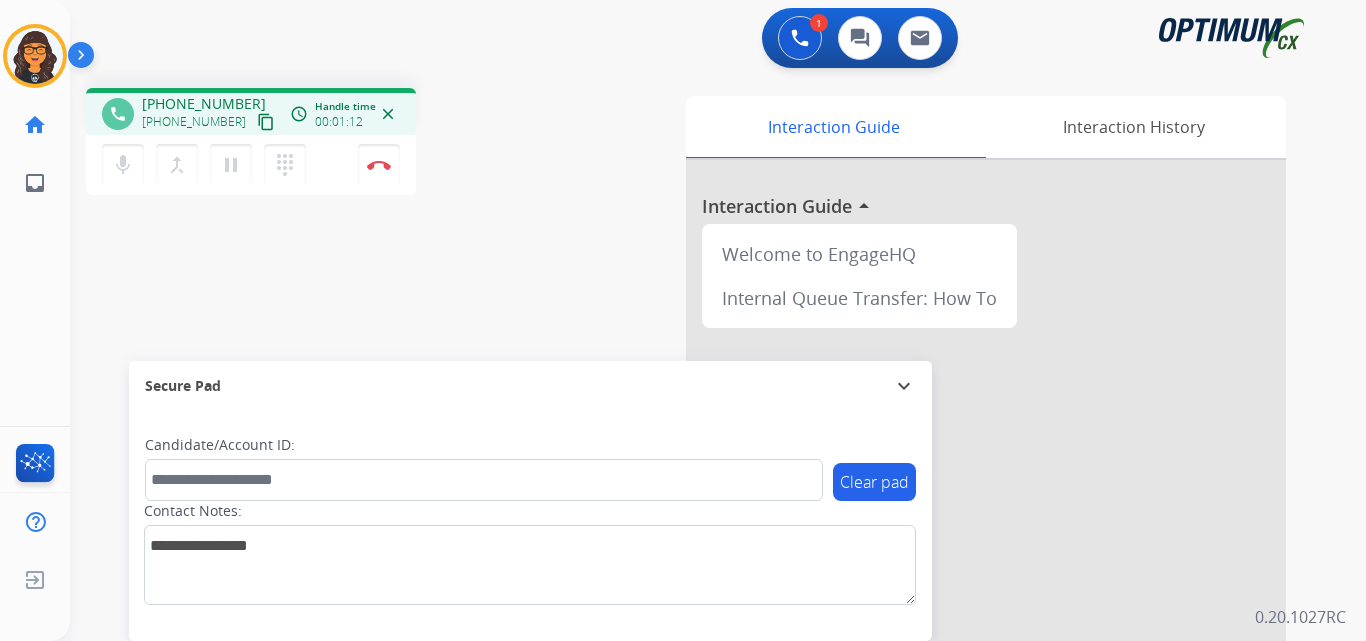 drag, startPoint x: 245, startPoint y: 118, endPoint x: 253, endPoint y: 95, distance: 24.351591 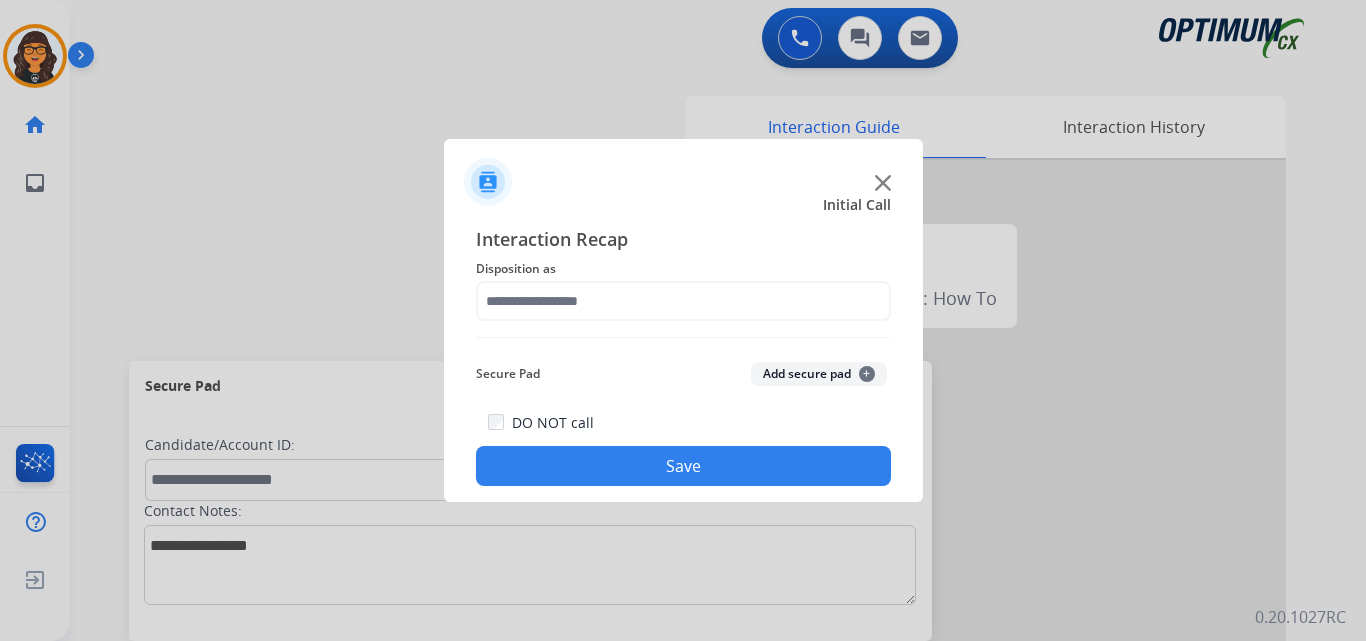 click on "Save" 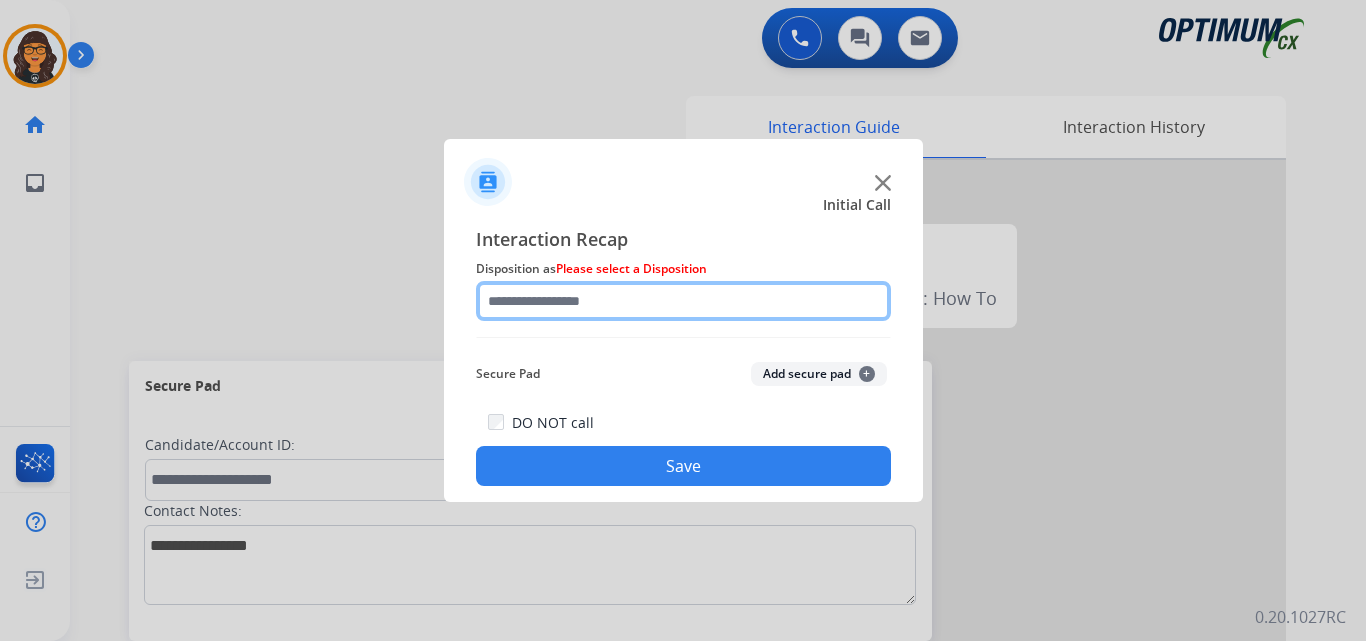 click 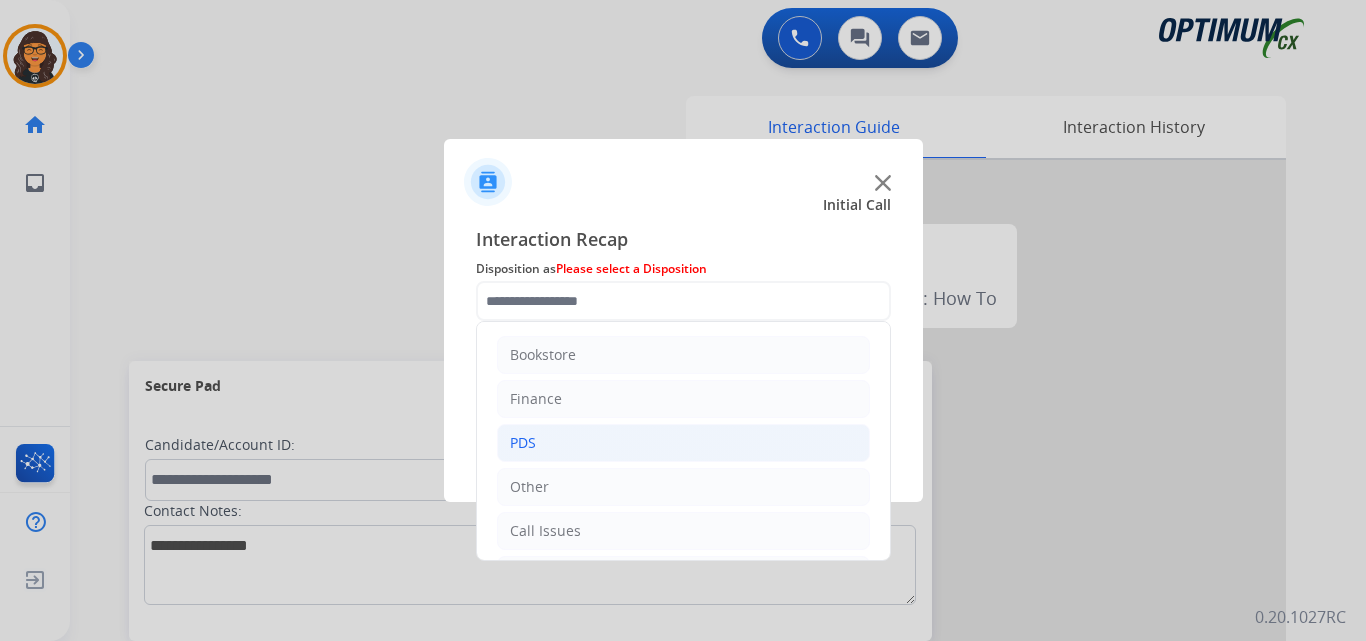 click on "PDS" 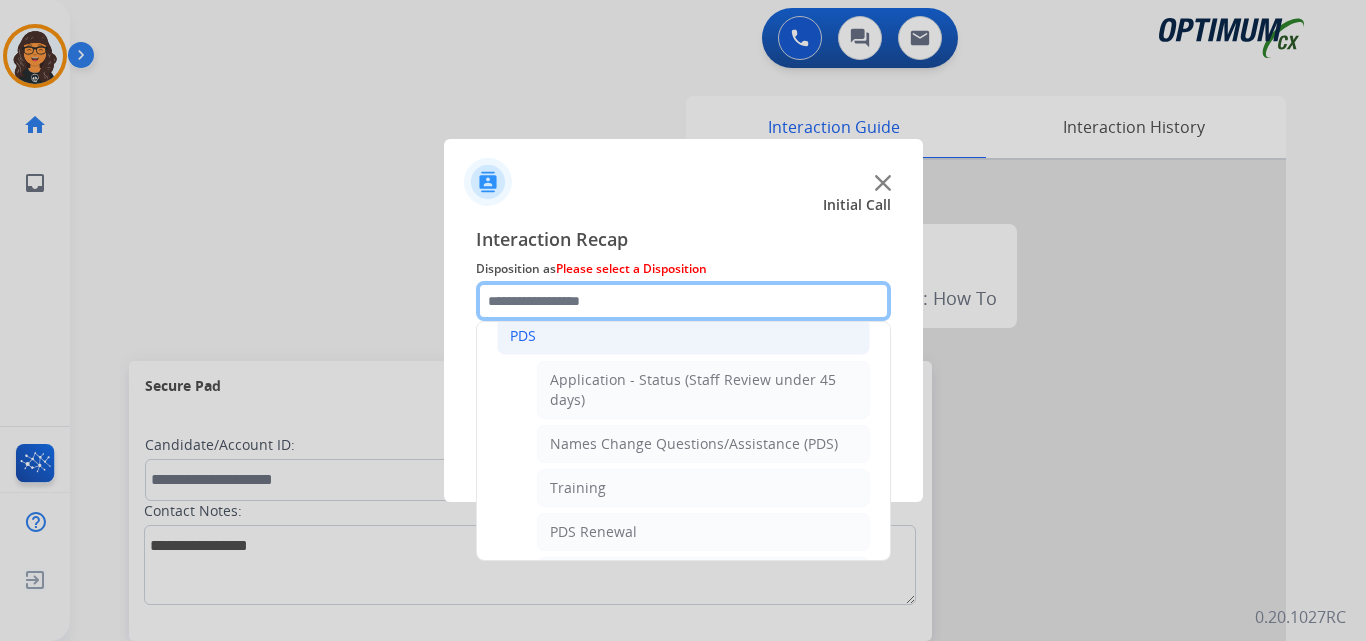 scroll, scrollTop: 200, scrollLeft: 0, axis: vertical 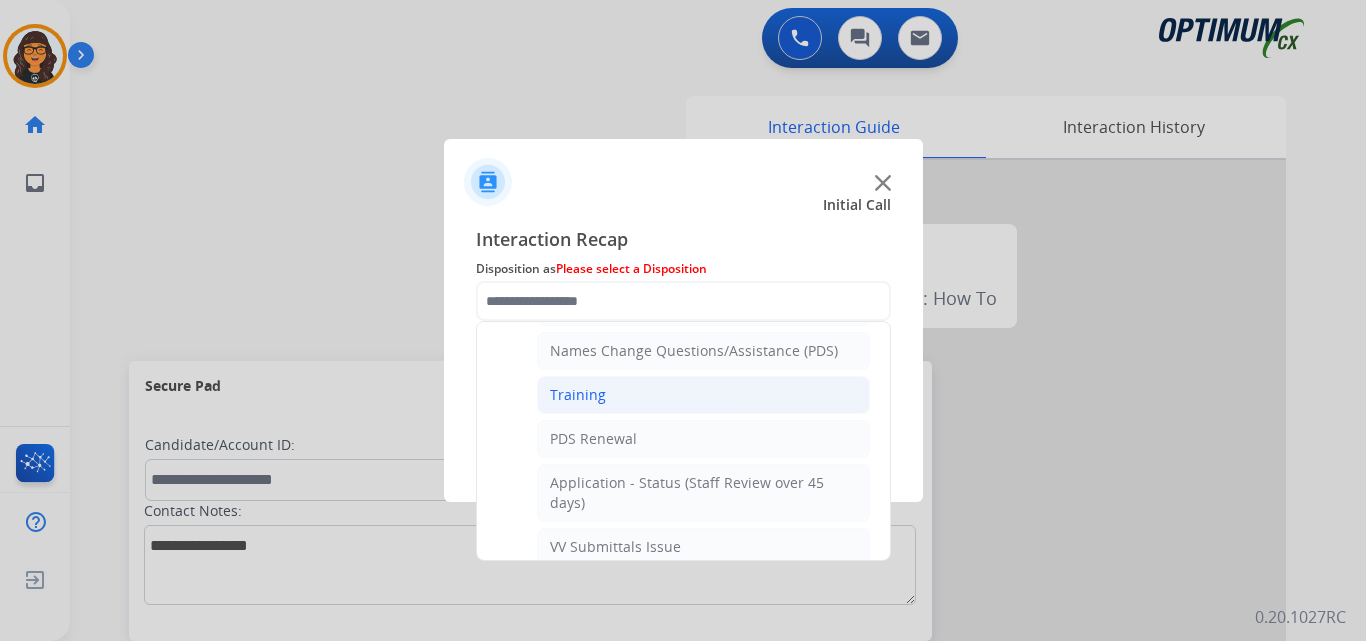 click on "Training" 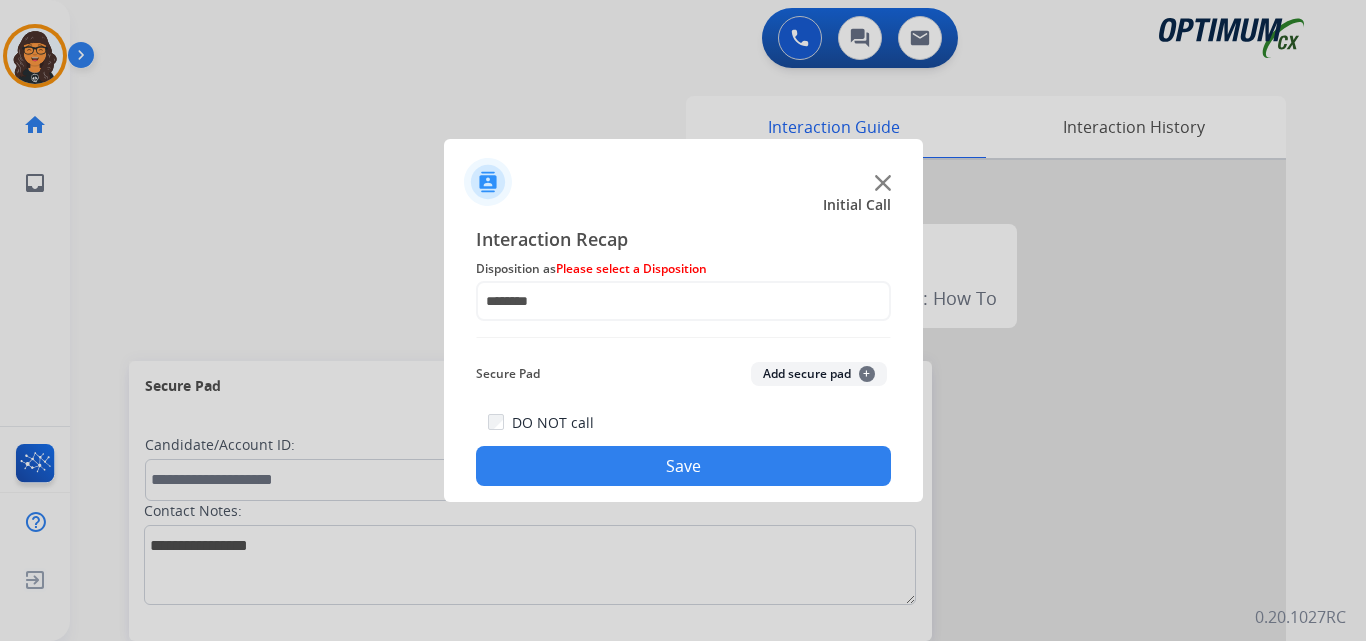 drag, startPoint x: 640, startPoint y: 462, endPoint x: 615, endPoint y: 437, distance: 35.35534 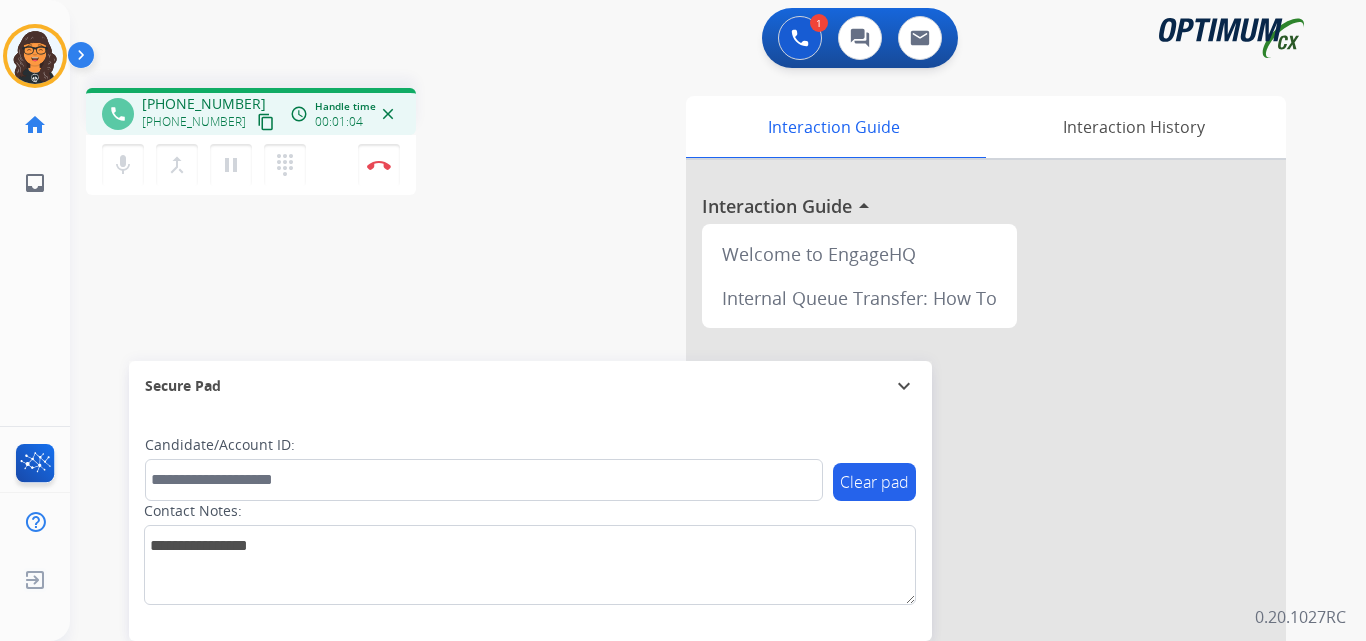 click on "content_copy" at bounding box center (266, 122) 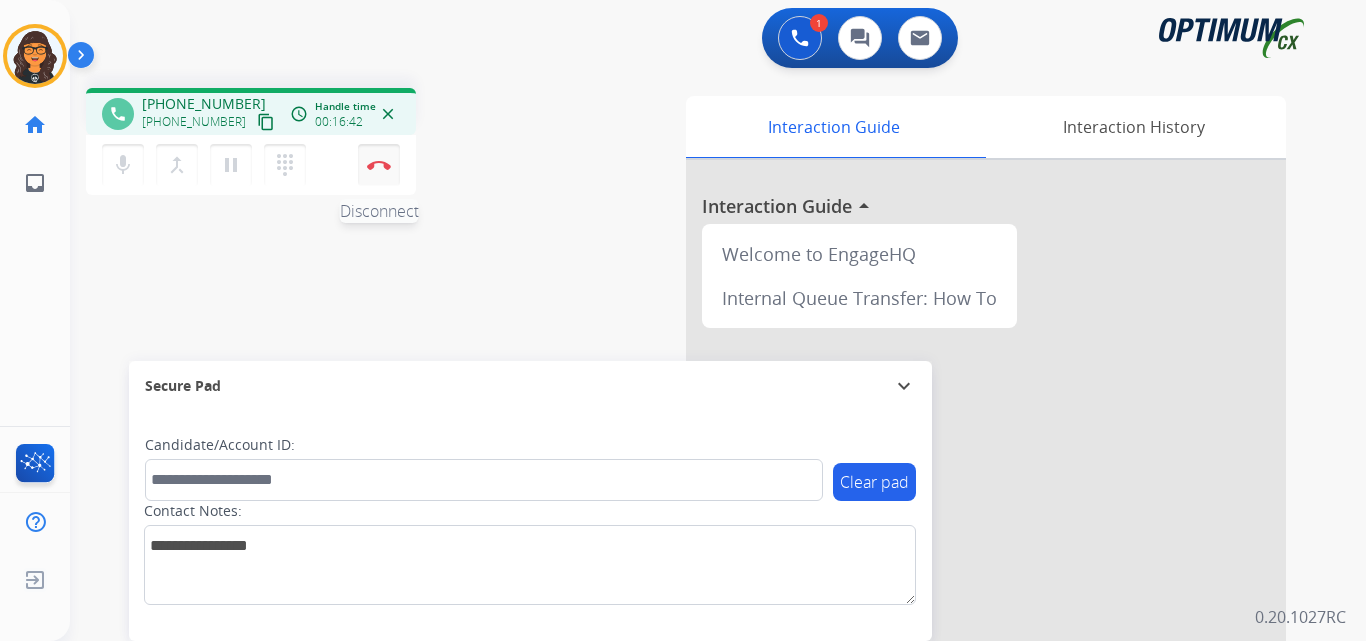click at bounding box center [379, 165] 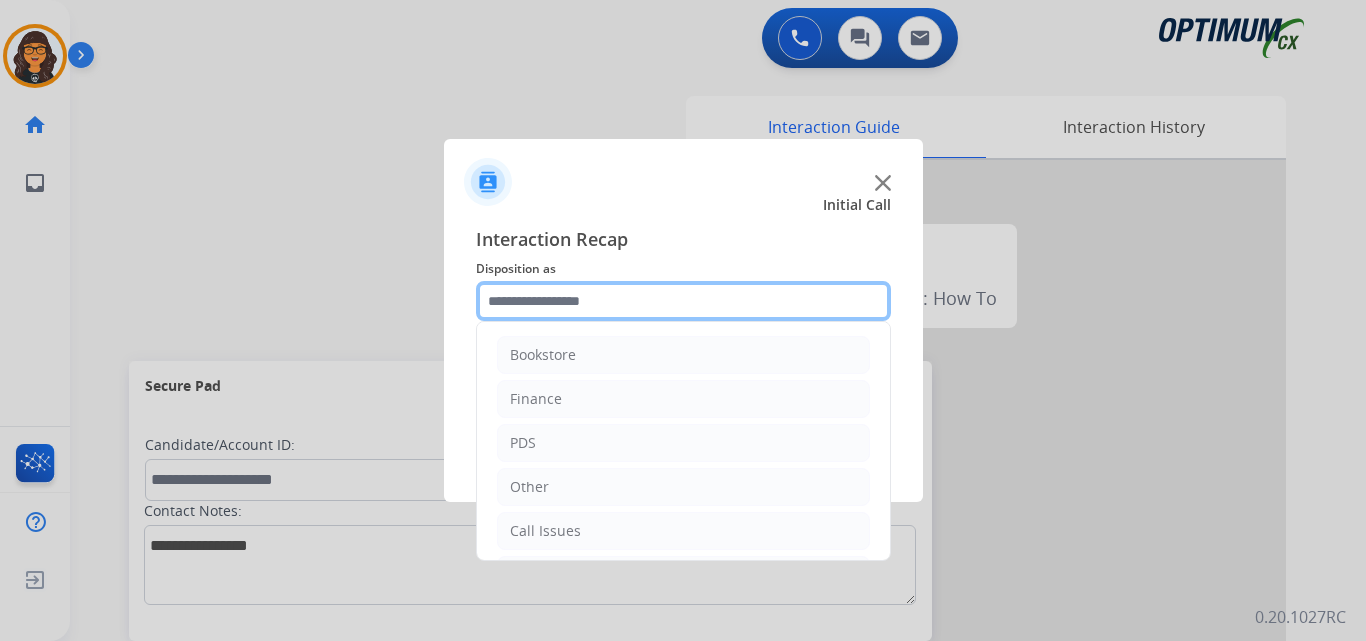 click 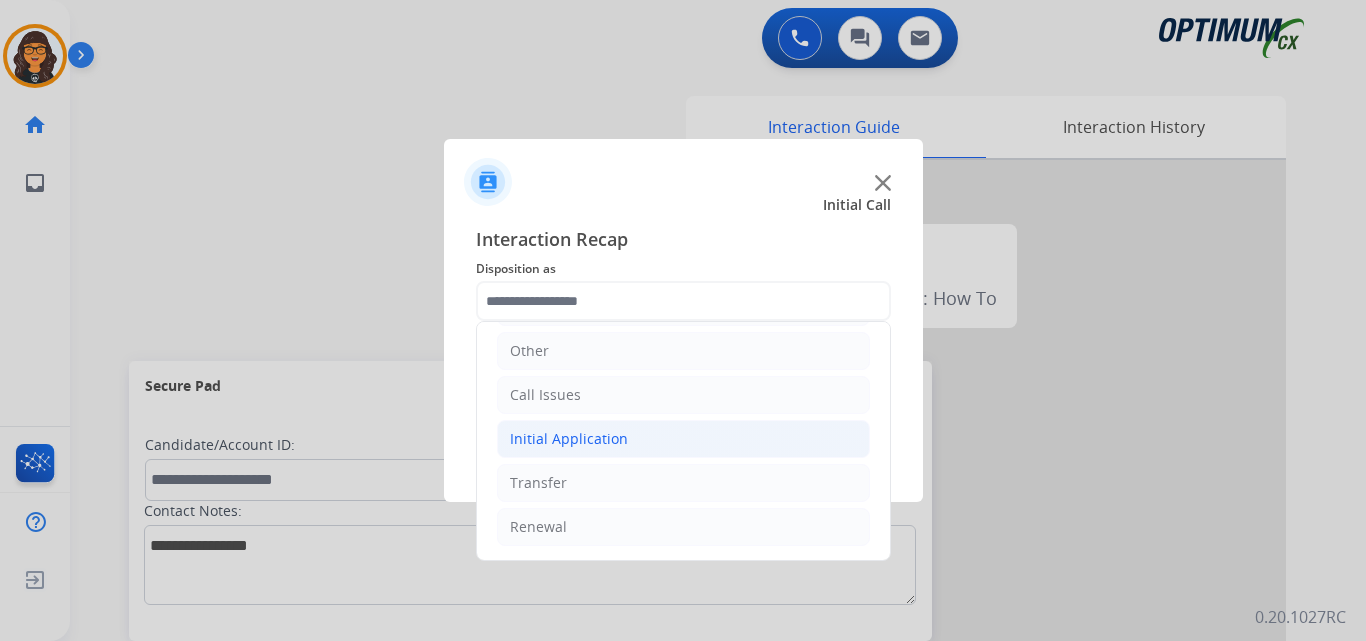click on "Initial Application" 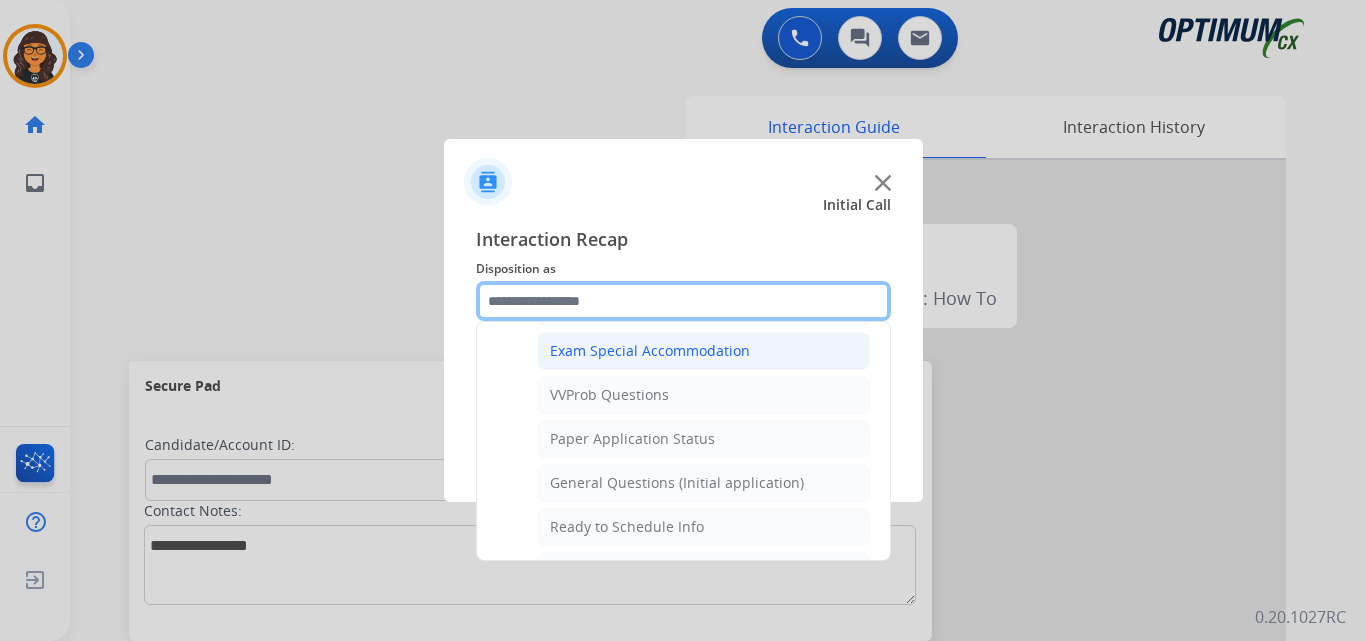 scroll, scrollTop: 1136, scrollLeft: 0, axis: vertical 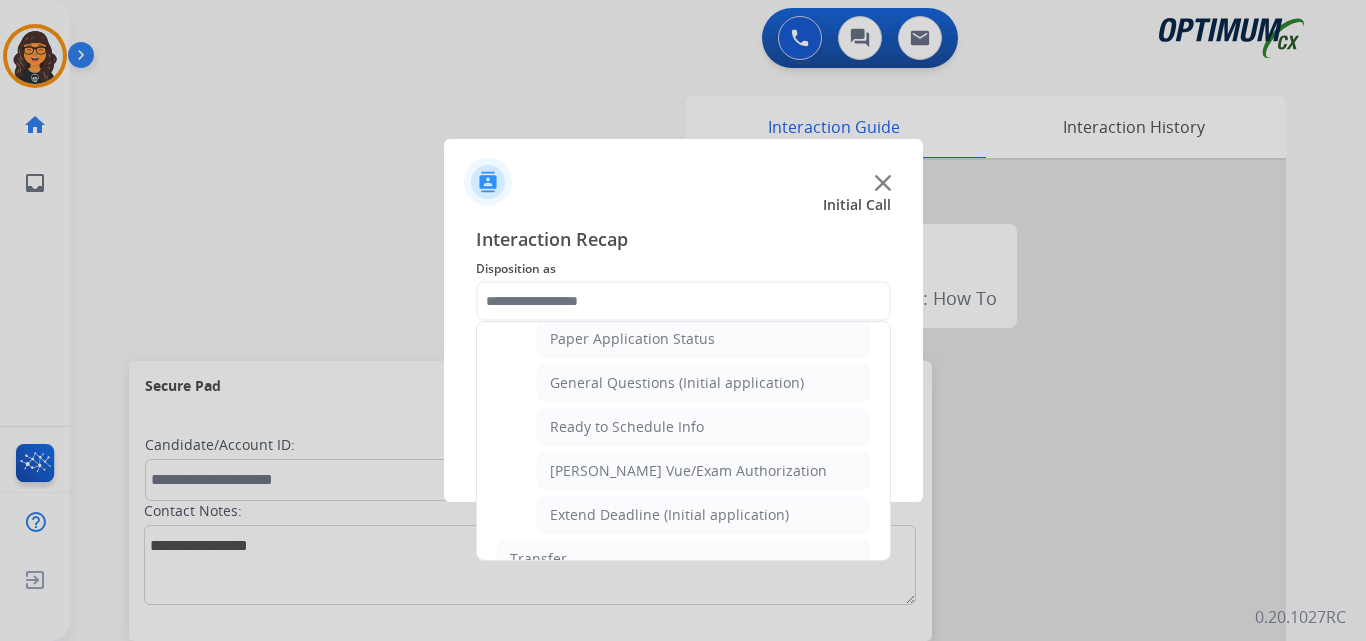 click on "[PERSON_NAME] Vue/Exam Authorization" 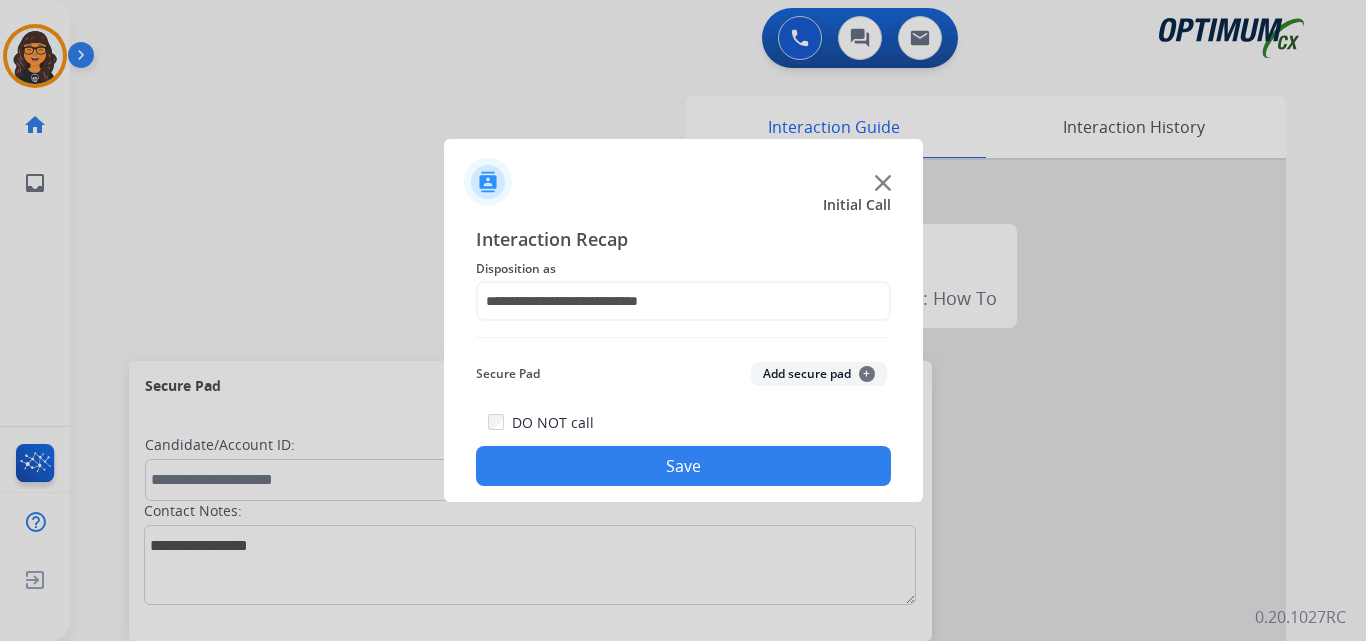 click on "Save" 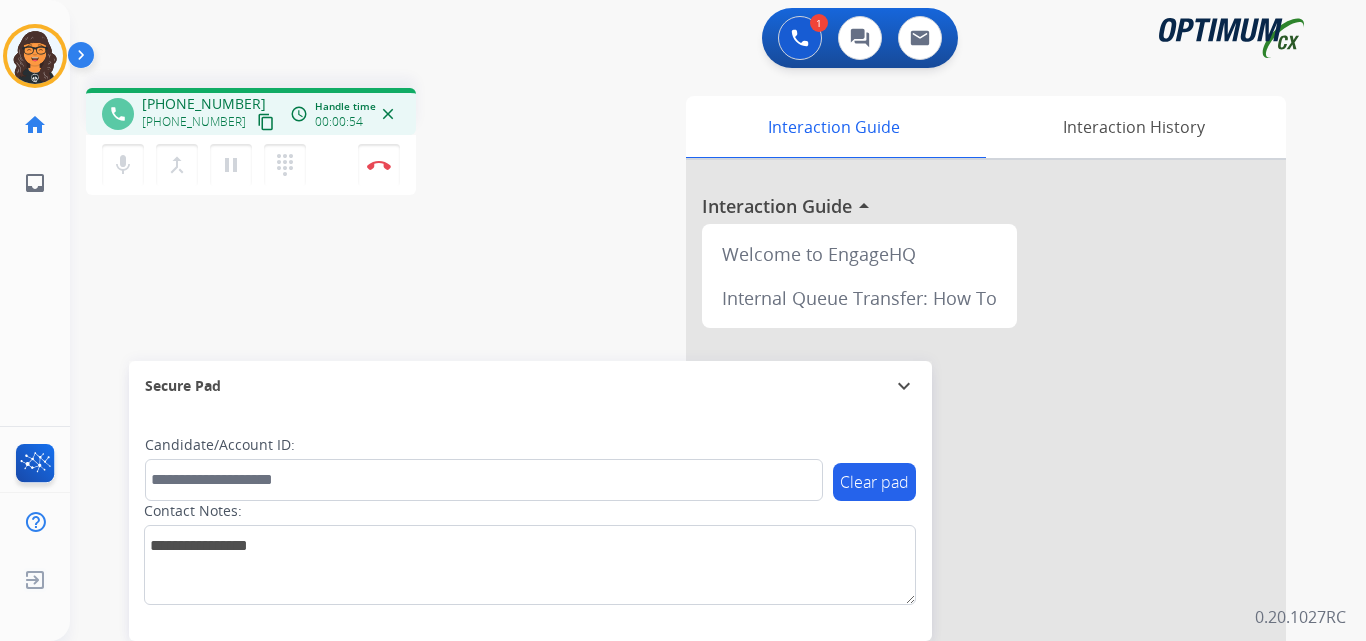 click on "content_copy" at bounding box center [266, 122] 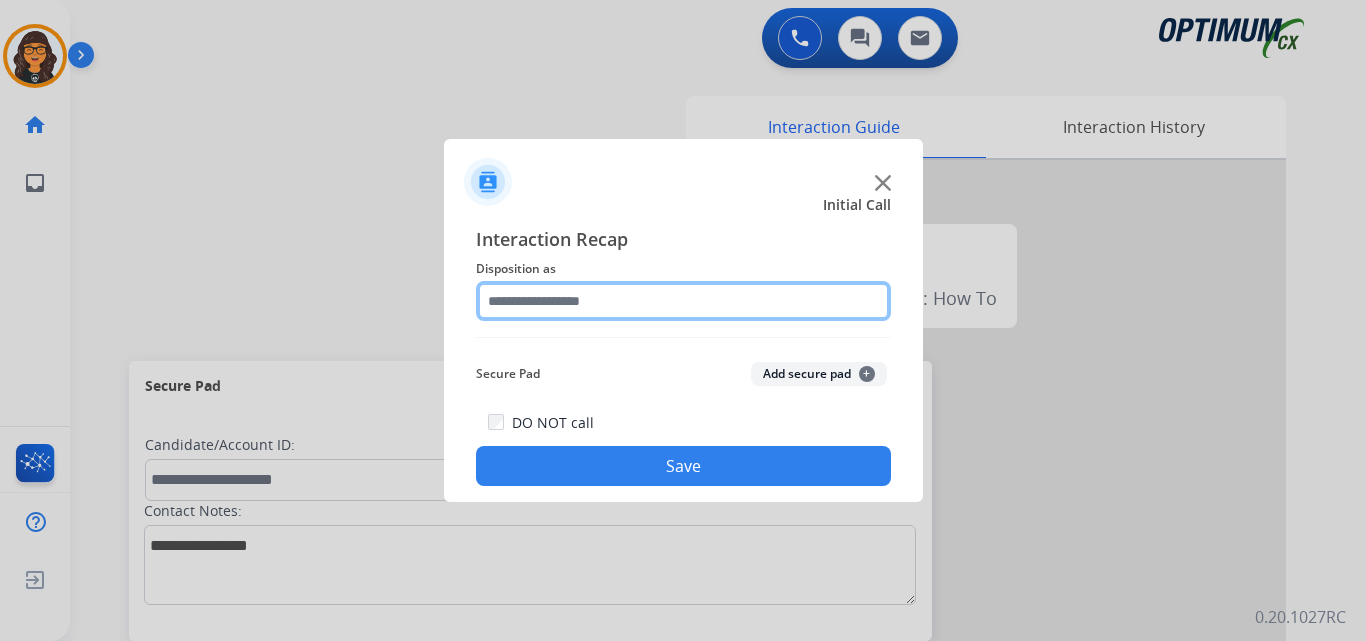 click 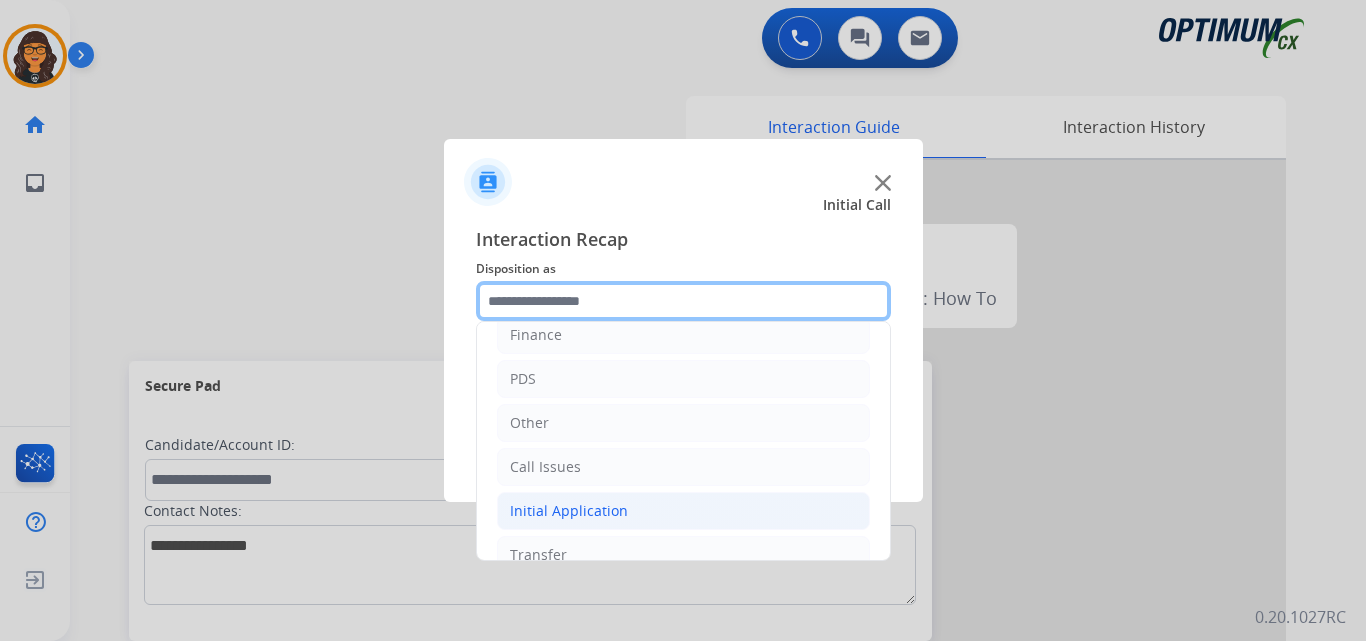 scroll, scrollTop: 100, scrollLeft: 0, axis: vertical 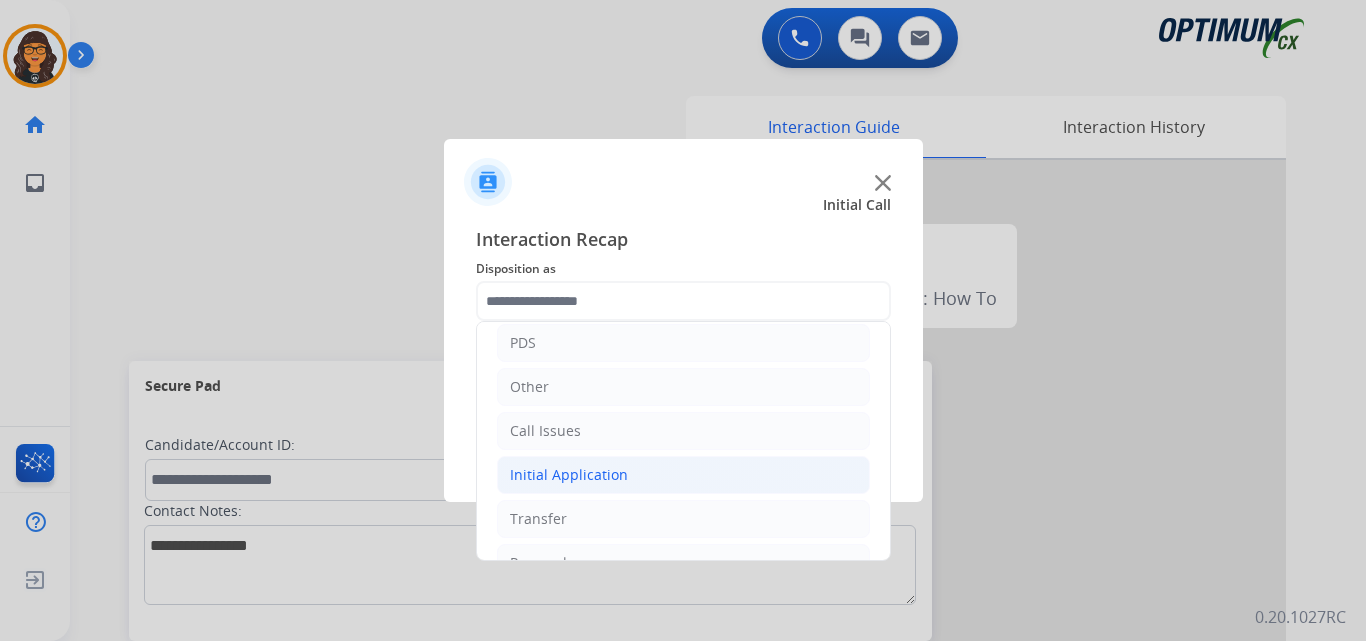 click on "Initial Application" 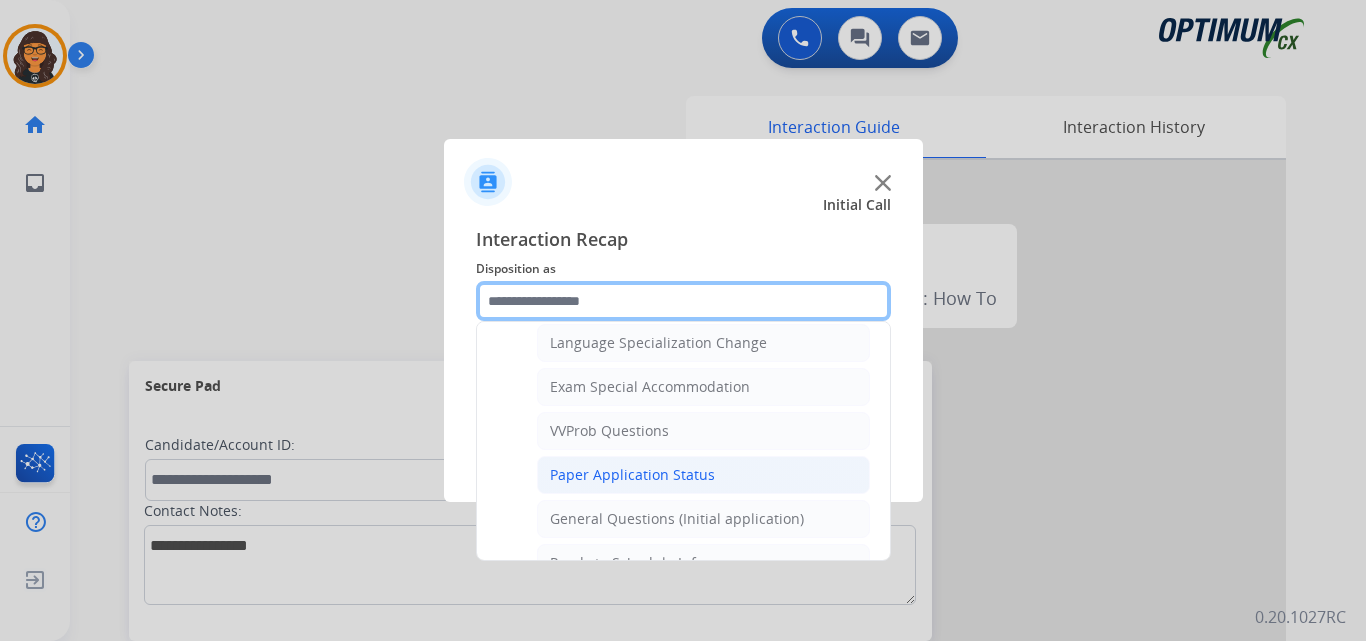 scroll, scrollTop: 1100, scrollLeft: 0, axis: vertical 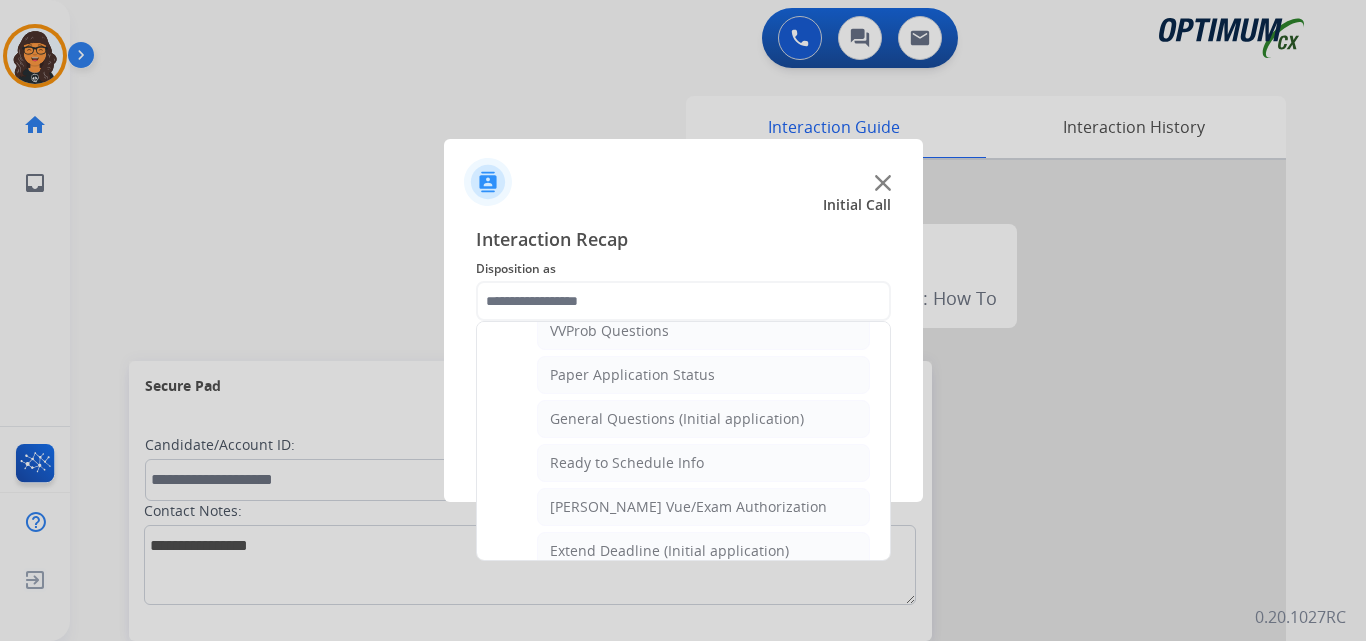 click on "Ready to Schedule Info" 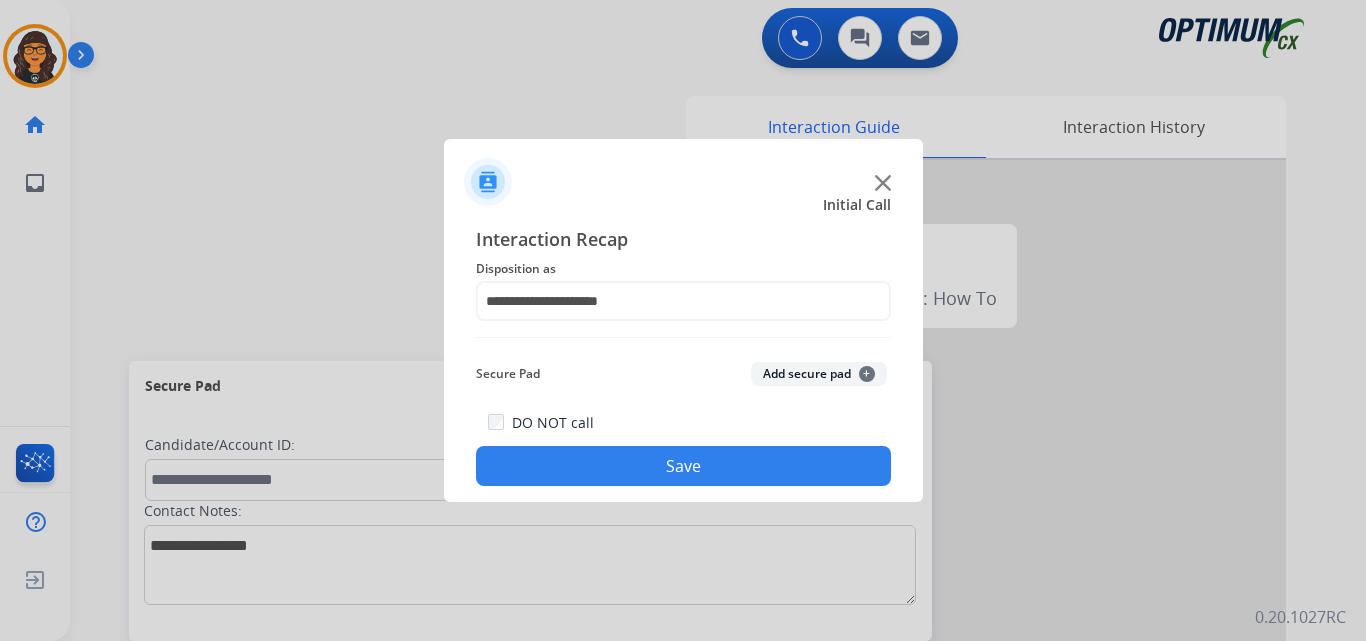 click on "Save" 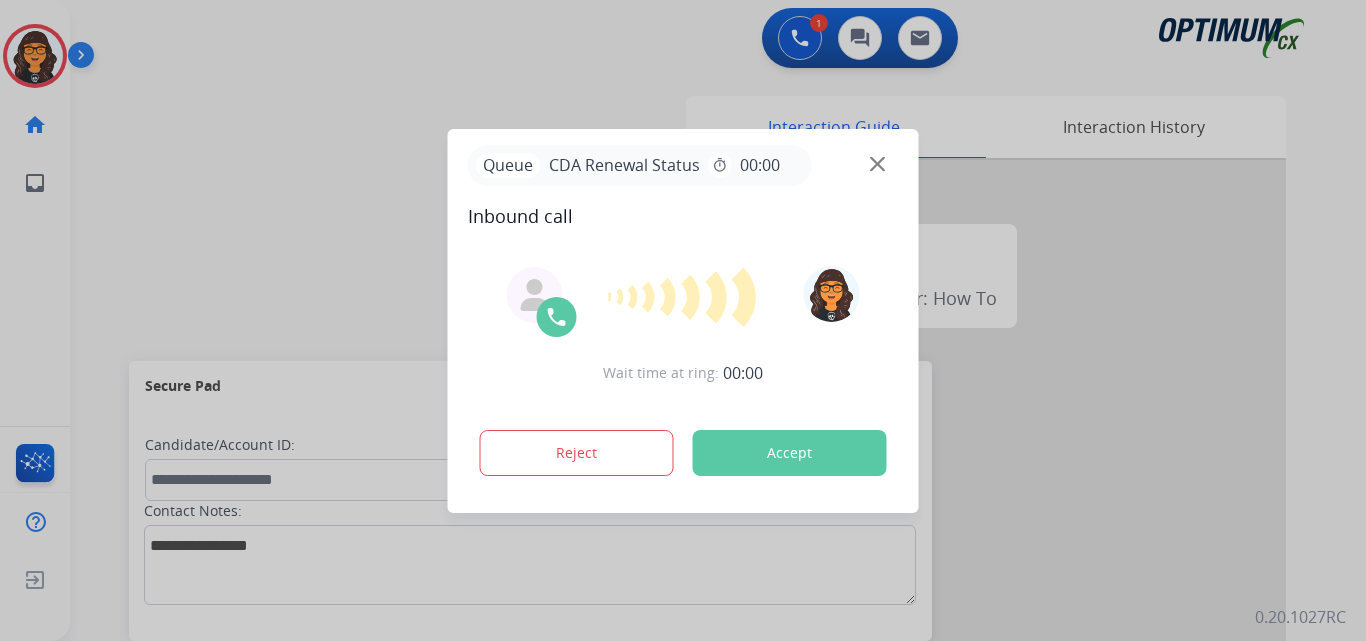 click on "Accept" at bounding box center (790, 453) 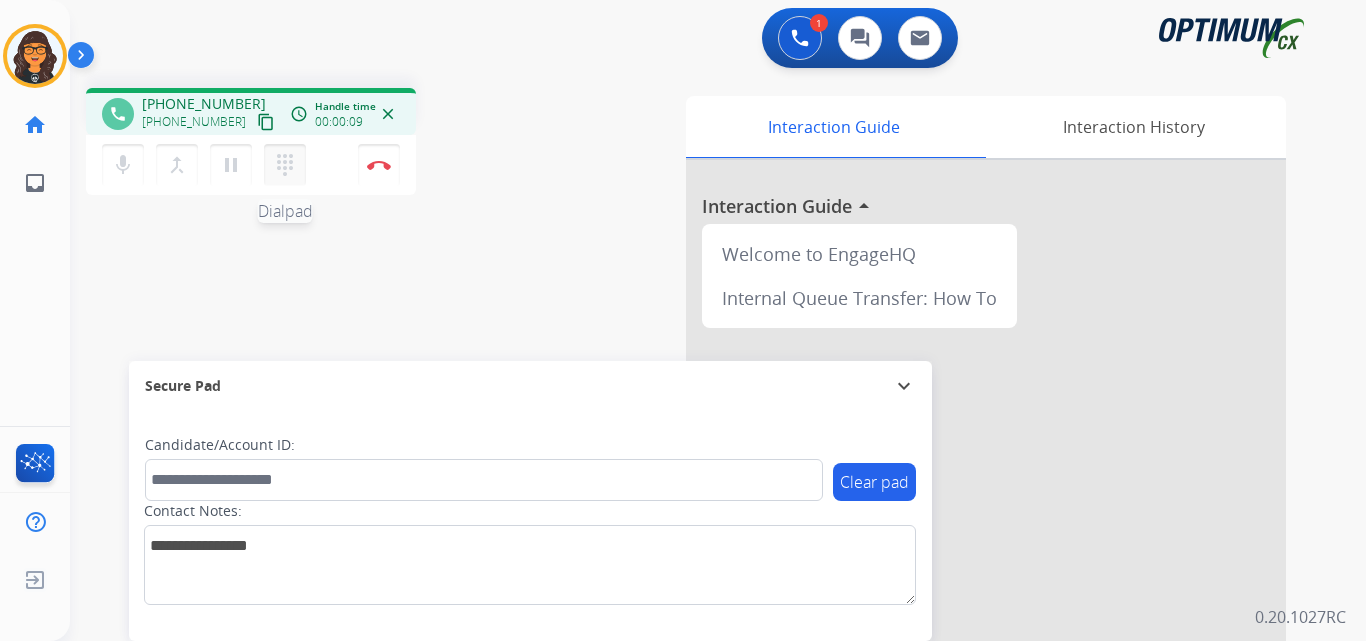 click on "dialpad" at bounding box center [285, 165] 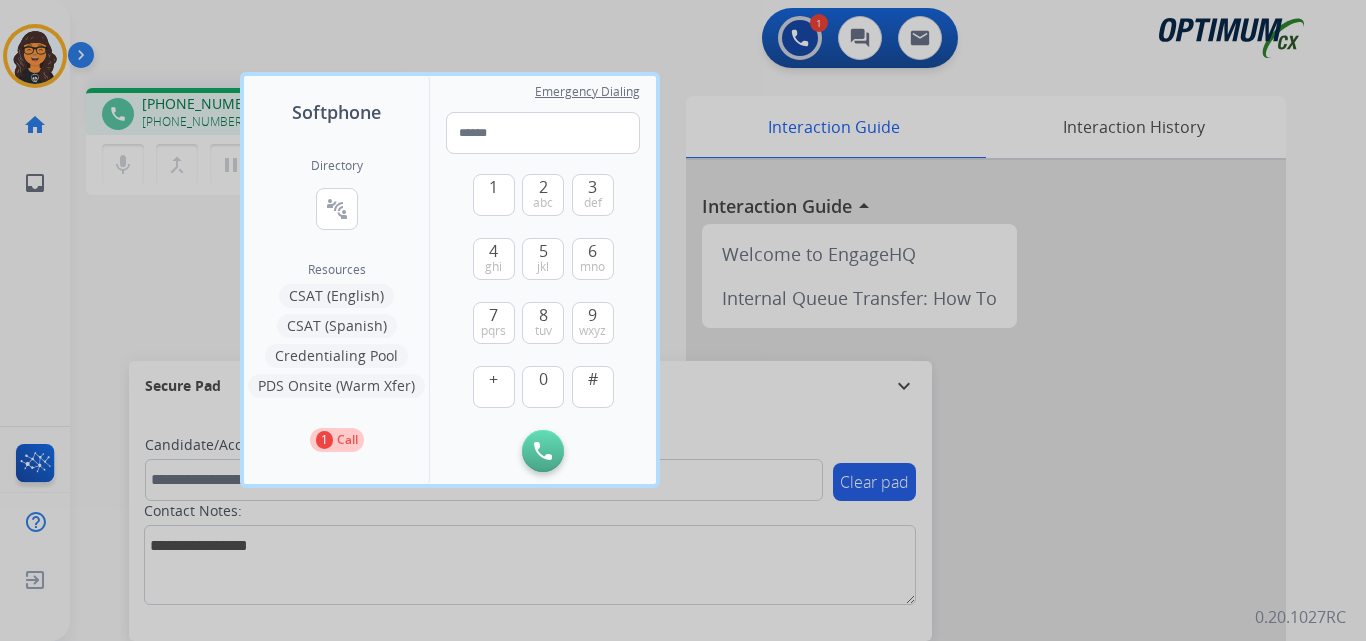 click at bounding box center (683, 320) 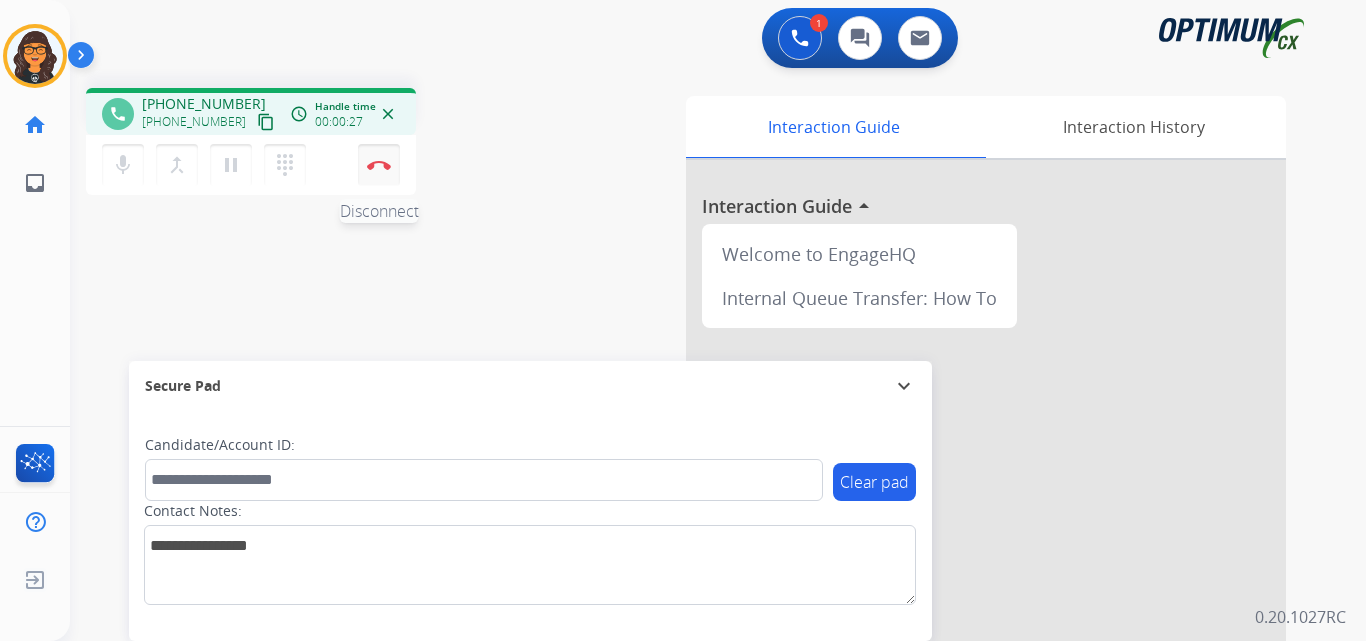click on "Disconnect" at bounding box center [379, 165] 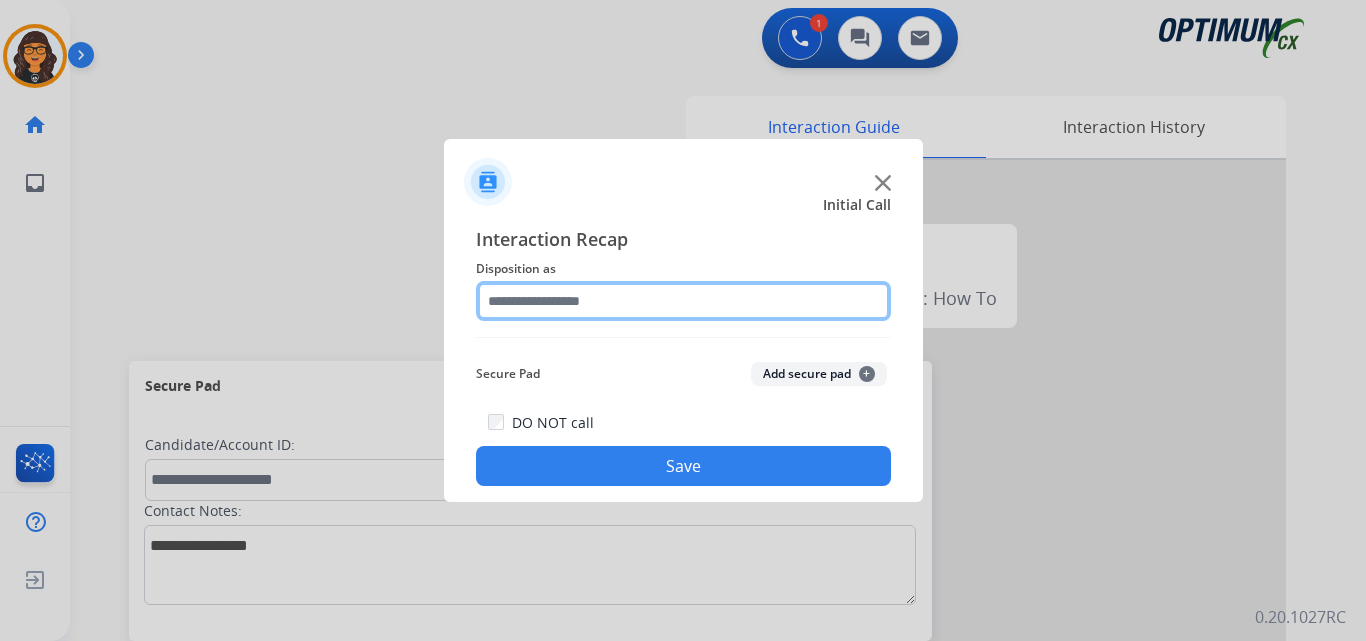 click 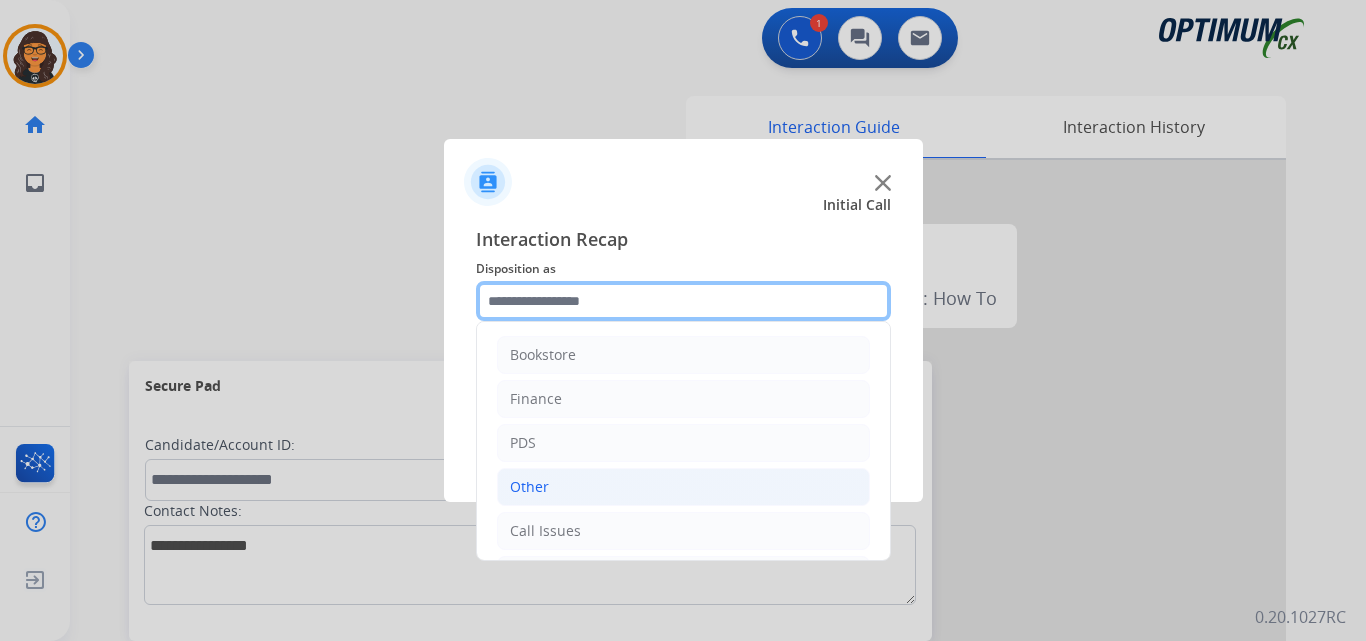 scroll, scrollTop: 100, scrollLeft: 0, axis: vertical 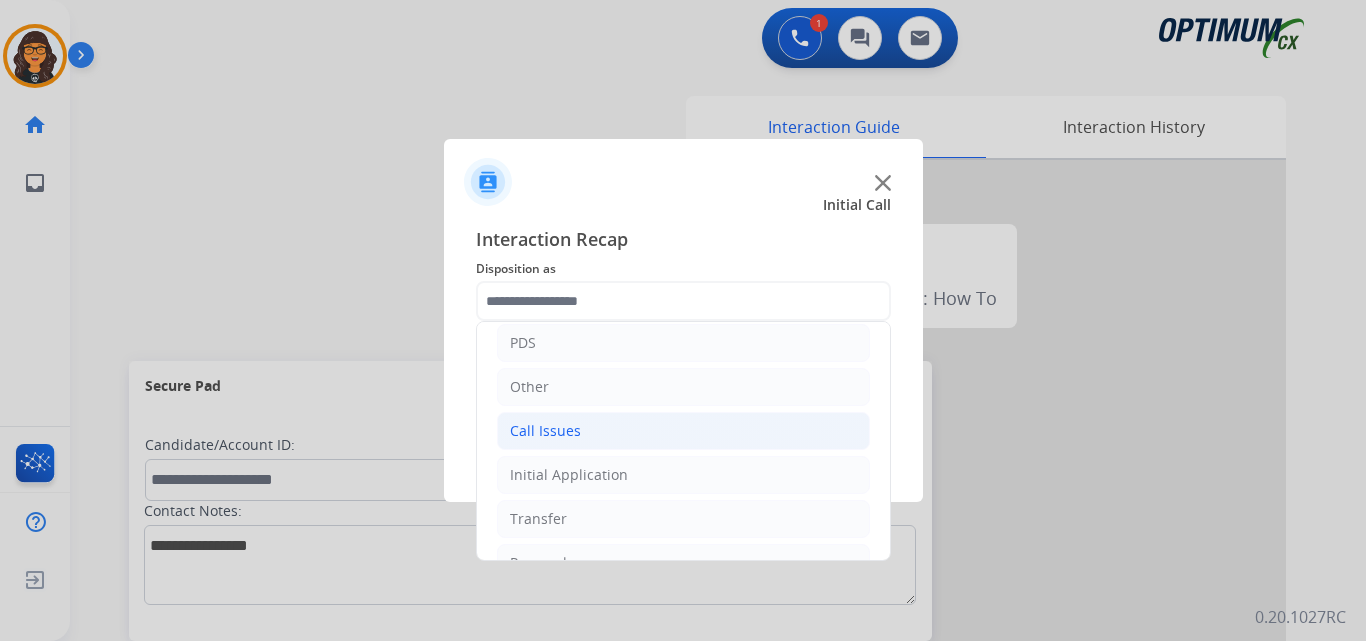 click on "Call Issues" 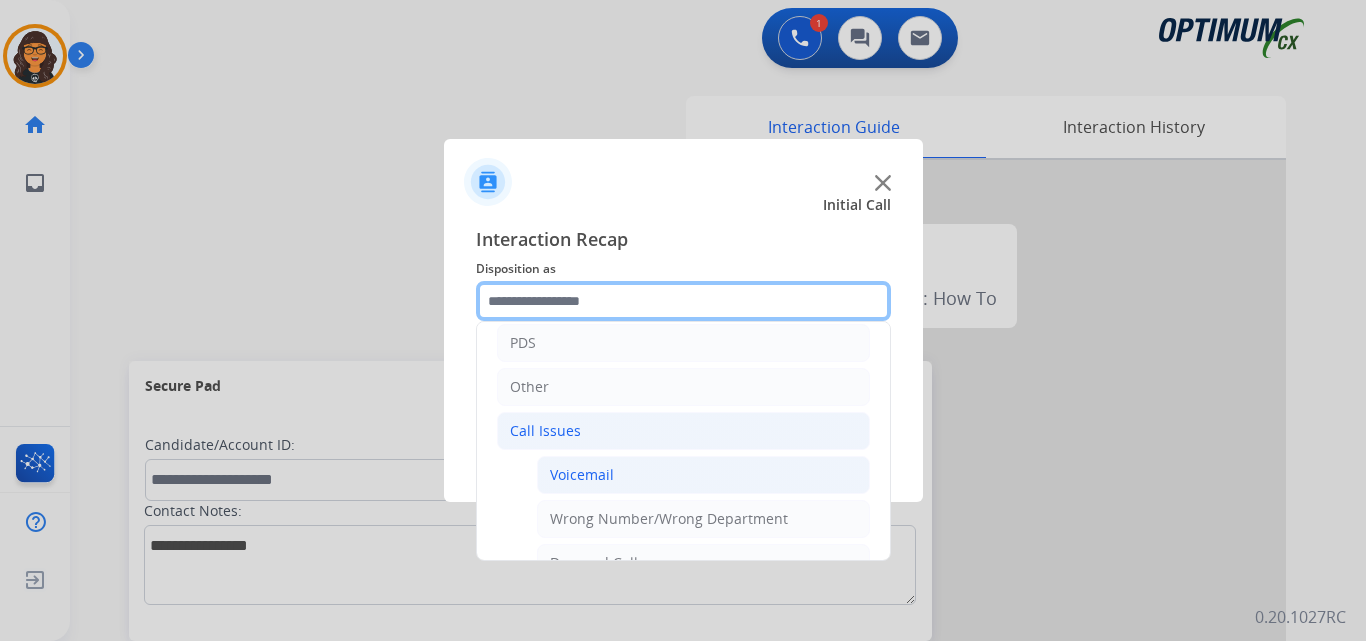 scroll, scrollTop: 200, scrollLeft: 0, axis: vertical 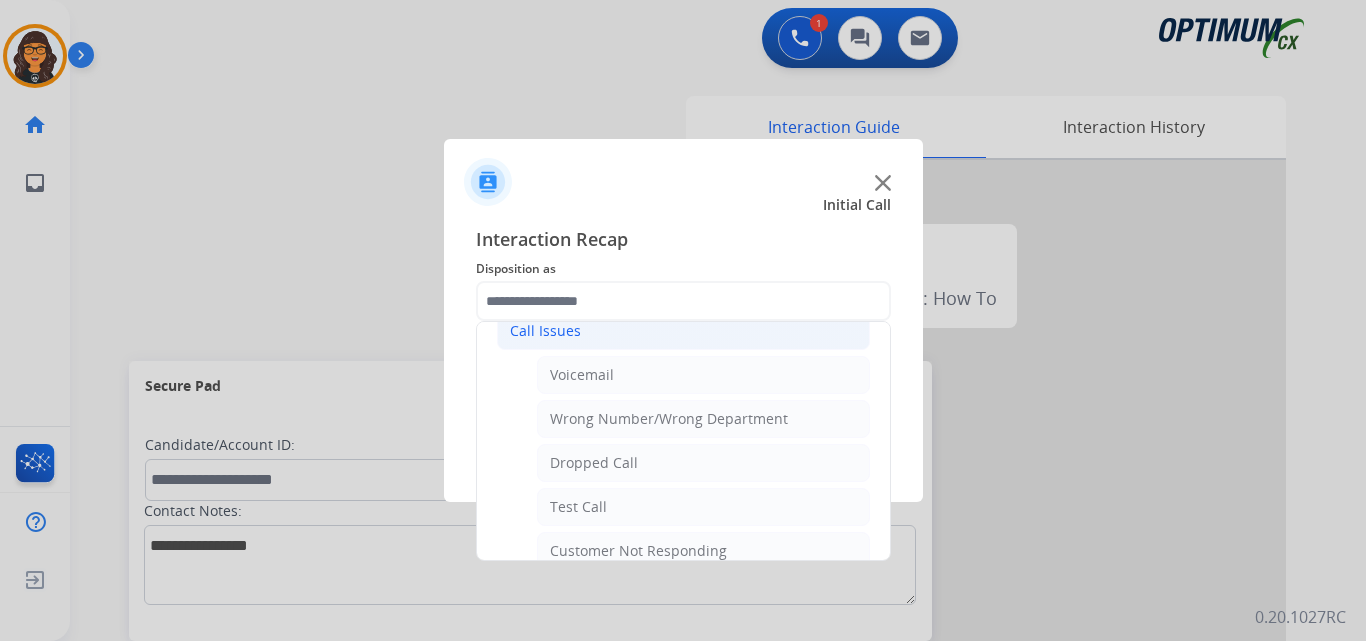 click on "Voicemail" 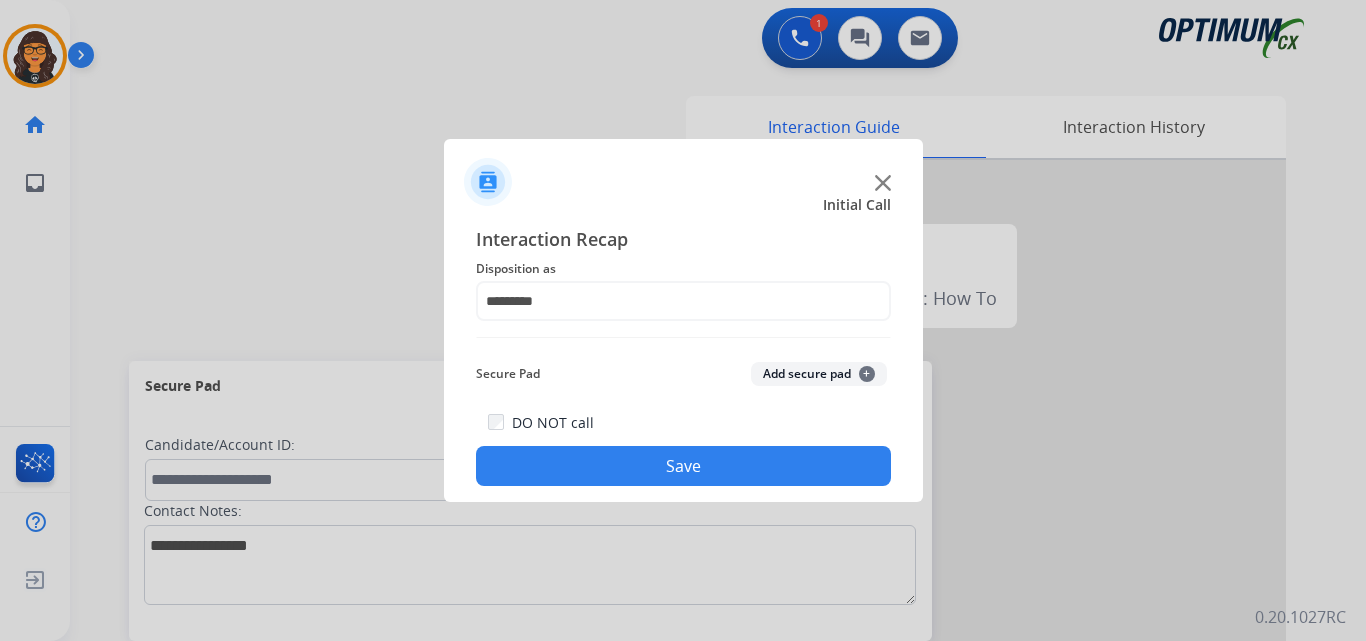 drag, startPoint x: 629, startPoint y: 473, endPoint x: 591, endPoint y: 463, distance: 39.293766 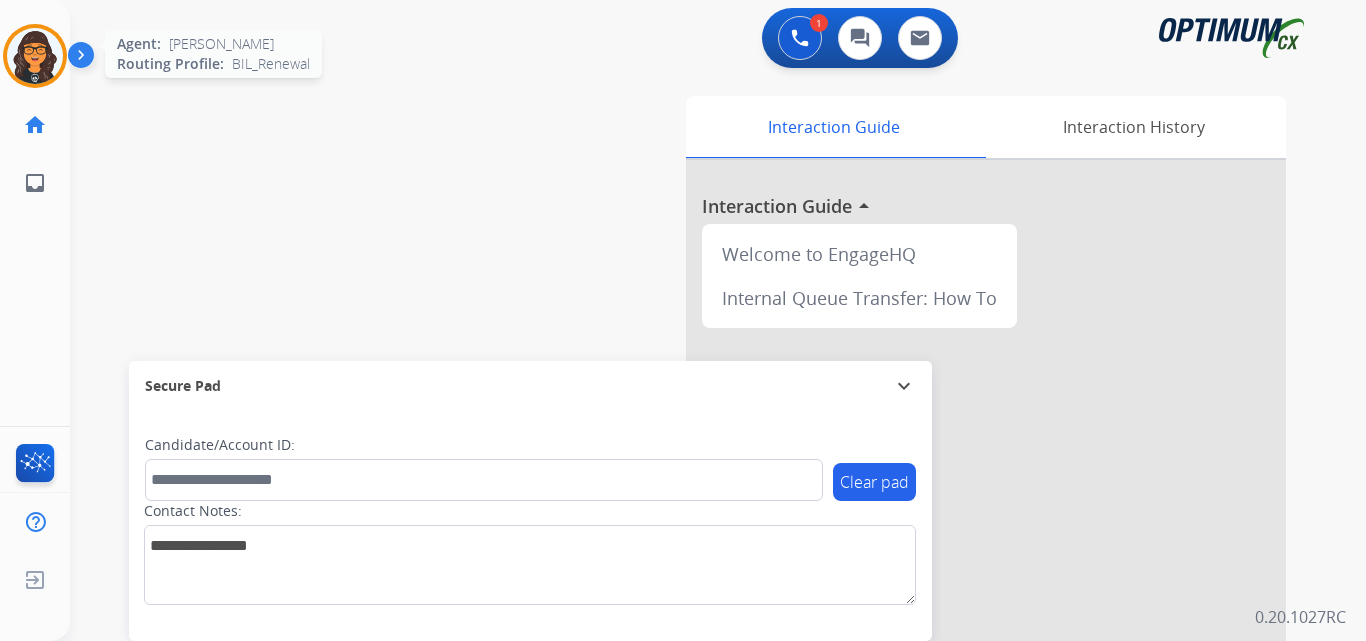 click at bounding box center (35, 56) 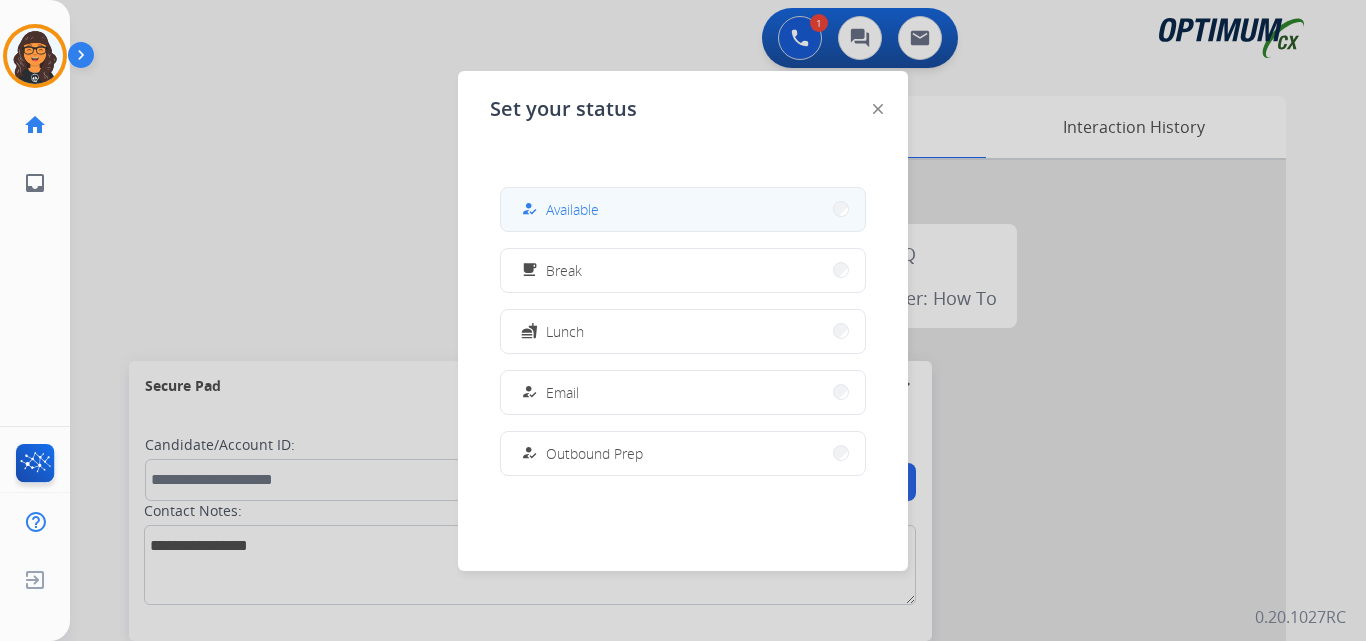 click on "Available" at bounding box center [572, 209] 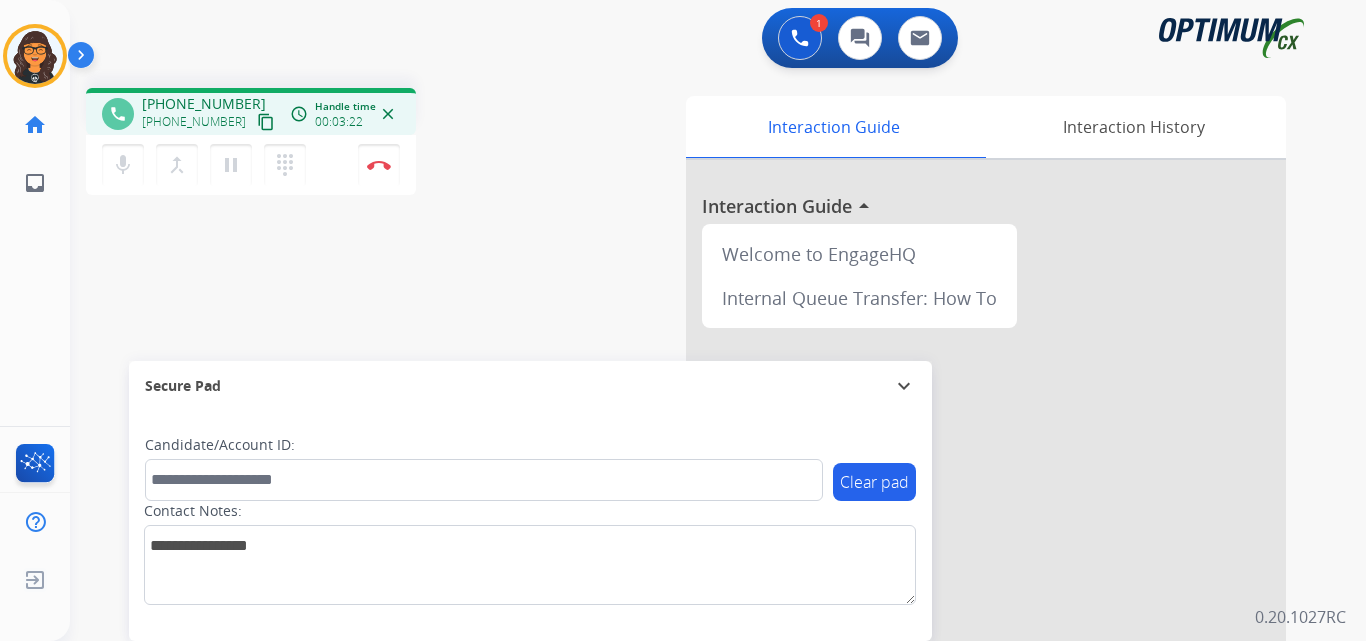 drag, startPoint x: 245, startPoint y: 124, endPoint x: 246, endPoint y: 85, distance: 39.012817 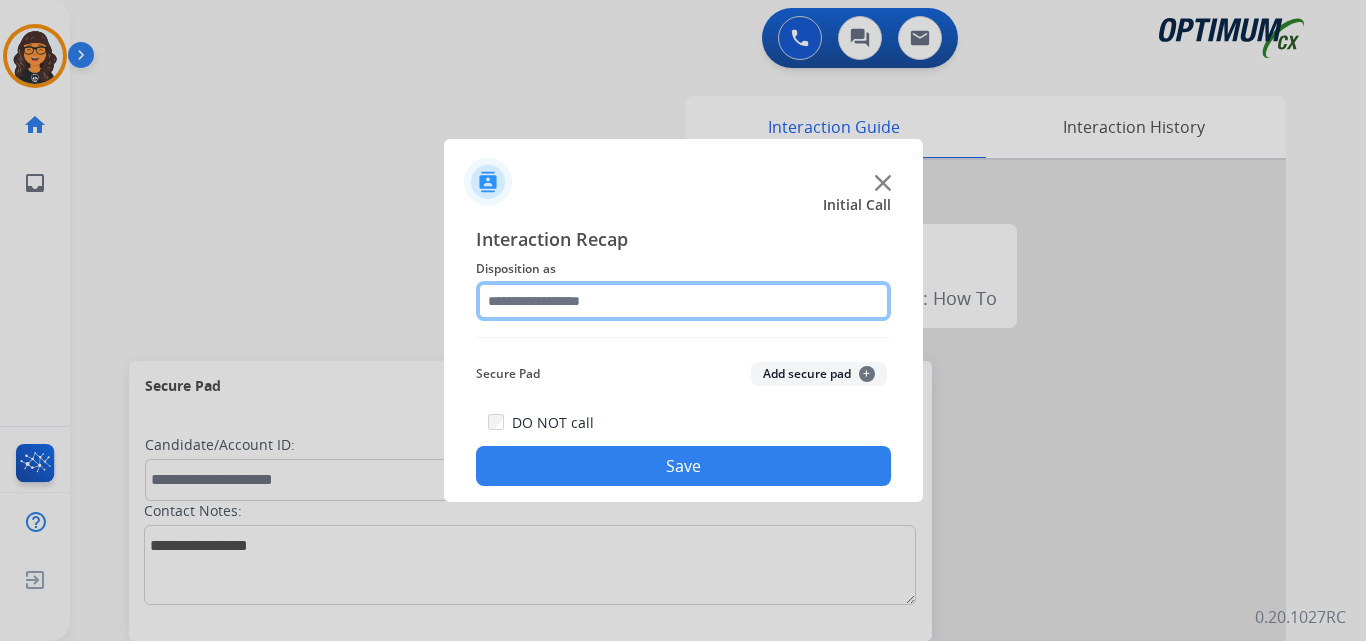 click 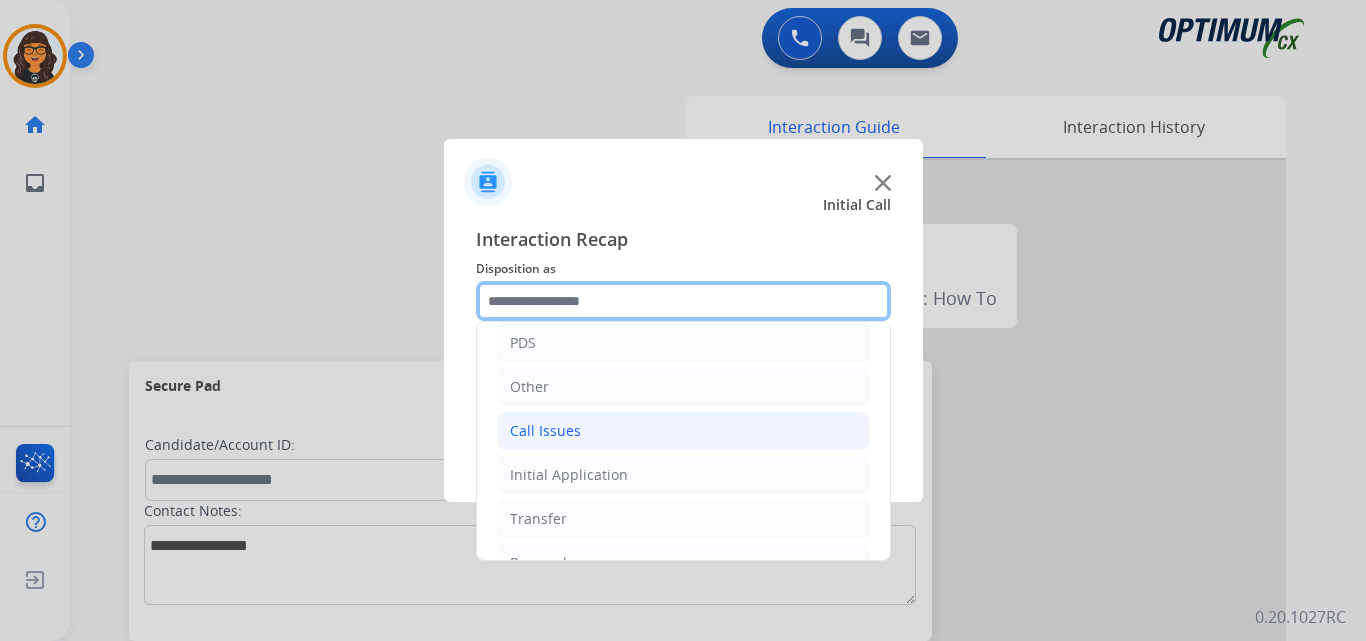 scroll, scrollTop: 136, scrollLeft: 0, axis: vertical 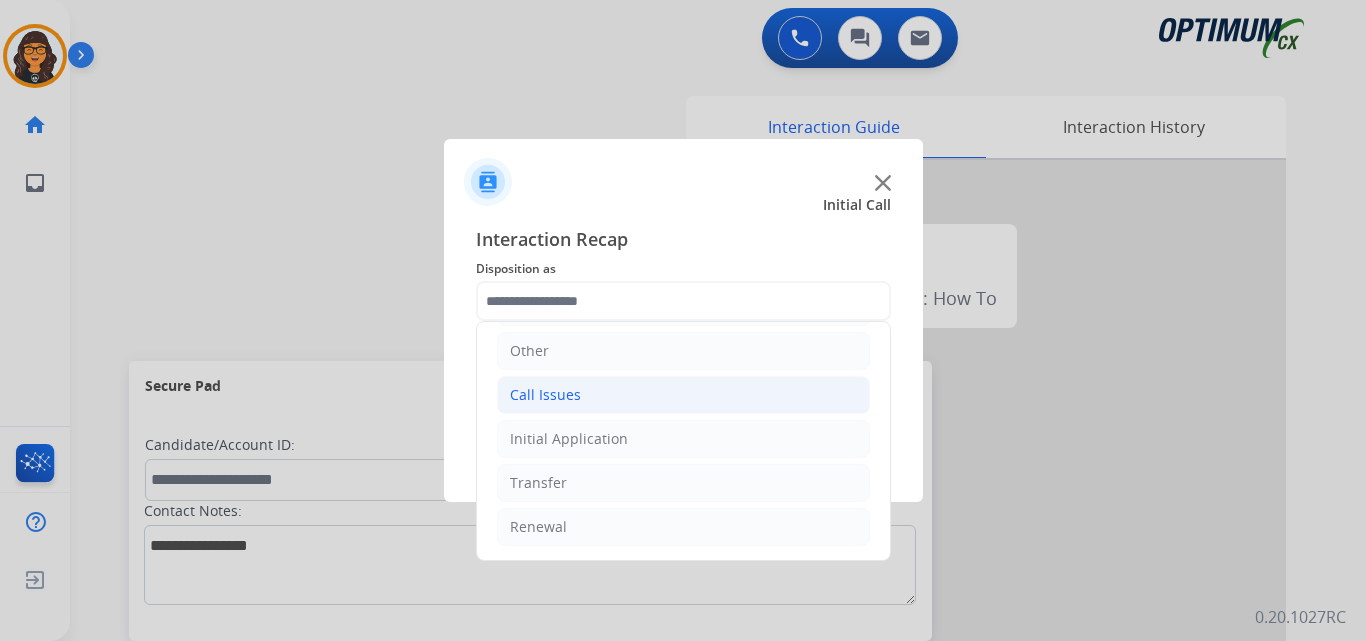 click on "Call Issues" 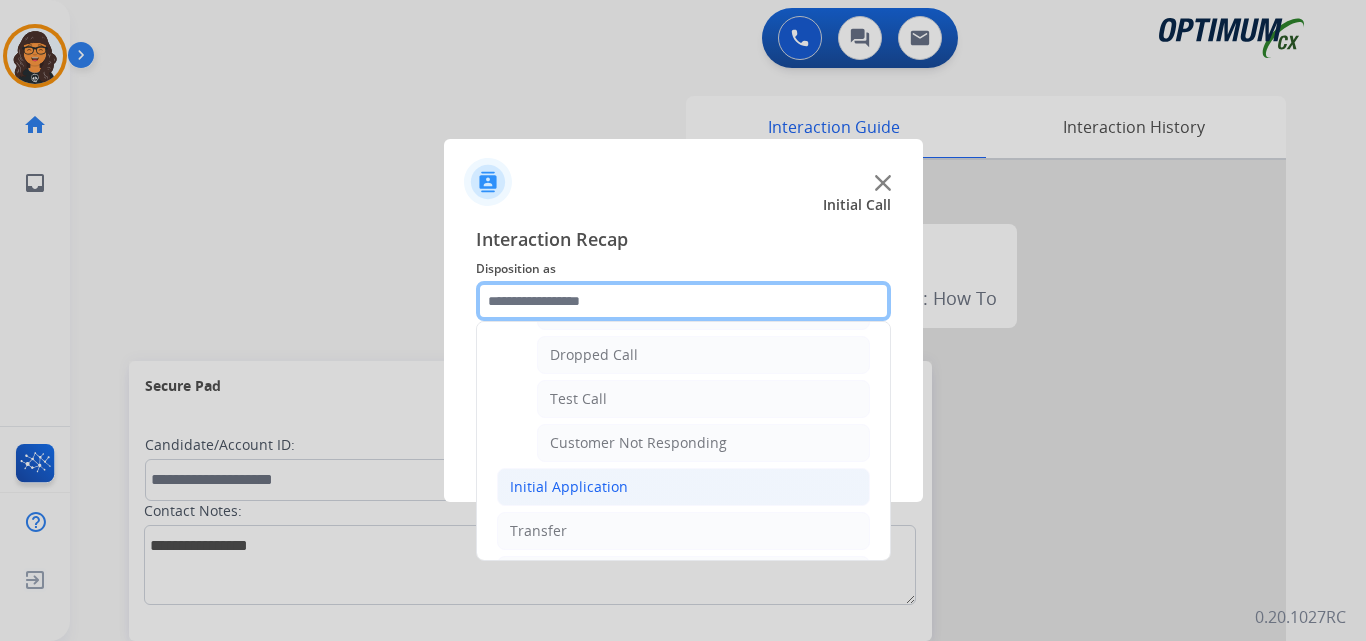 scroll, scrollTop: 336, scrollLeft: 0, axis: vertical 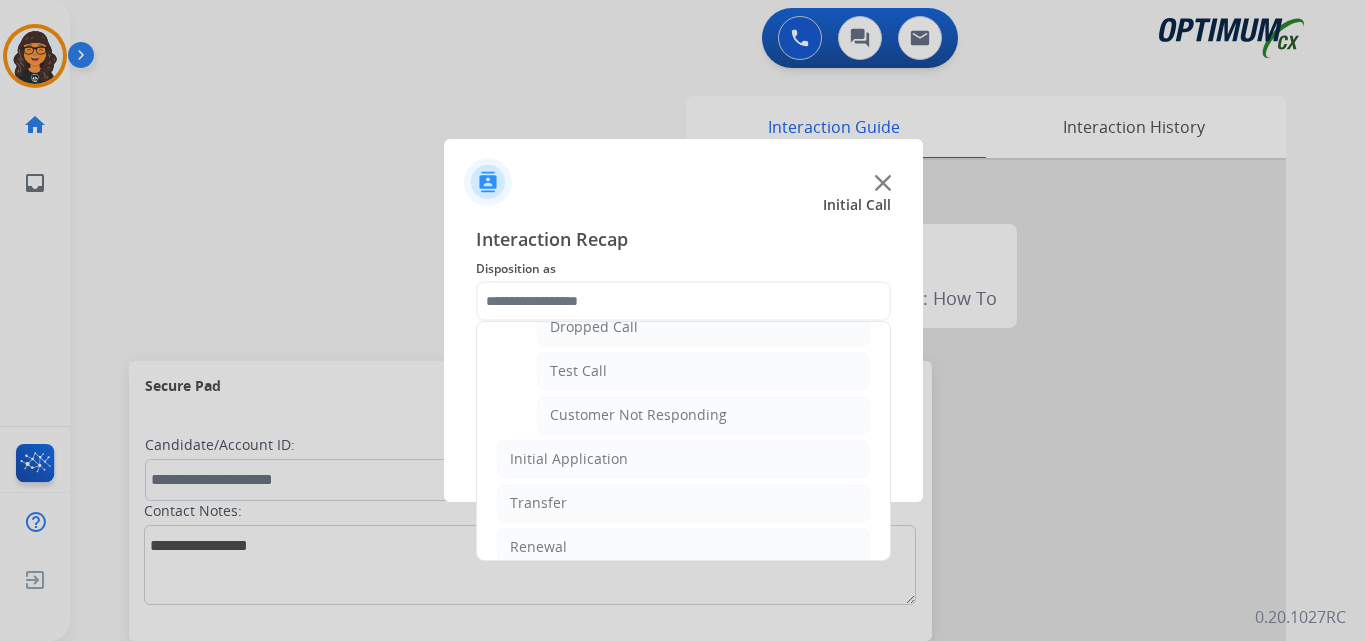 click on "Dropped Call" 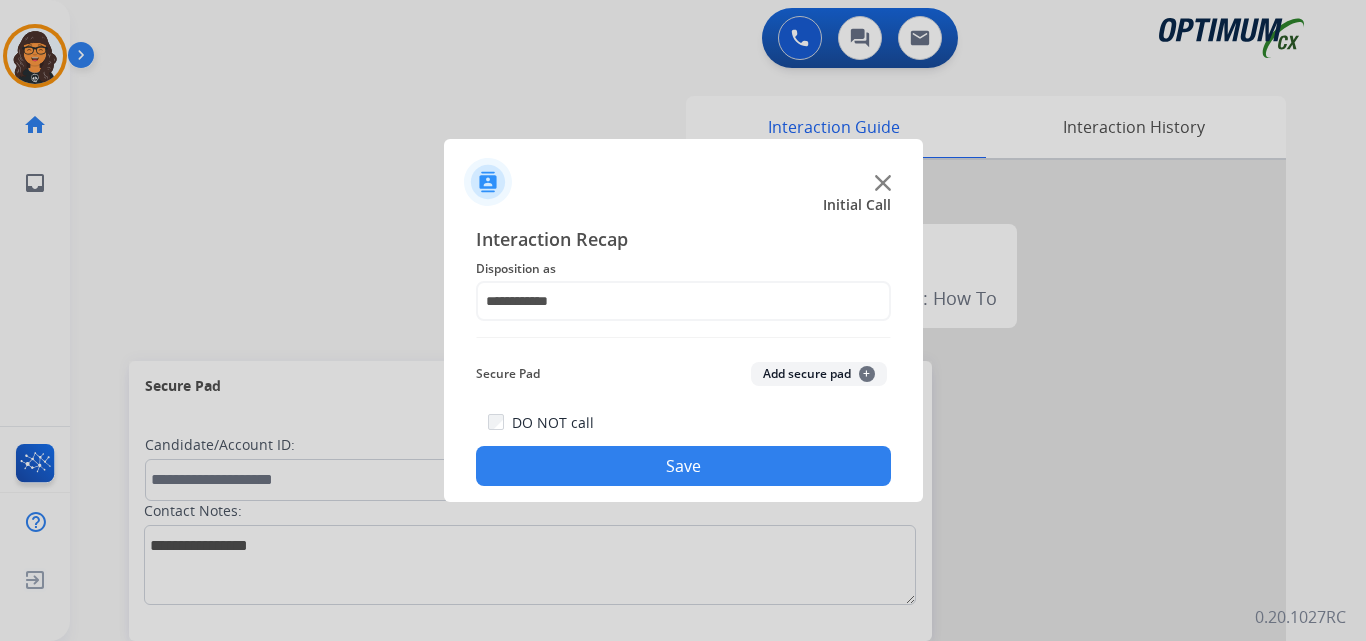 drag, startPoint x: 595, startPoint y: 462, endPoint x: 583, endPoint y: 453, distance: 15 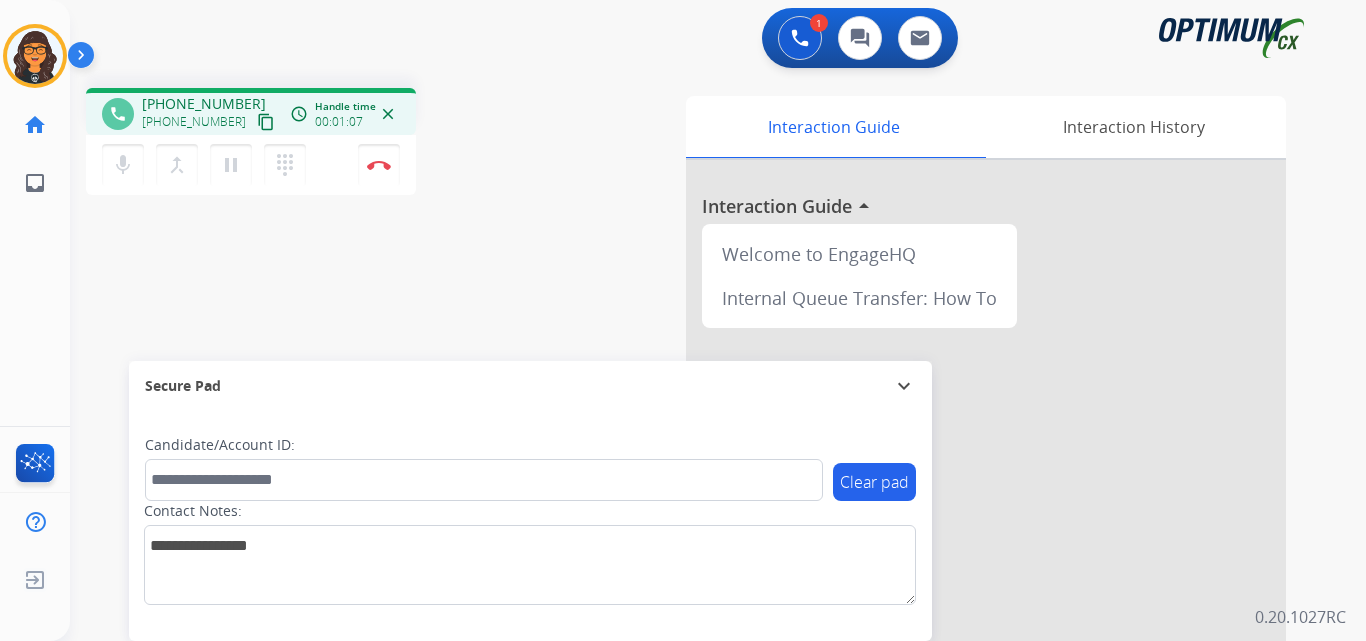 click on "content_copy" at bounding box center (266, 122) 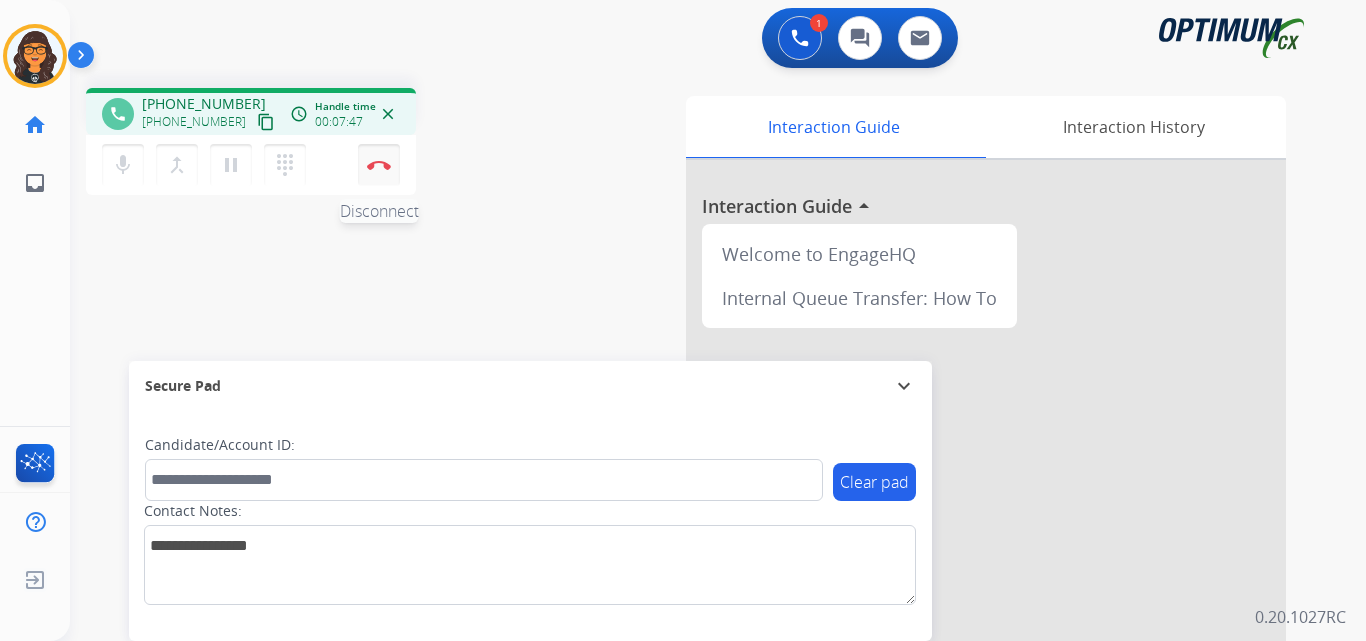 click at bounding box center [379, 165] 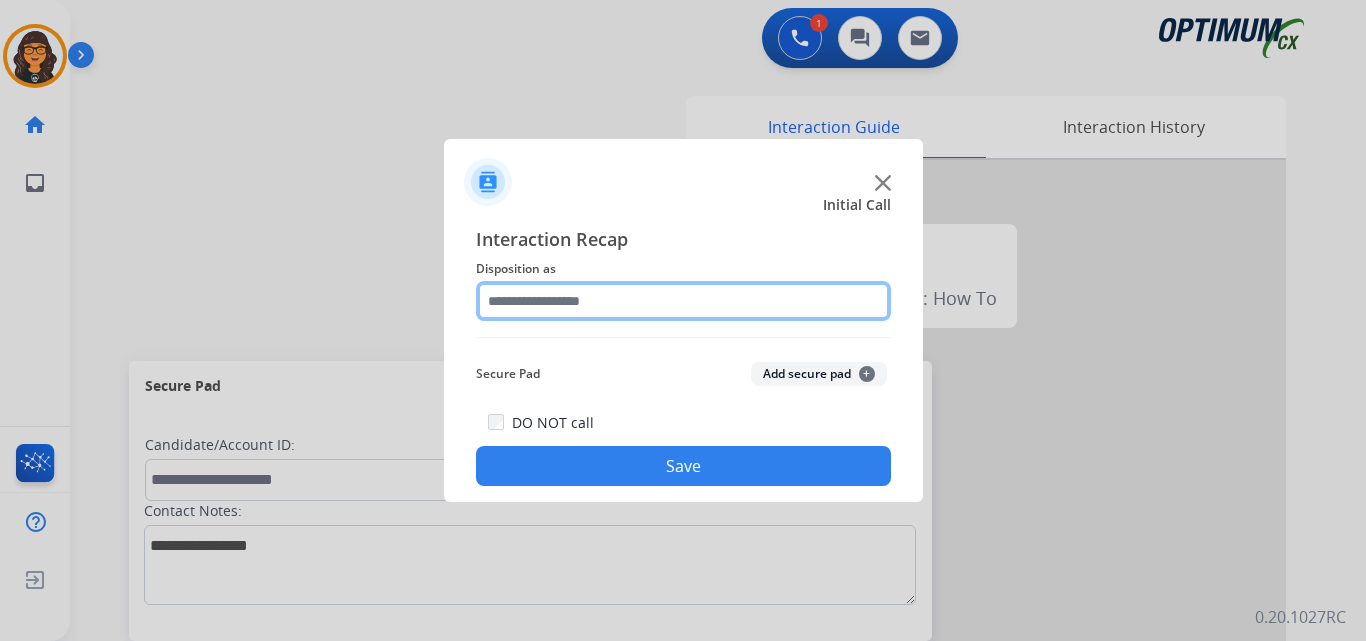 click 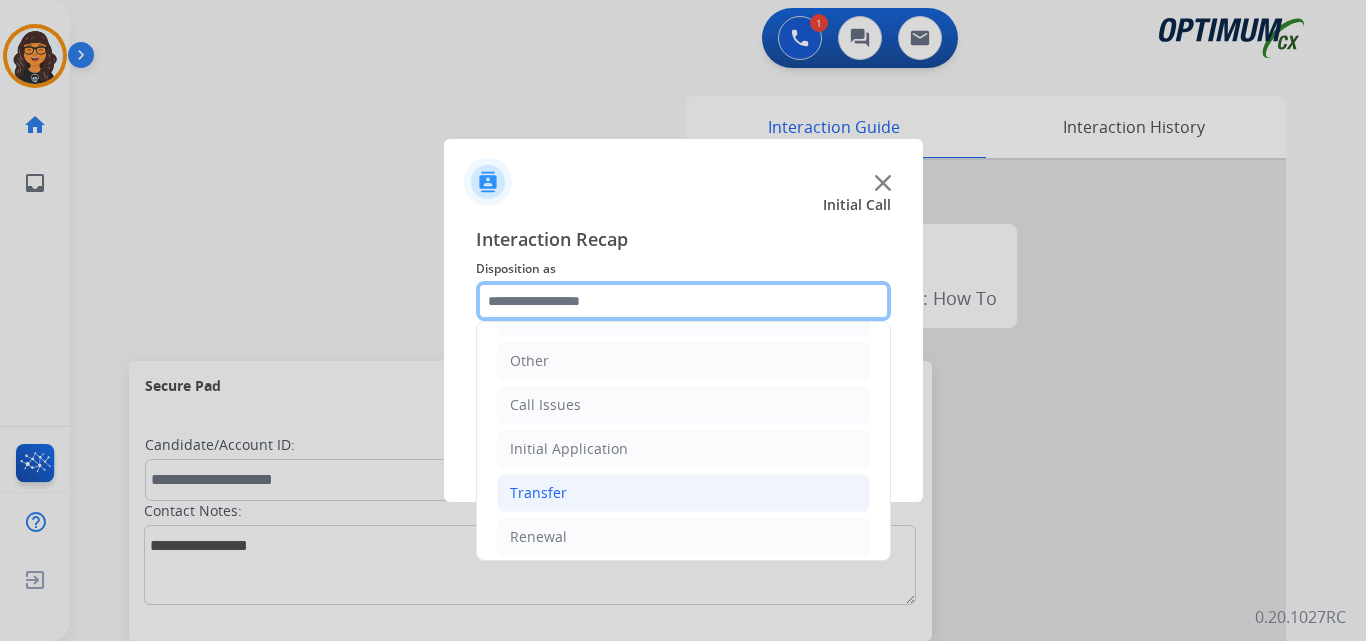 scroll, scrollTop: 136, scrollLeft: 0, axis: vertical 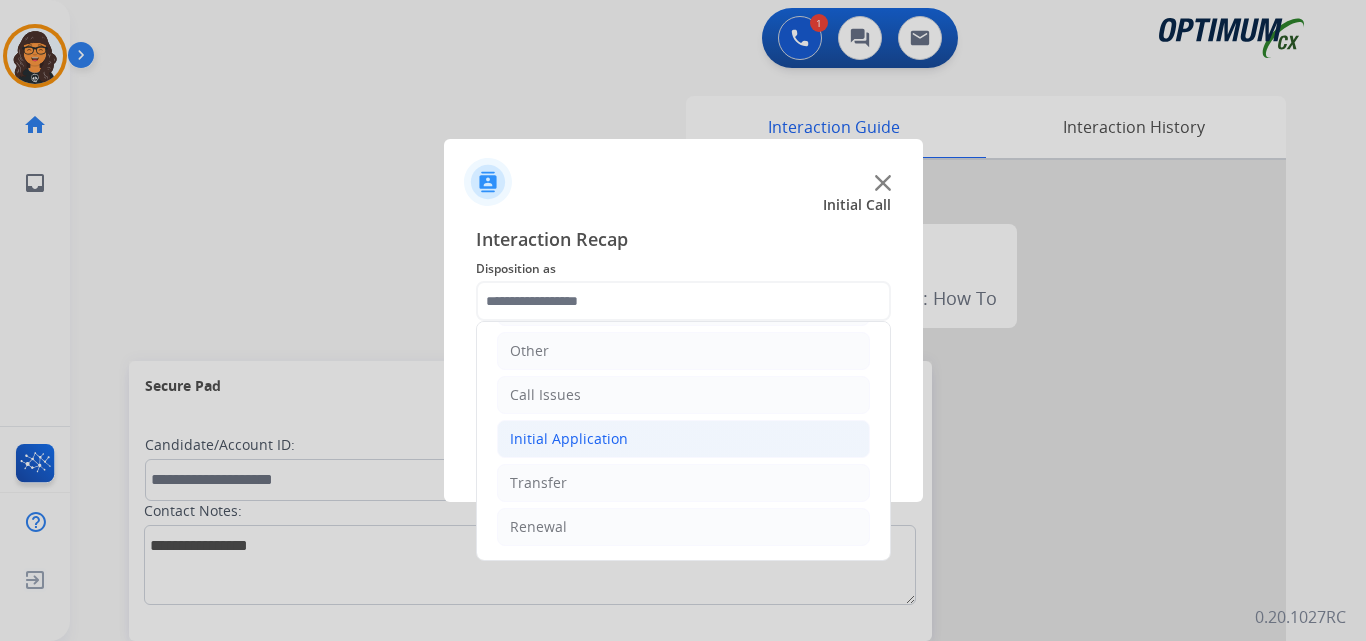 click on "Initial Application" 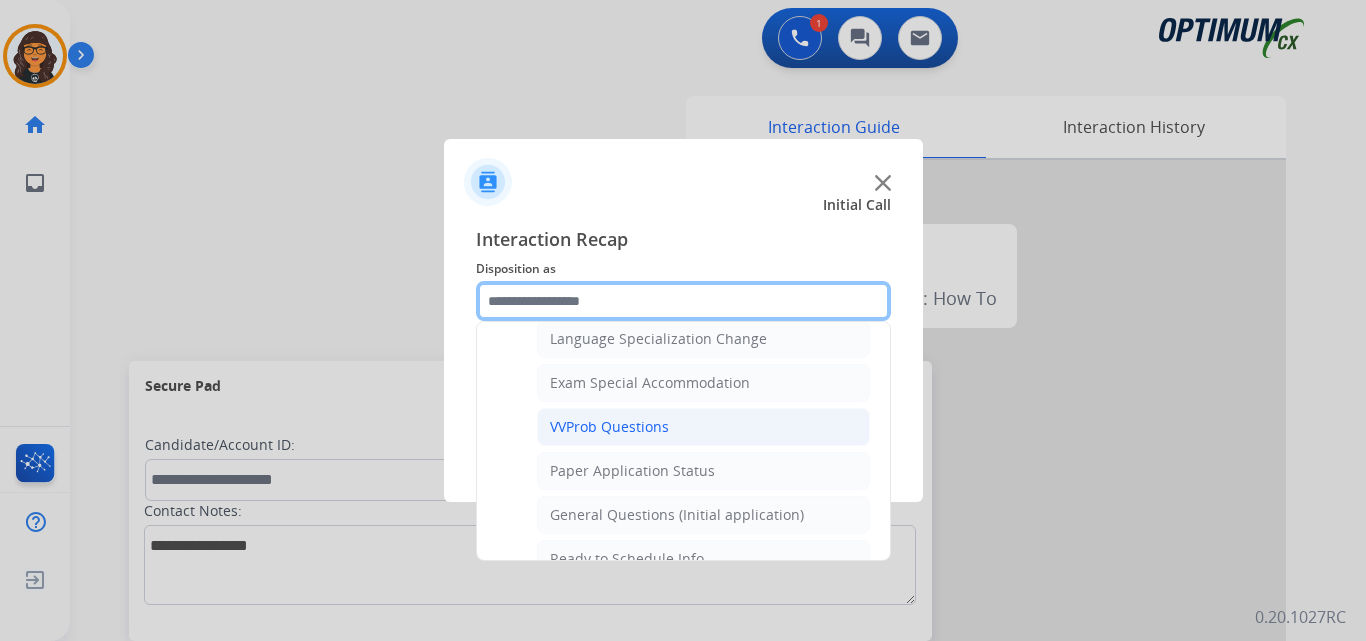 scroll, scrollTop: 1136, scrollLeft: 0, axis: vertical 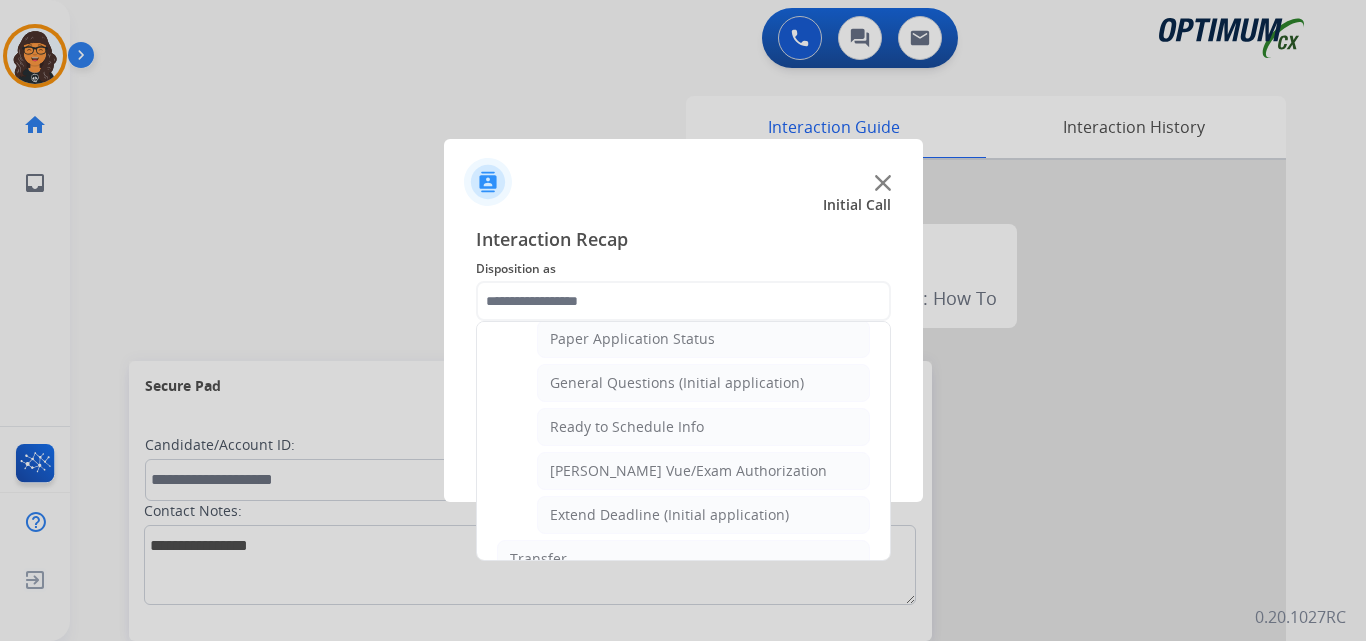 drag, startPoint x: 649, startPoint y: 388, endPoint x: 647, endPoint y: 406, distance: 18.110771 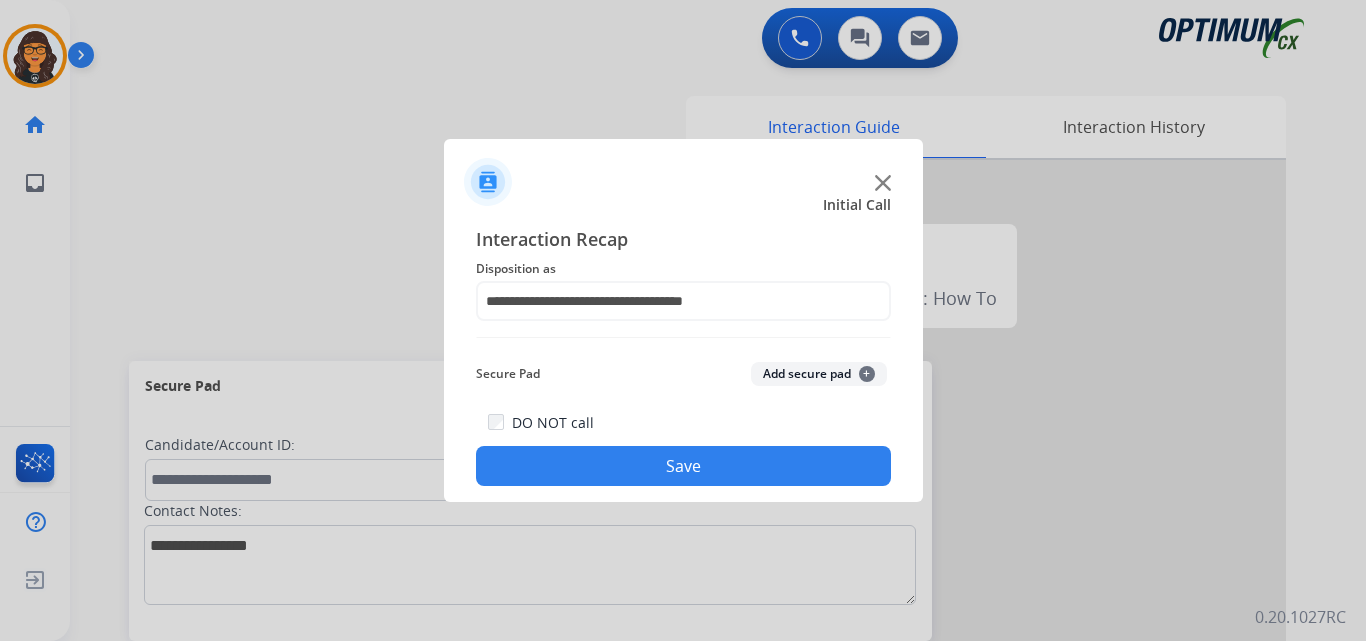 click on "Save" 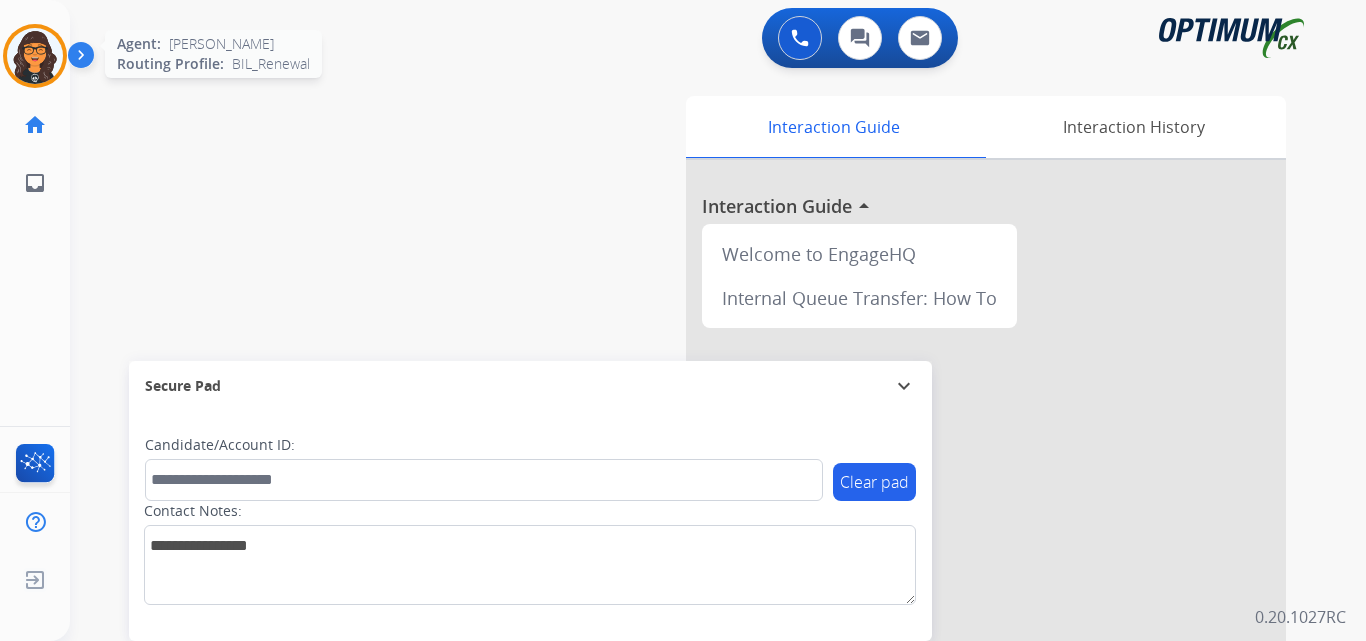 click at bounding box center (35, 56) 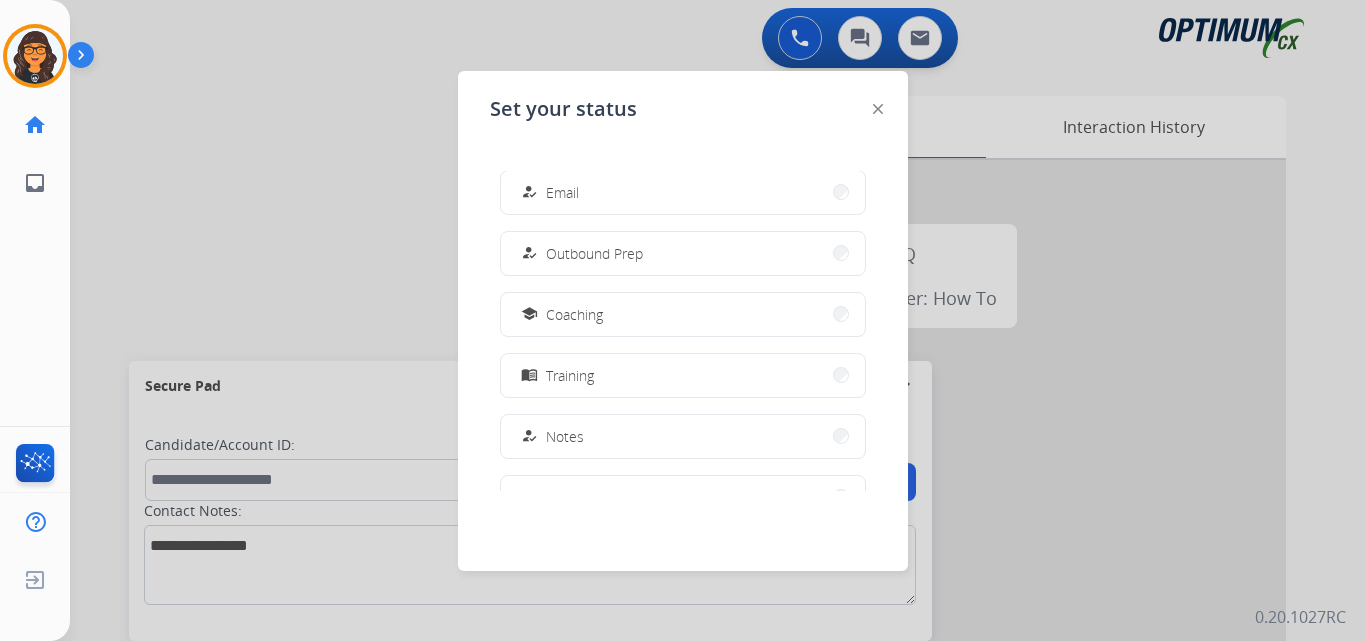 scroll, scrollTop: 499, scrollLeft: 0, axis: vertical 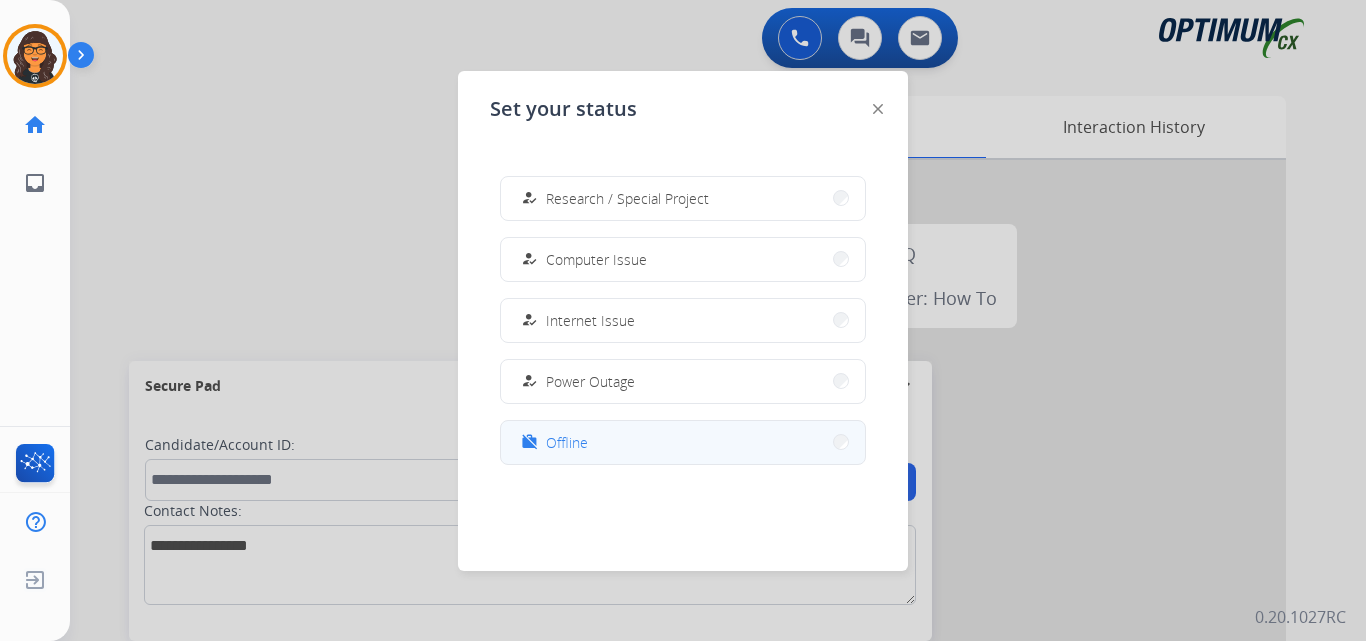 click on "Offline" at bounding box center [567, 442] 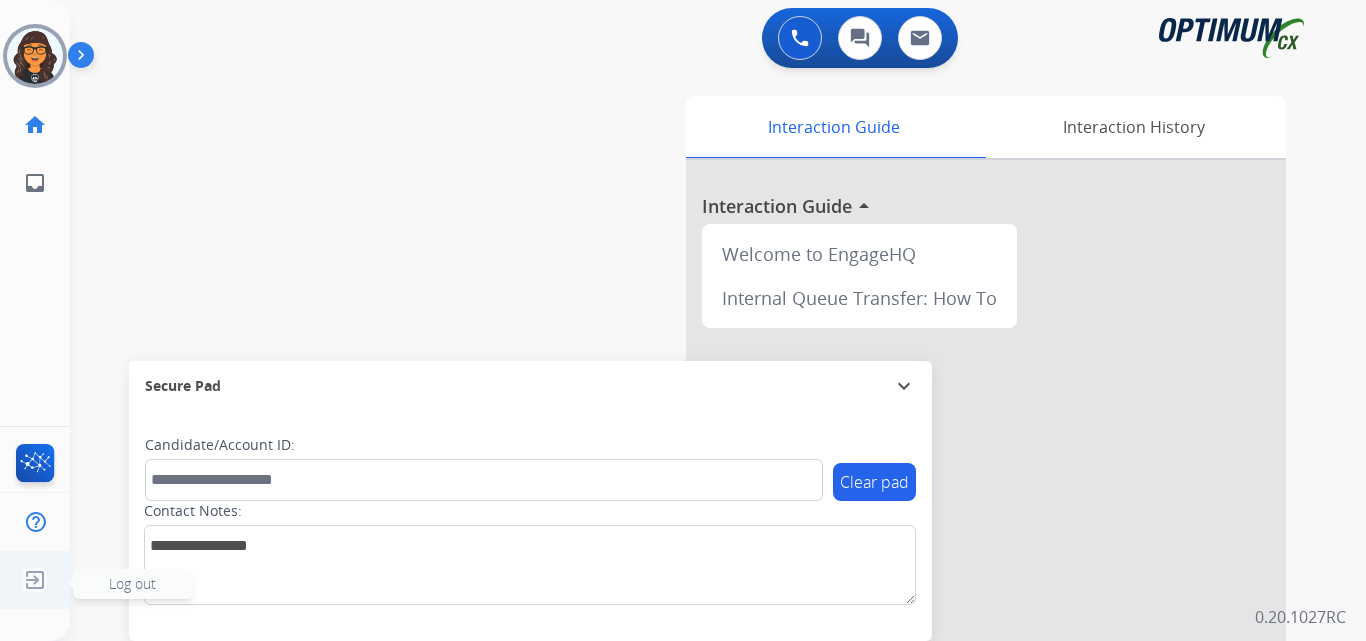 click 